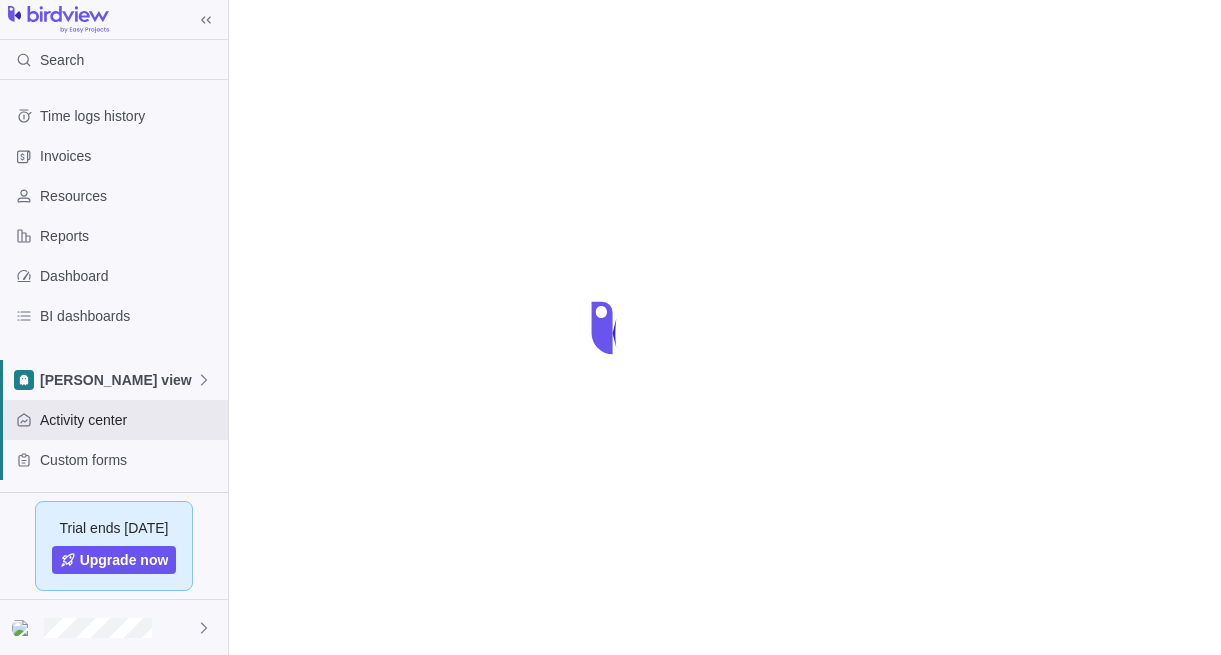scroll, scrollTop: 0, scrollLeft: 0, axis: both 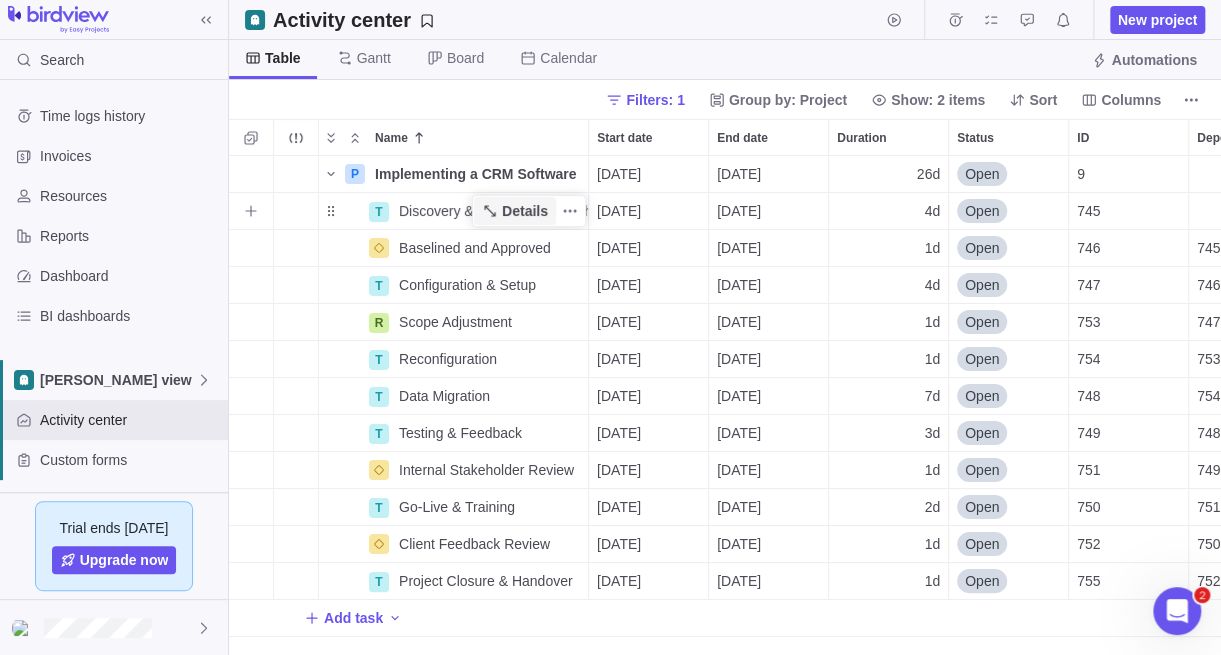 click on "Details" at bounding box center (525, 211) 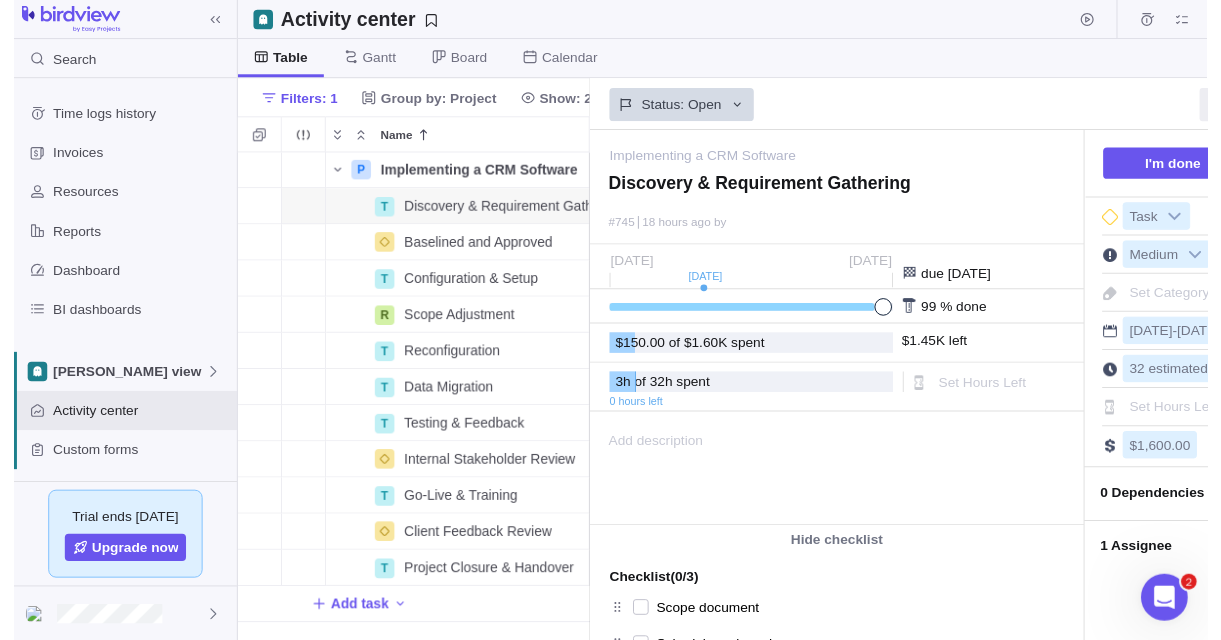 scroll, scrollTop: 469, scrollLeft: 344, axis: both 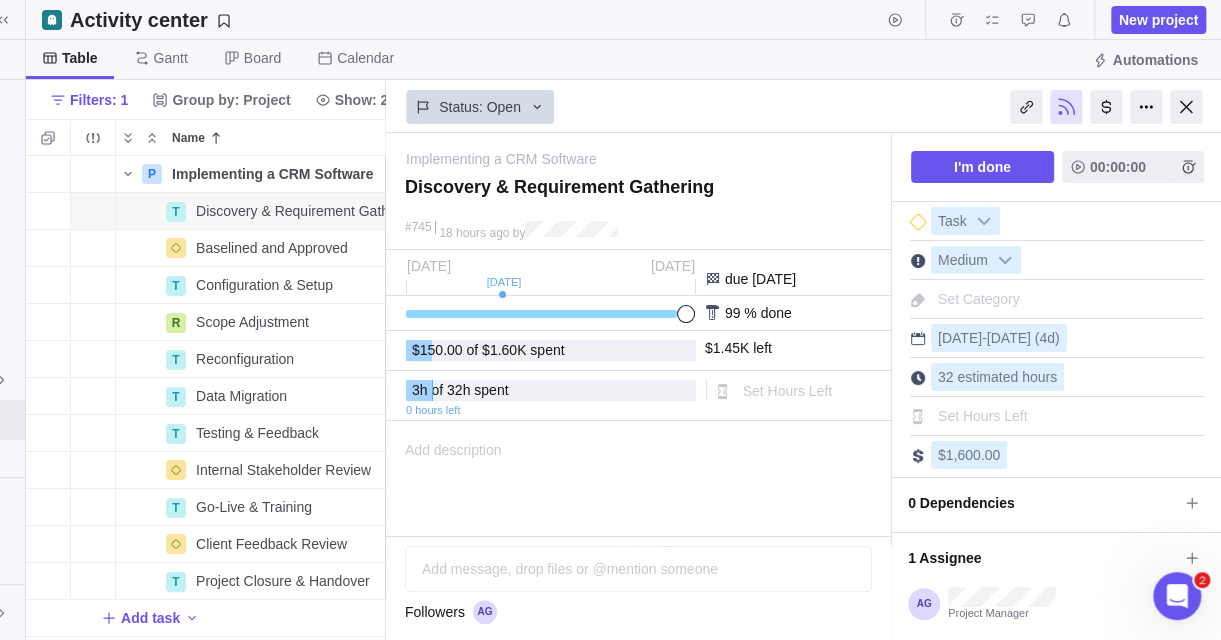 click on "Add message, drop files or @mention someone AI Followers" at bounding box center [638, 593] 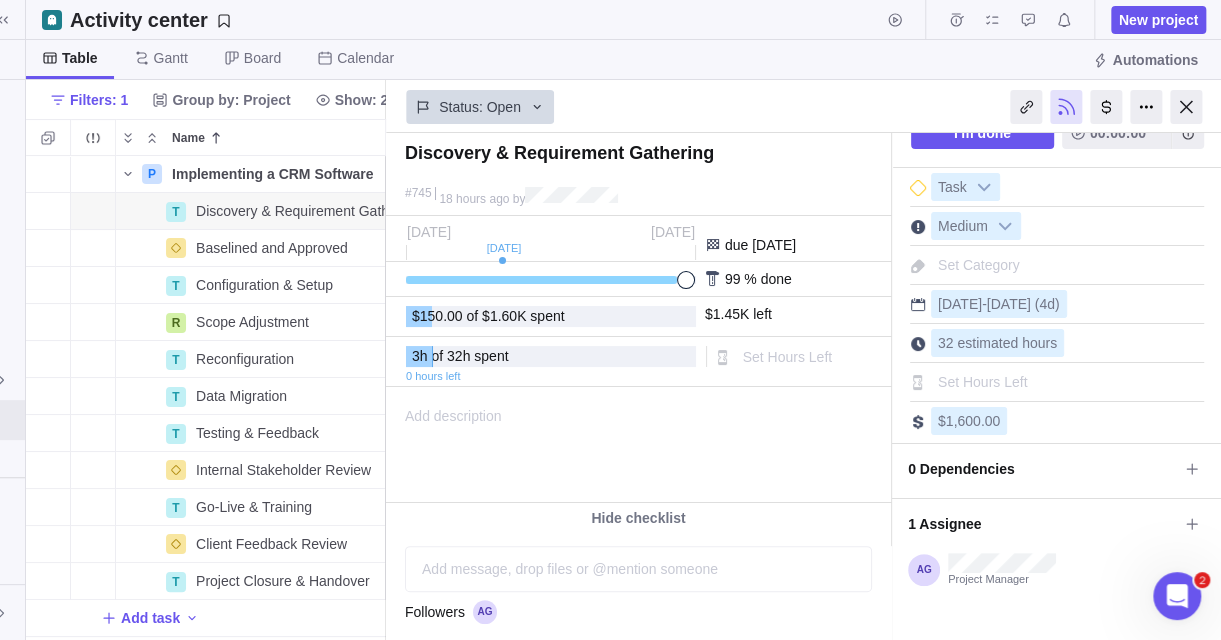 scroll, scrollTop: 0, scrollLeft: 0, axis: both 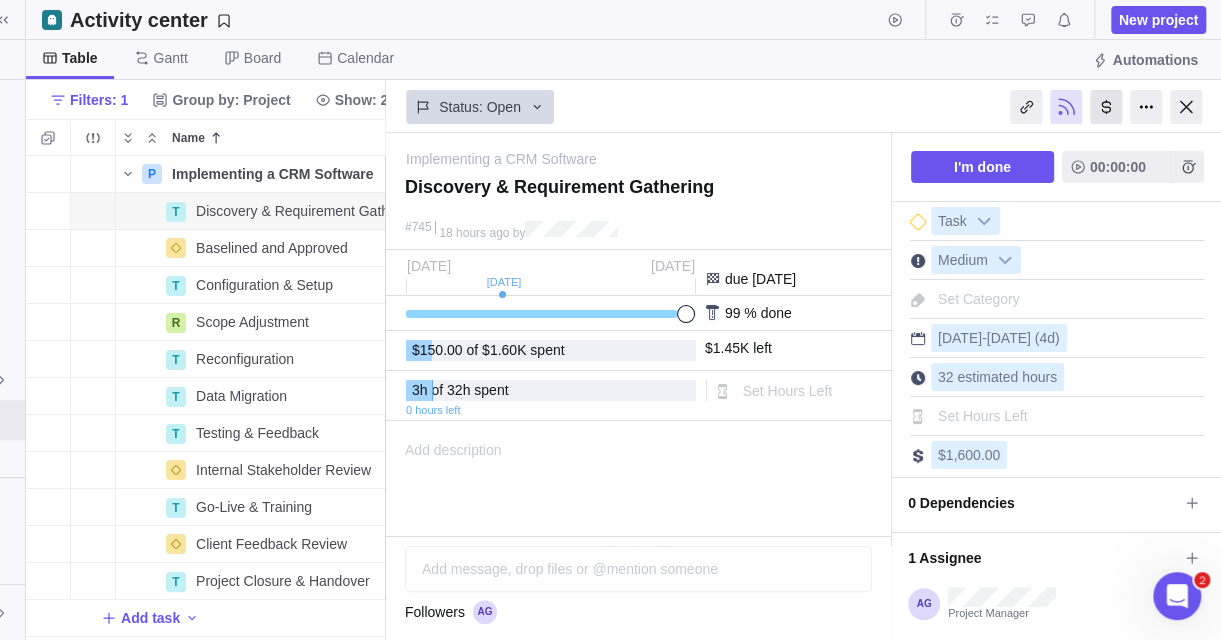 click at bounding box center (1106, 107) 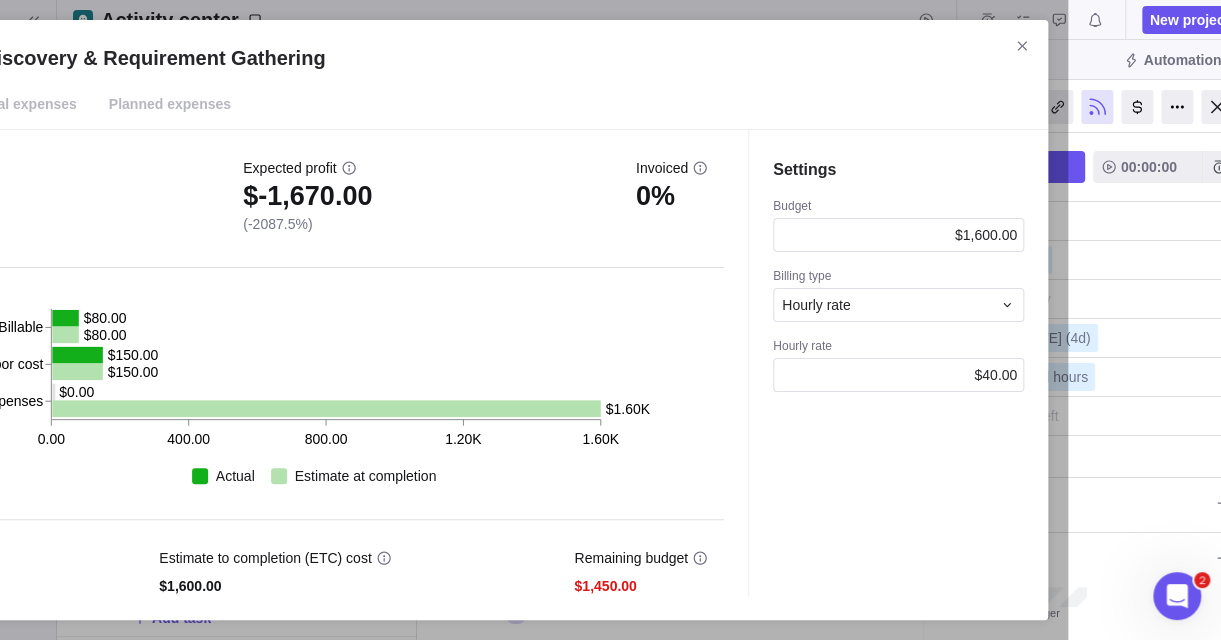 scroll, scrollTop: 0, scrollLeft: 0, axis: both 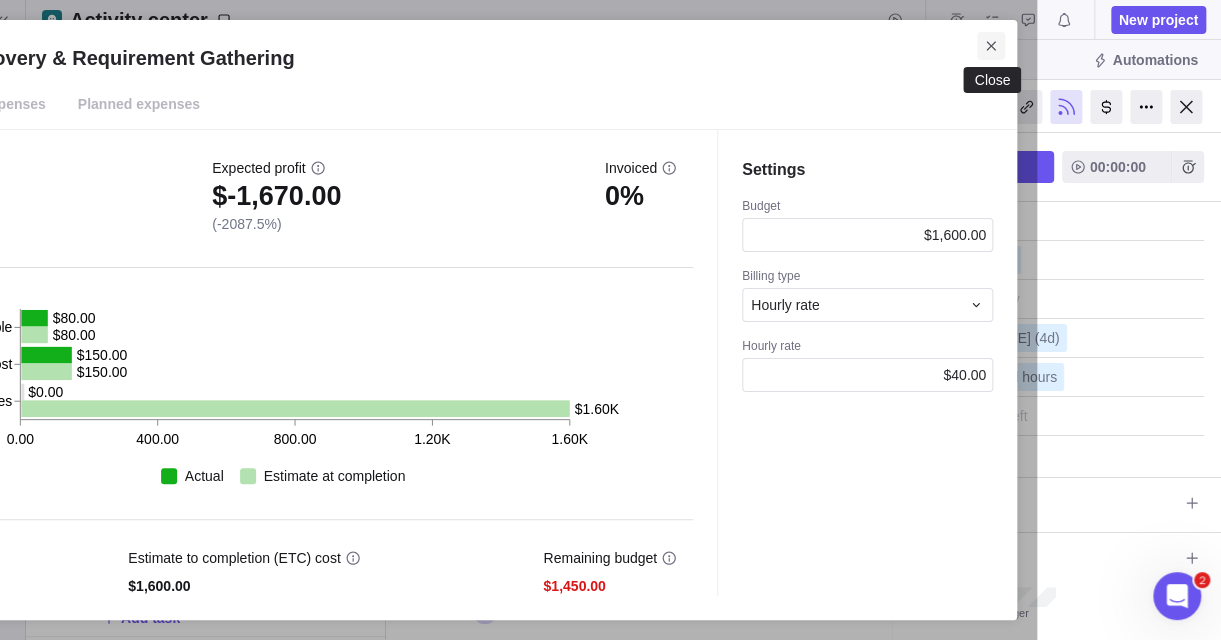 click 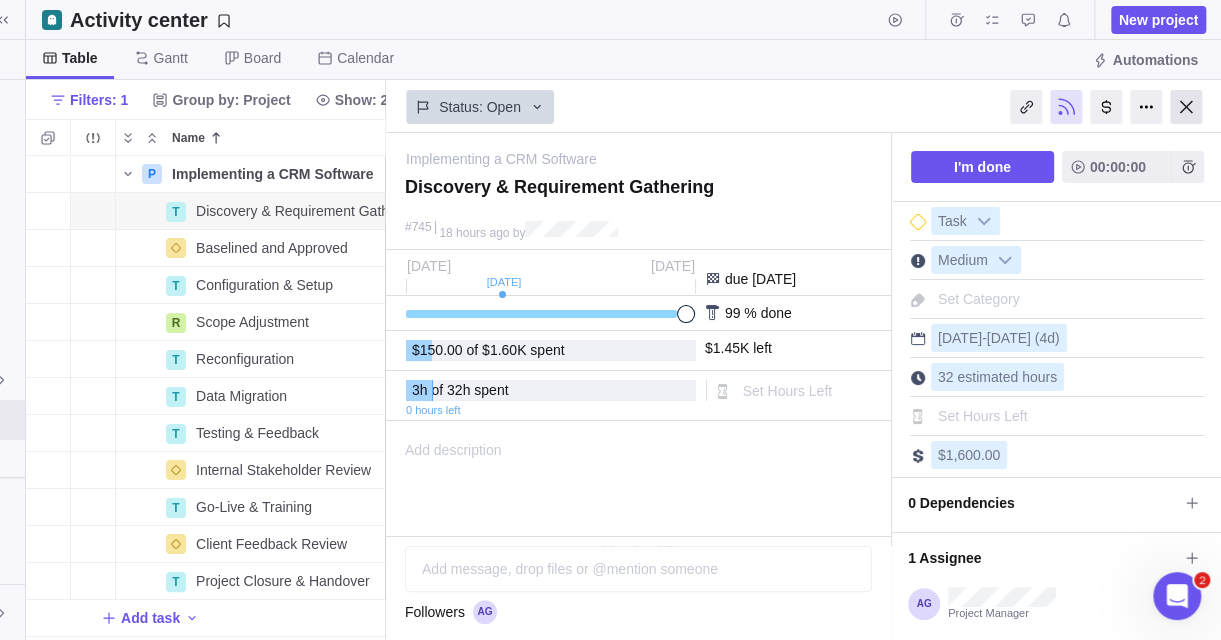 click at bounding box center (1186, 107) 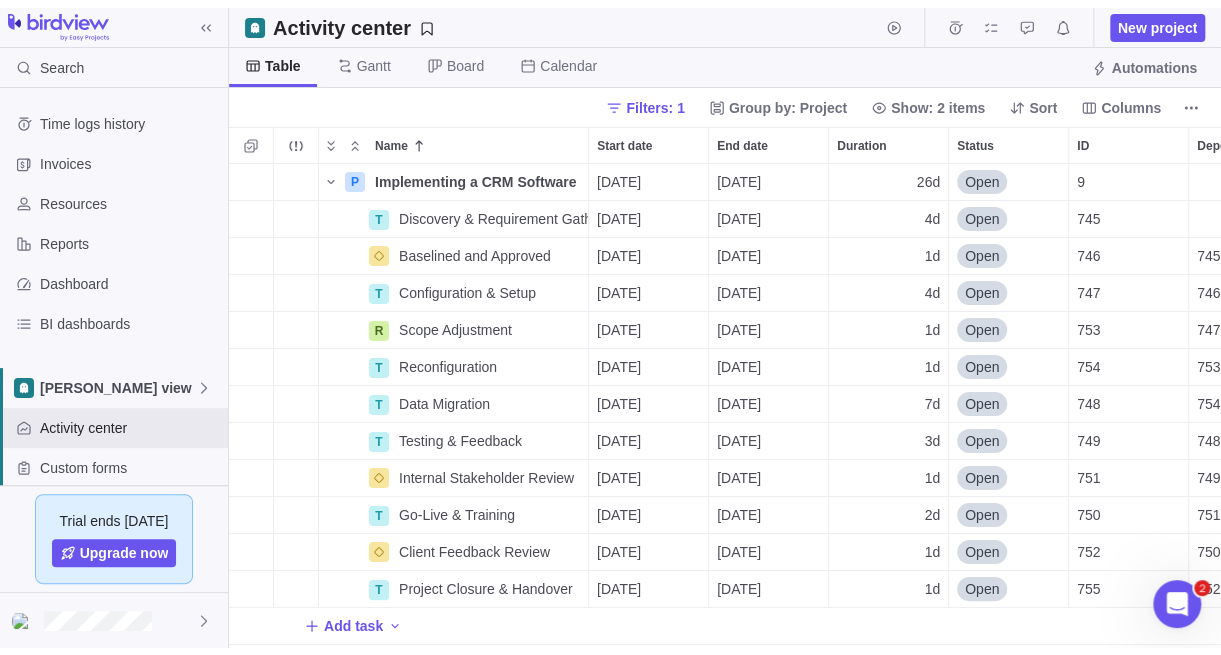 scroll, scrollTop: 0, scrollLeft: 0, axis: both 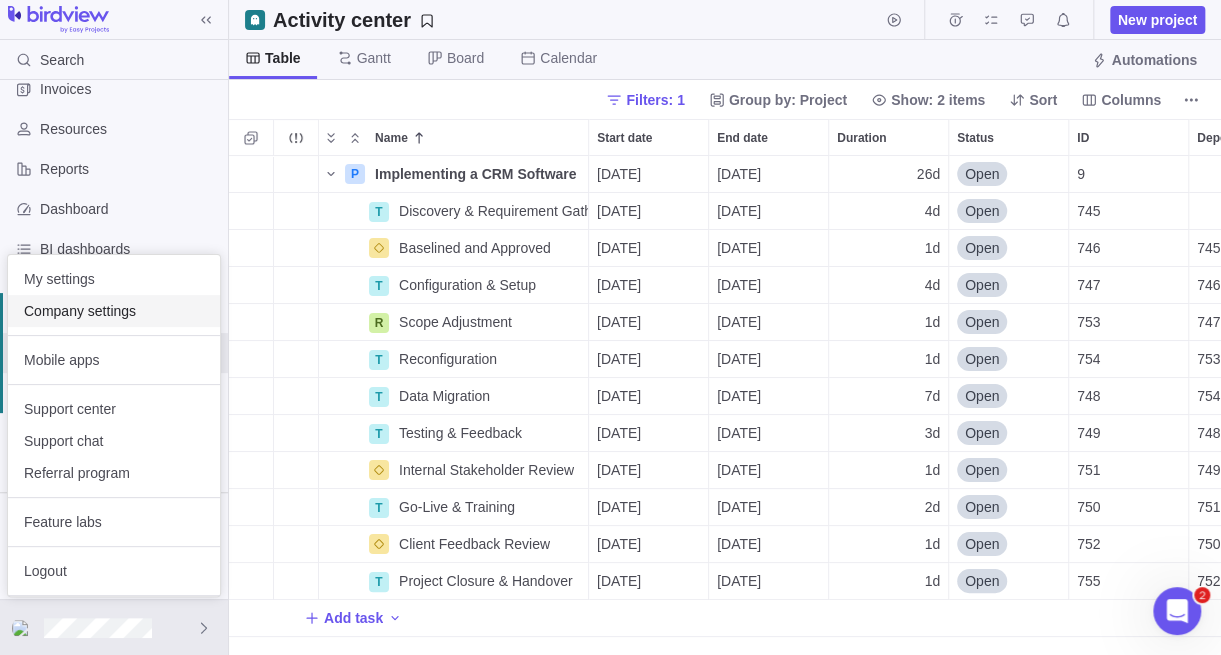 click on "Company settings" at bounding box center [114, 311] 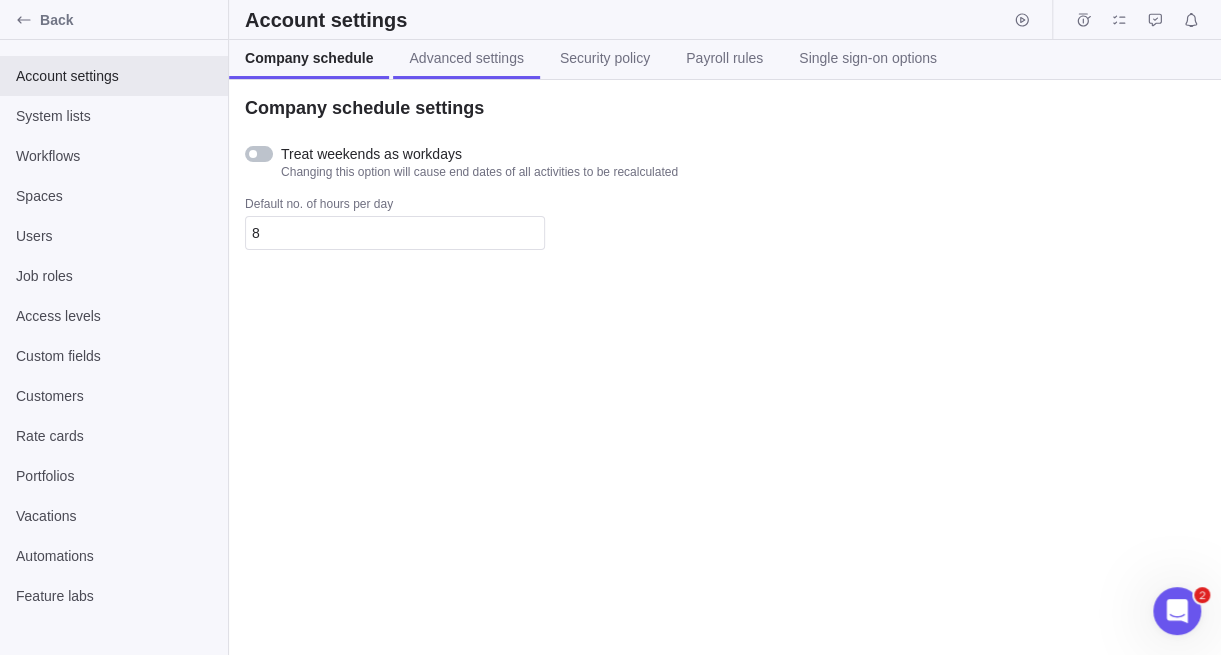 click on "Advanced settings" at bounding box center (466, 58) 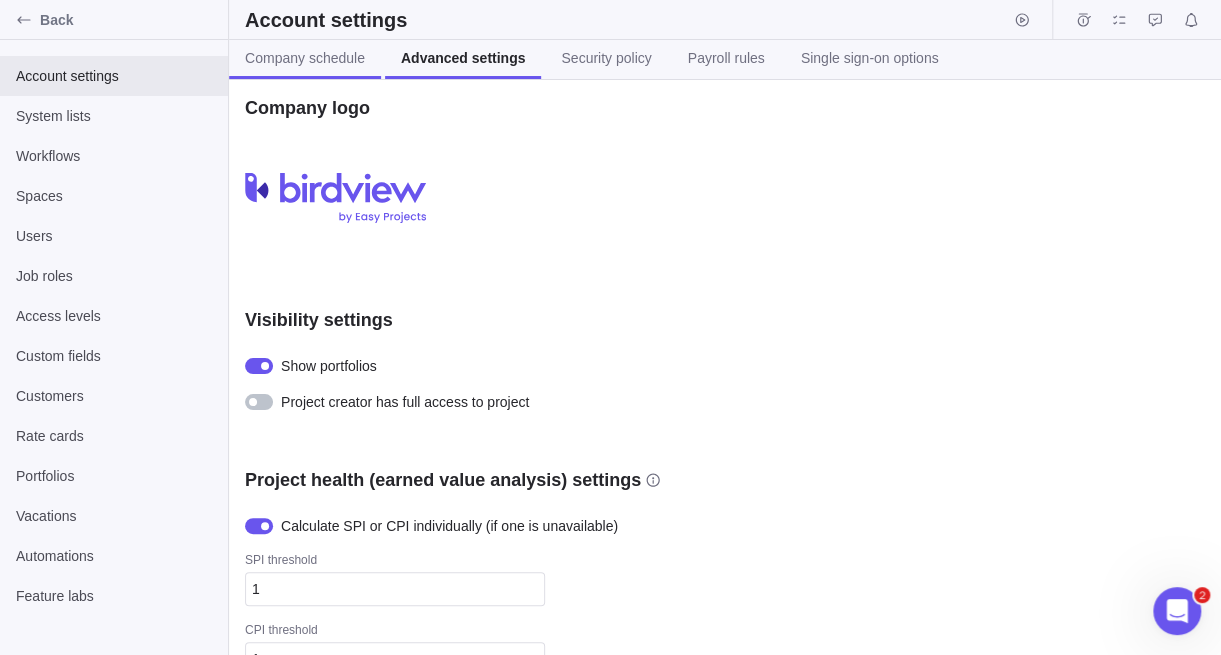 click on "Company schedule" at bounding box center [305, 58] 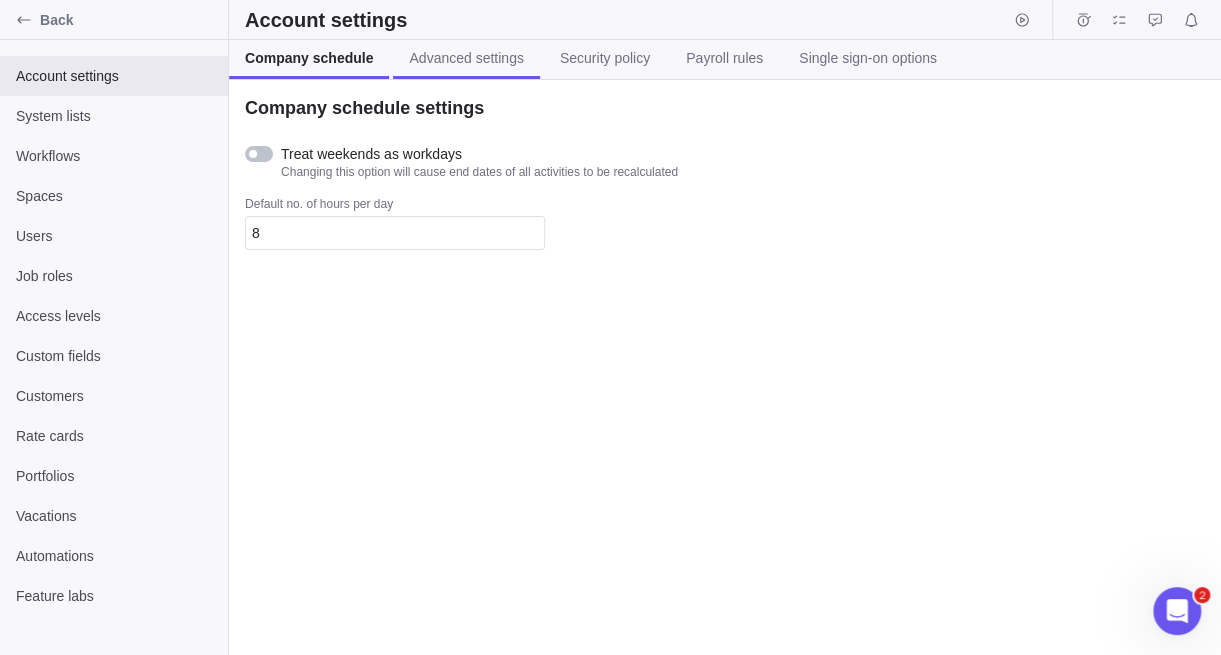 click on "Advanced settings" at bounding box center (466, 58) 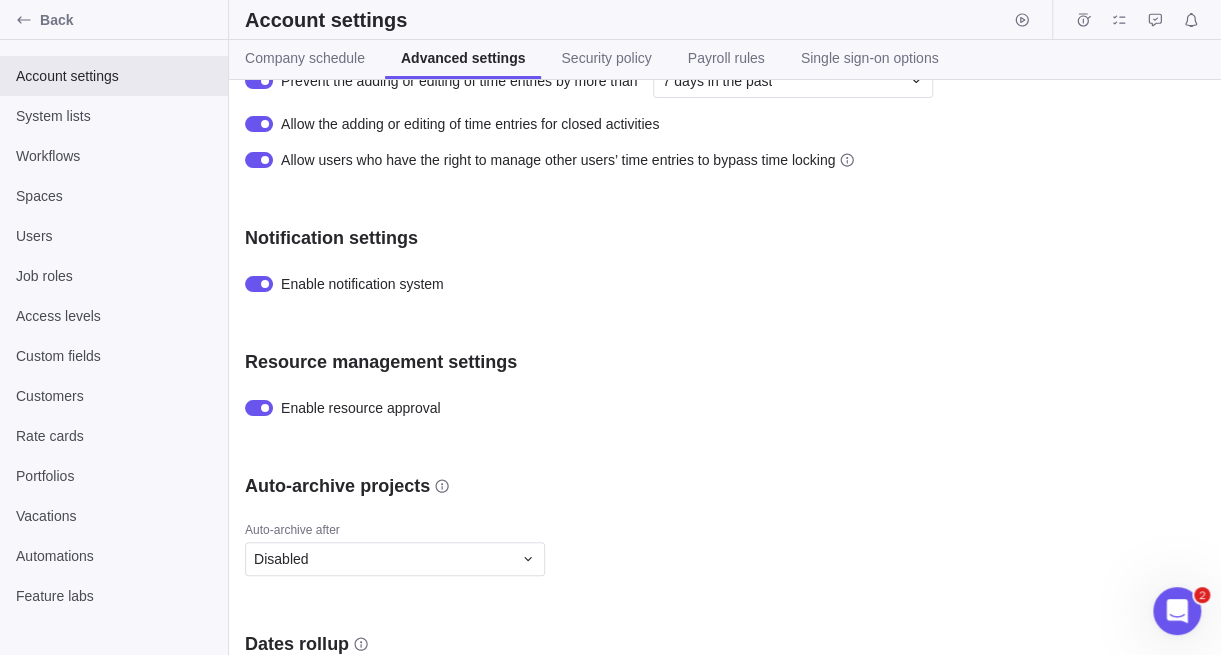 scroll, scrollTop: 953, scrollLeft: 0, axis: vertical 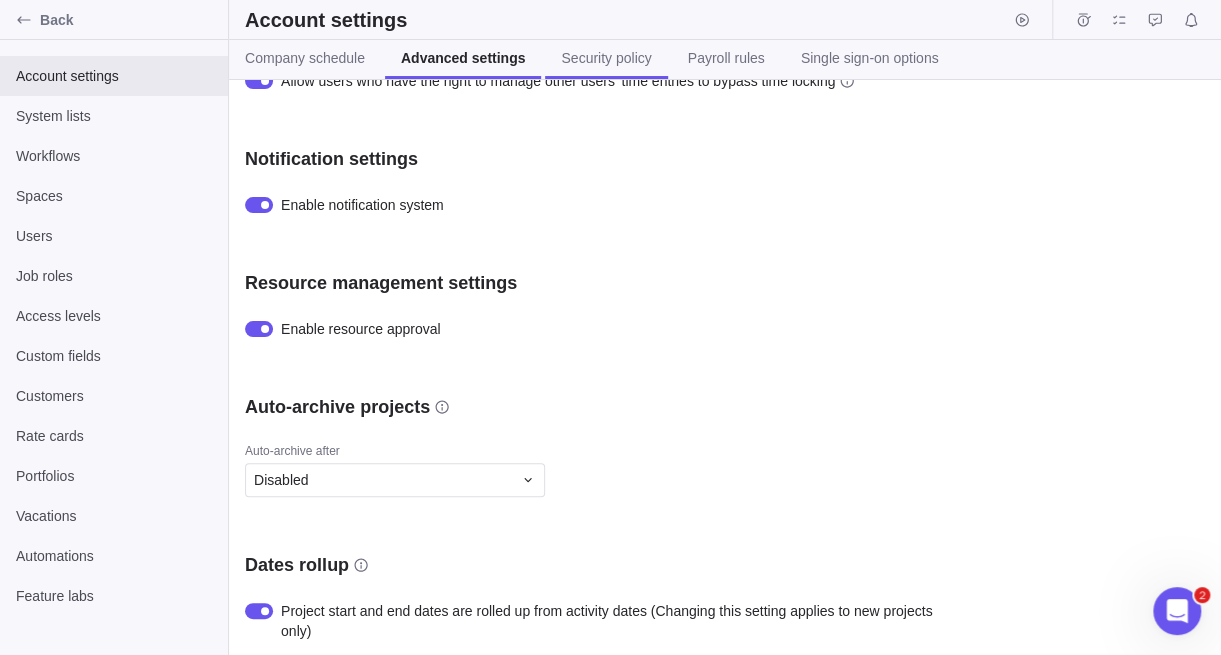 click on "Security policy" at bounding box center (606, 58) 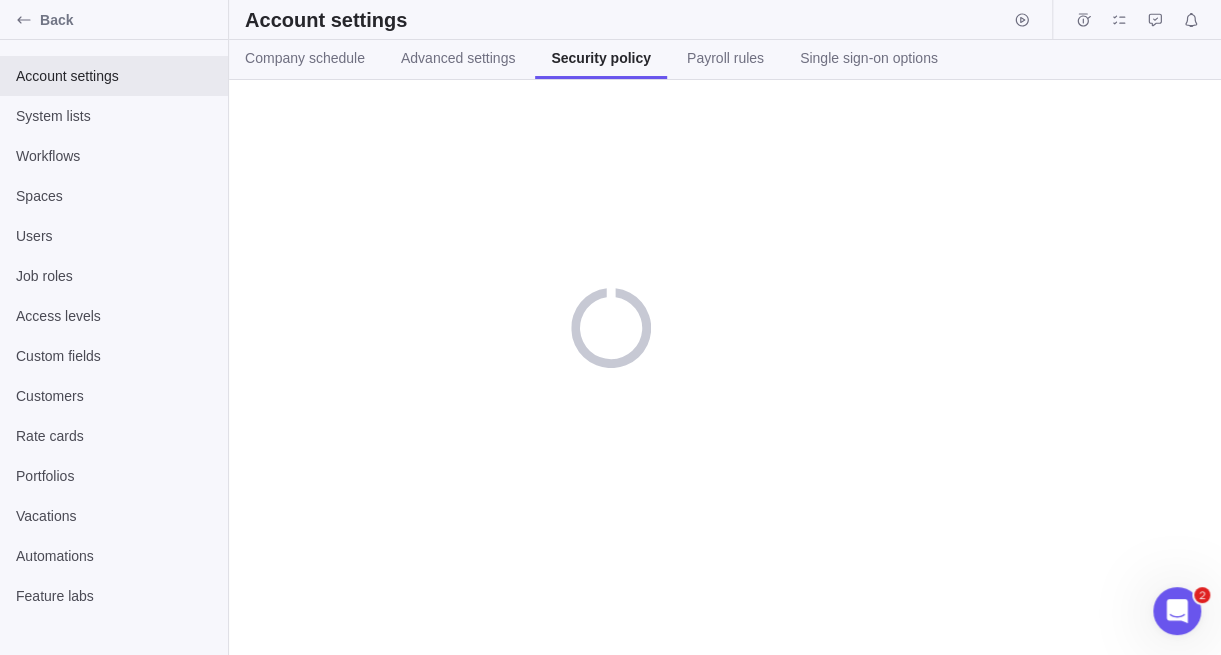 scroll, scrollTop: 0, scrollLeft: 0, axis: both 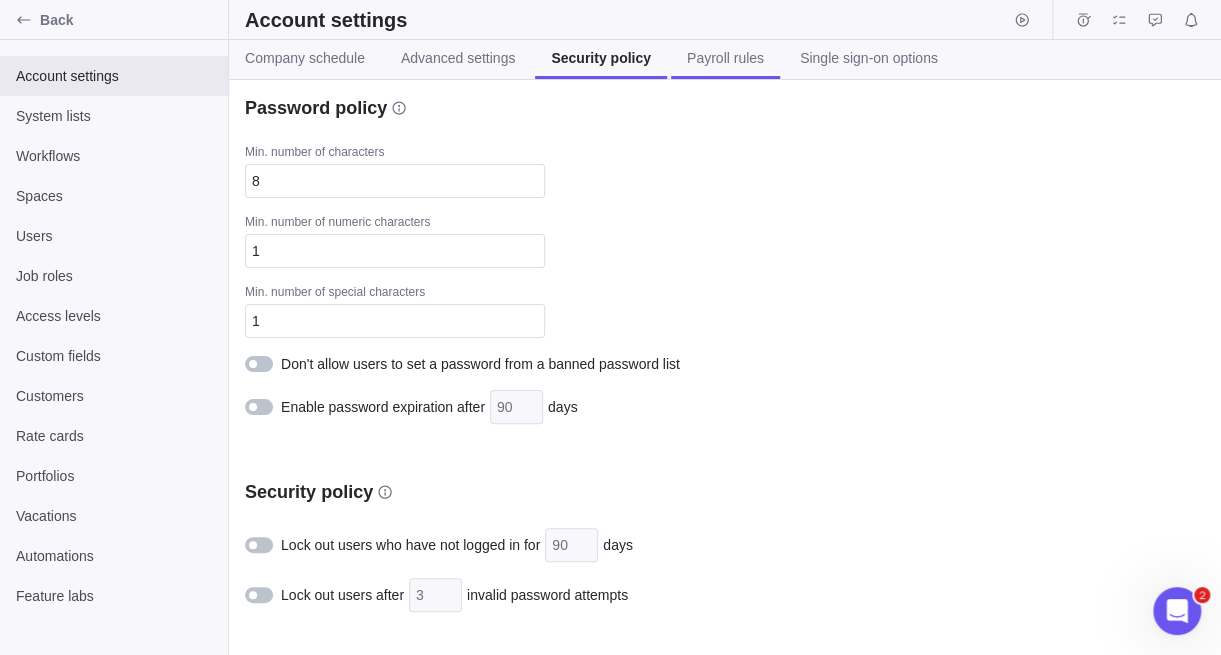 click on "Payroll rules" at bounding box center (725, 58) 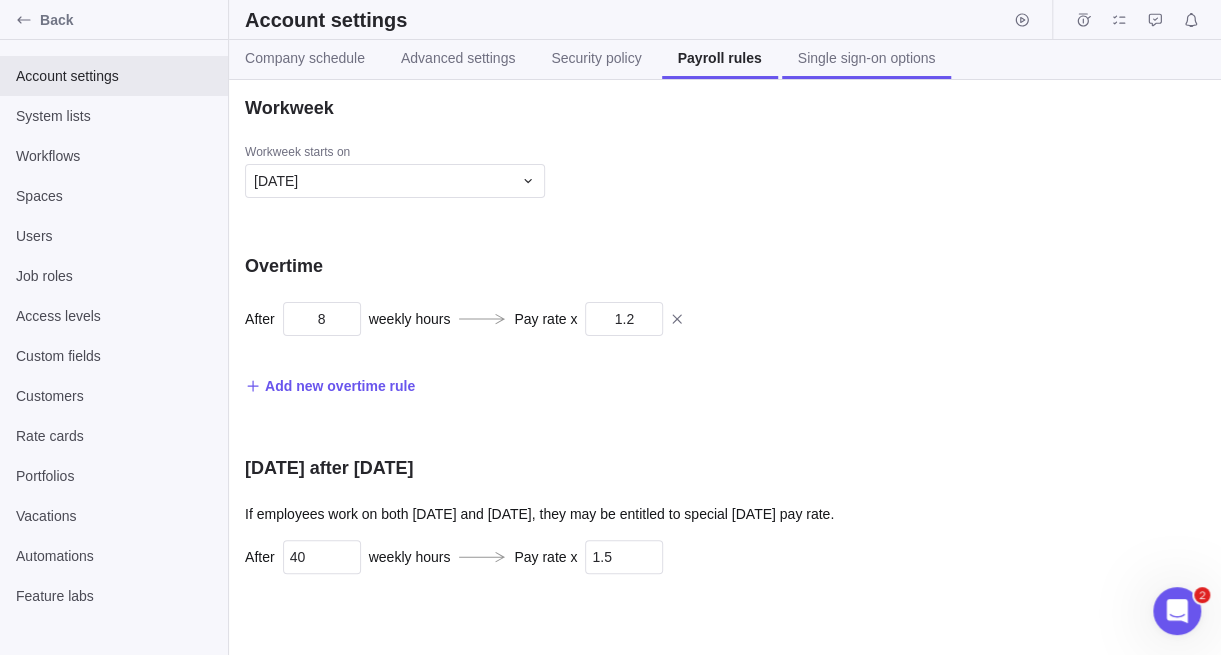 click on "Single sign-on options" at bounding box center (867, 58) 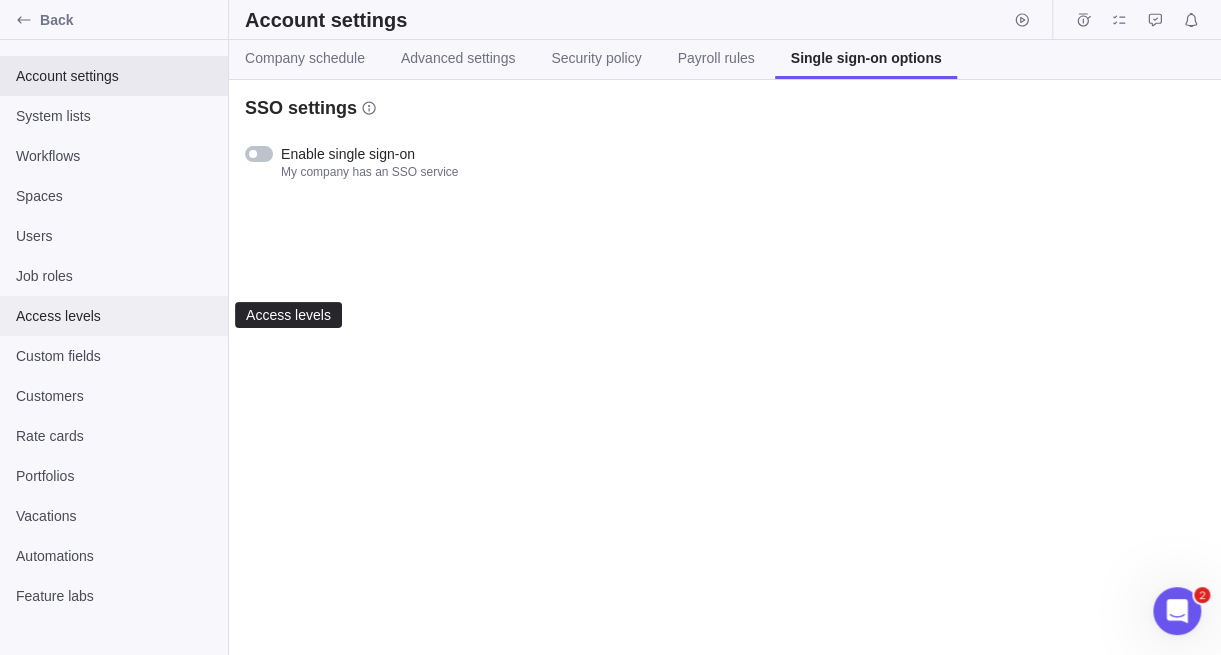 click on "Access levels" at bounding box center [114, 316] 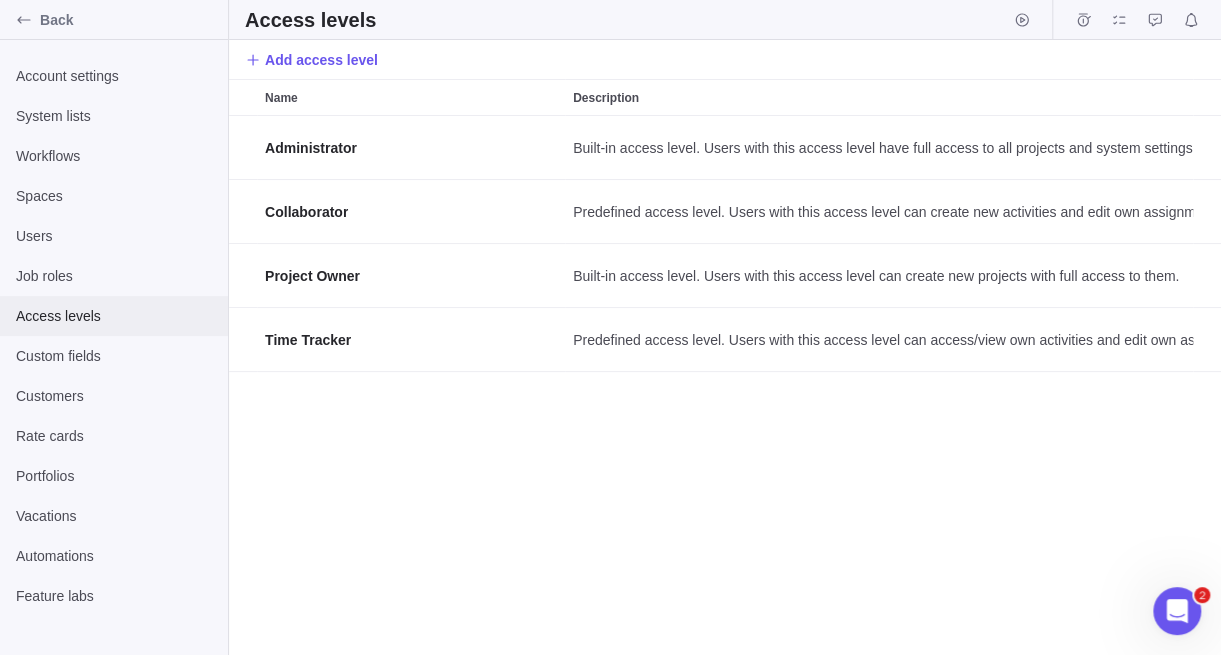 scroll, scrollTop: 15, scrollLeft: 15, axis: both 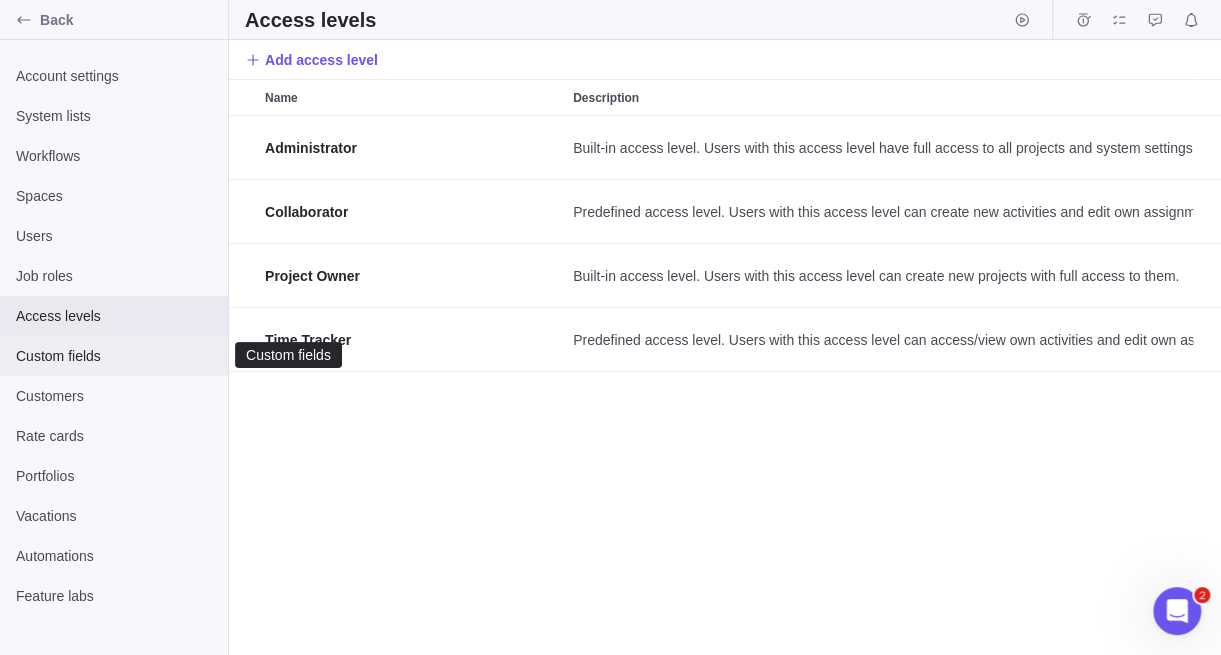 click on "Custom fields" at bounding box center (114, 356) 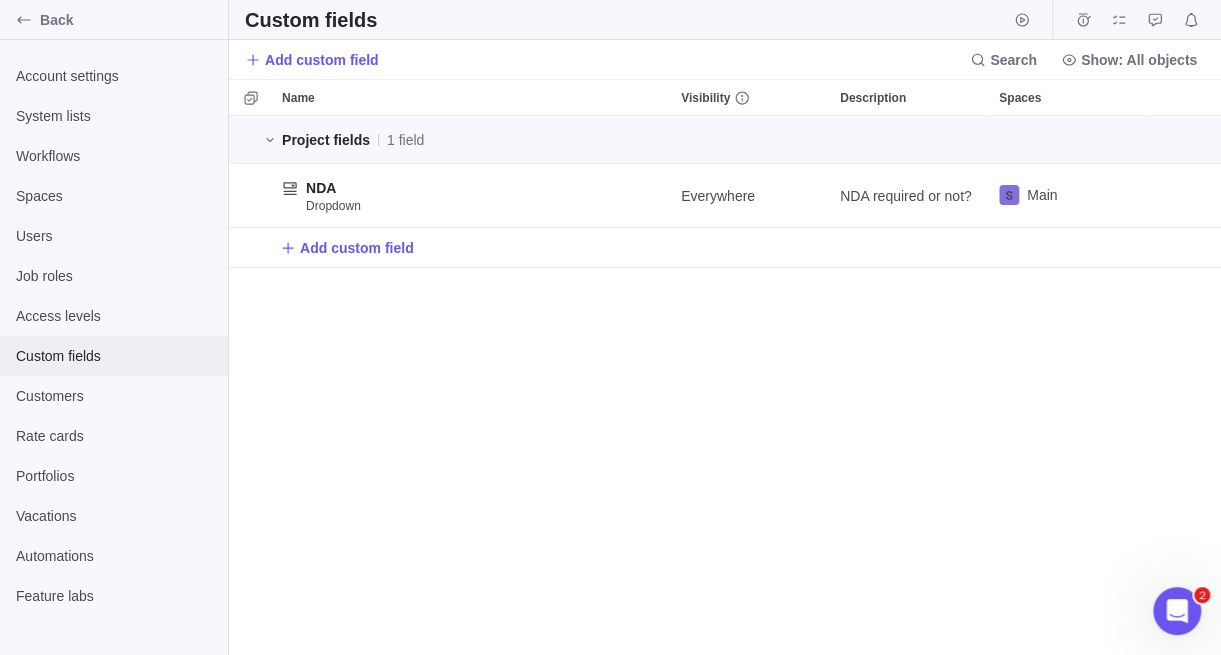scroll, scrollTop: 15, scrollLeft: 15, axis: both 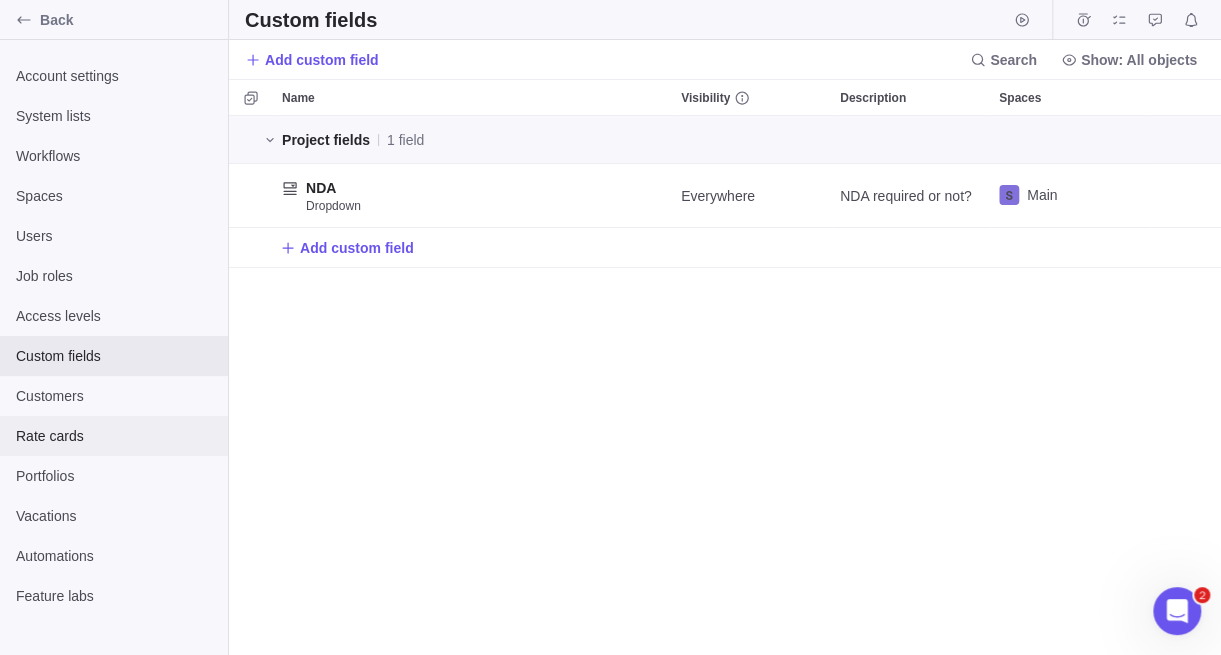 click on "Rate cards" at bounding box center (114, 436) 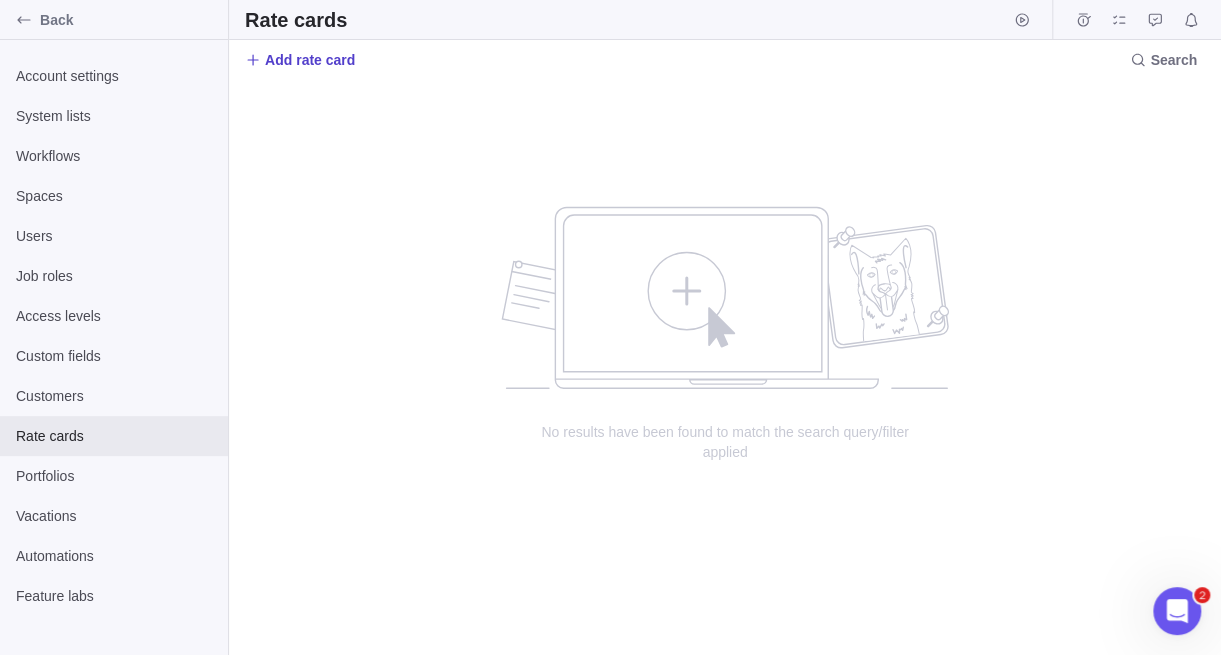 click on "Add rate card" at bounding box center (310, 60) 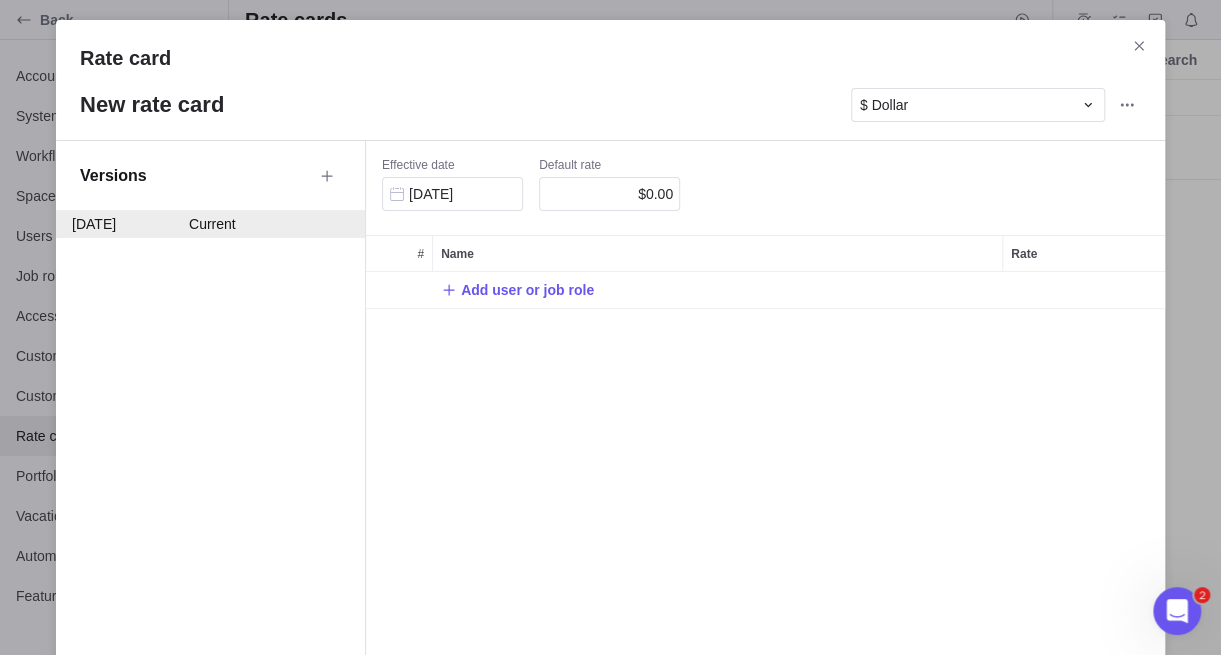 scroll, scrollTop: 15, scrollLeft: 15, axis: both 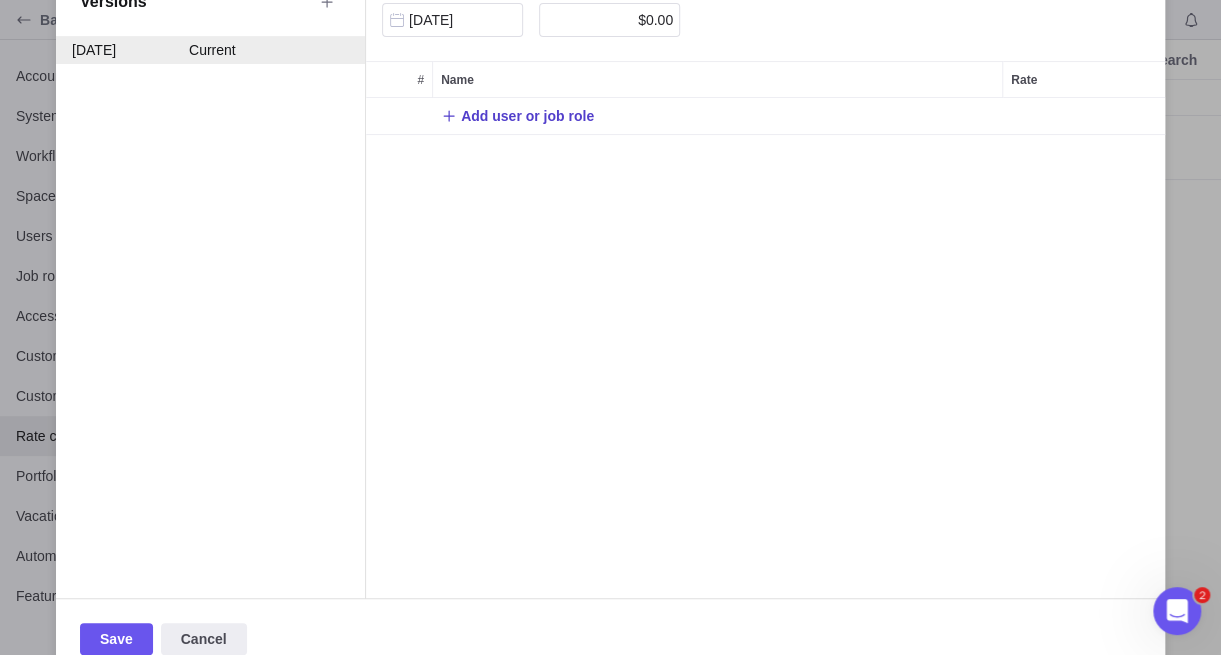 click on "Add user or job role" at bounding box center (527, 116) 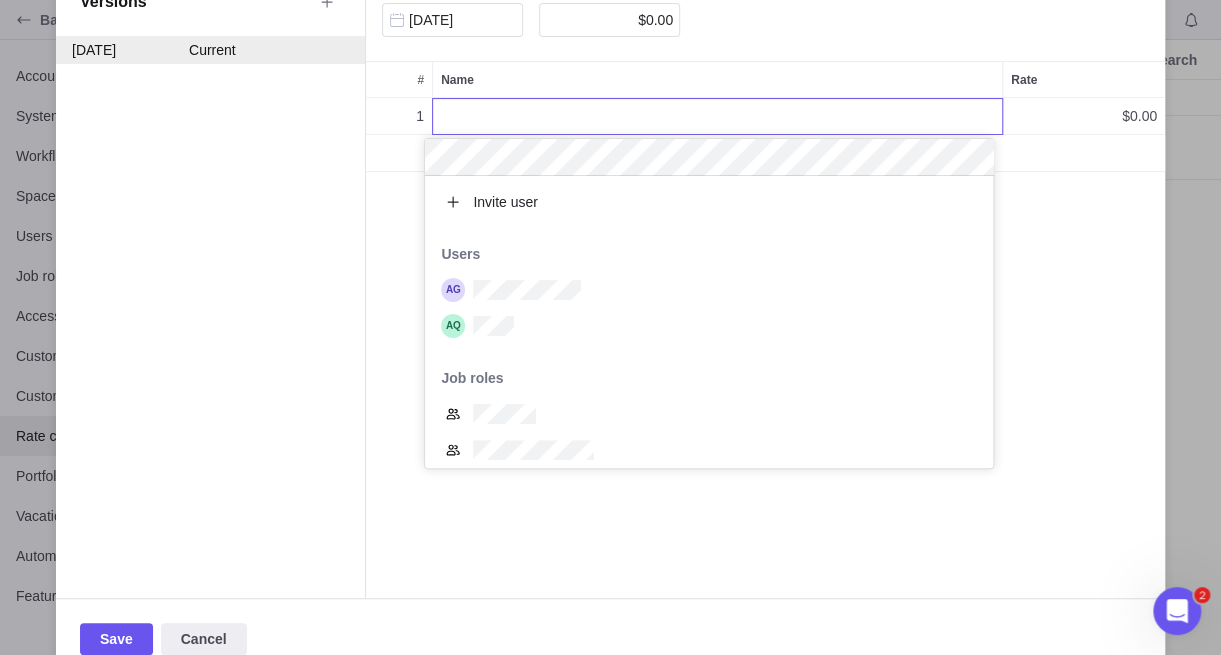 scroll, scrollTop: 15, scrollLeft: 15, axis: both 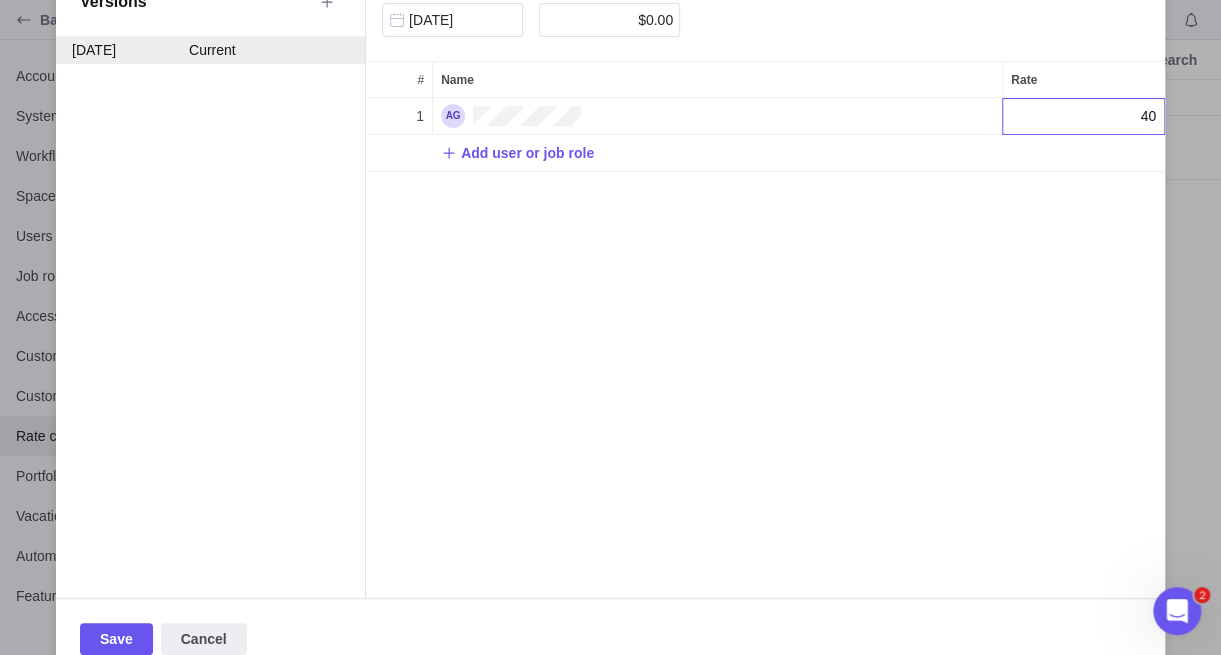 type on "40" 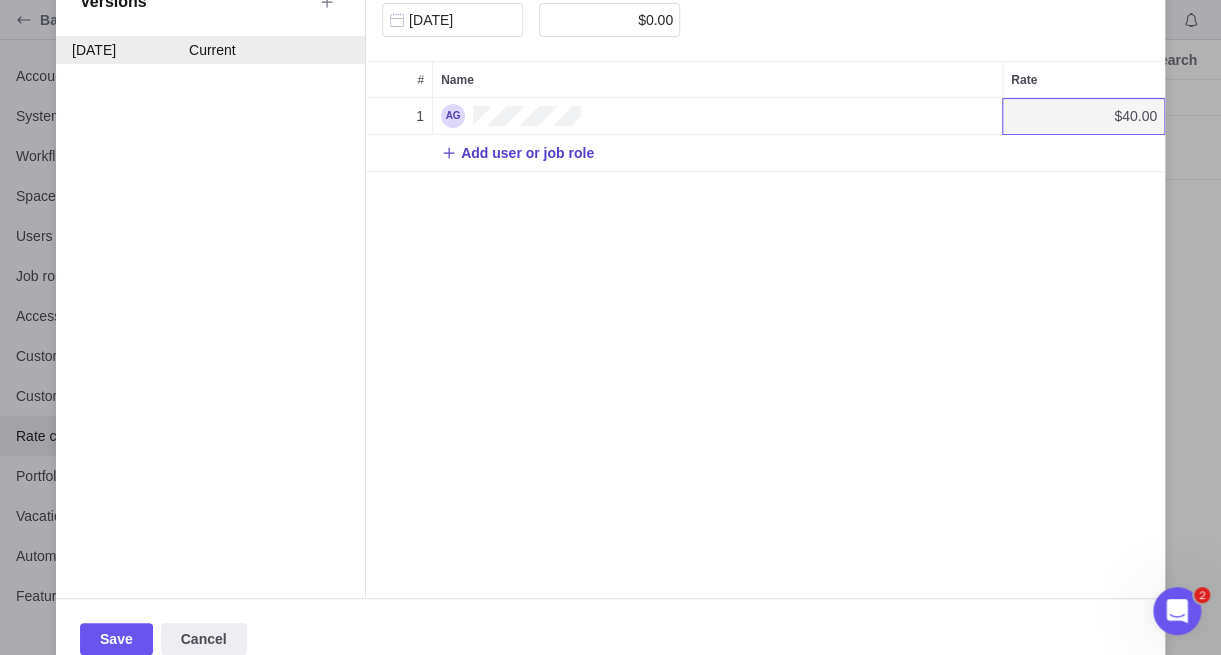 click on "Add user or job role" at bounding box center (527, 153) 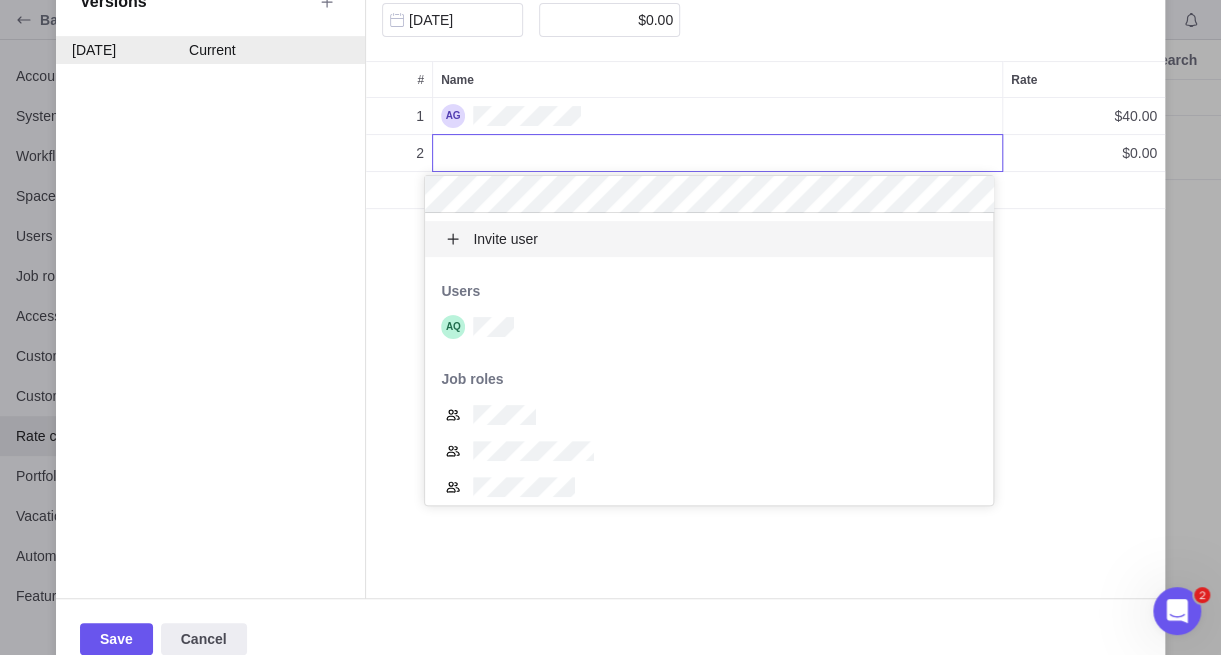 scroll, scrollTop: 15, scrollLeft: 15, axis: both 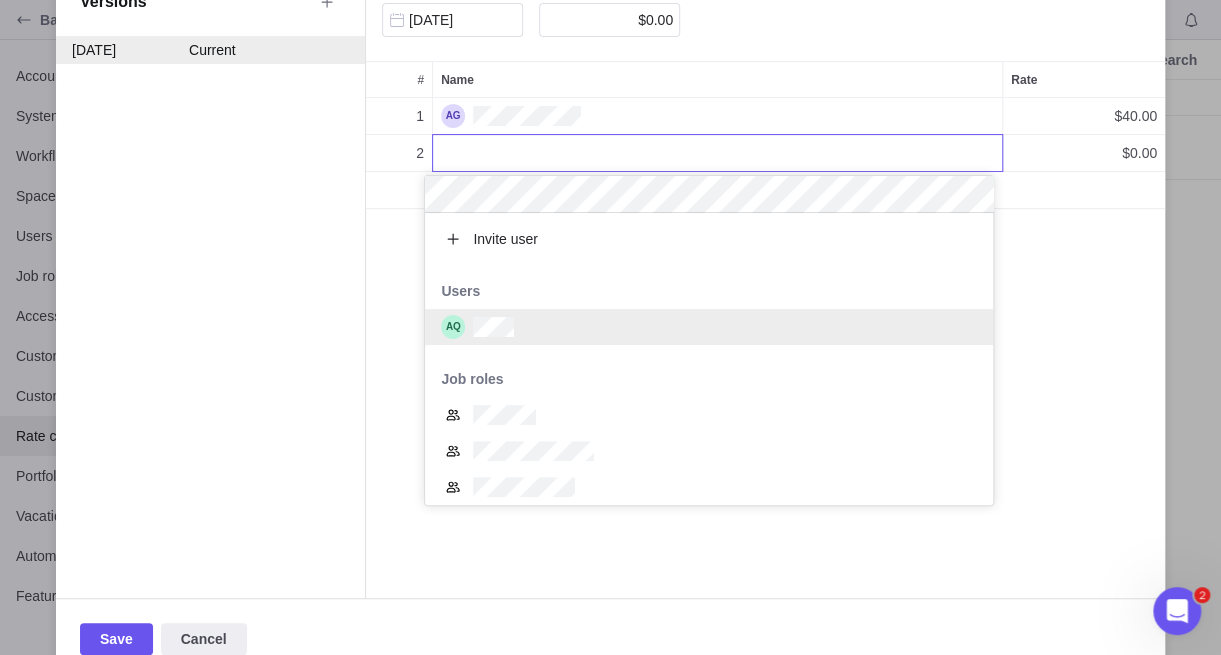 click at bounding box center (709, 327) 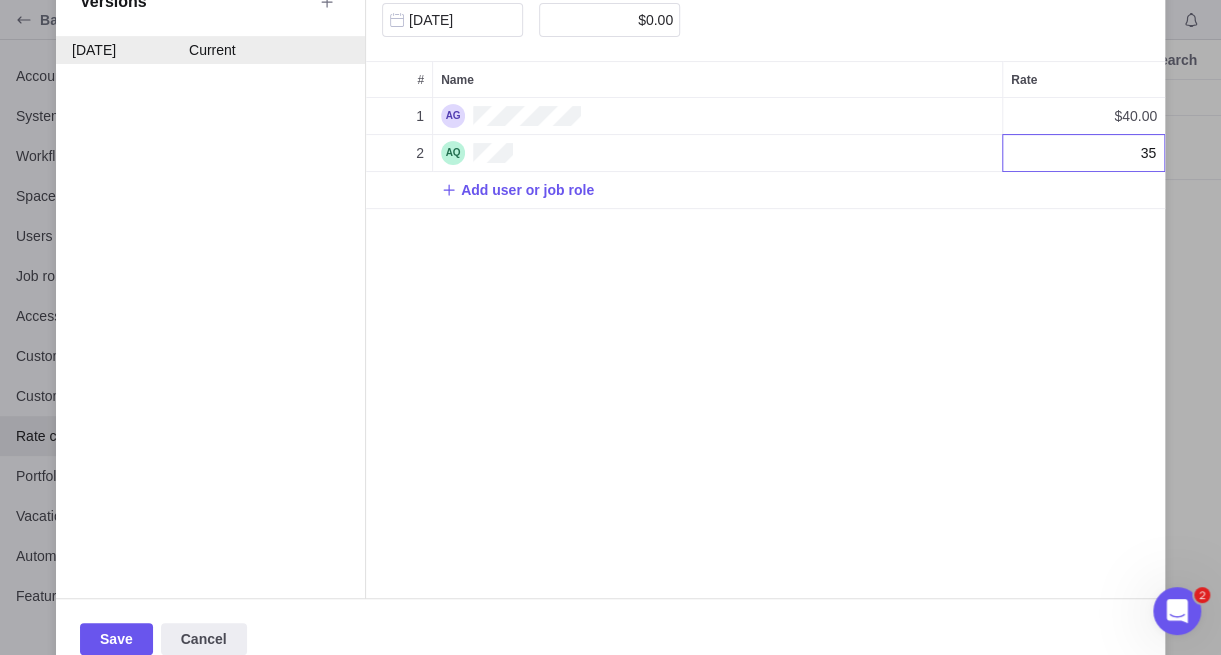type on "35" 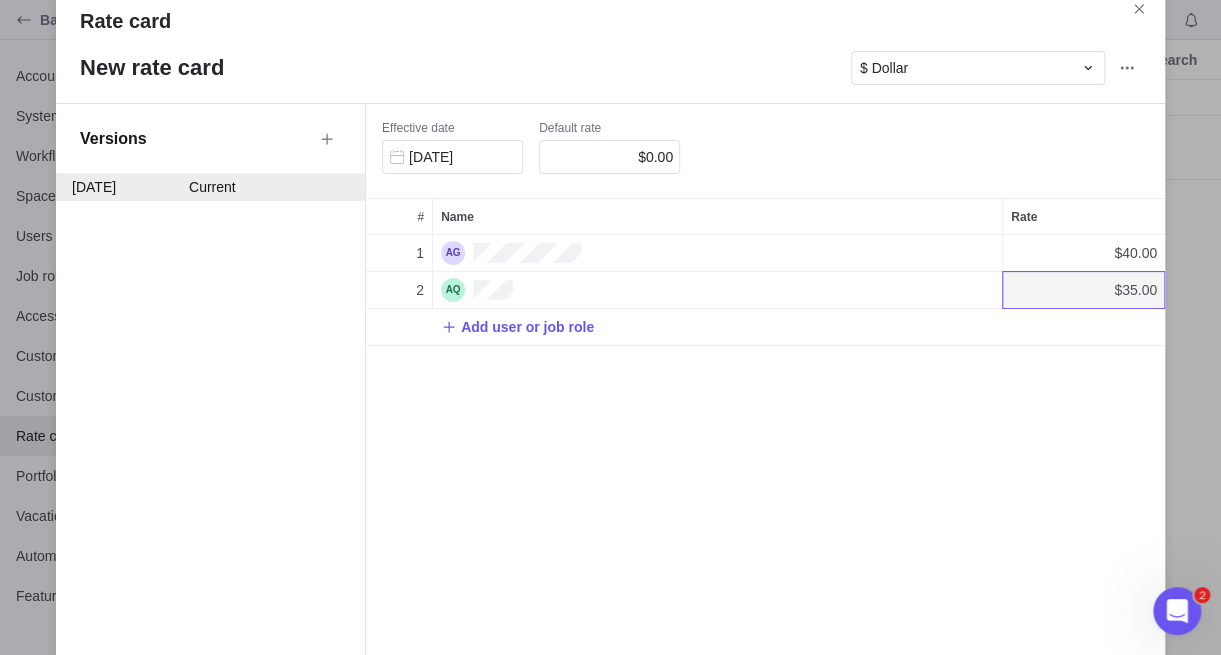 scroll, scrollTop: 0, scrollLeft: 0, axis: both 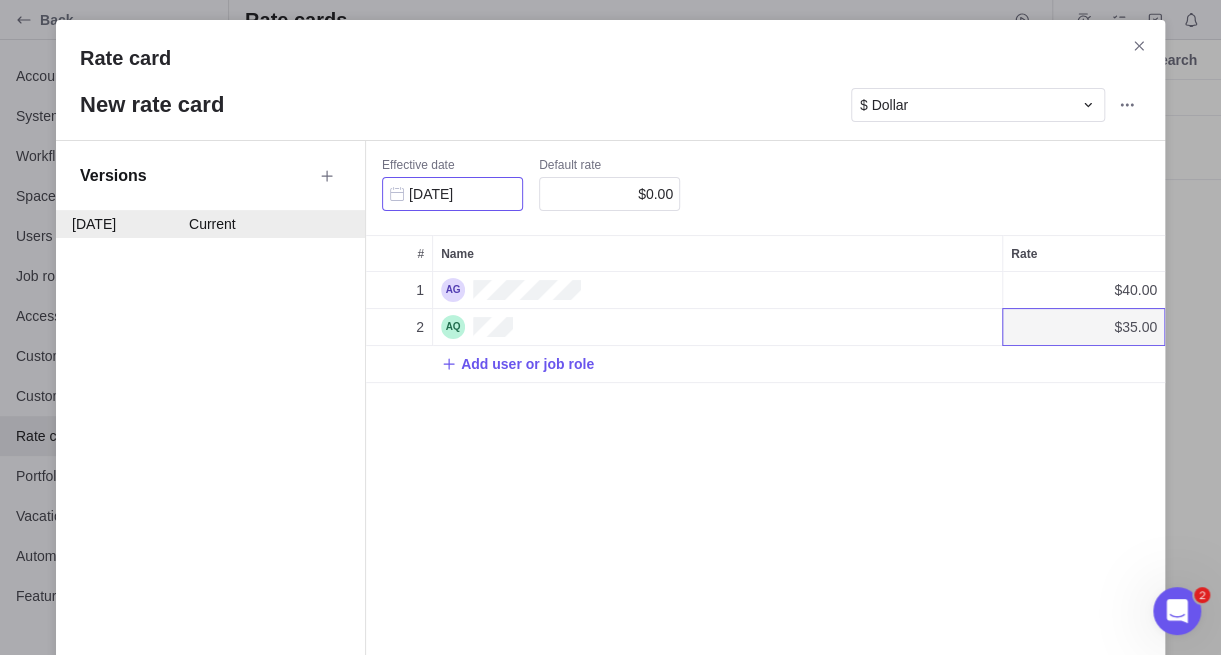 click on "[DATE]" at bounding box center (452, 194) 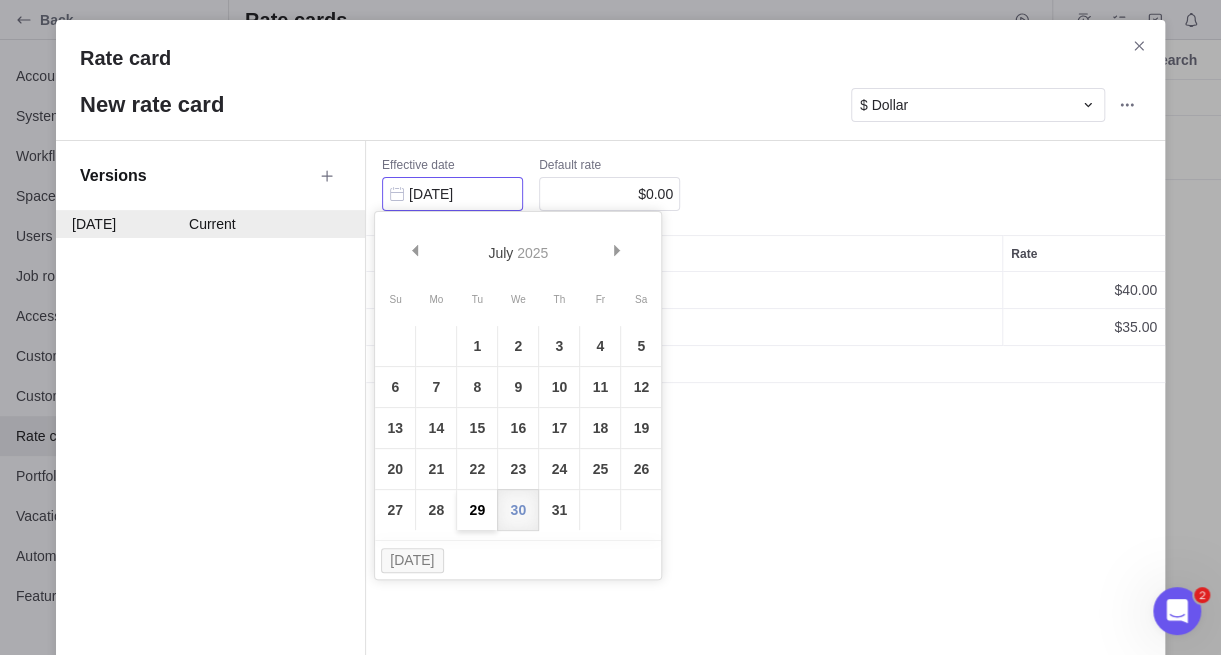 drag, startPoint x: 484, startPoint y: 506, endPoint x: 491, endPoint y: 479, distance: 27.89265 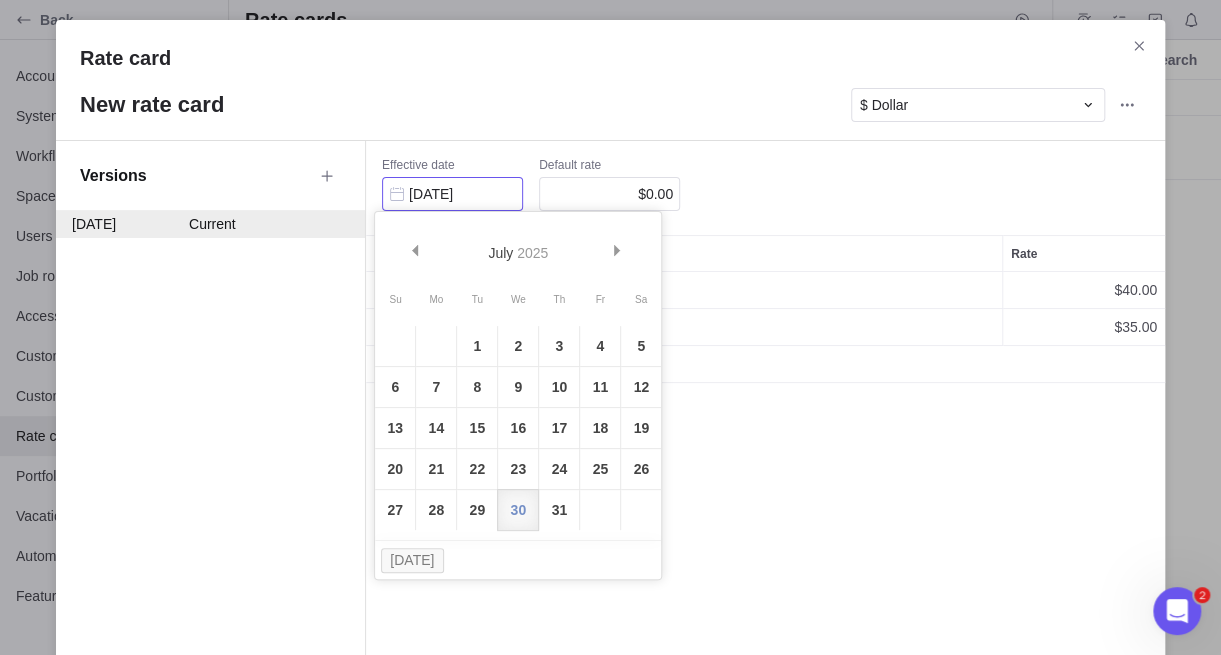 click on "29" at bounding box center [477, 510] 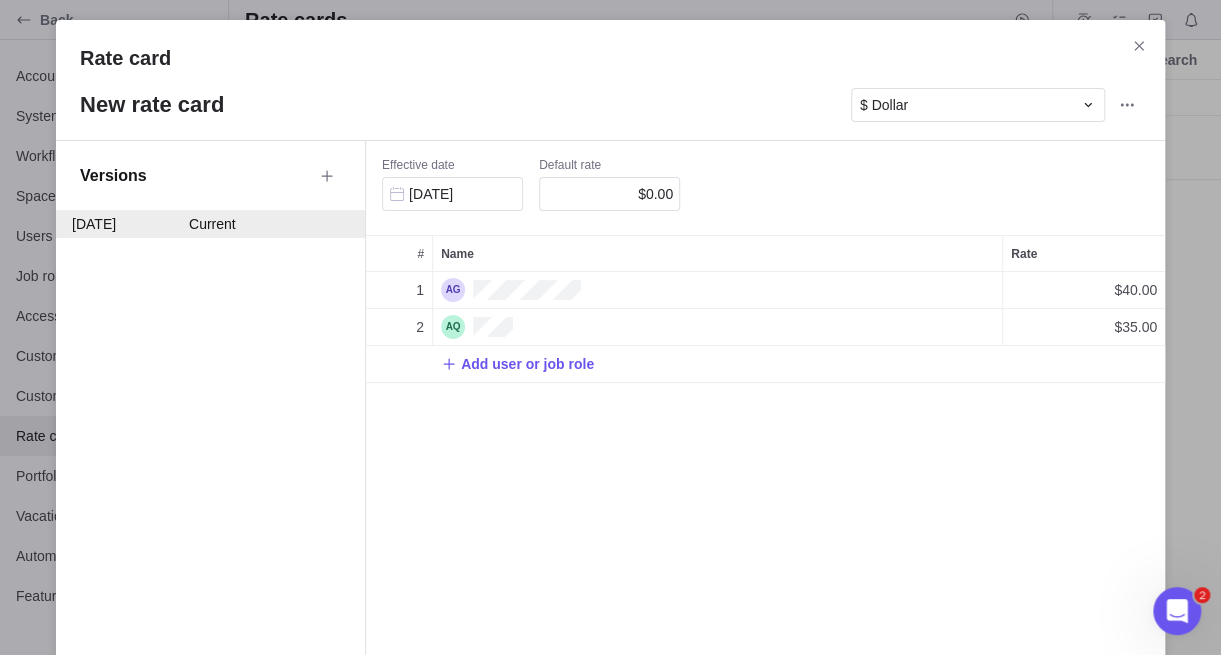 click on "Effective date [DATE] Default rate $0.00" at bounding box center [765, 184] 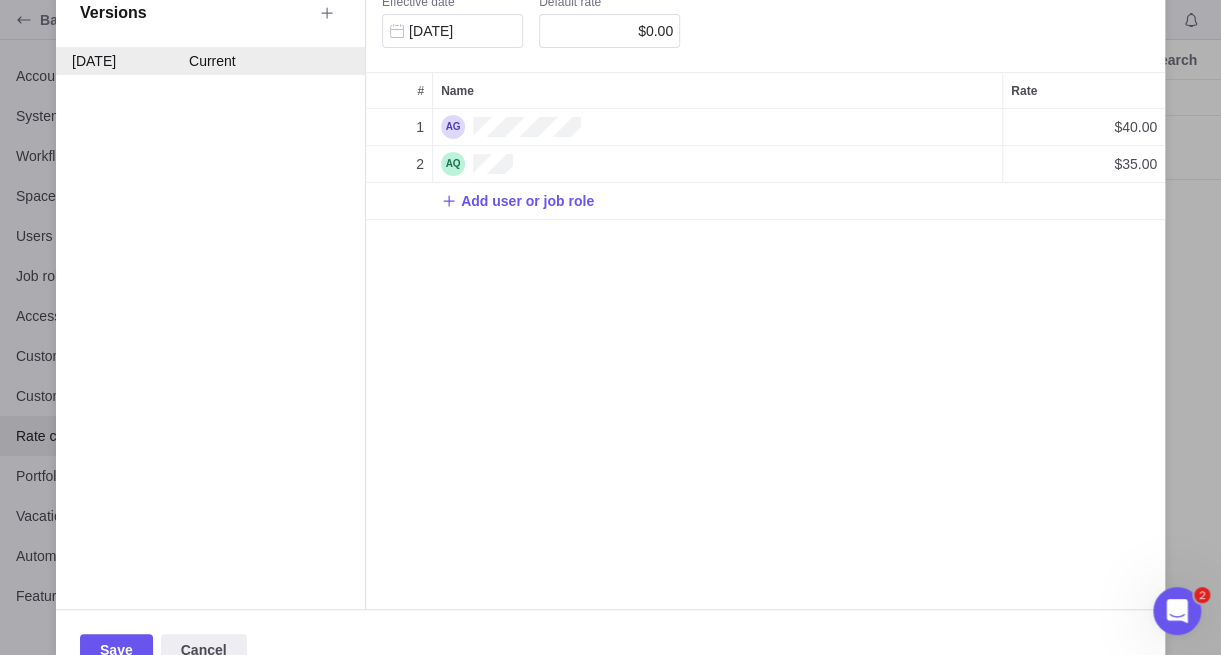 scroll, scrollTop: 218, scrollLeft: 0, axis: vertical 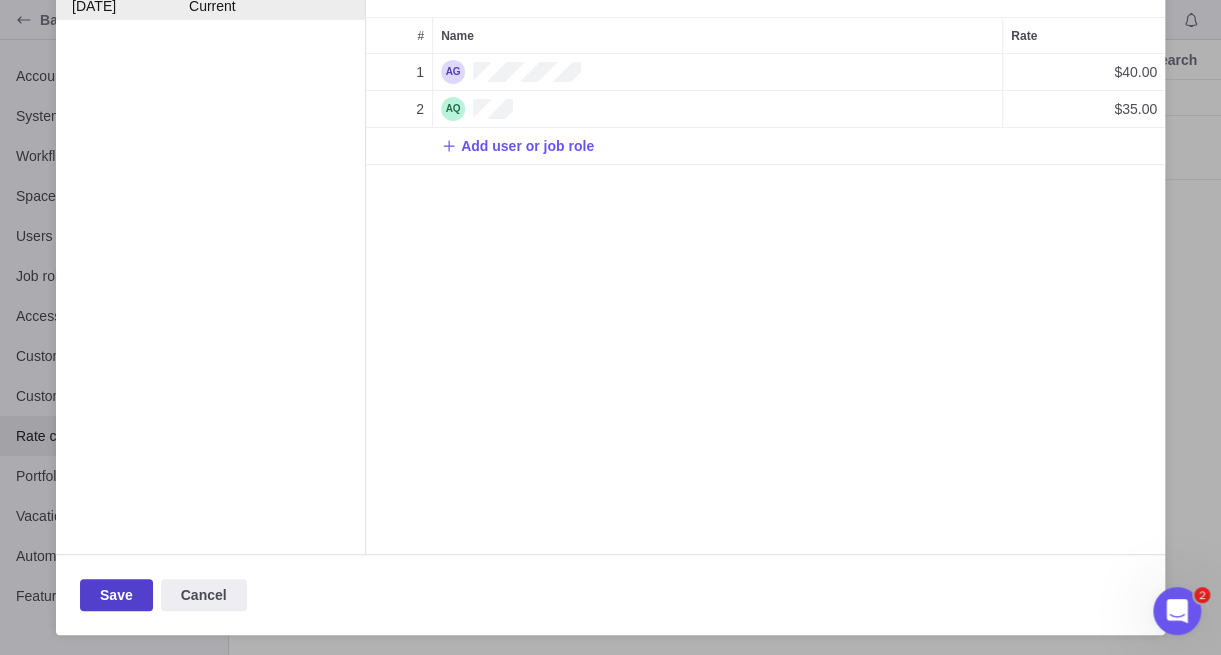 click on "Save" at bounding box center [116, 595] 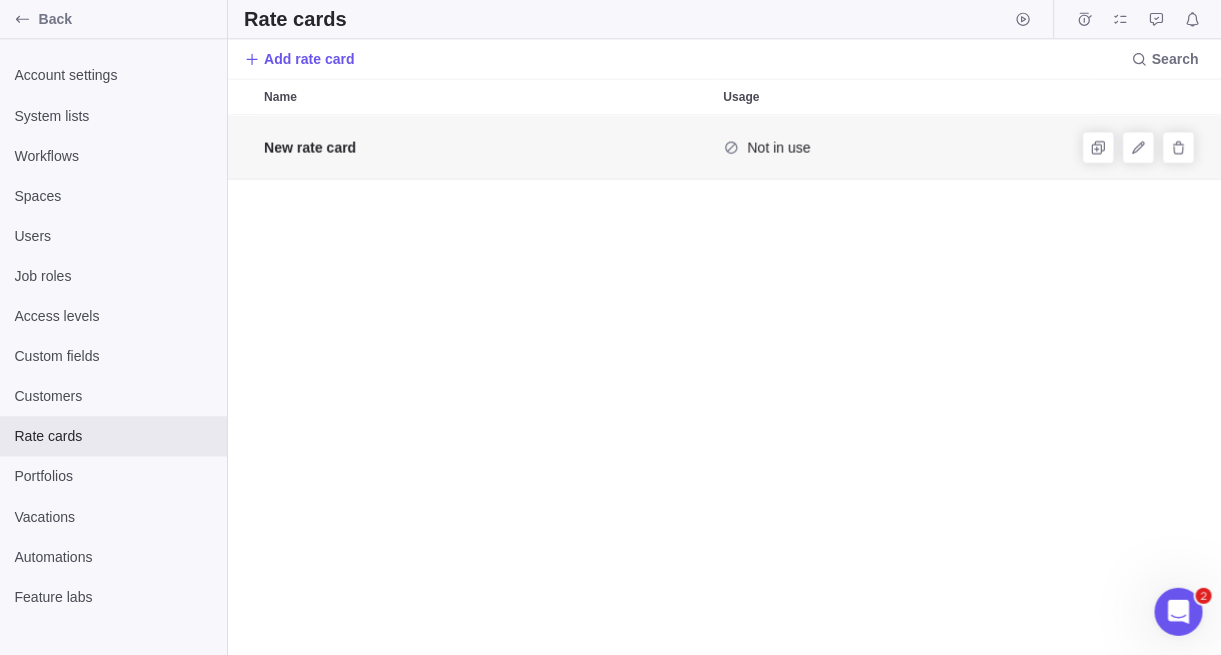 scroll, scrollTop: 0, scrollLeft: 0, axis: both 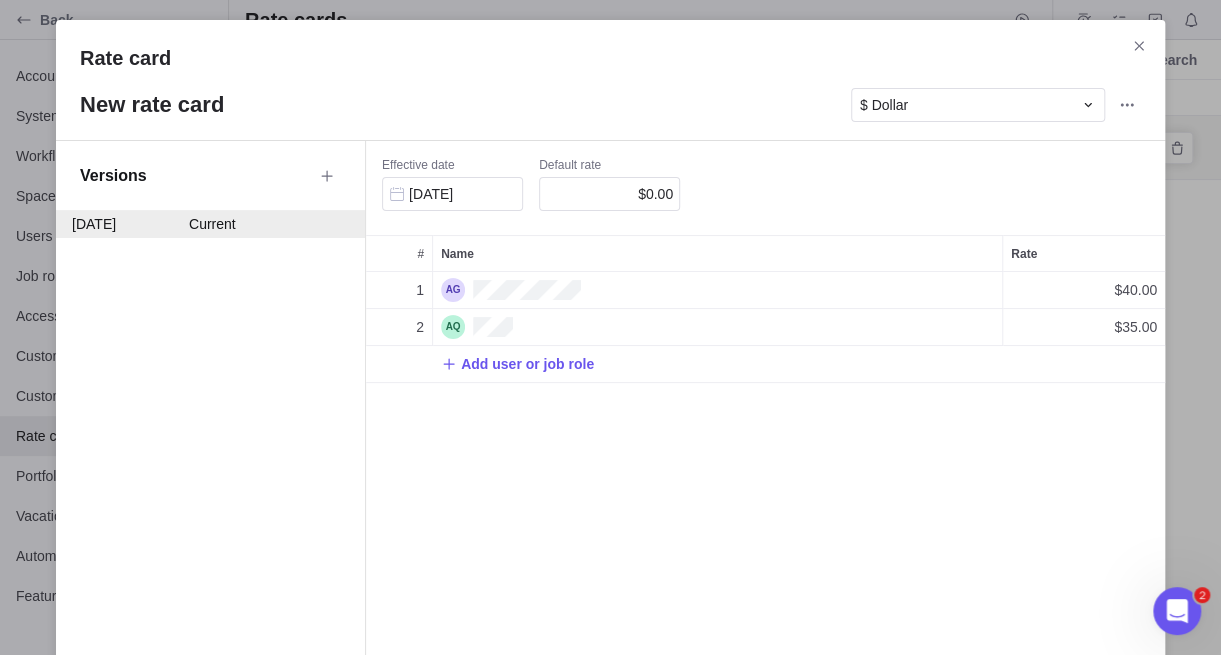 click on "Versions [DATE] Current" at bounding box center (211, 456) 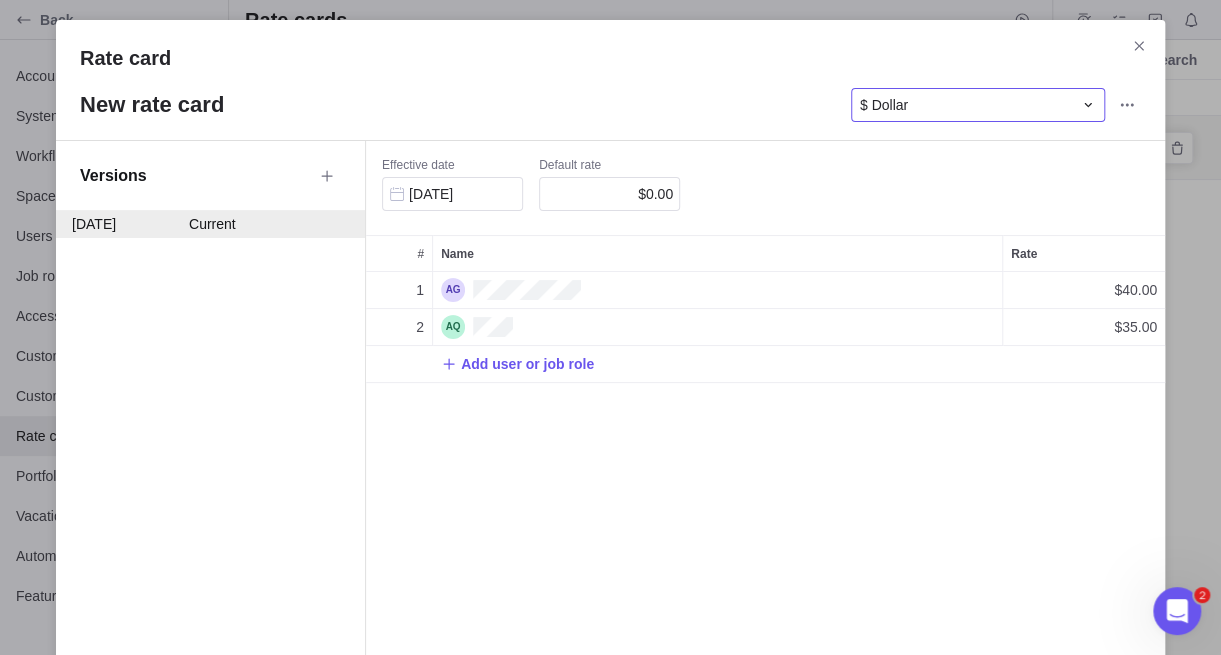 click 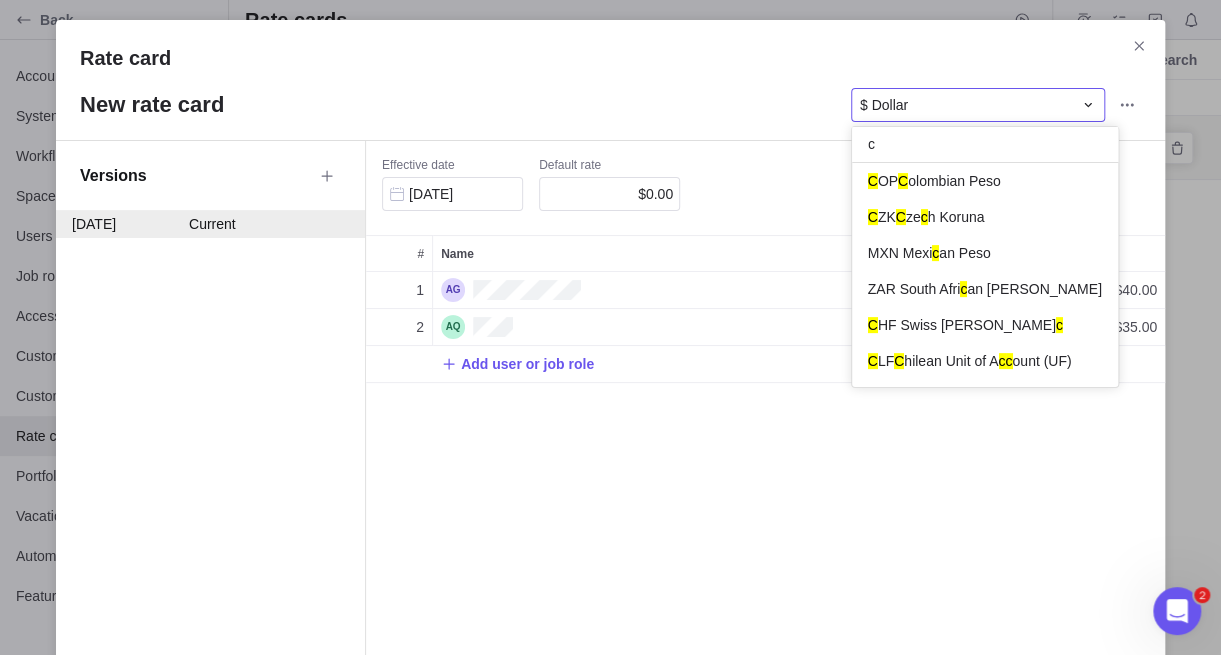 scroll, scrollTop: 7, scrollLeft: 0, axis: vertical 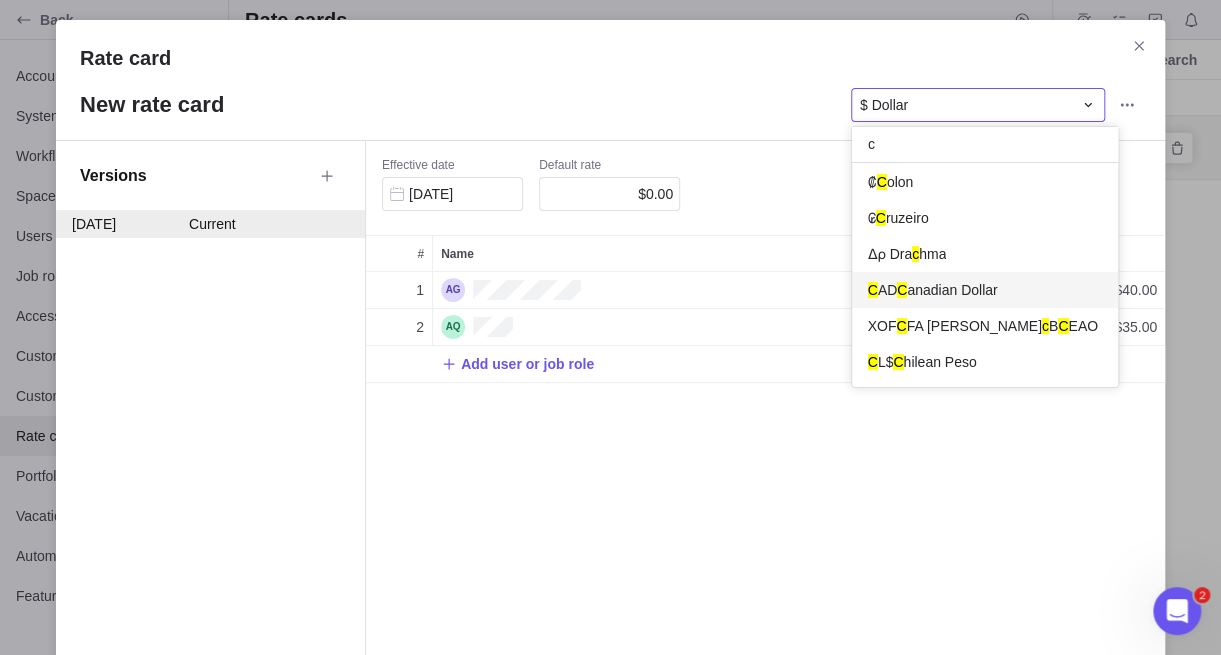 type on "c" 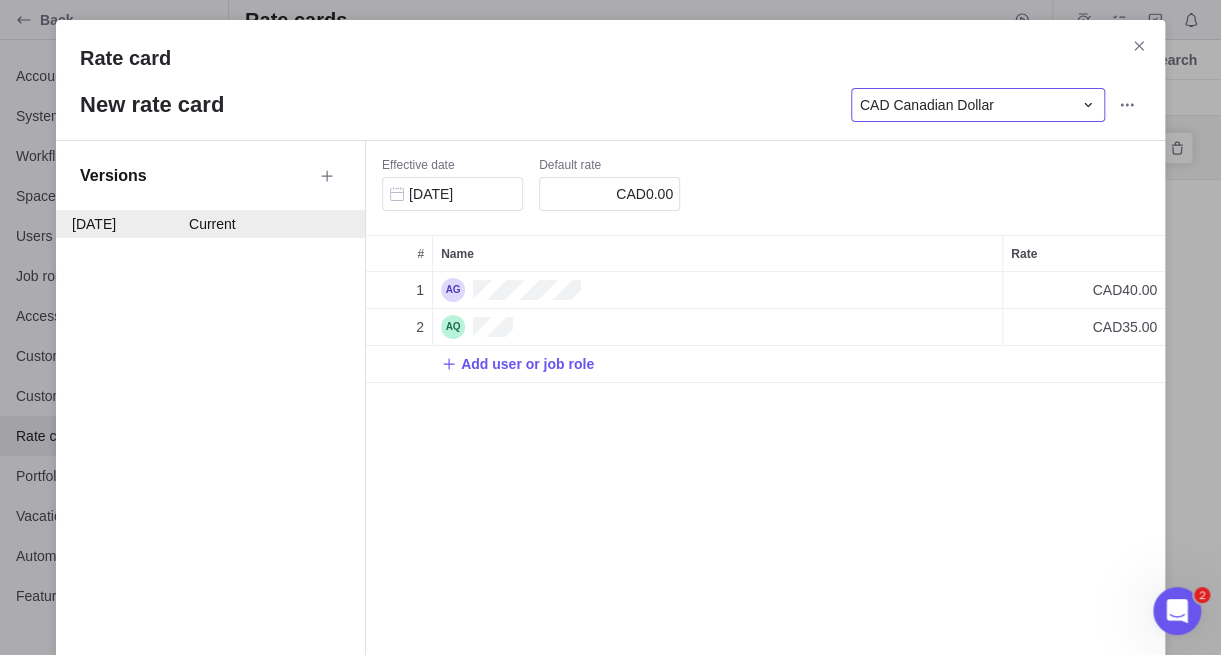 scroll, scrollTop: 218, scrollLeft: 0, axis: vertical 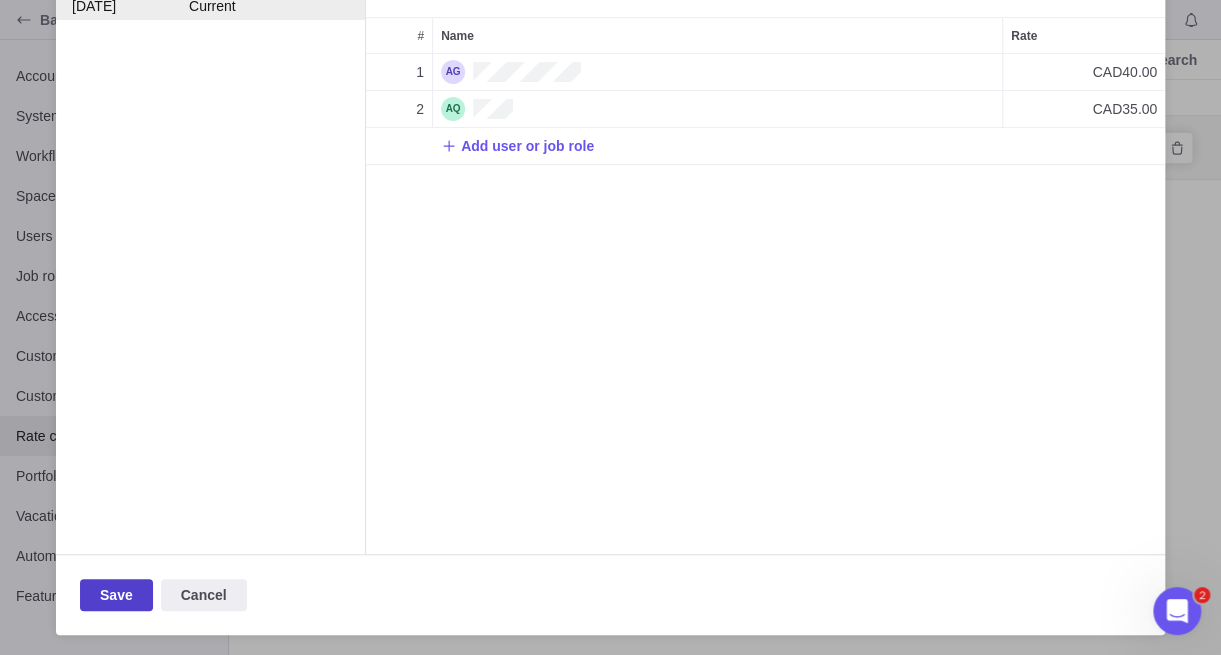 click on "Save" at bounding box center (116, 595) 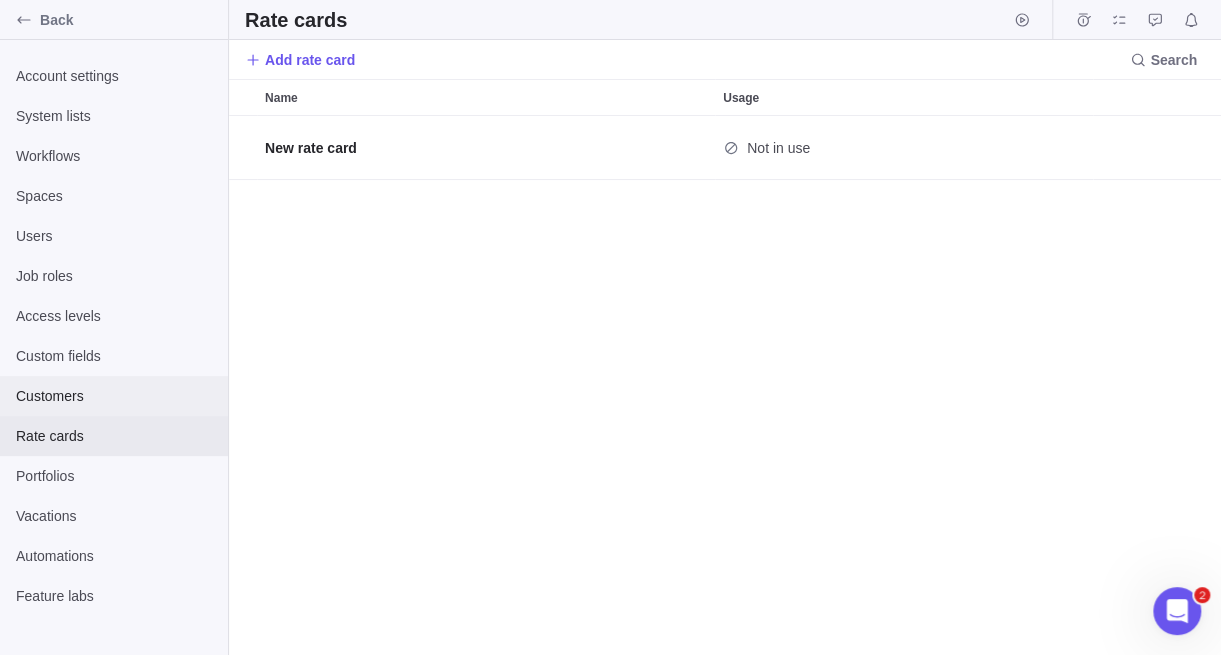 click on "Customers" at bounding box center (114, 396) 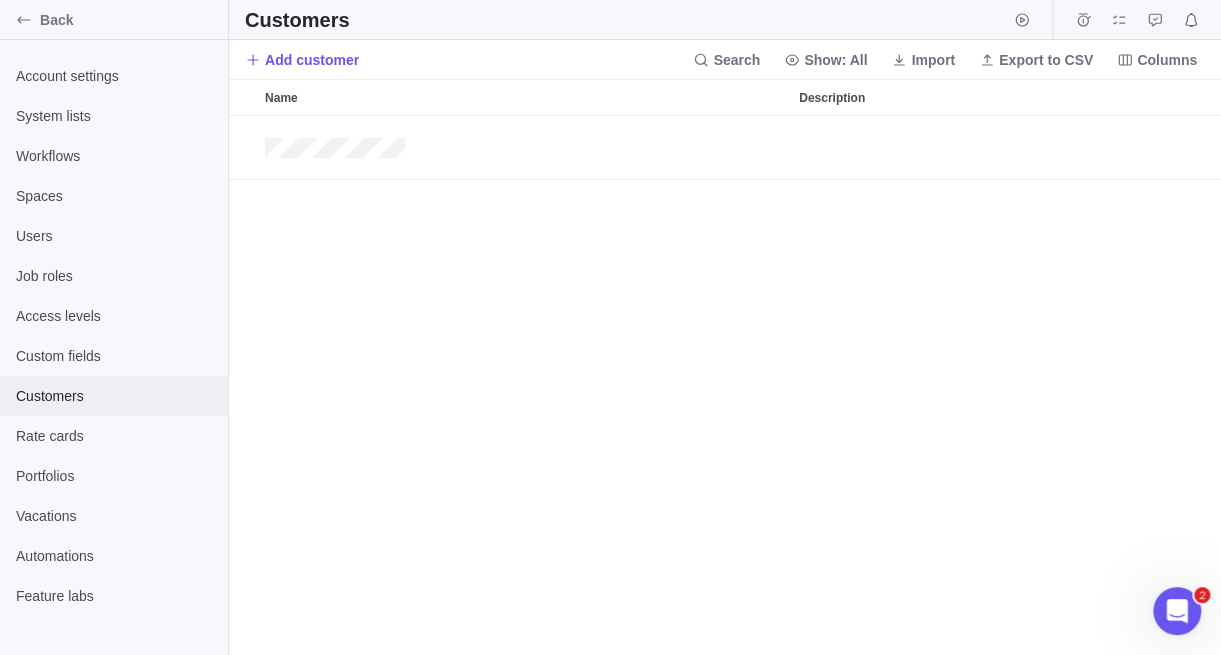 scroll, scrollTop: 15, scrollLeft: 15, axis: both 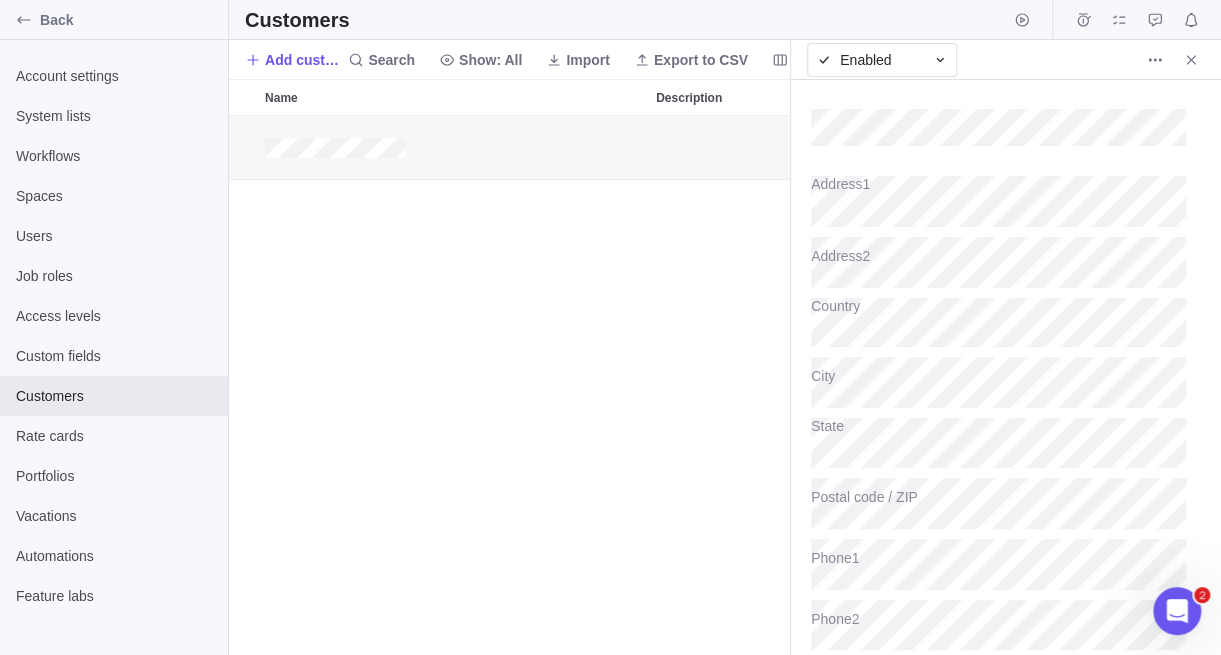 click at bounding box center [509, 385] 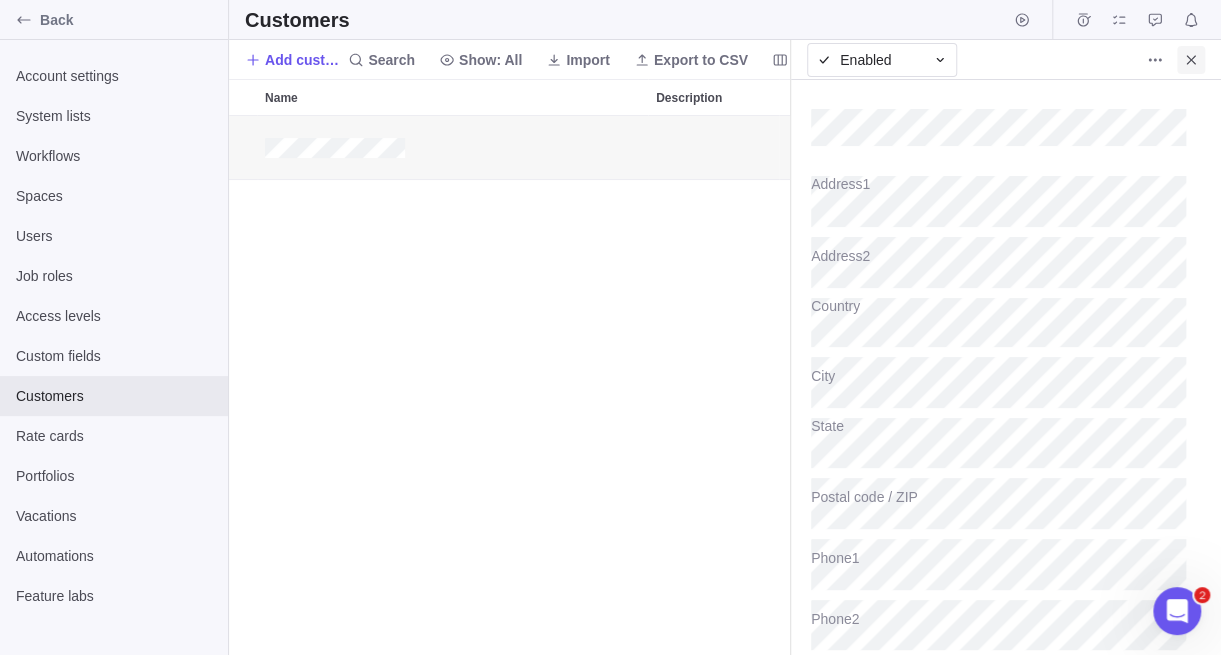 click 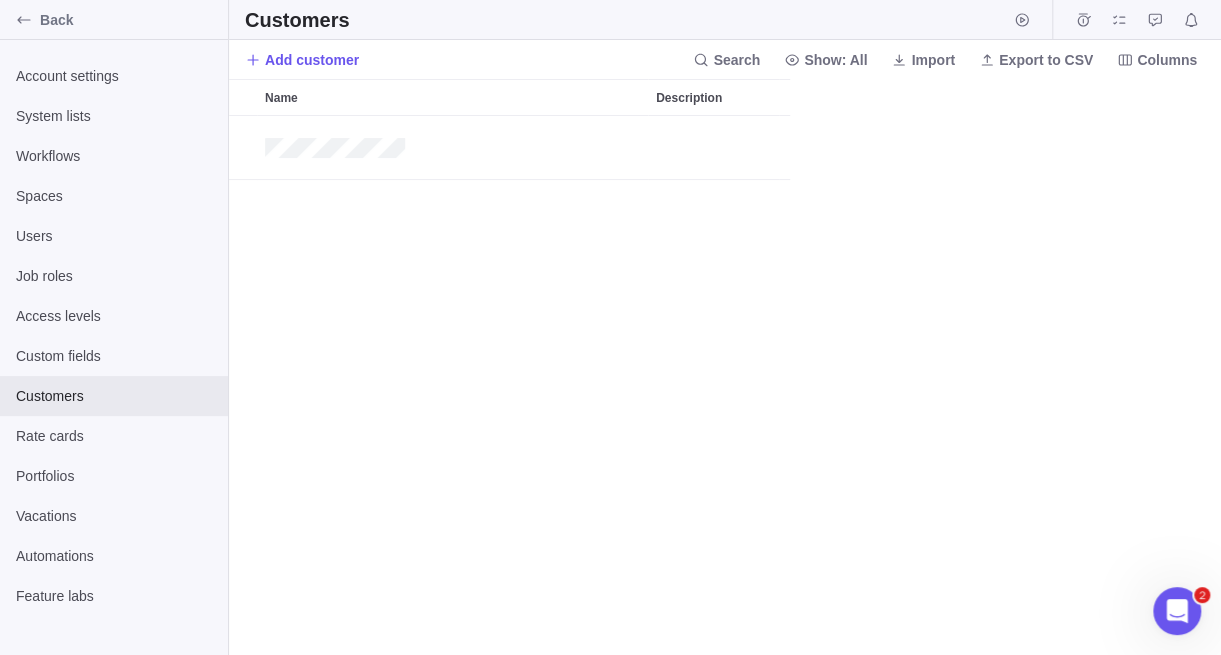 scroll, scrollTop: 15, scrollLeft: 15, axis: both 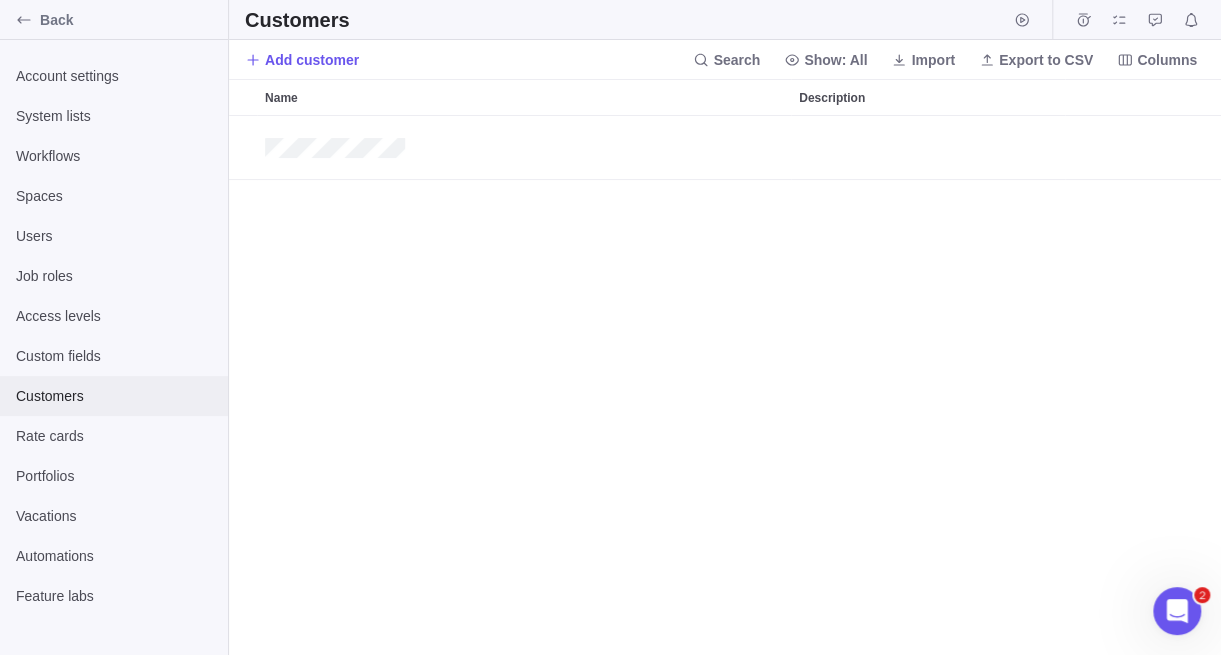 click on "Customers" at bounding box center [114, 396] 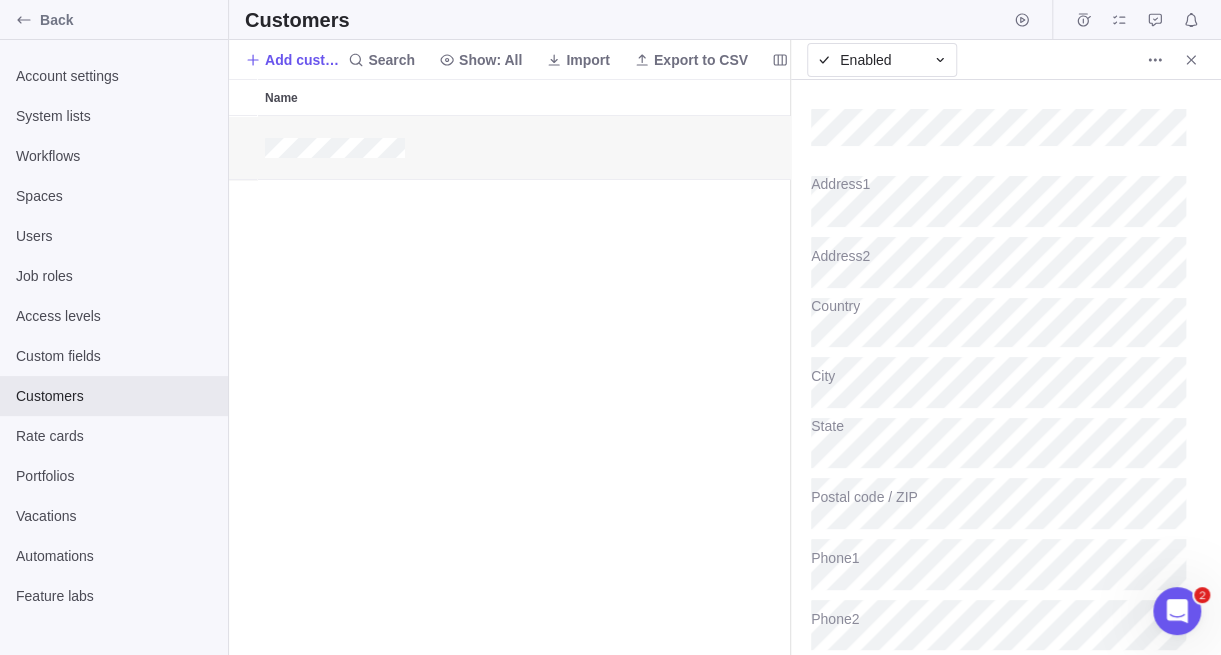 scroll, scrollTop: 523, scrollLeft: 546, axis: both 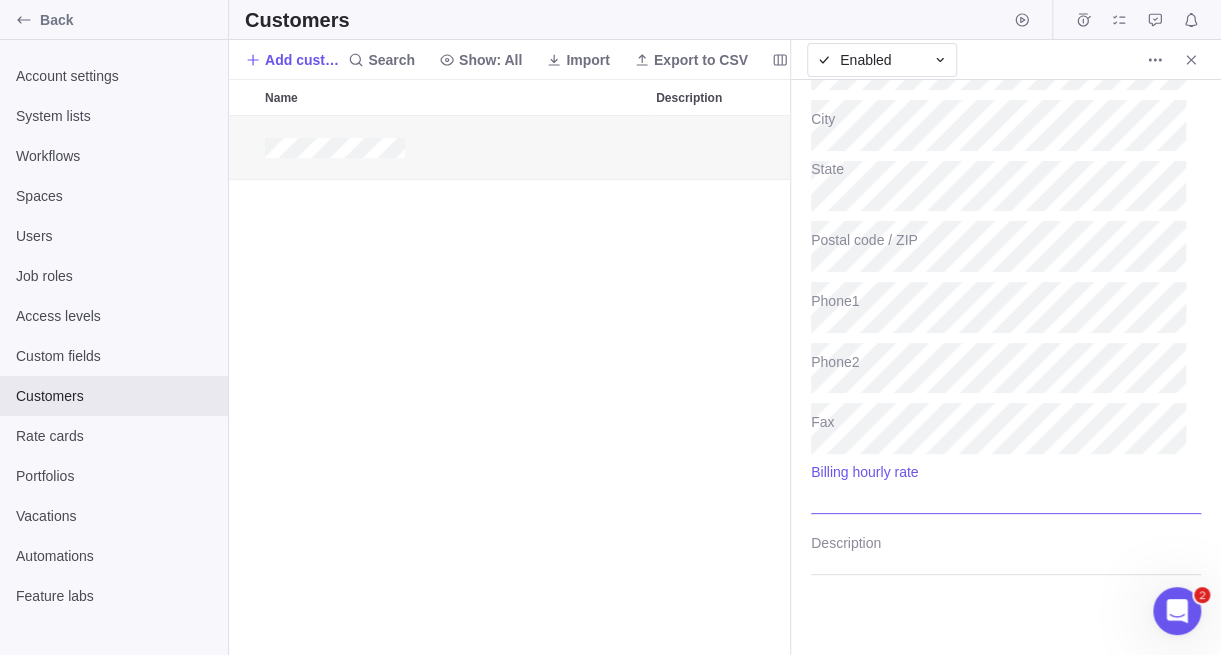 type on "x" 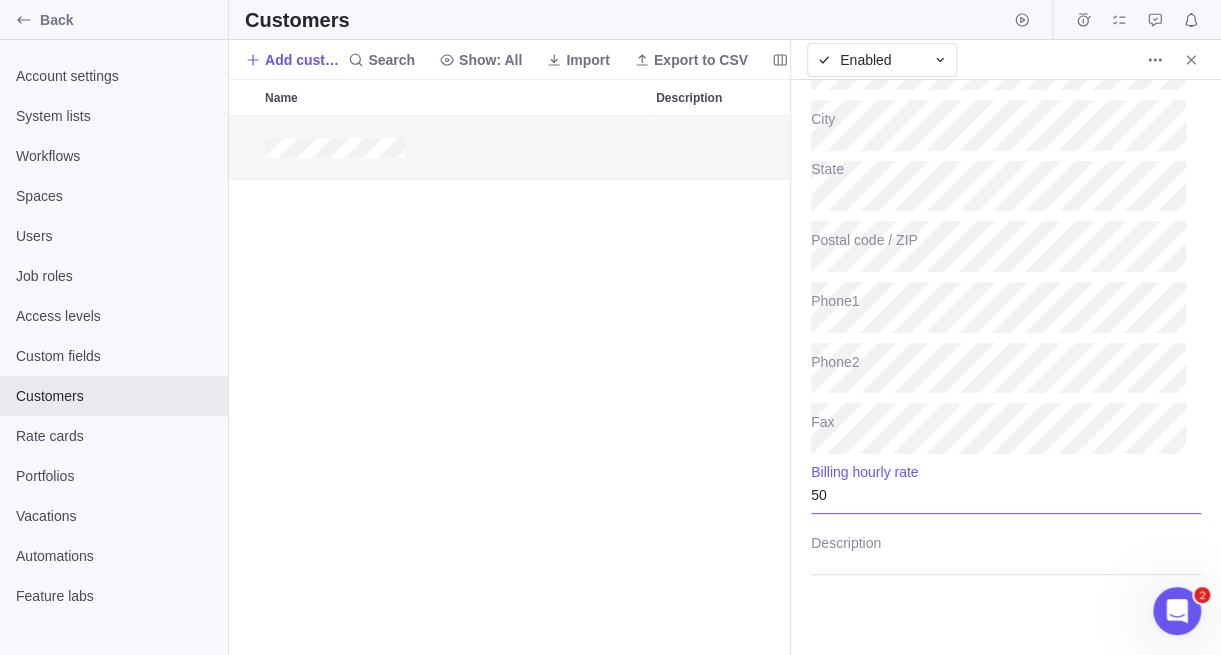 type on "50" 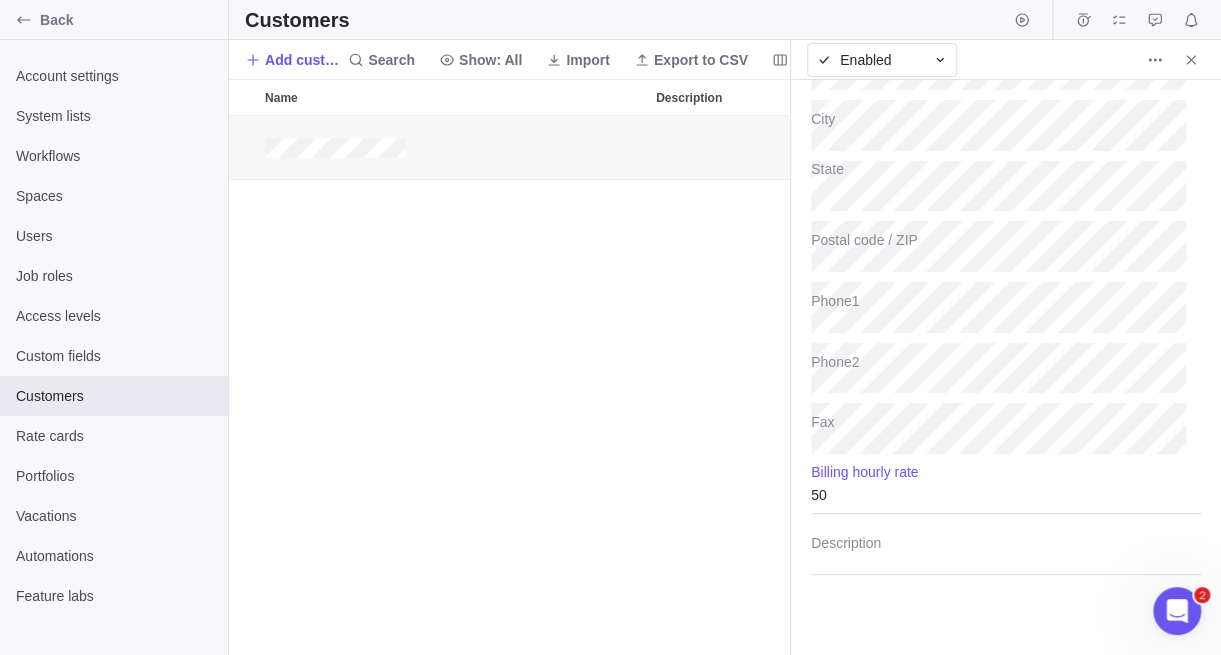 click at bounding box center (509, 385) 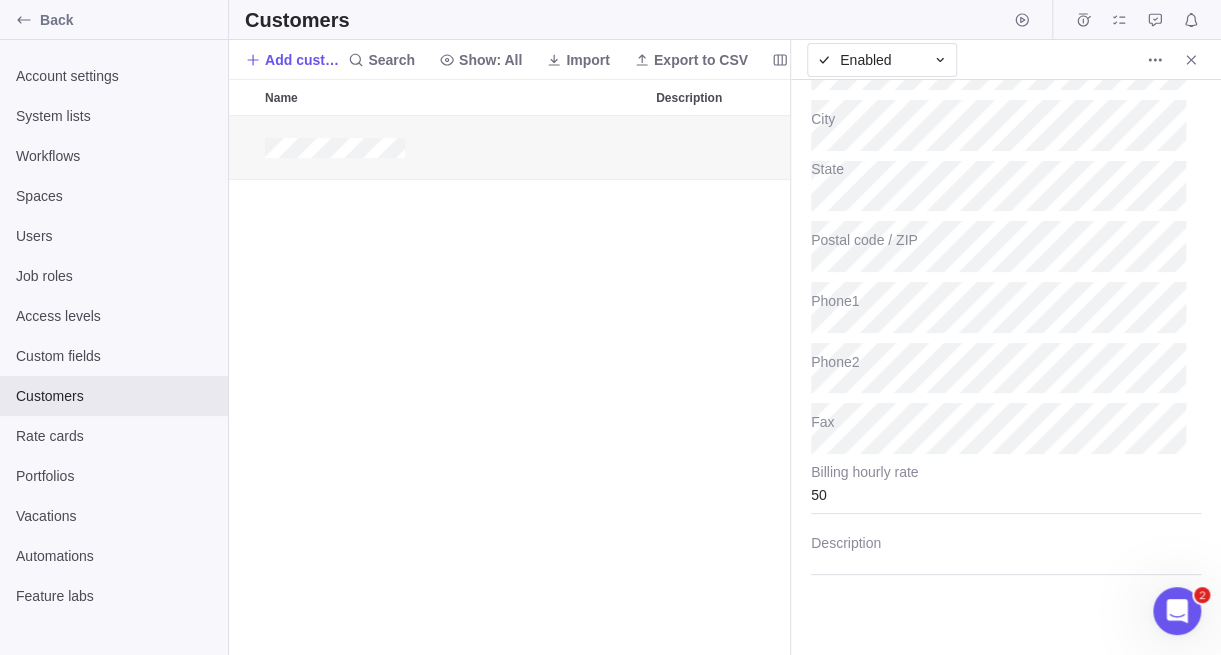 scroll, scrollTop: 0, scrollLeft: 0, axis: both 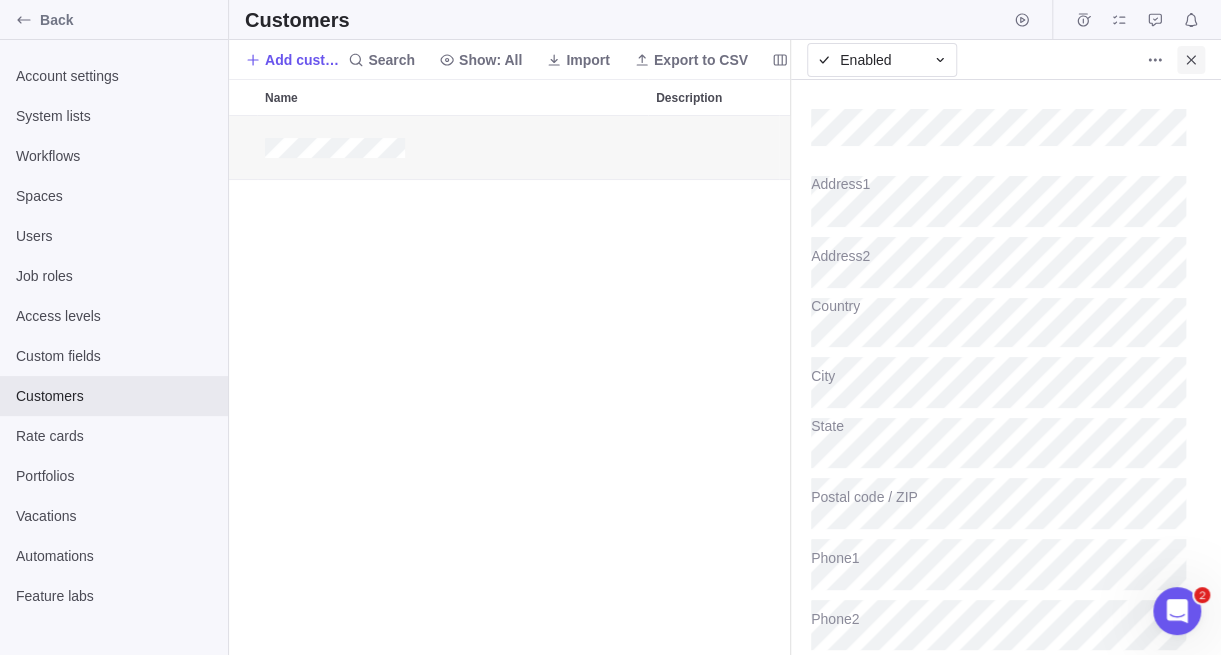 click 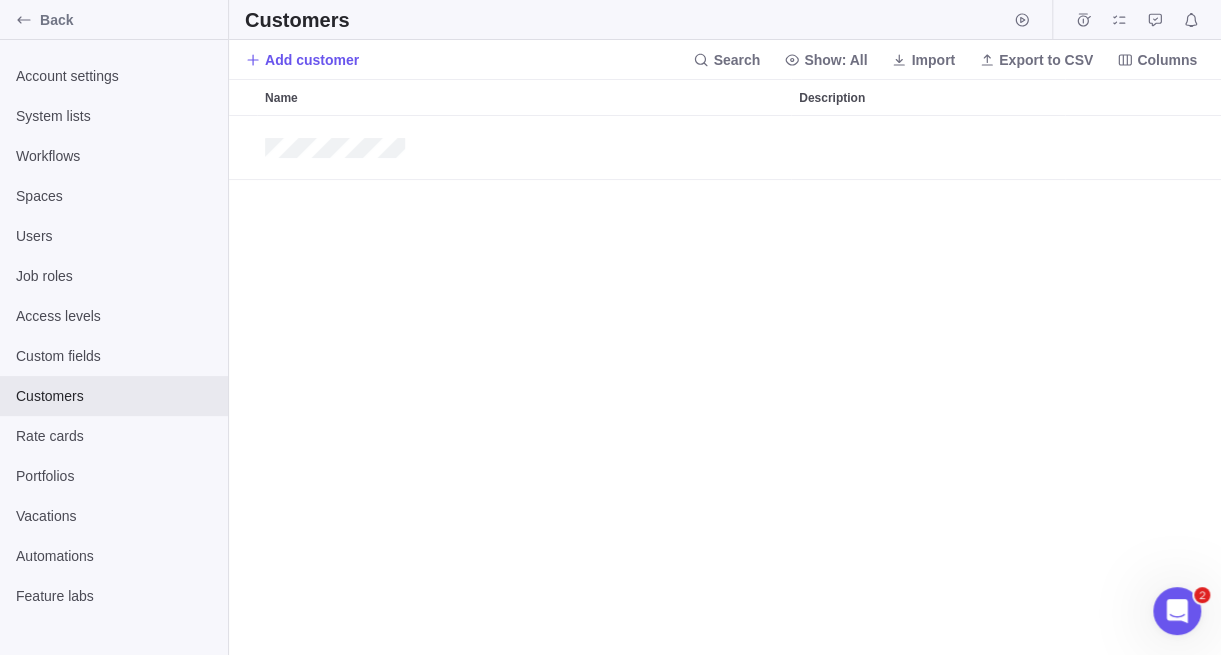 scroll, scrollTop: 15, scrollLeft: 15, axis: both 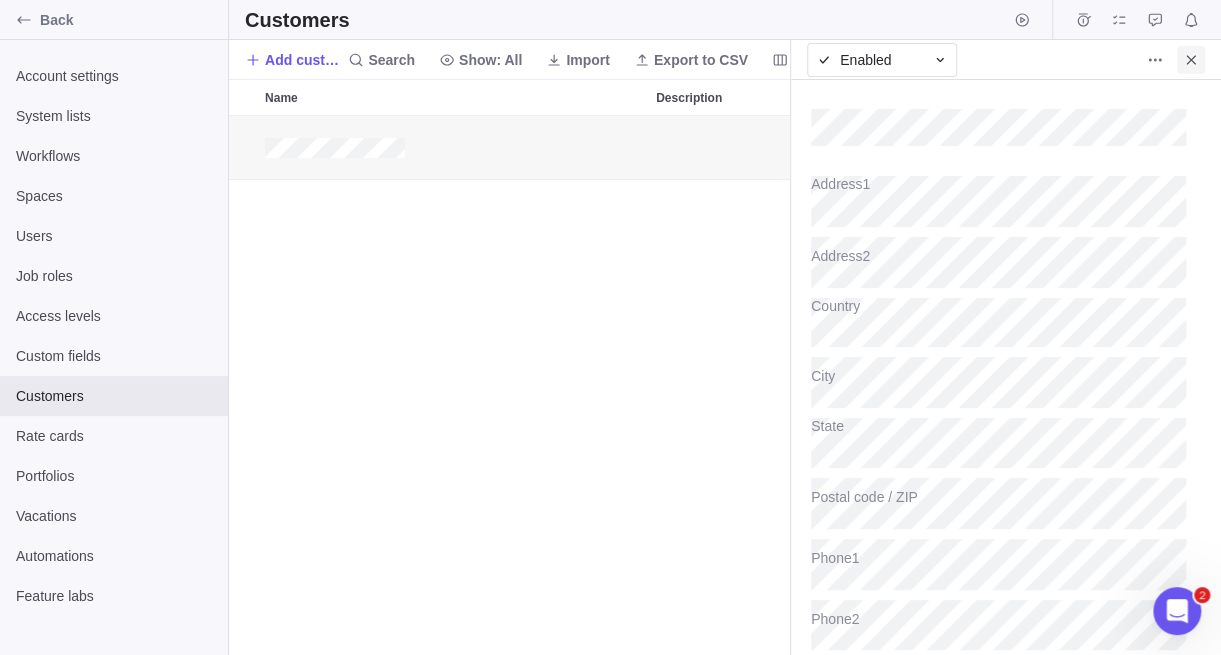 type on "x" 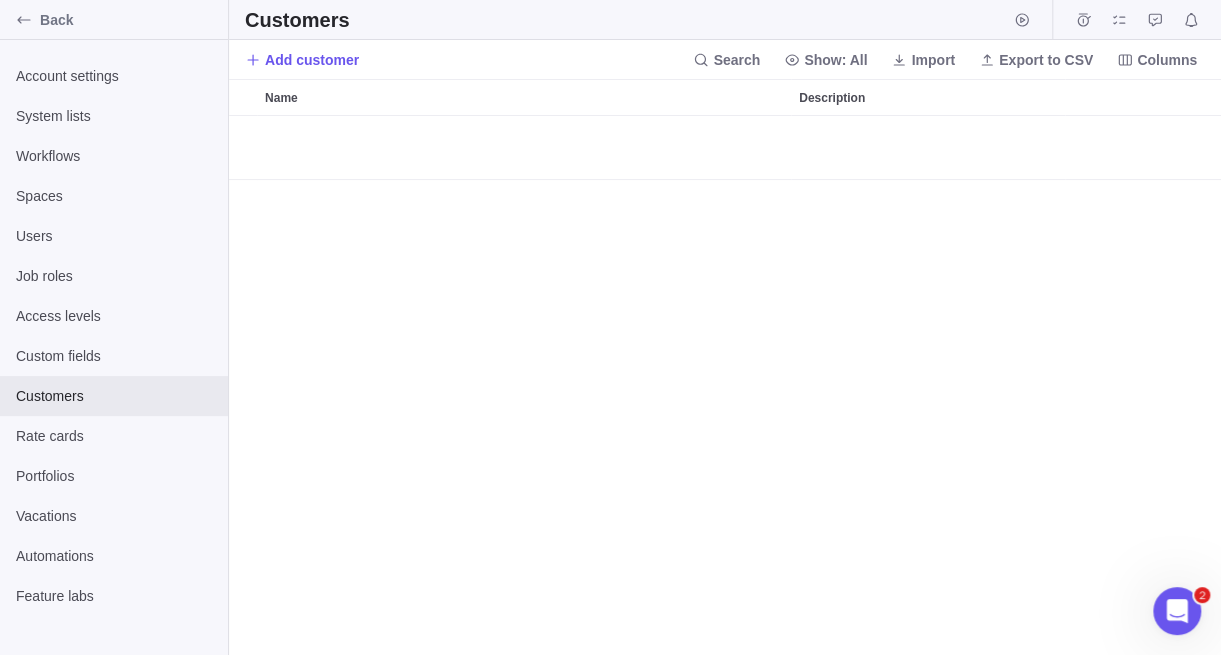 scroll, scrollTop: 15, scrollLeft: 15, axis: both 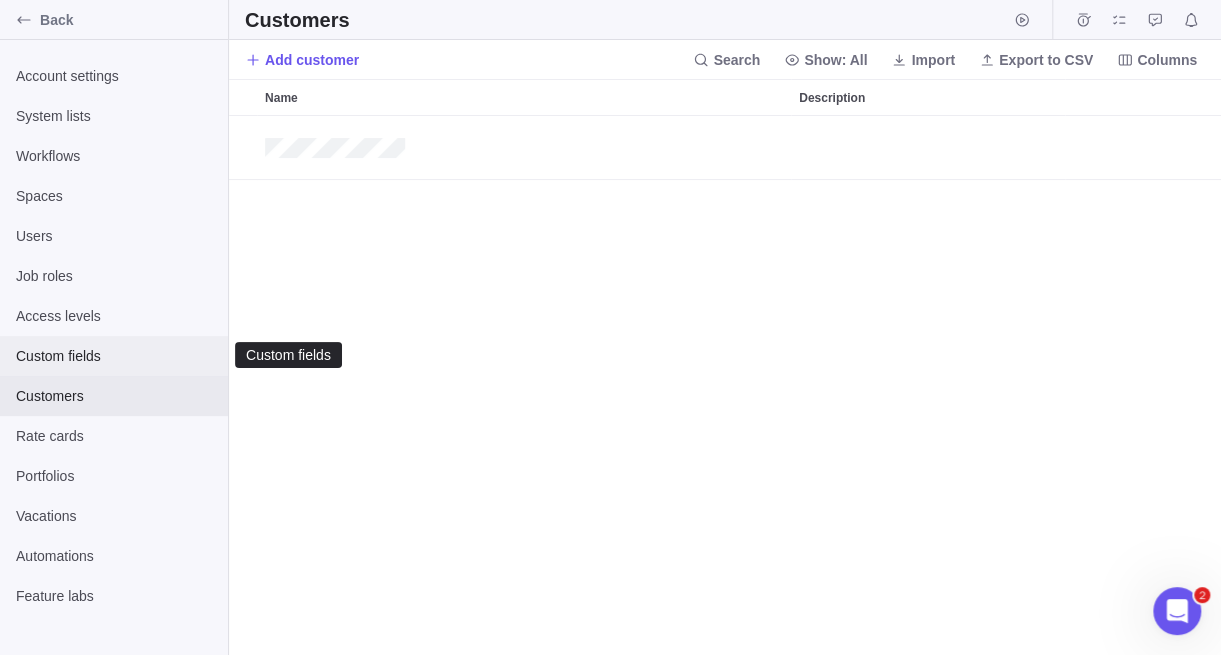 click on "Custom fields" at bounding box center (114, 356) 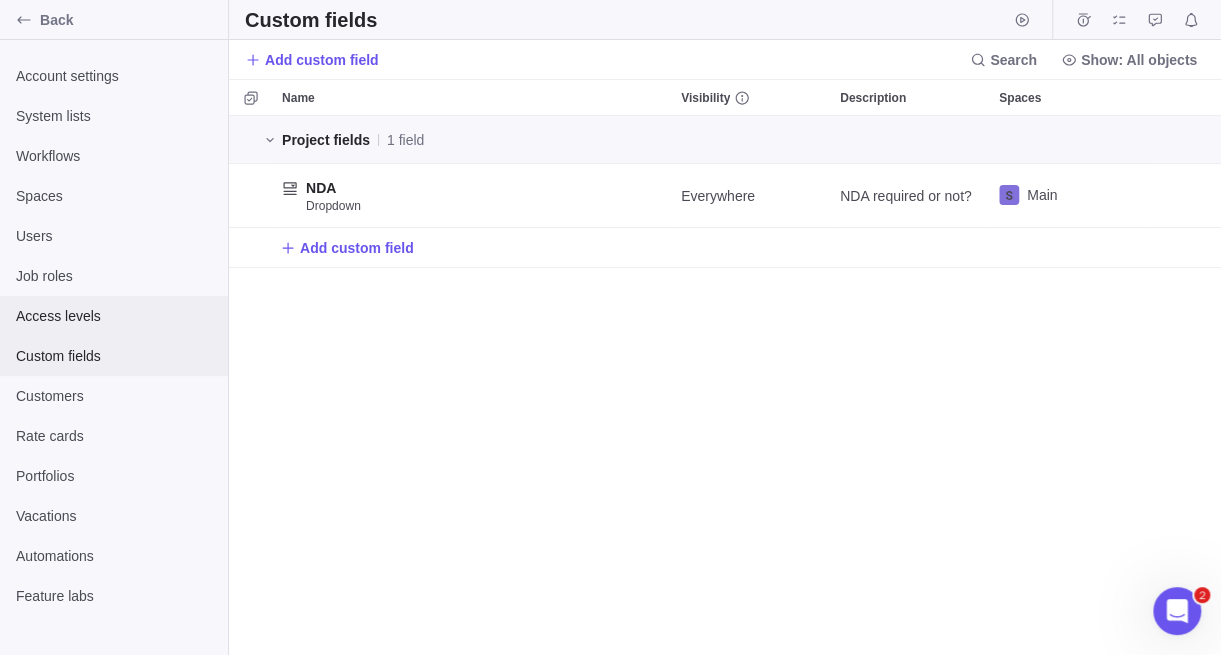 scroll, scrollTop: 15, scrollLeft: 15, axis: both 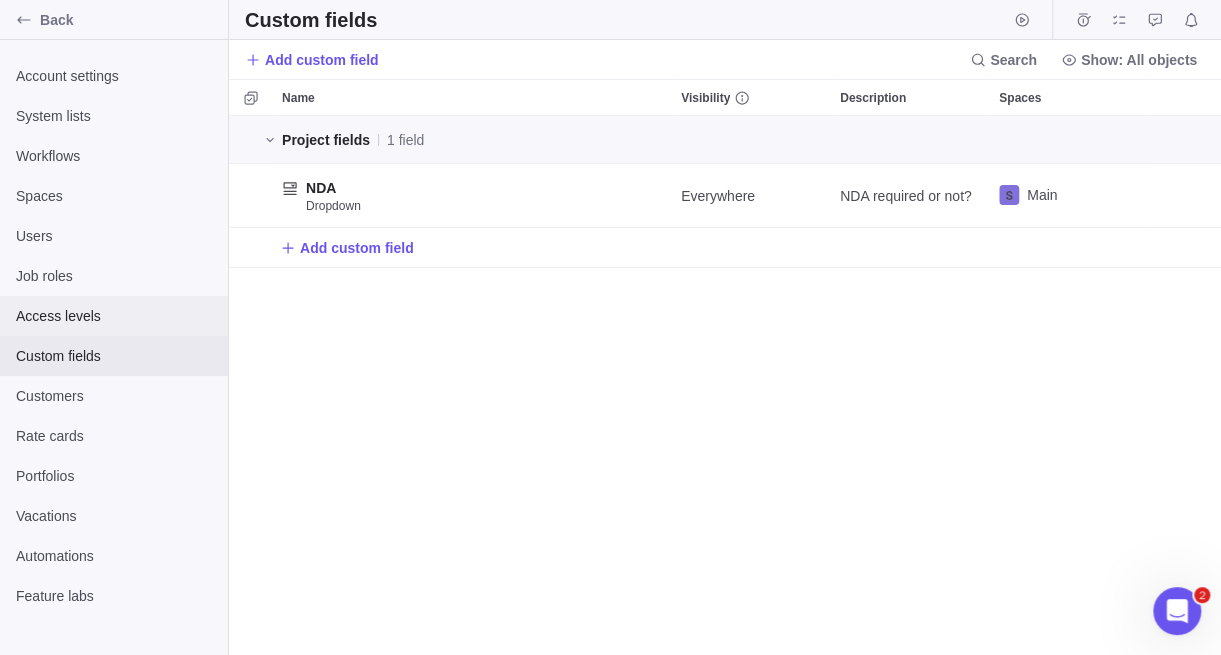 click on "Access levels" at bounding box center [114, 316] 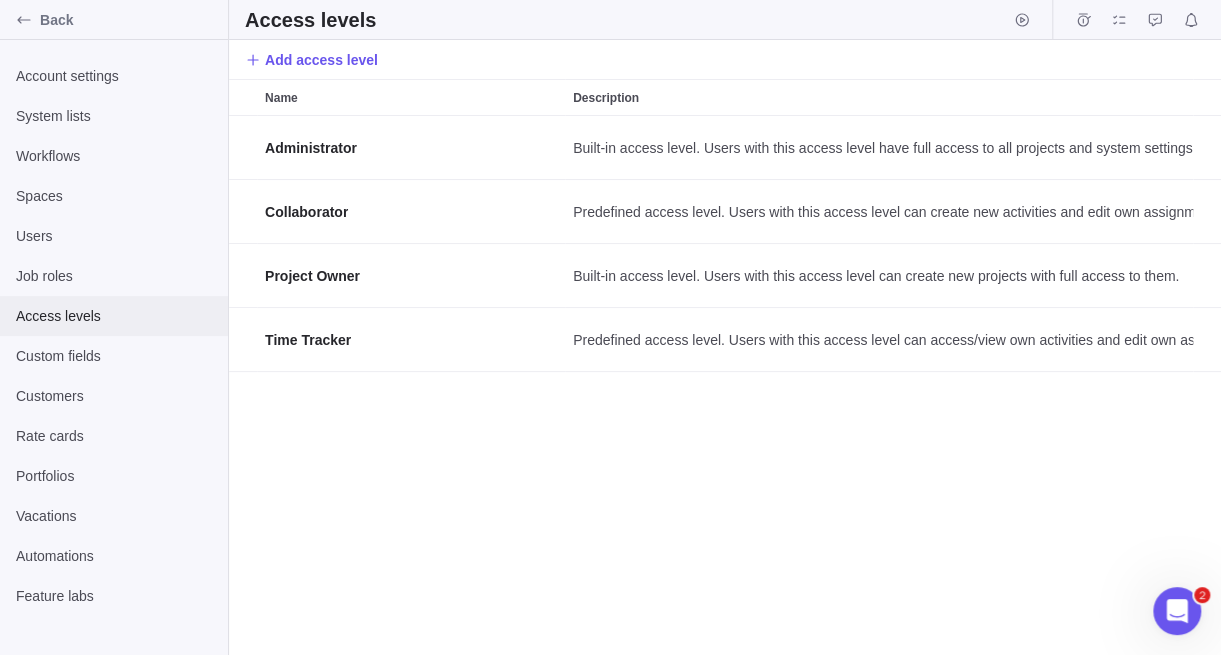 scroll, scrollTop: 523, scrollLeft: 976, axis: both 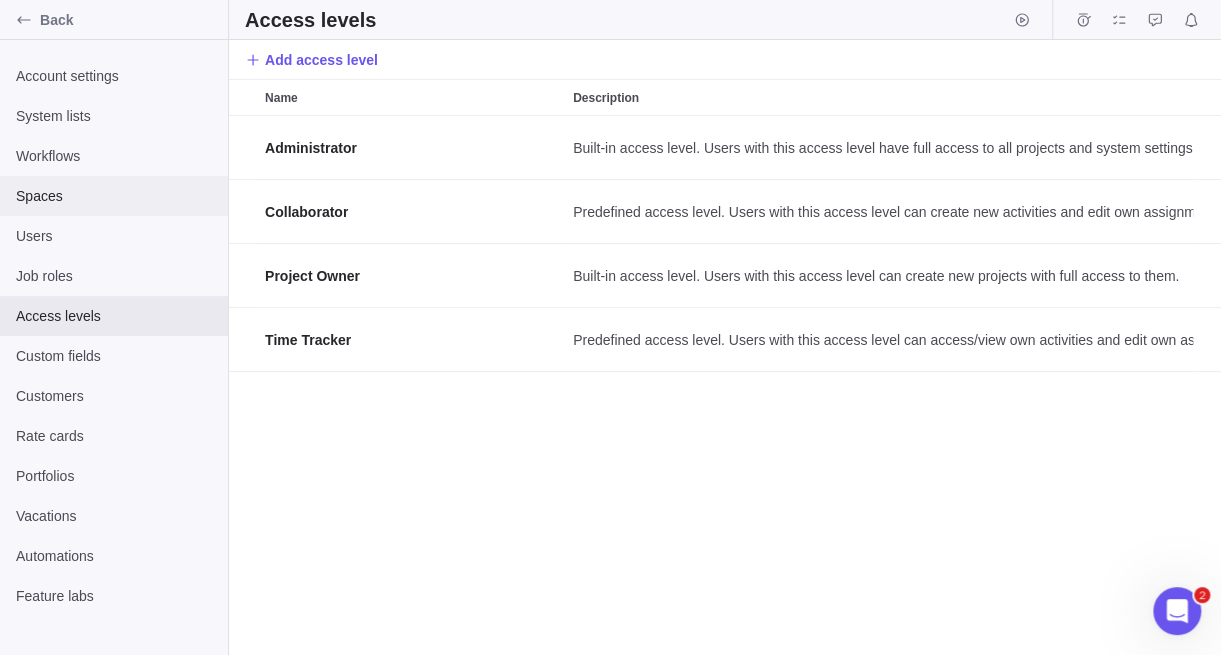 click on "Spaces" at bounding box center (114, 196) 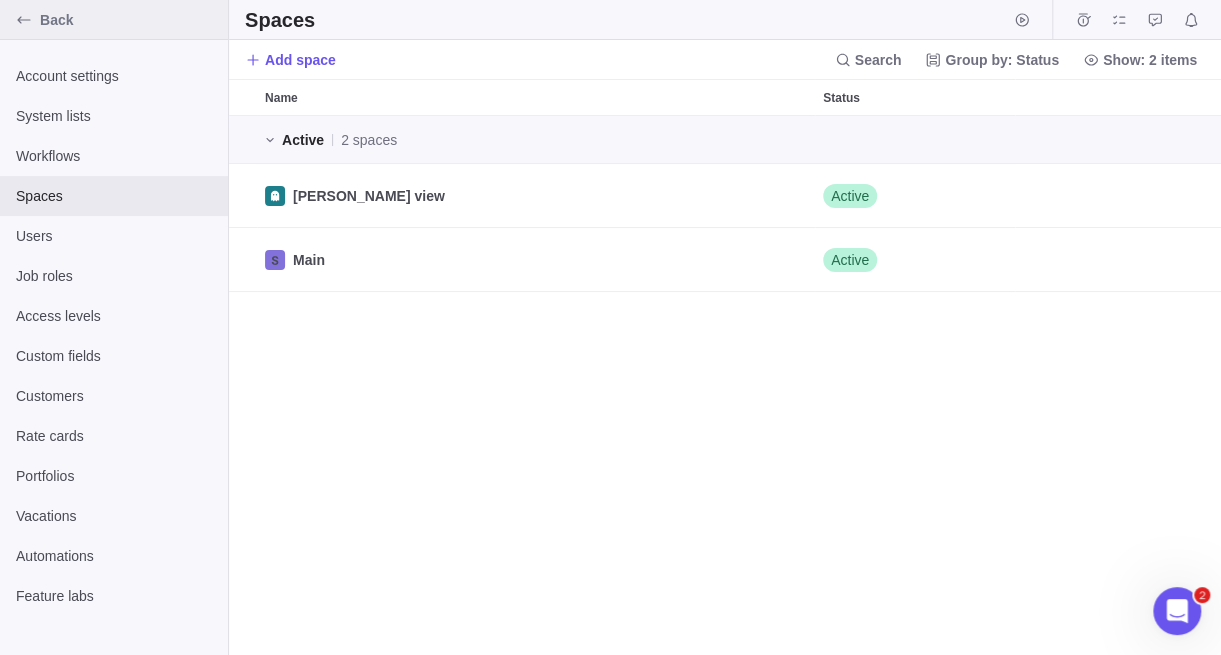 click at bounding box center [24, 20] 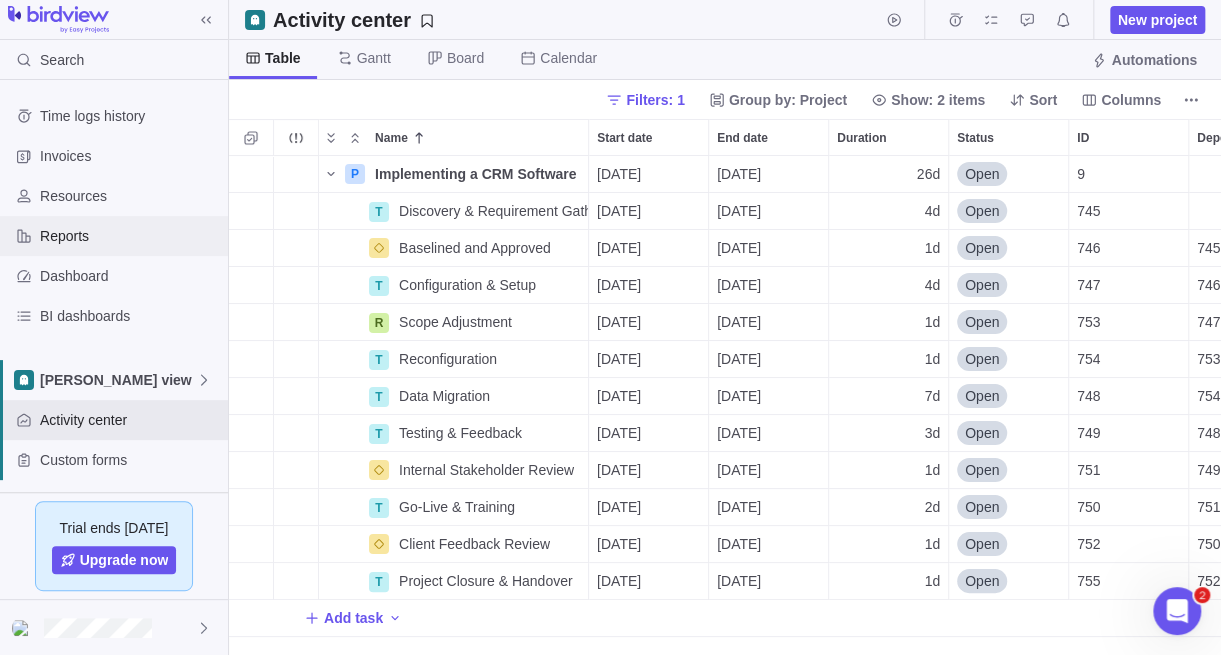 click on "Reports" at bounding box center (130, 236) 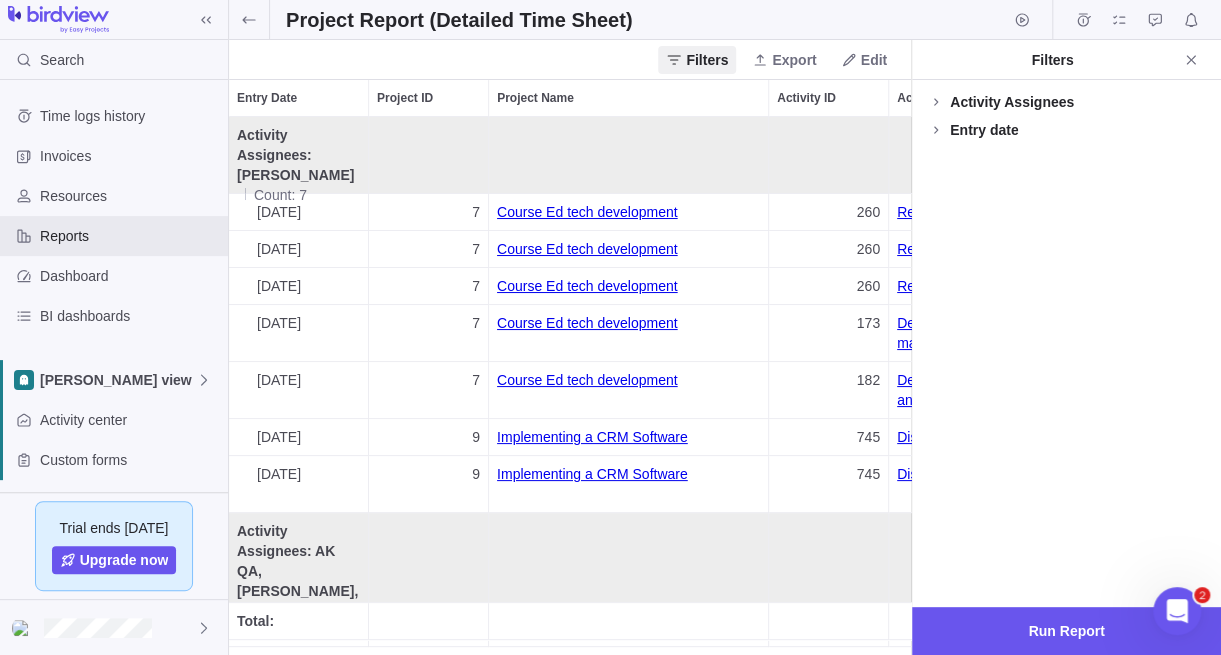 click on "Activity Assignees" at bounding box center [1012, 102] 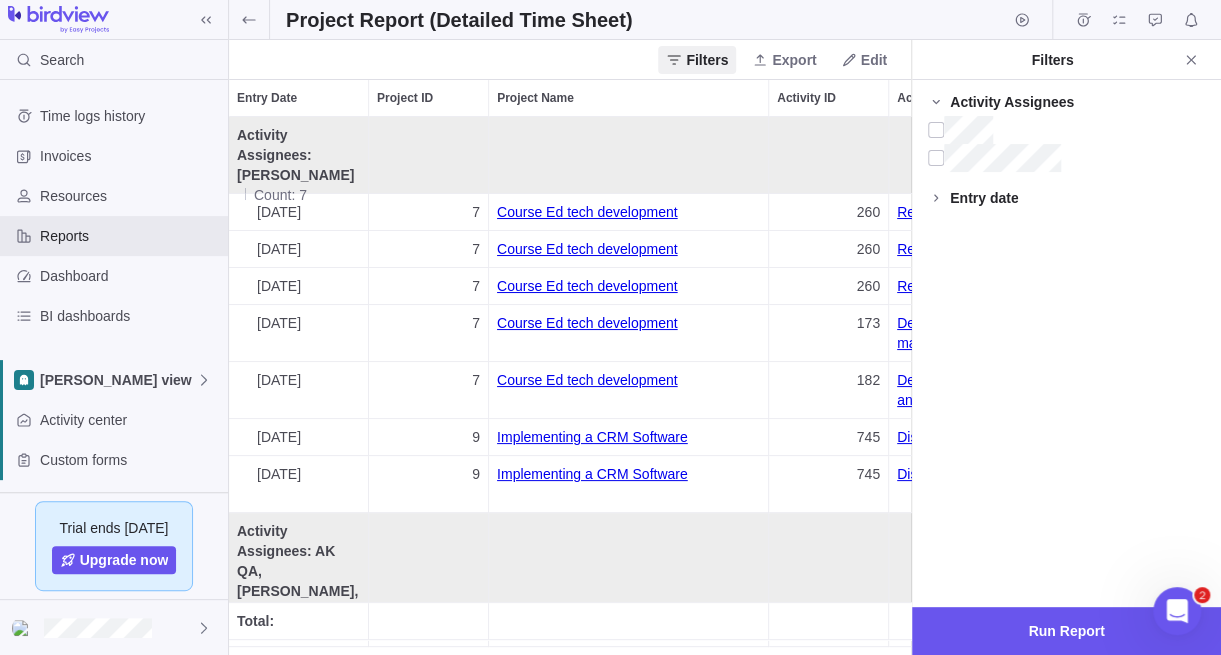 click on "Activity Assignees" at bounding box center [1012, 102] 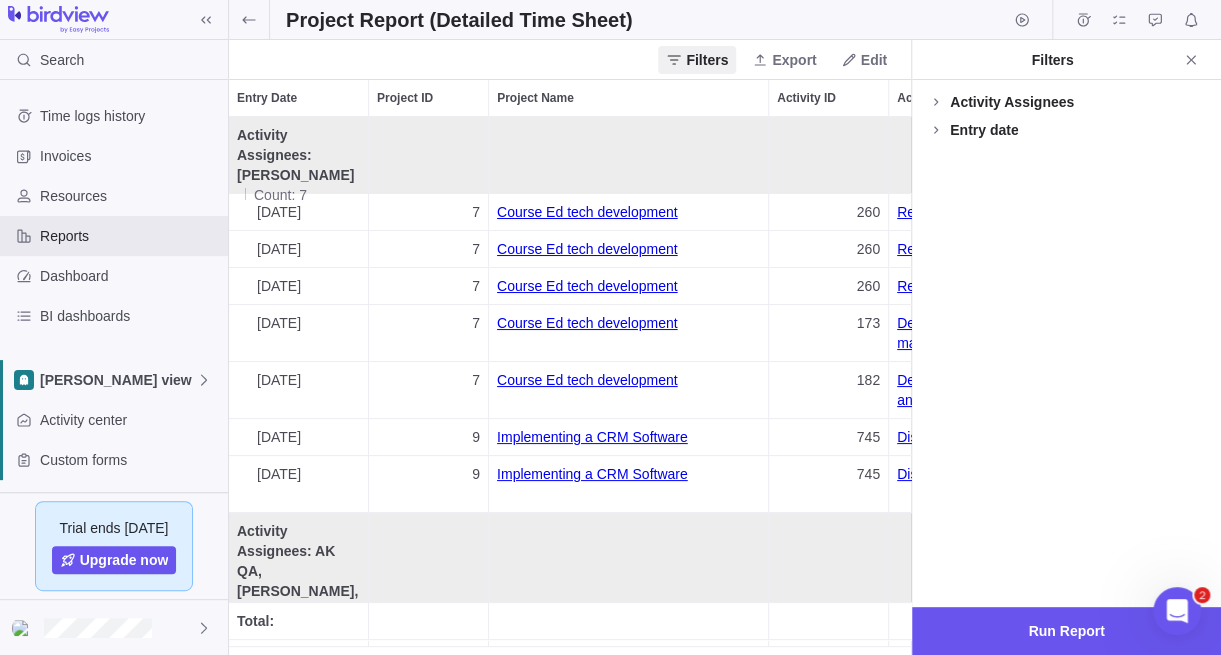 click on "Entry date" at bounding box center (984, 130) 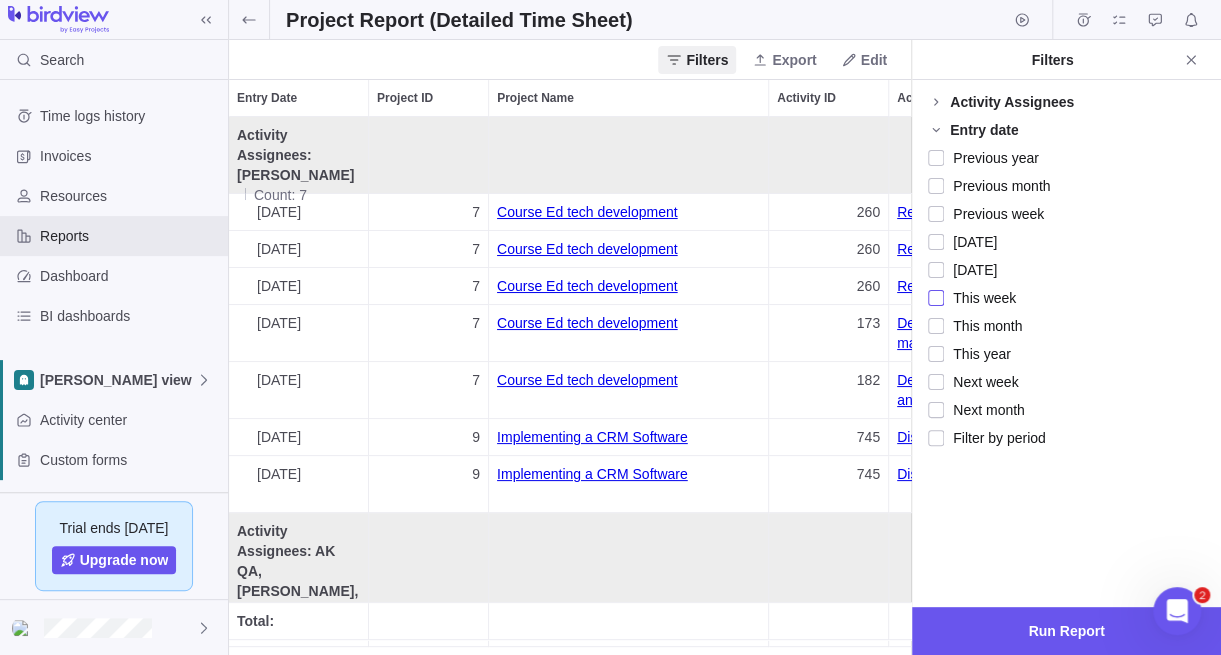 click on "This week" at bounding box center (980, 298) 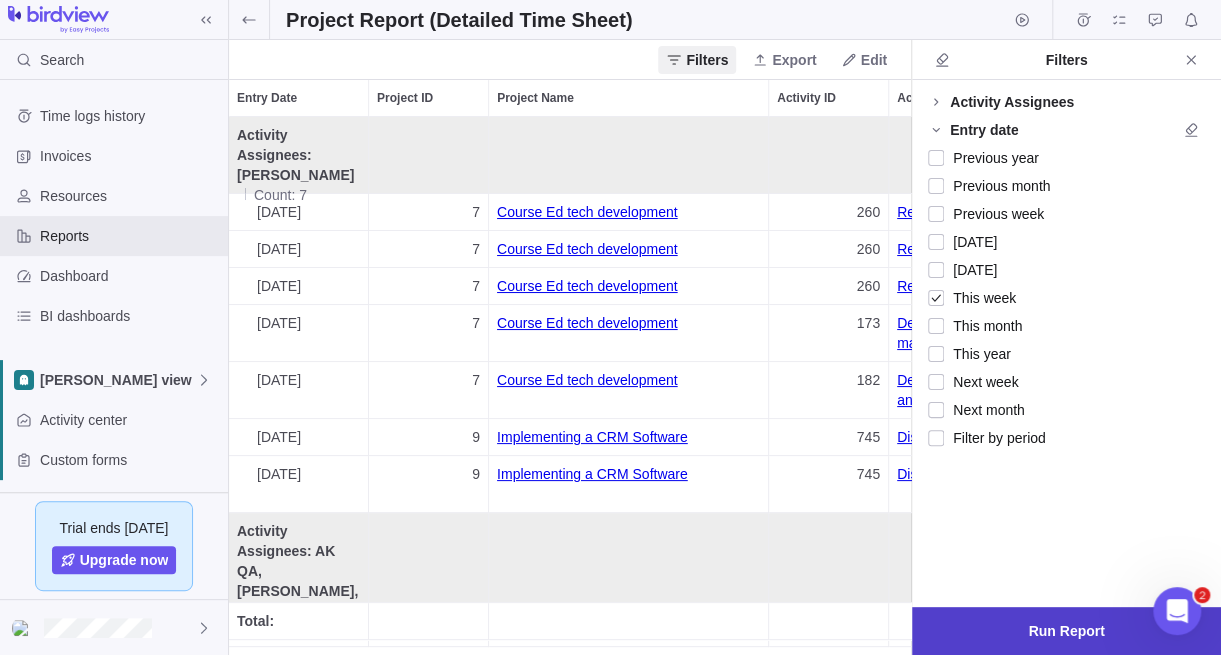 click on "Run Report" at bounding box center [1066, 631] 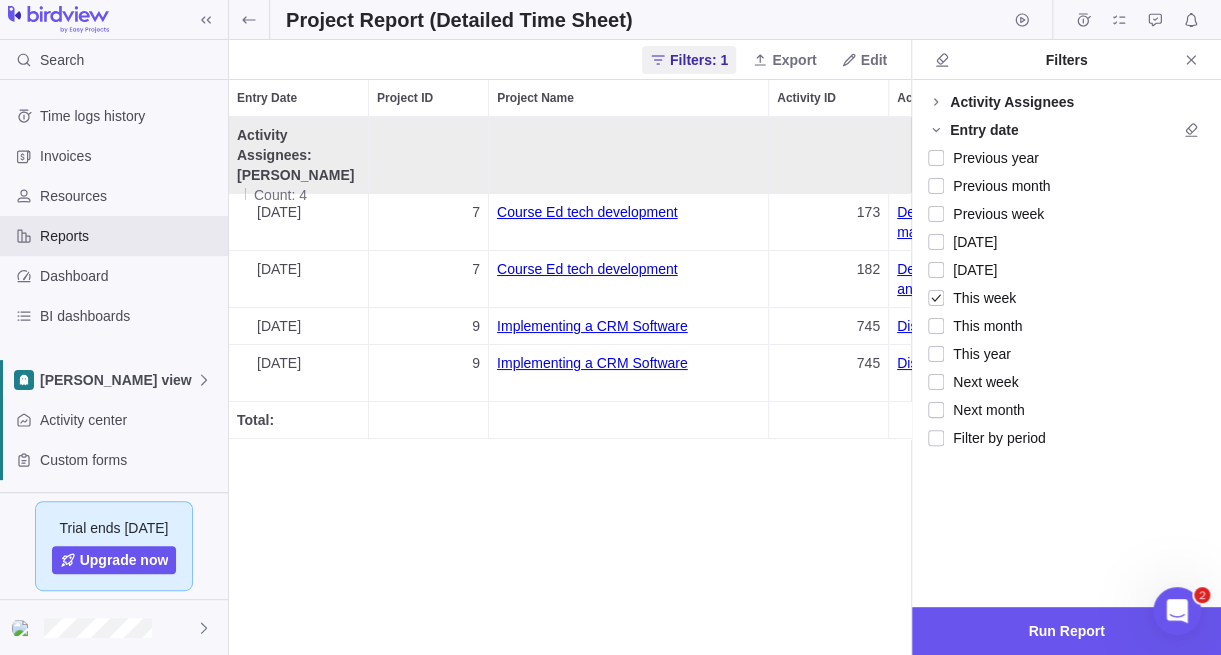 scroll, scrollTop: 15, scrollLeft: 16, axis: both 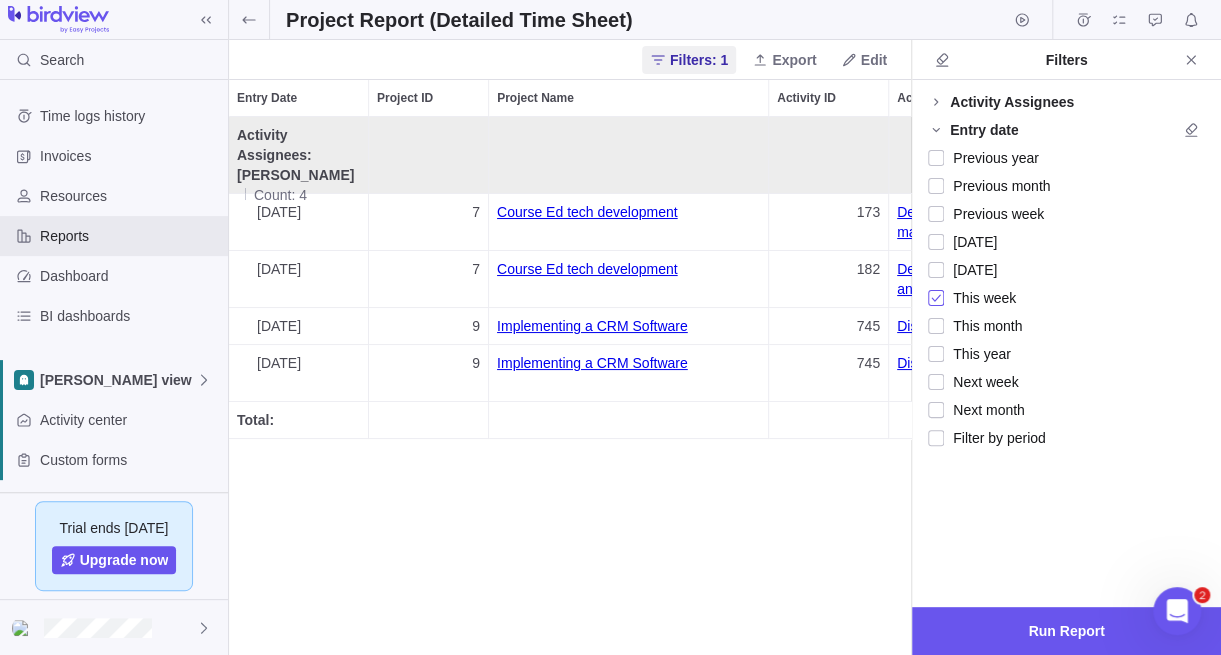 click on "This week" at bounding box center [980, 298] 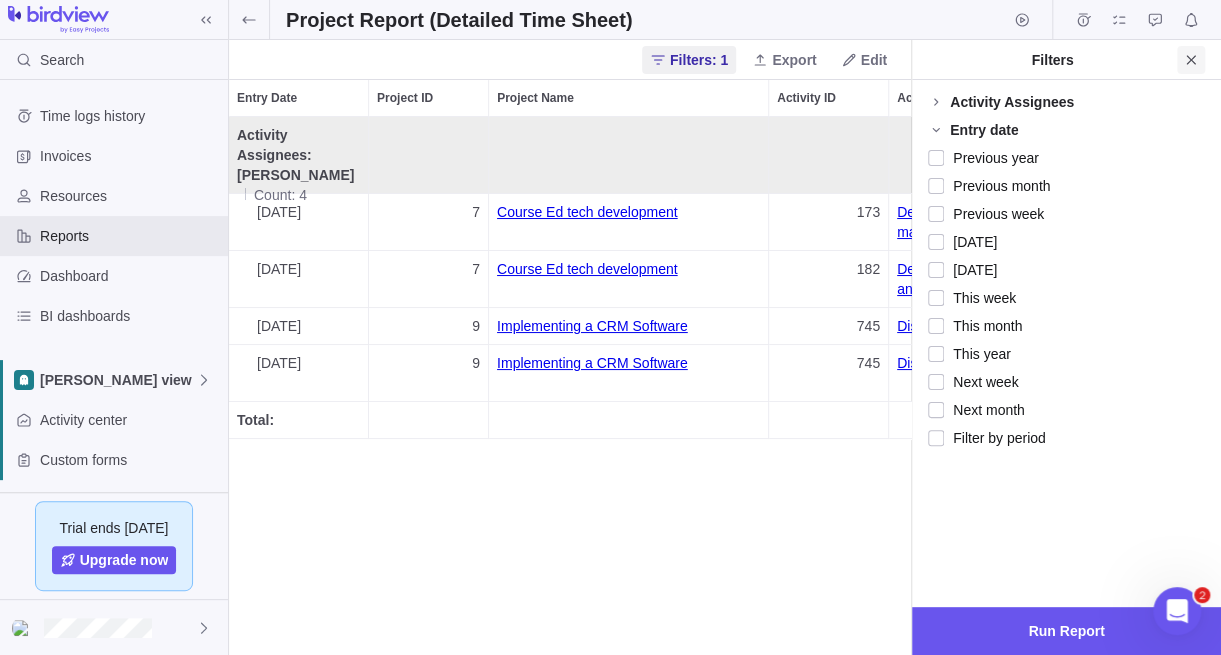 click 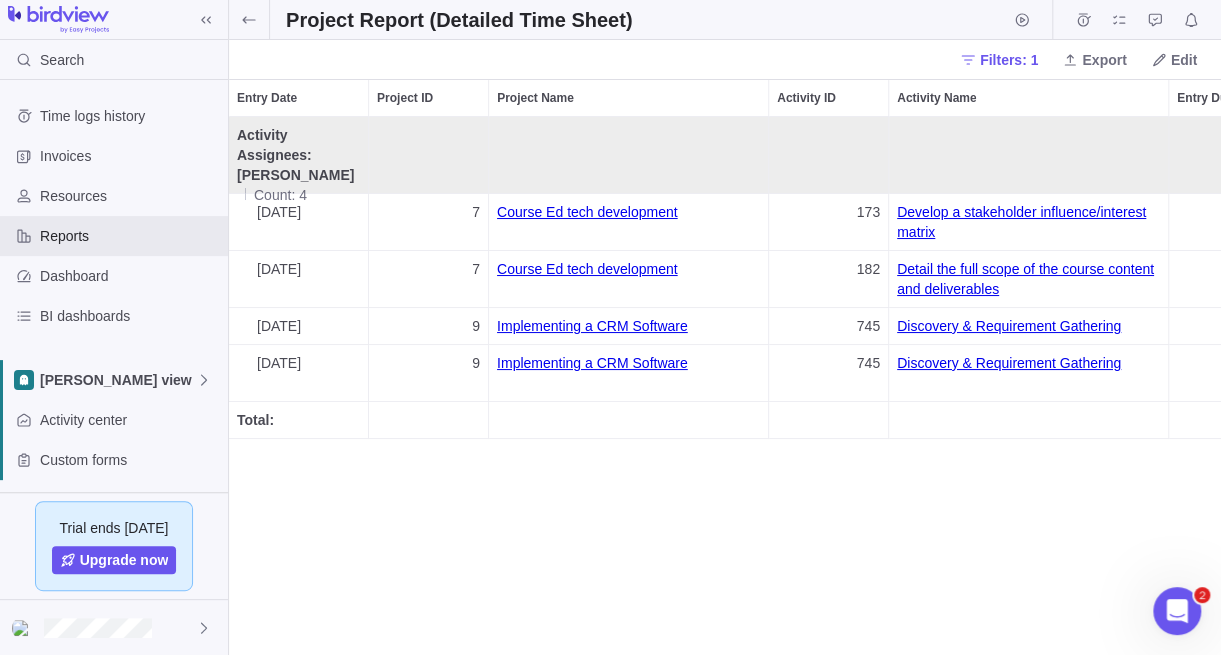 scroll, scrollTop: 15, scrollLeft: 15, axis: both 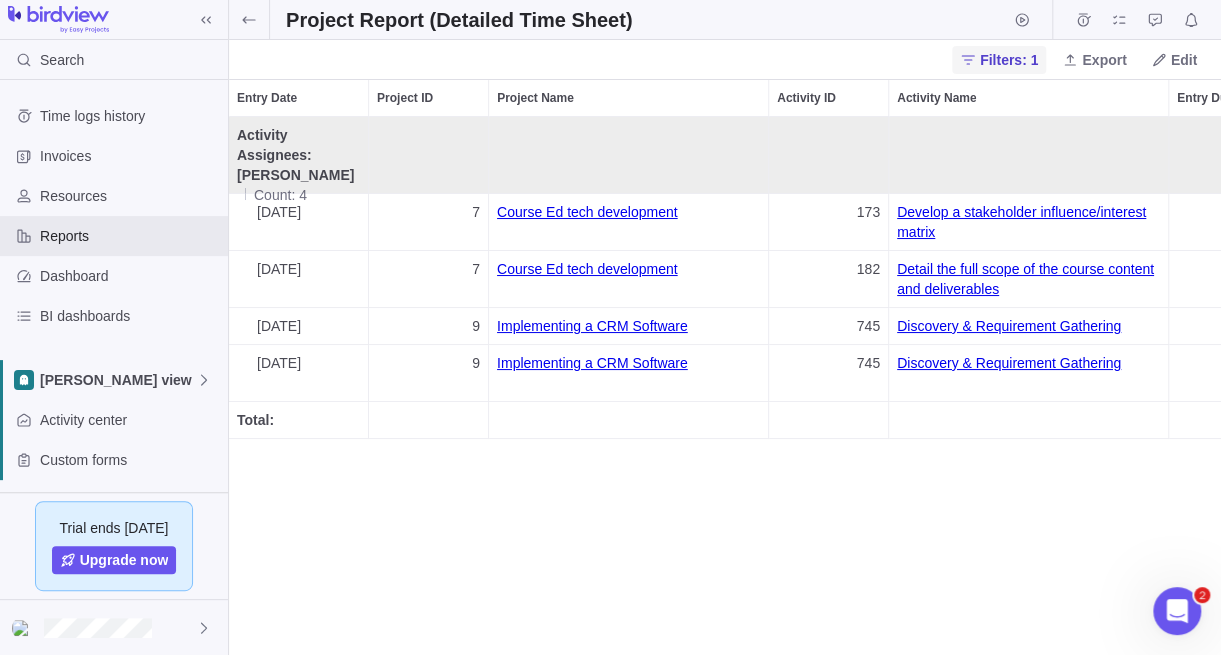 click on "Filters: 1" at bounding box center [1009, 60] 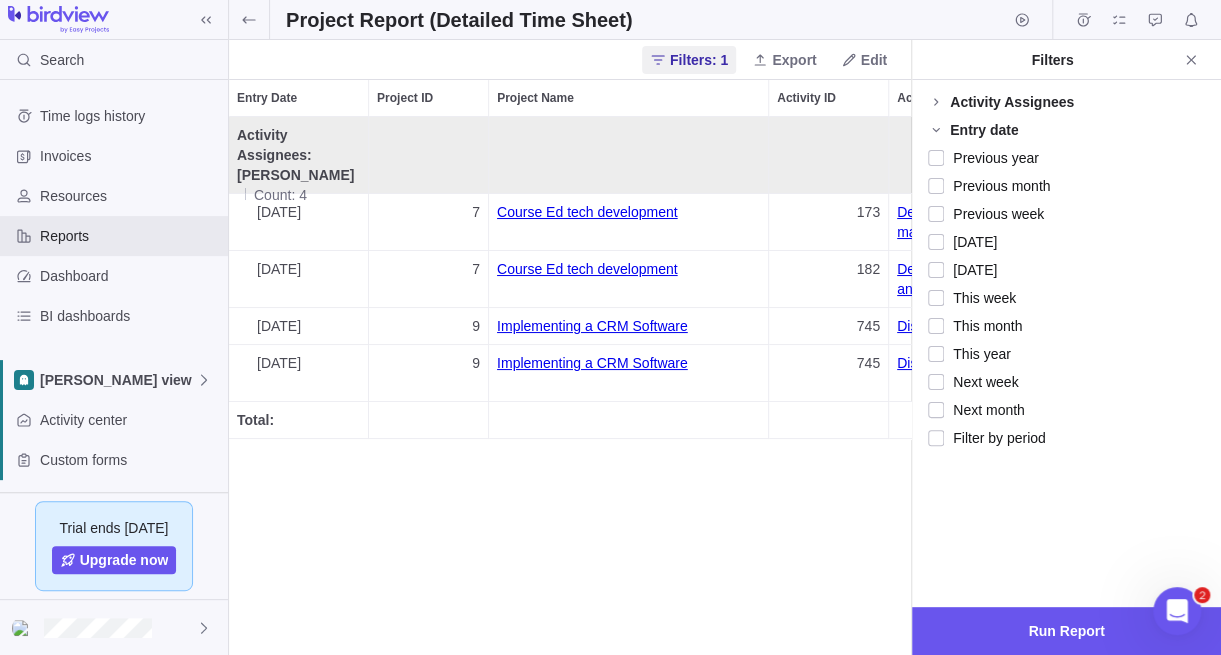 scroll, scrollTop: 523, scrollLeft: 666, axis: both 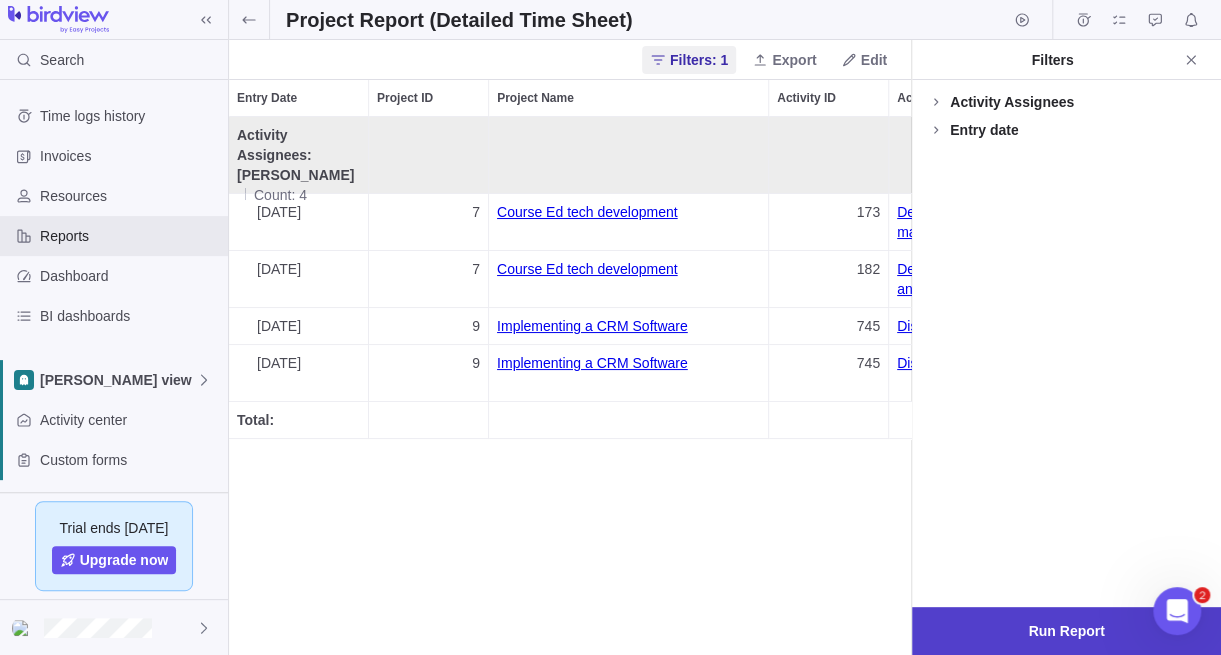 click on "Run Report" at bounding box center [1066, 631] 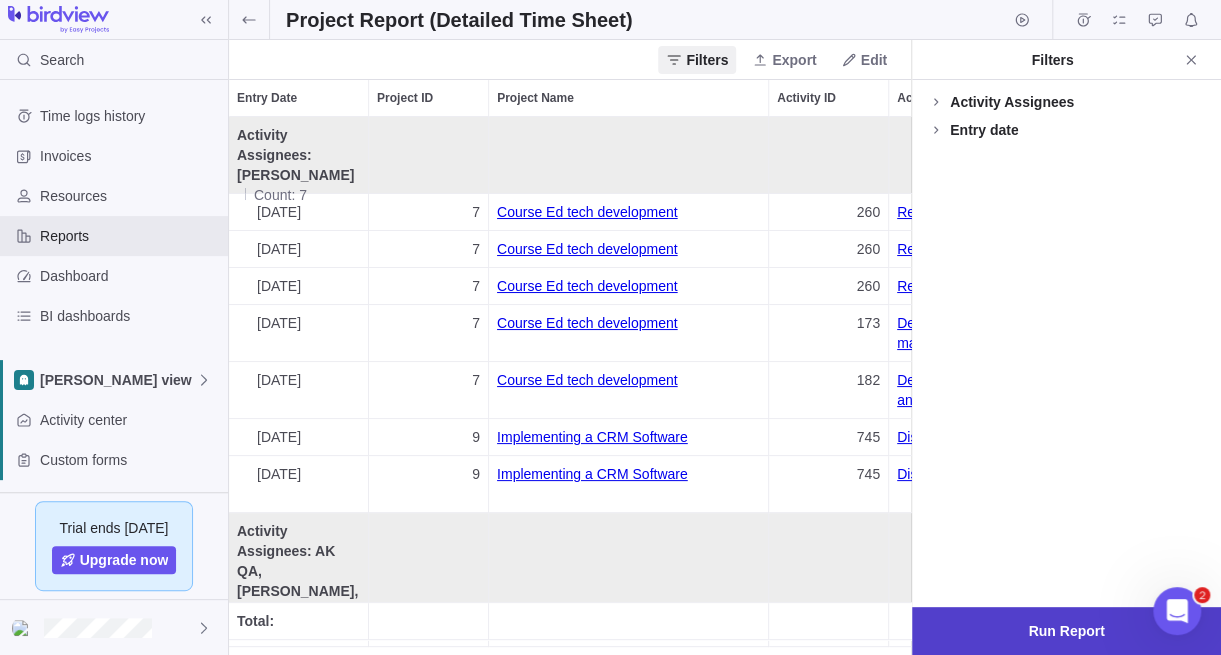 scroll, scrollTop: 15, scrollLeft: 16, axis: both 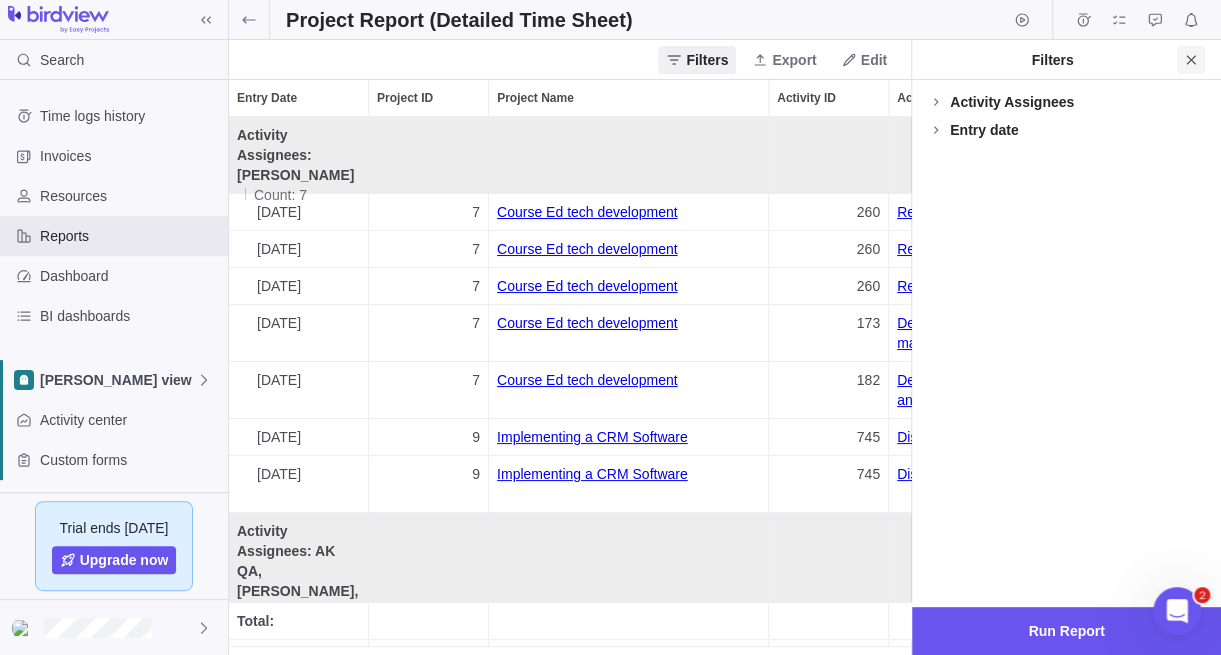 click 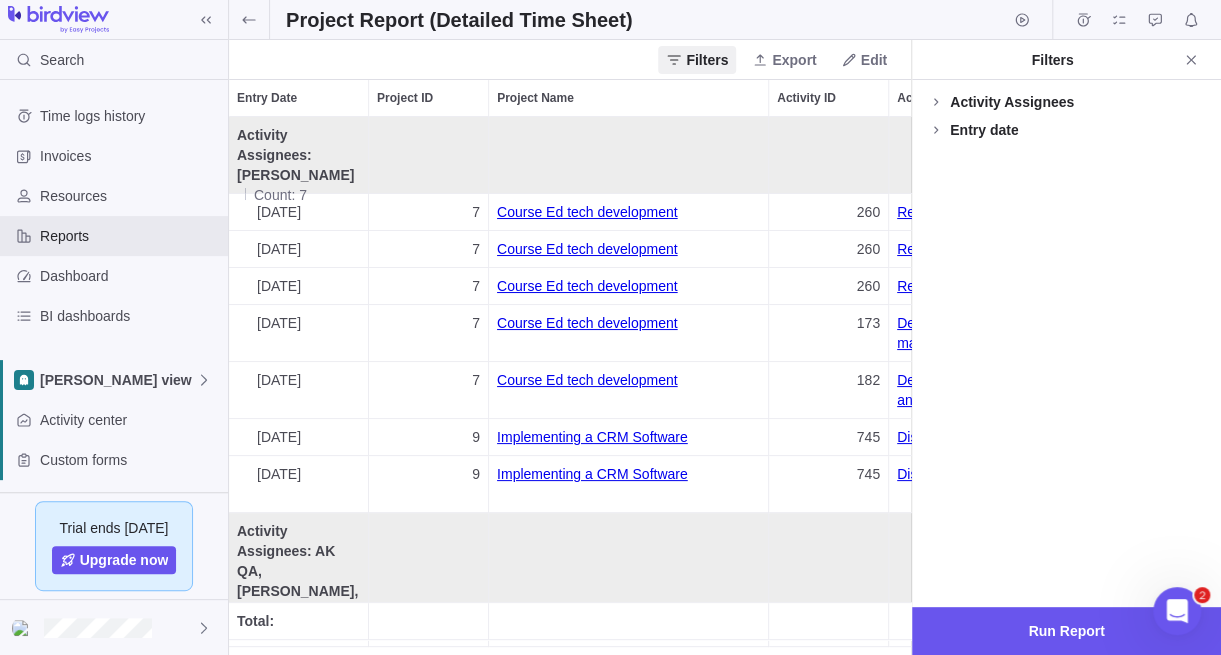 scroll, scrollTop: 15, scrollLeft: 15, axis: both 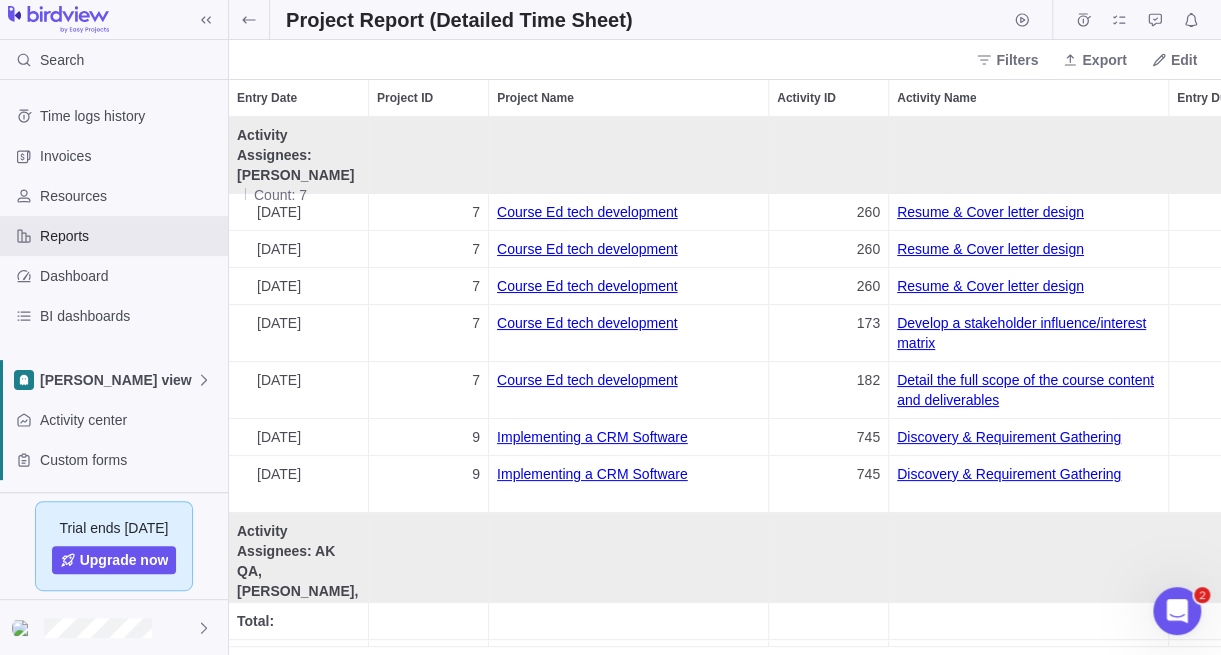 click on "Project Name" at bounding box center (535, 98) 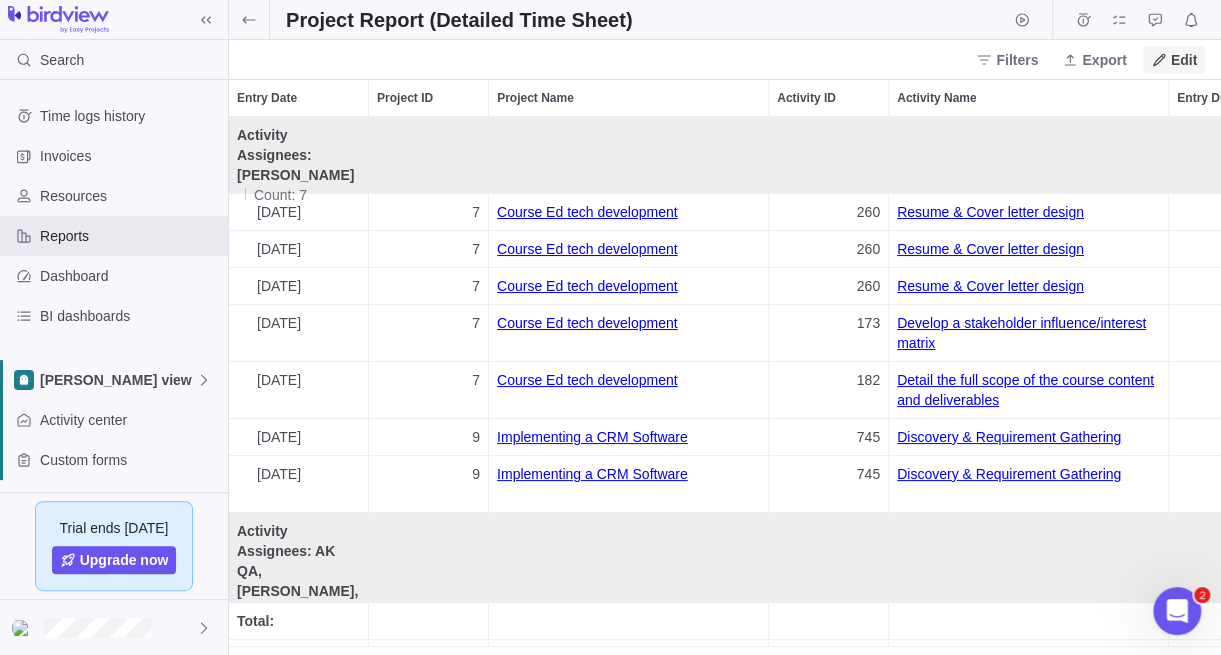 click on "Edit" at bounding box center (1174, 60) 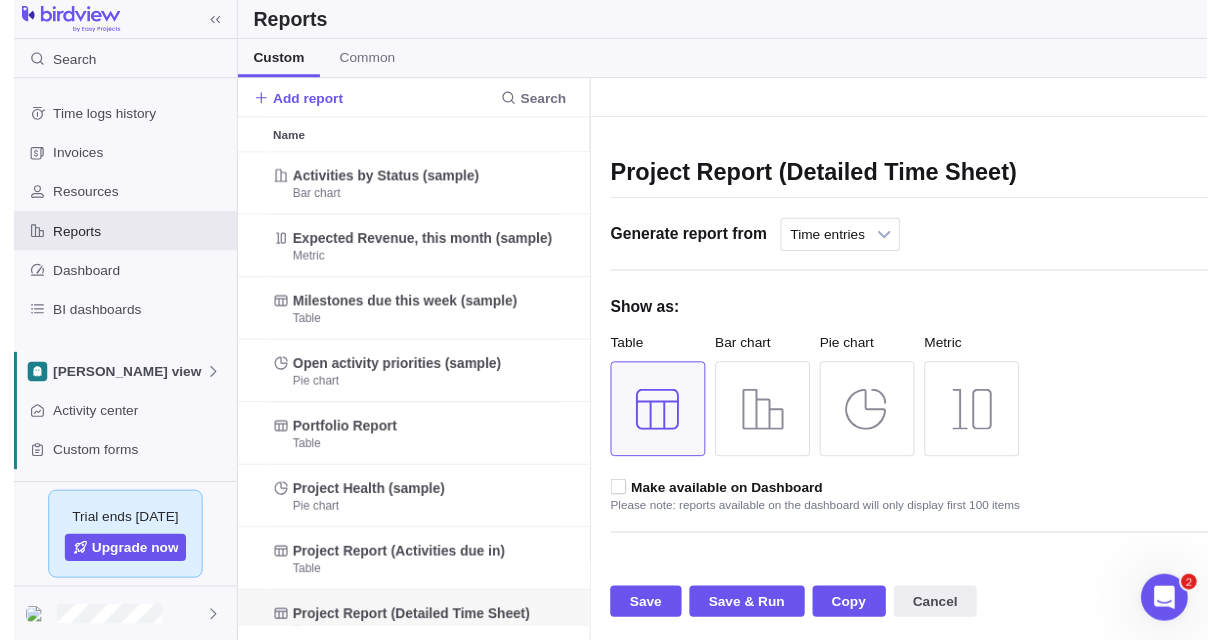 scroll, scrollTop: 0, scrollLeft: 249, axis: horizontal 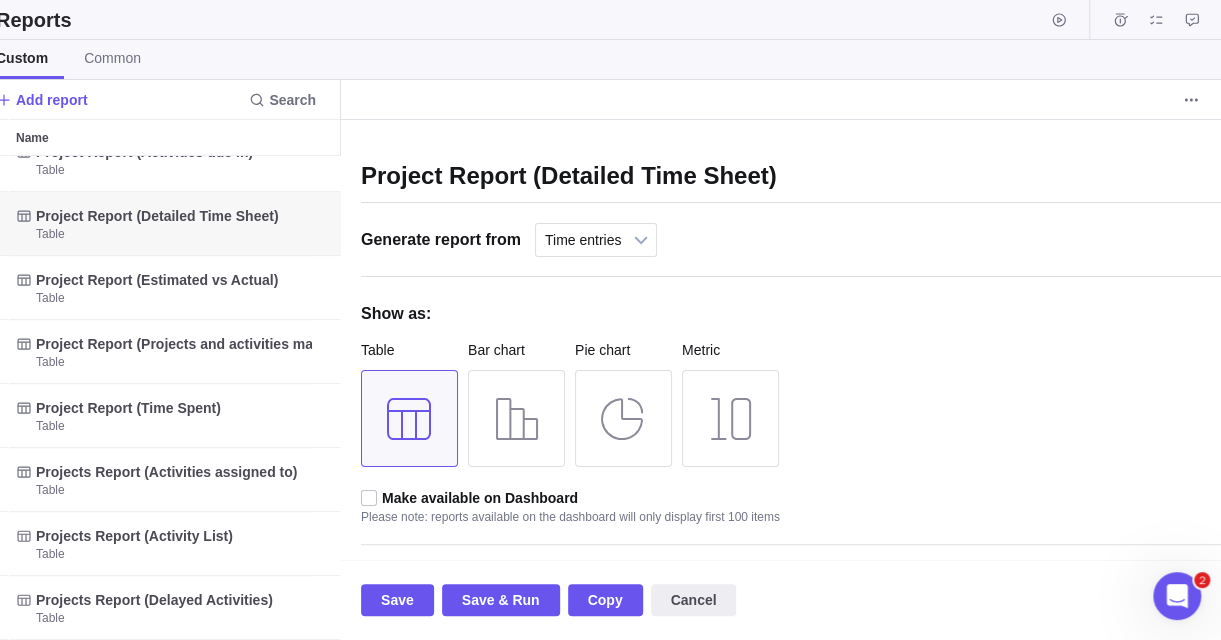 click on "Cancel" at bounding box center (694, 600) 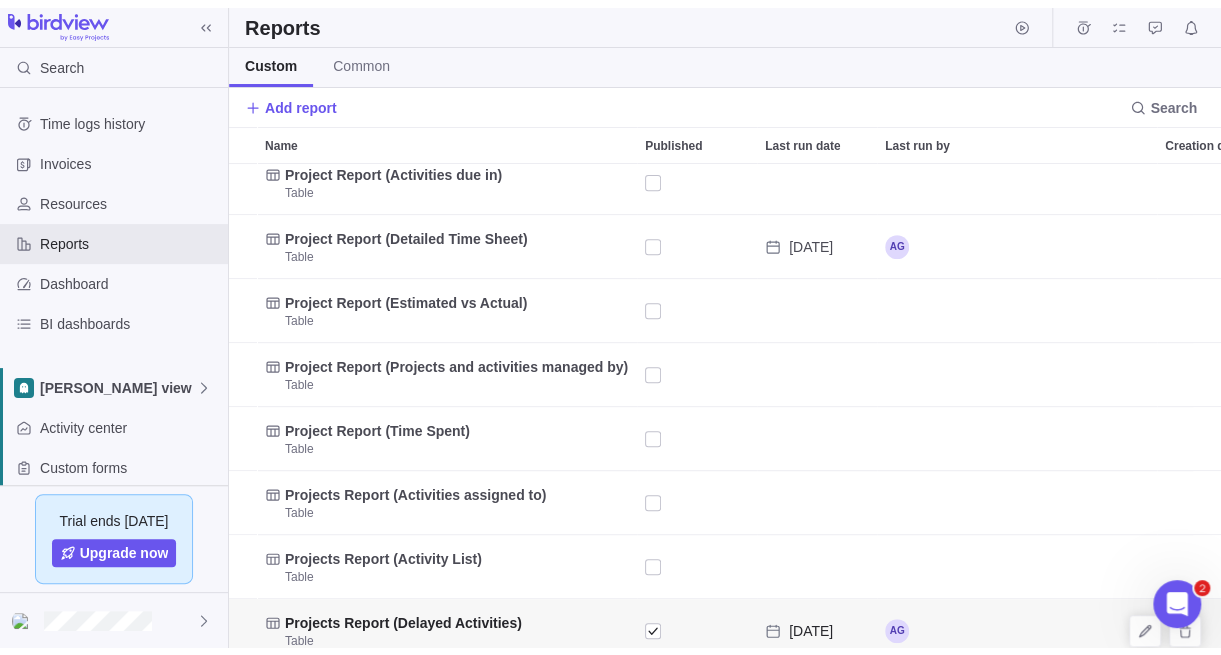 scroll, scrollTop: 0, scrollLeft: 0, axis: both 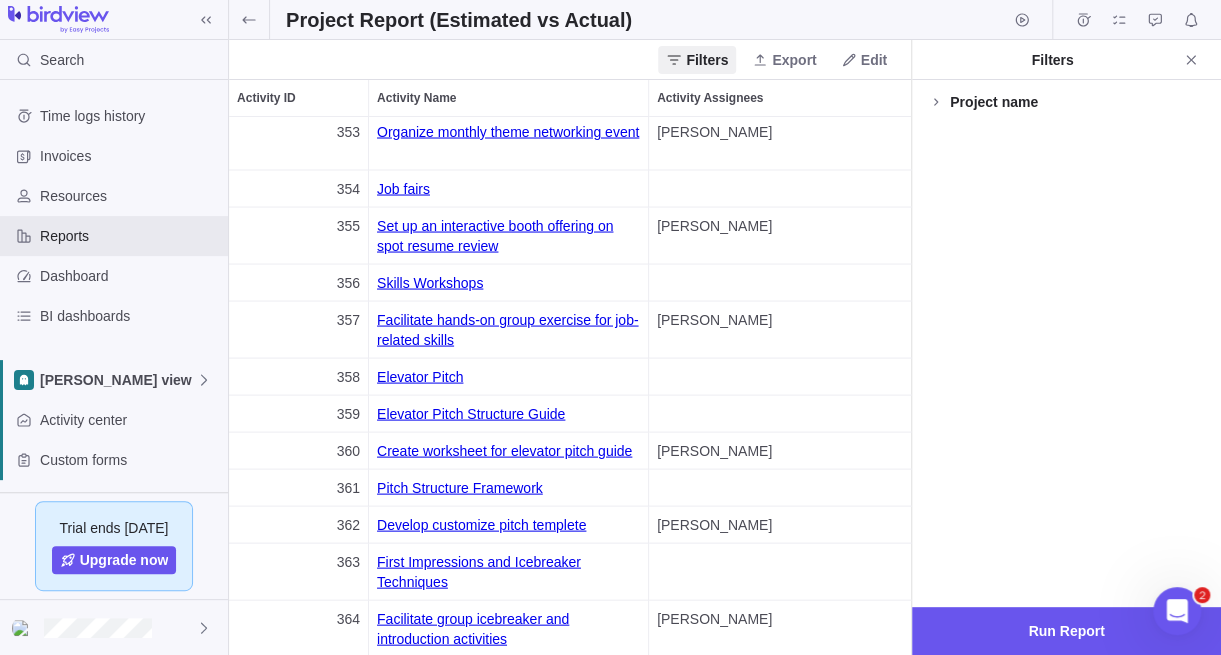 click on "Project name" at bounding box center [1066, 102] 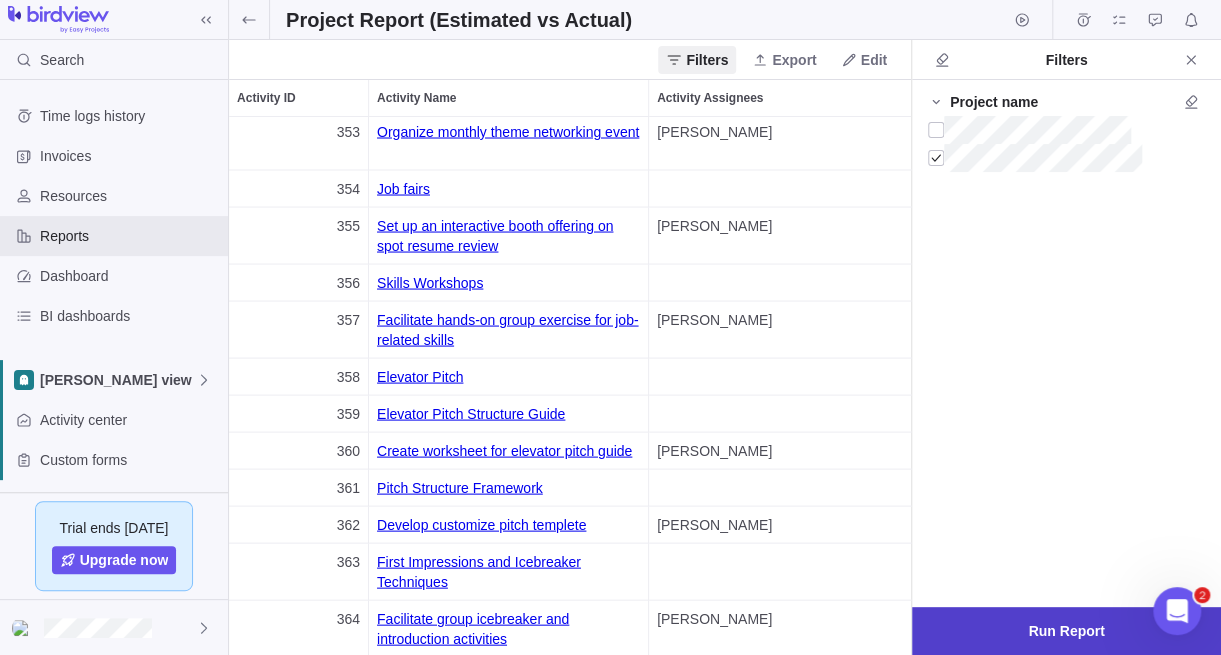 click on "Run Report" at bounding box center [1066, 631] 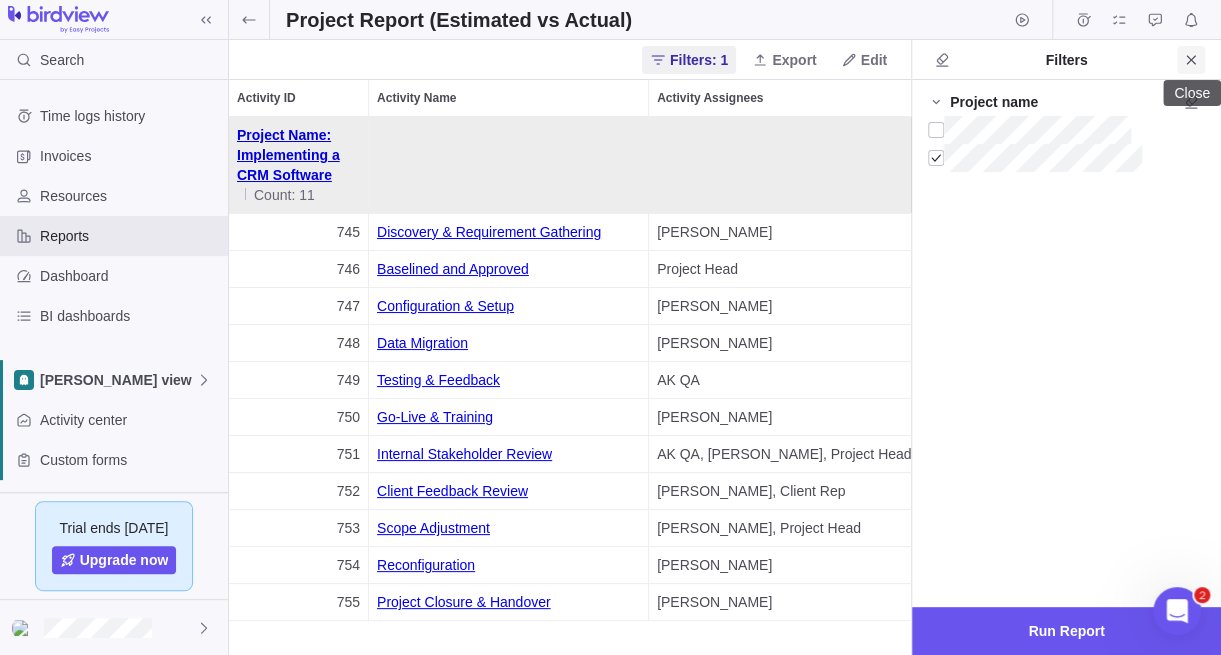 click 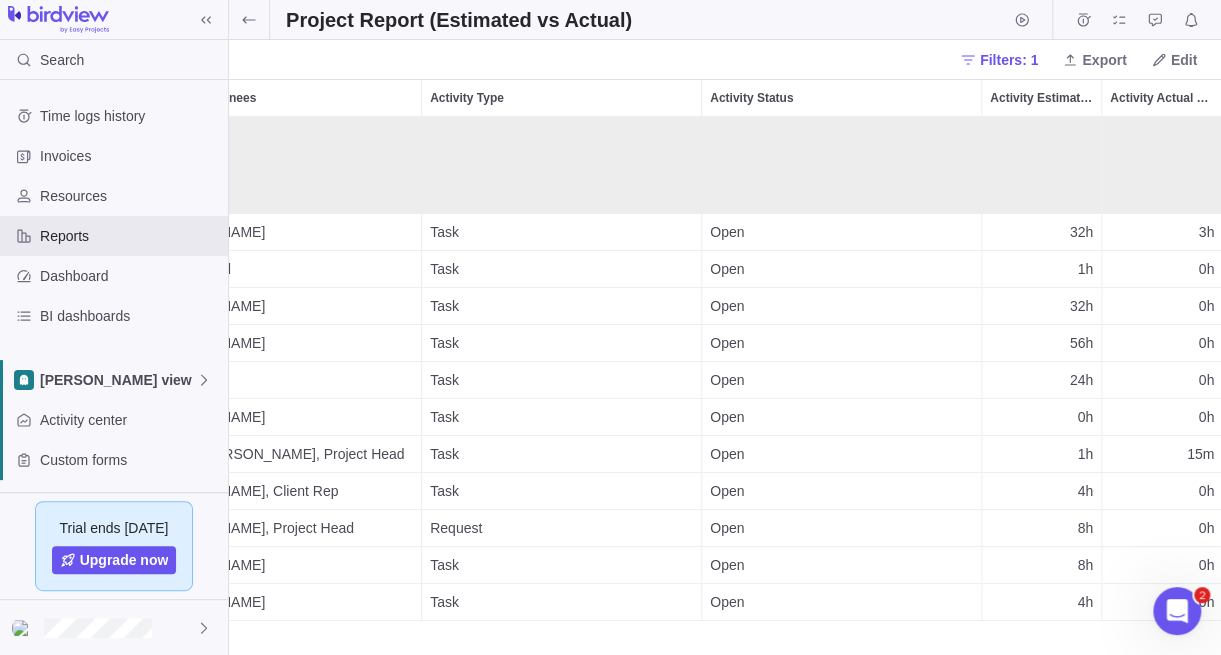 drag, startPoint x: 1042, startPoint y: 98, endPoint x: 861, endPoint y: 101, distance: 181.02486 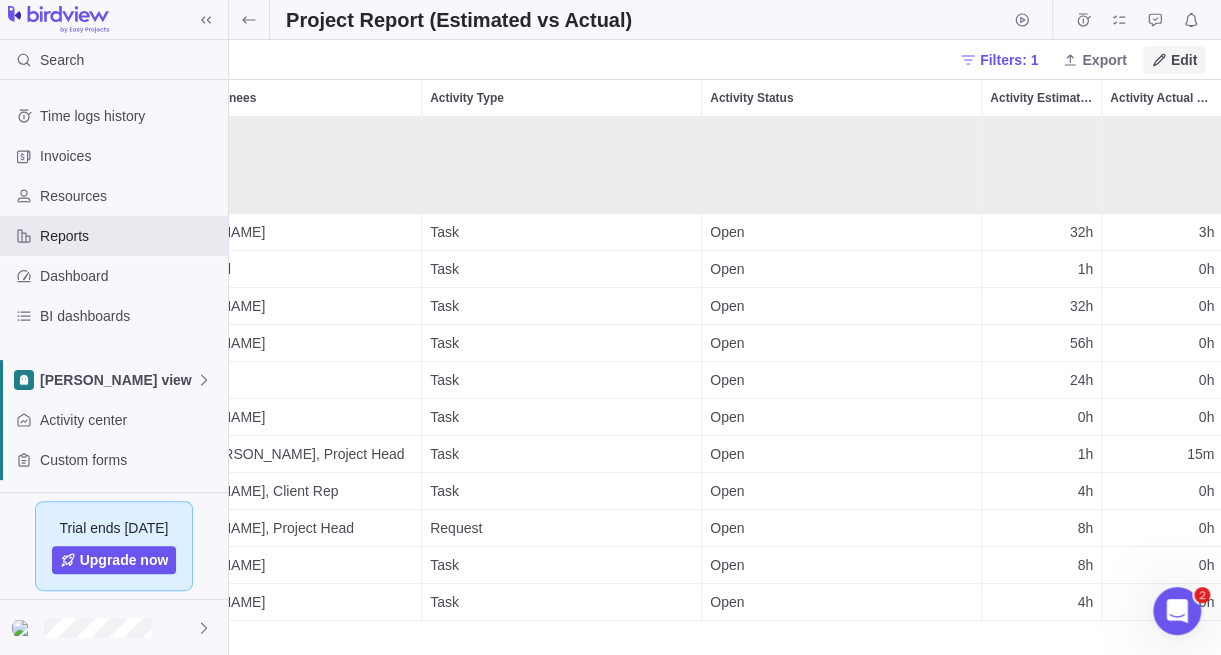 click on "Edit" at bounding box center [1184, 60] 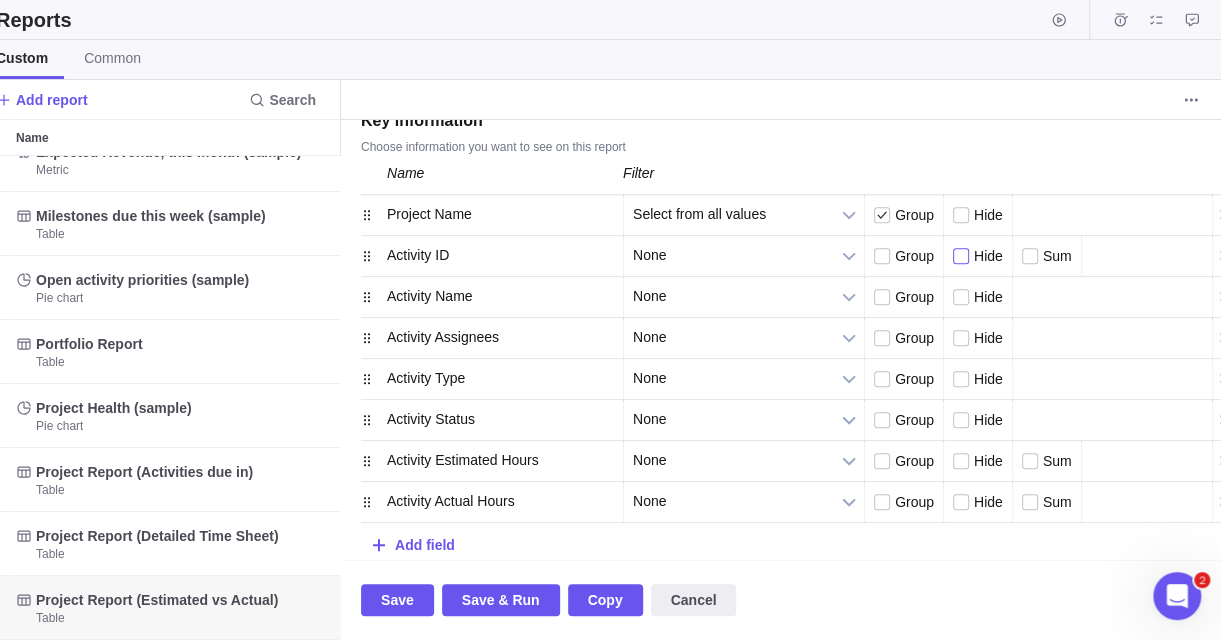click at bounding box center (962, 257) 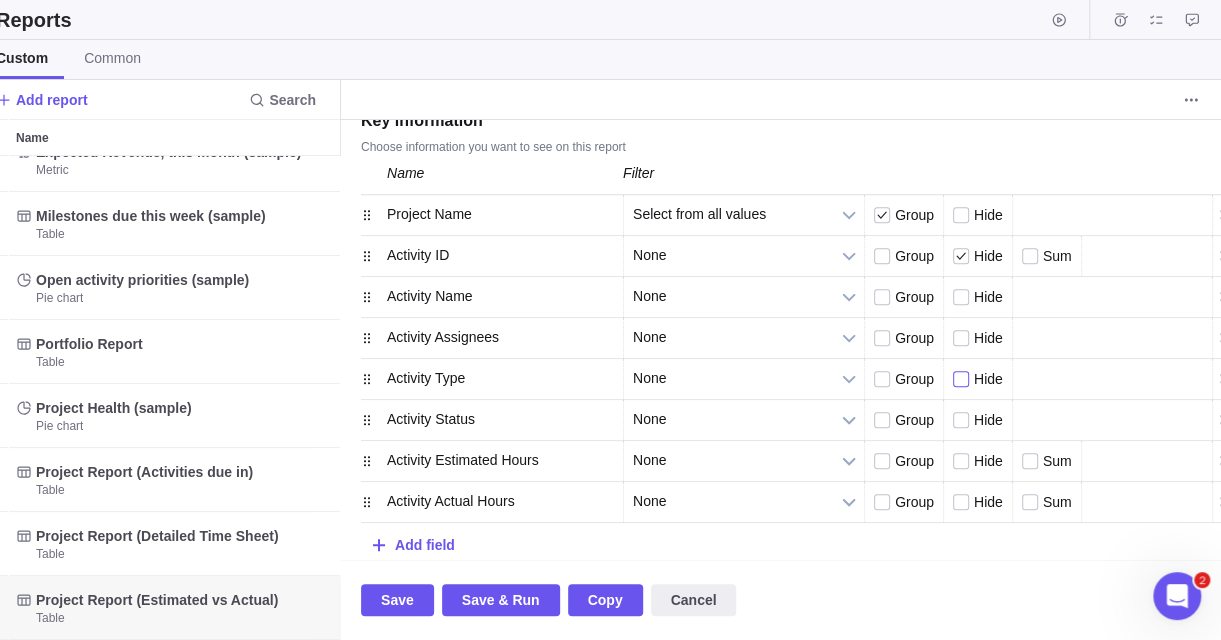 click at bounding box center [962, 380] 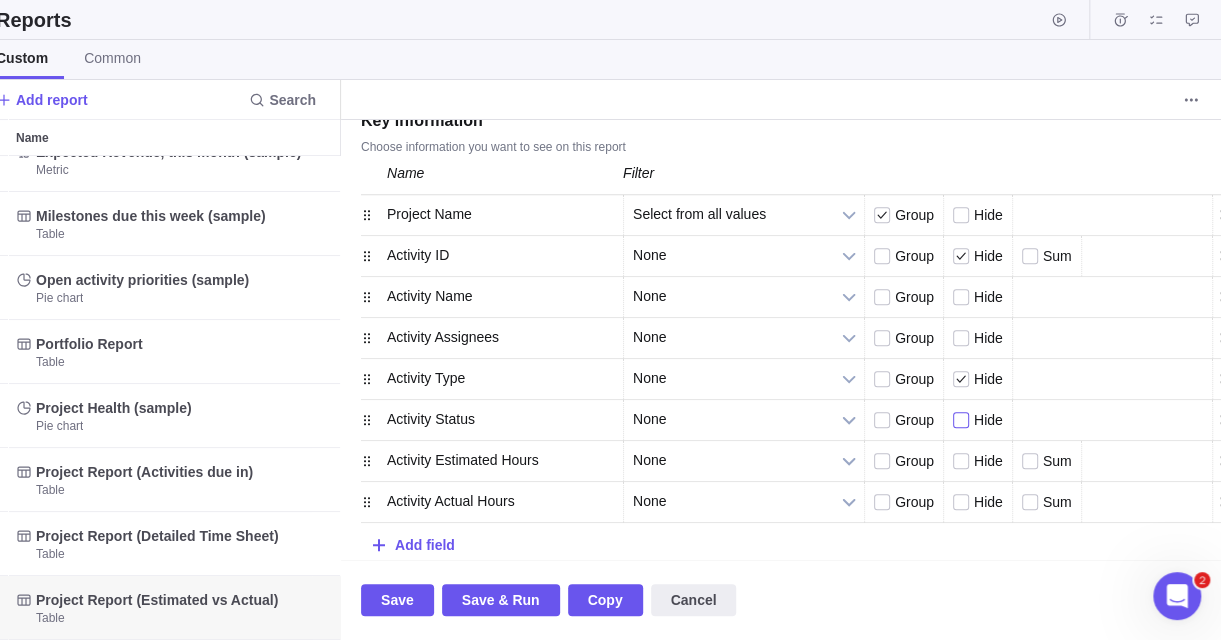 click at bounding box center [962, 421] 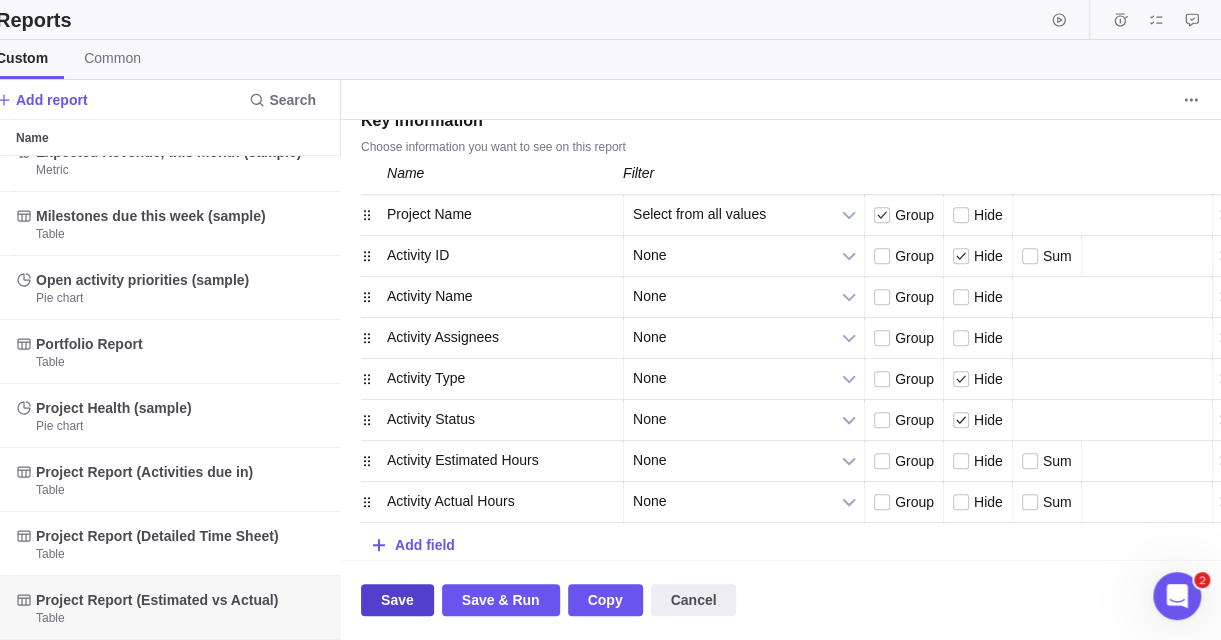 click on "Save" at bounding box center (397, 600) 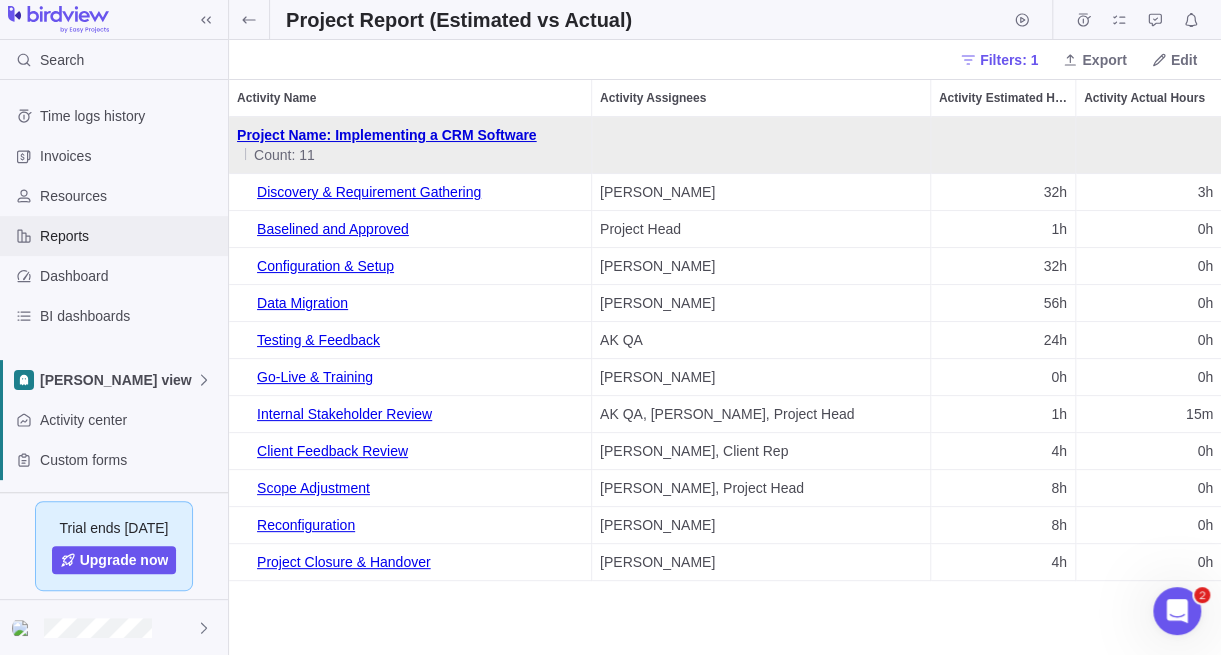click on "Reports" at bounding box center (130, 236) 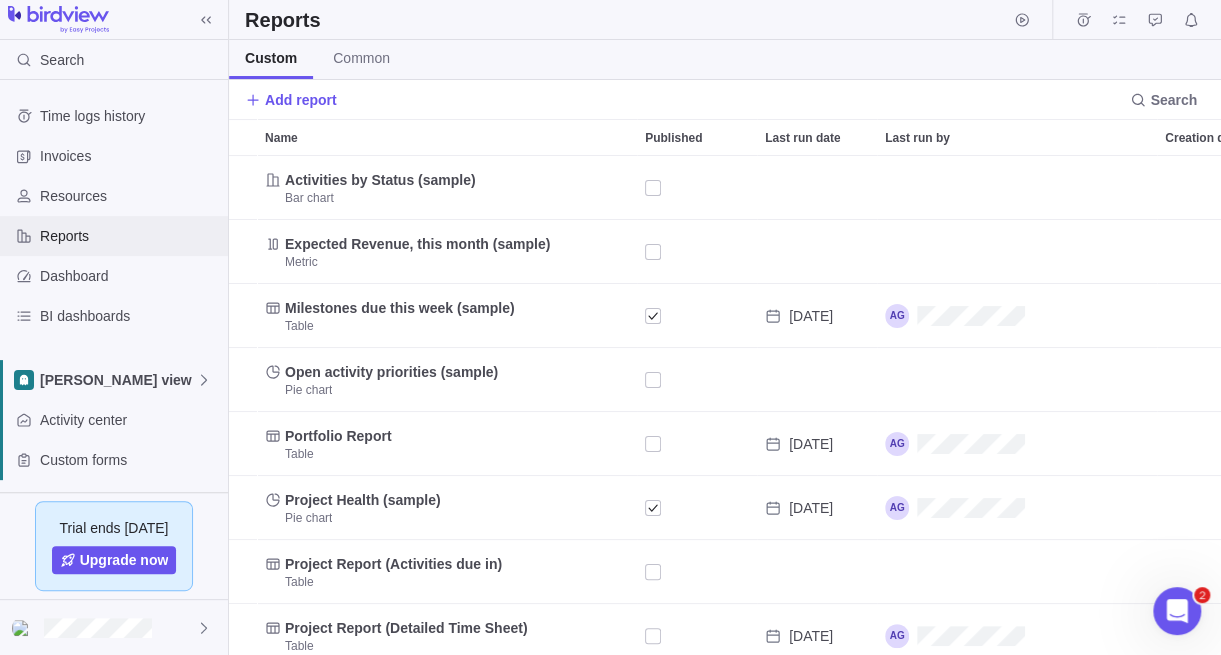 scroll, scrollTop: 15, scrollLeft: 15, axis: both 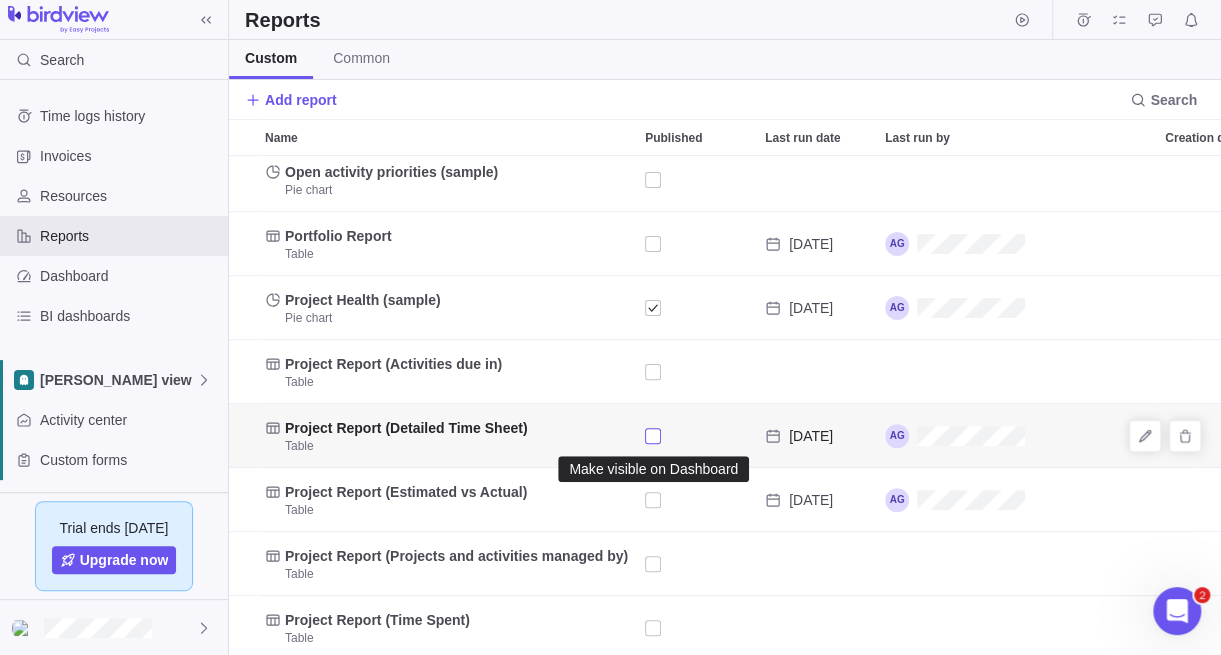 click at bounding box center [653, 436] 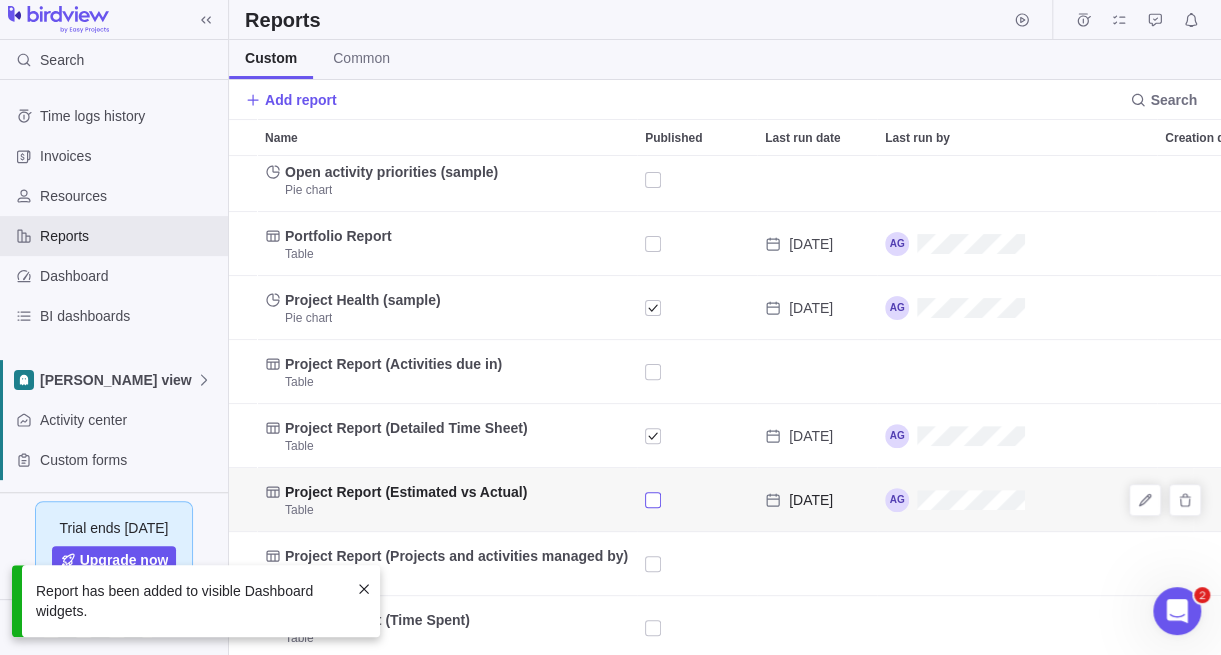 click at bounding box center [653, 500] 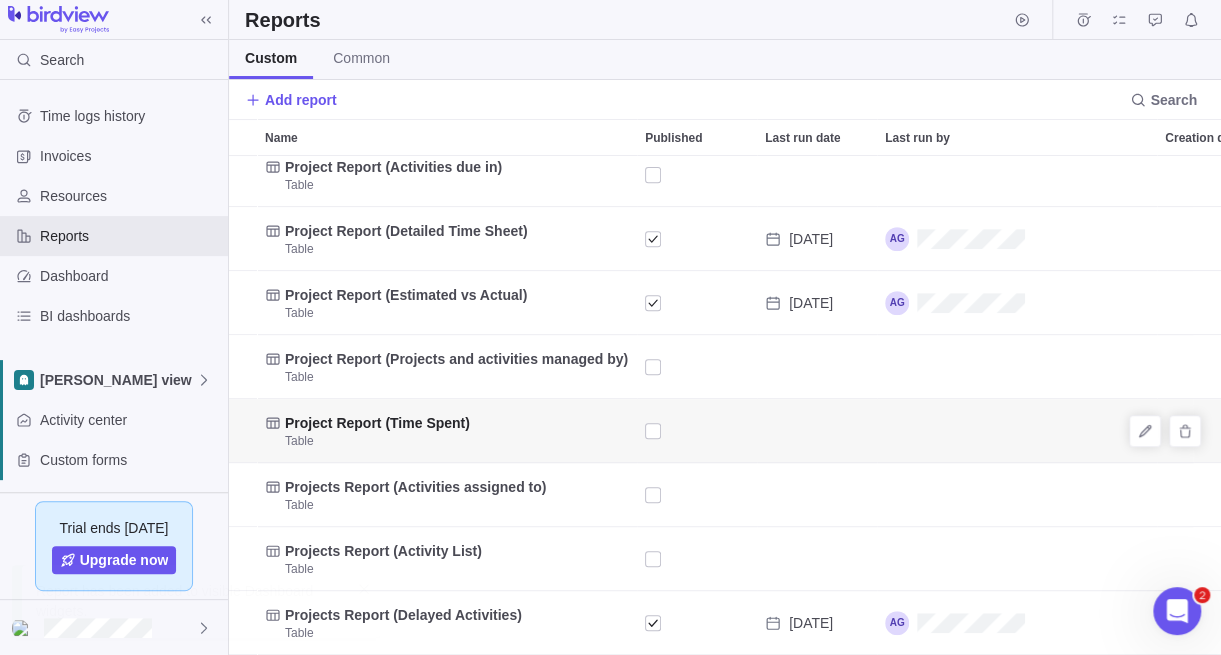 scroll, scrollTop: 411, scrollLeft: 0, axis: vertical 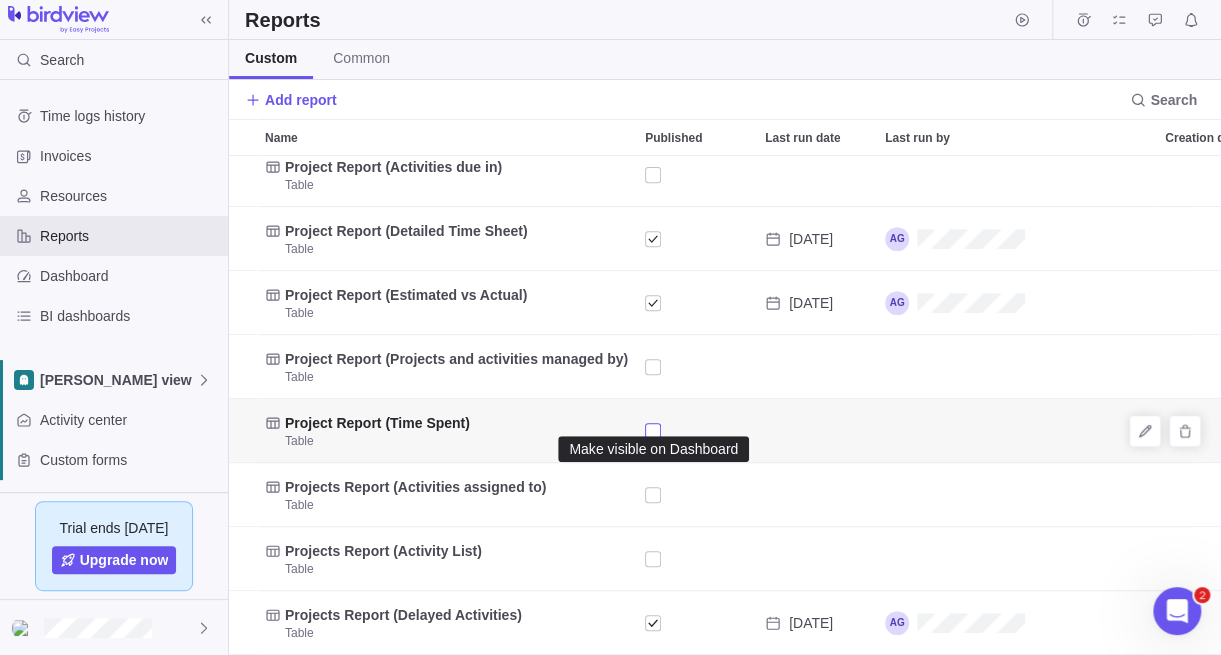 click at bounding box center (653, 431) 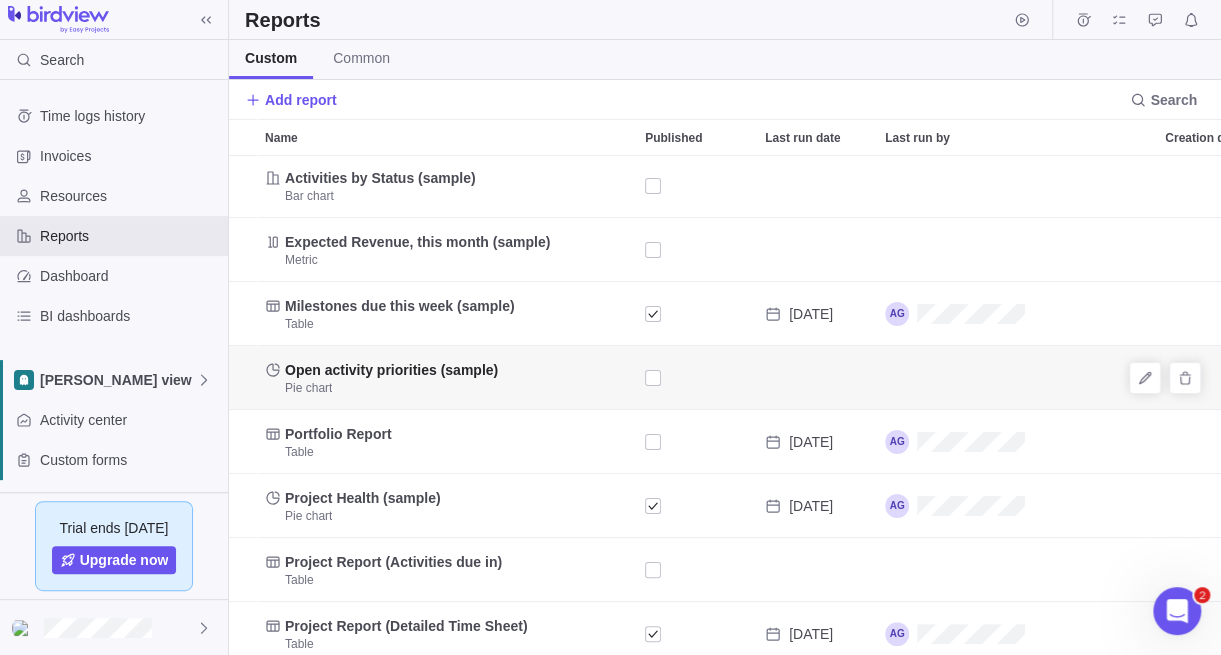 scroll, scrollTop: 0, scrollLeft: 0, axis: both 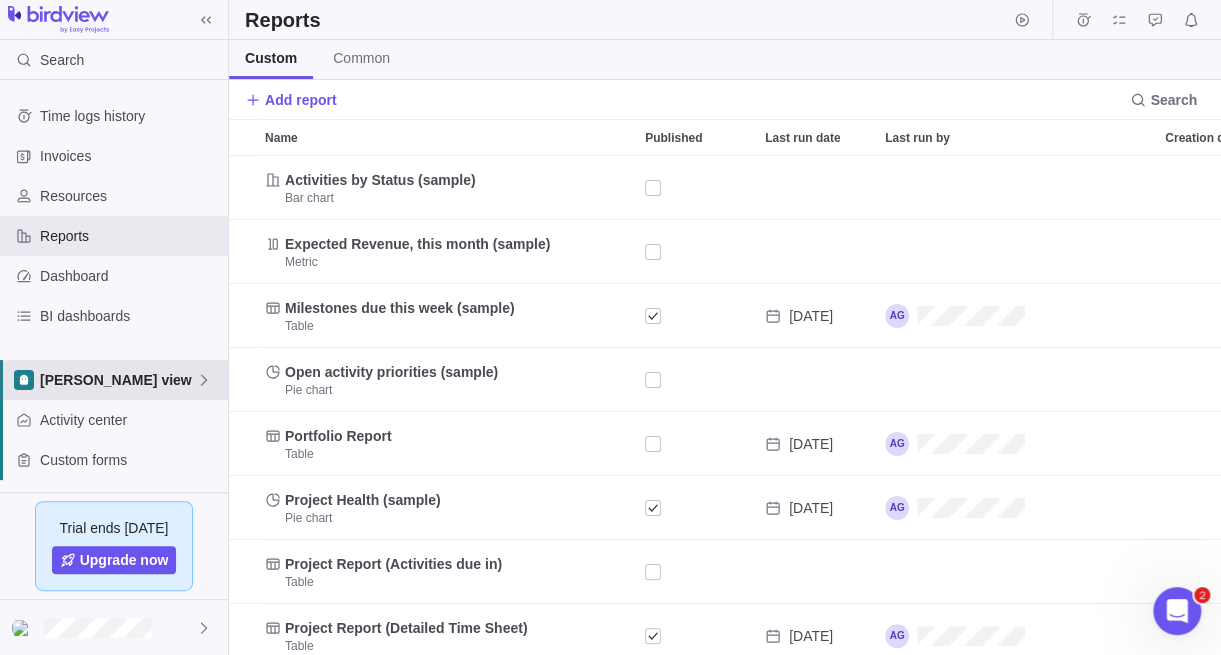 click on "[PERSON_NAME] view" at bounding box center (118, 380) 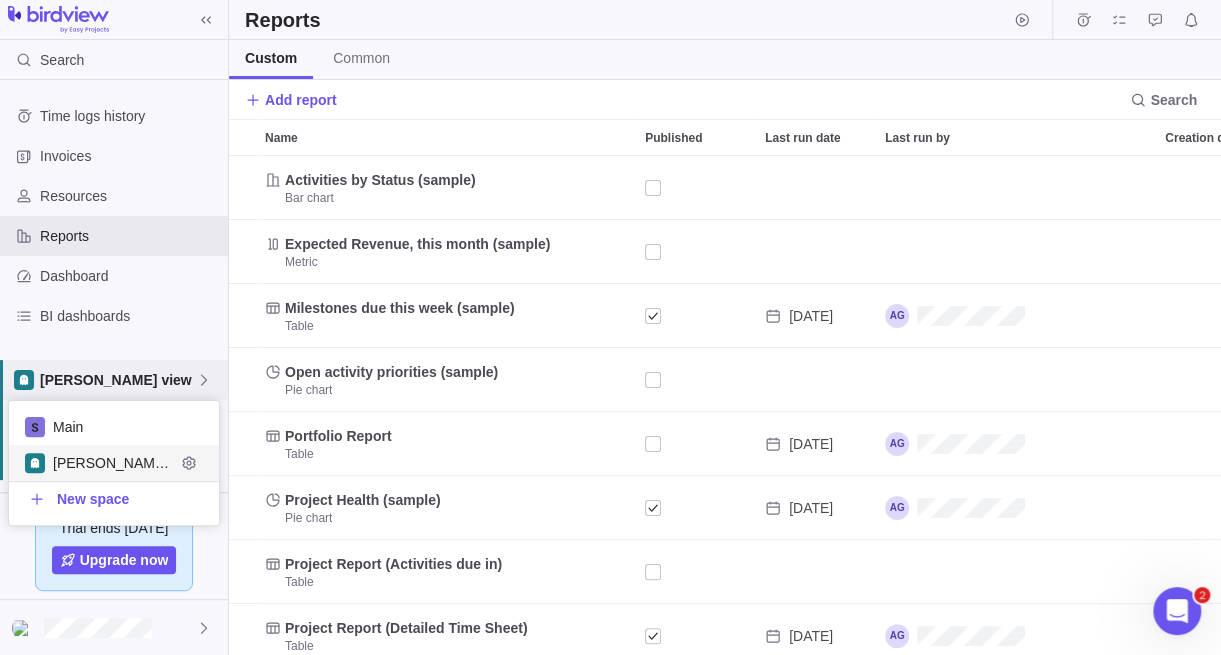 scroll, scrollTop: 16, scrollLeft: 15, axis: both 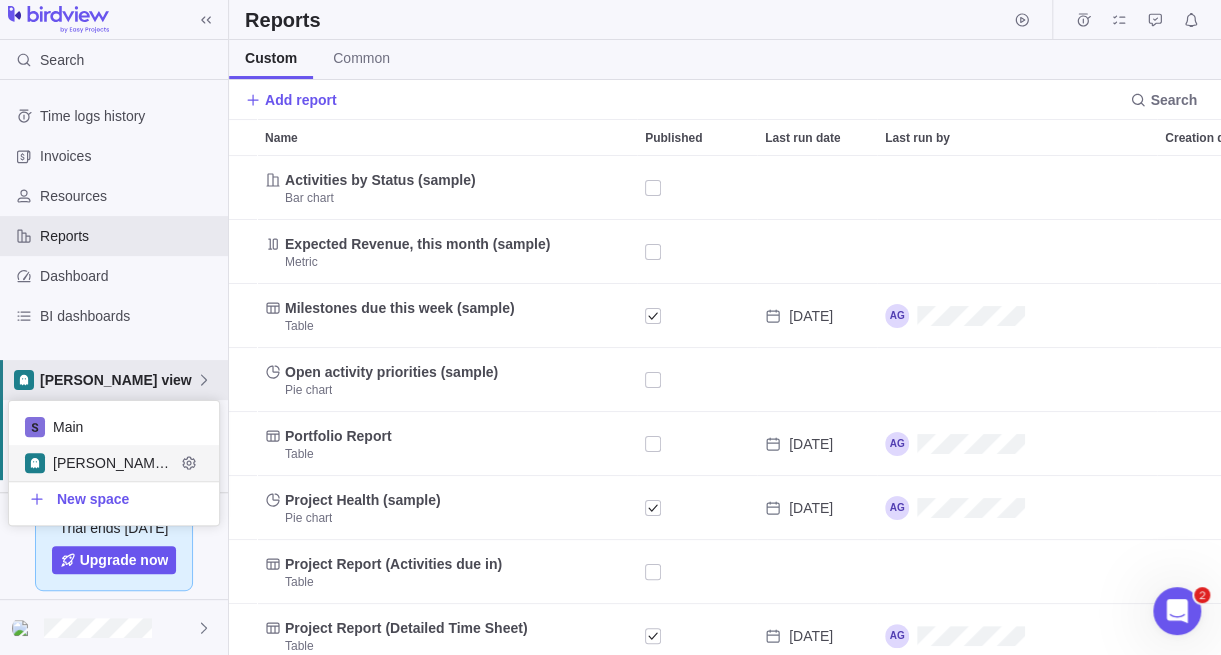 click on "[PERSON_NAME] view" at bounding box center (114, 463) 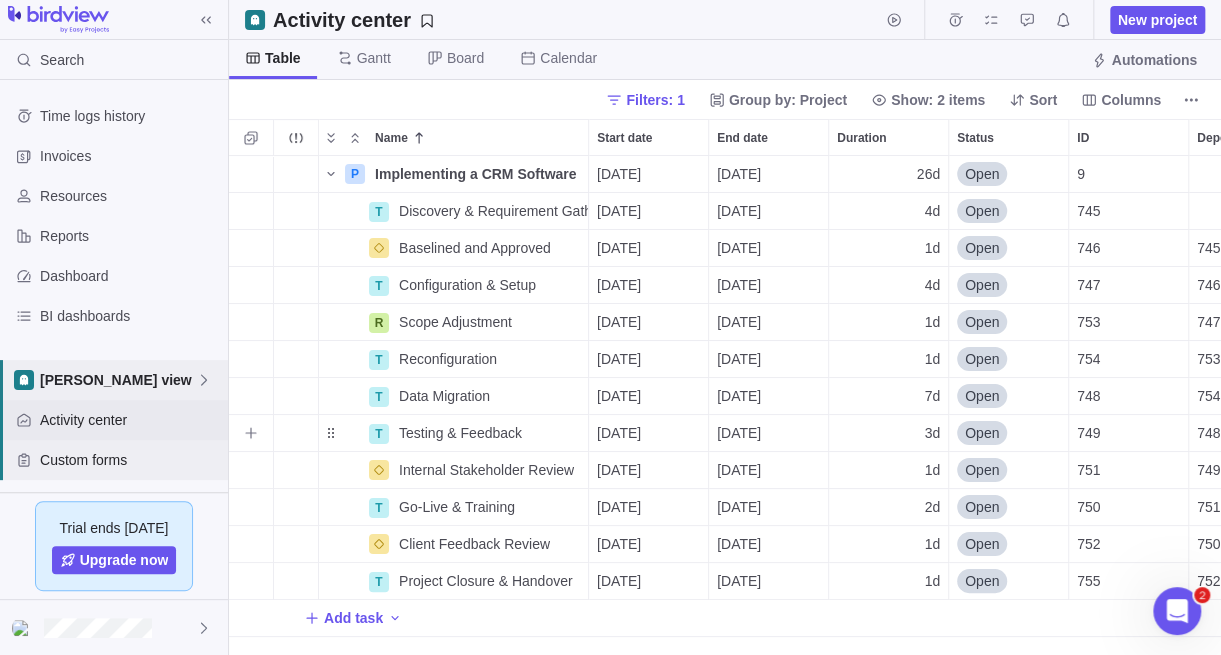 scroll, scrollTop: 15, scrollLeft: 15, axis: both 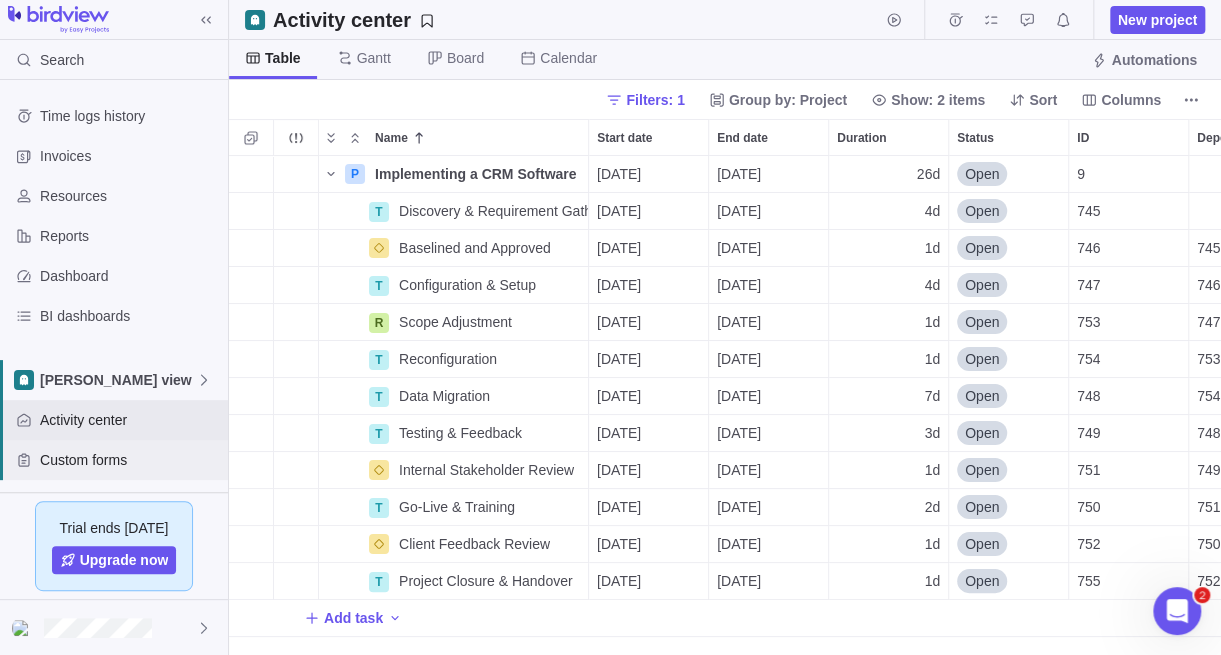 click on "Custom forms" at bounding box center (130, 460) 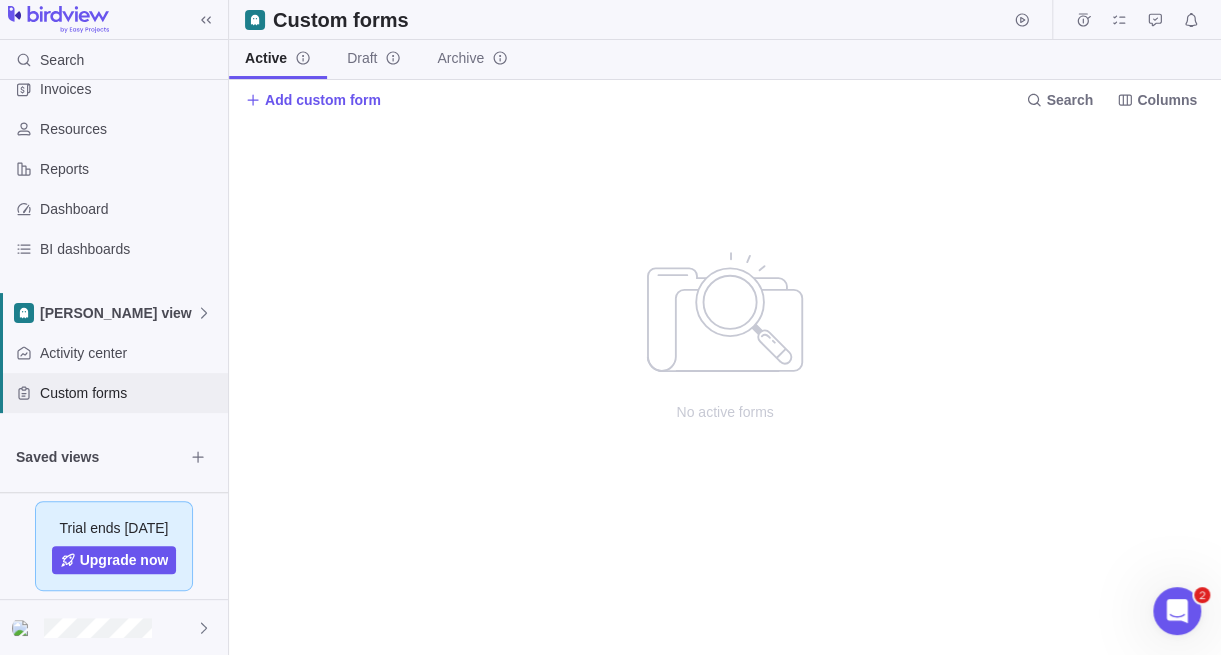 scroll, scrollTop: 0, scrollLeft: 0, axis: both 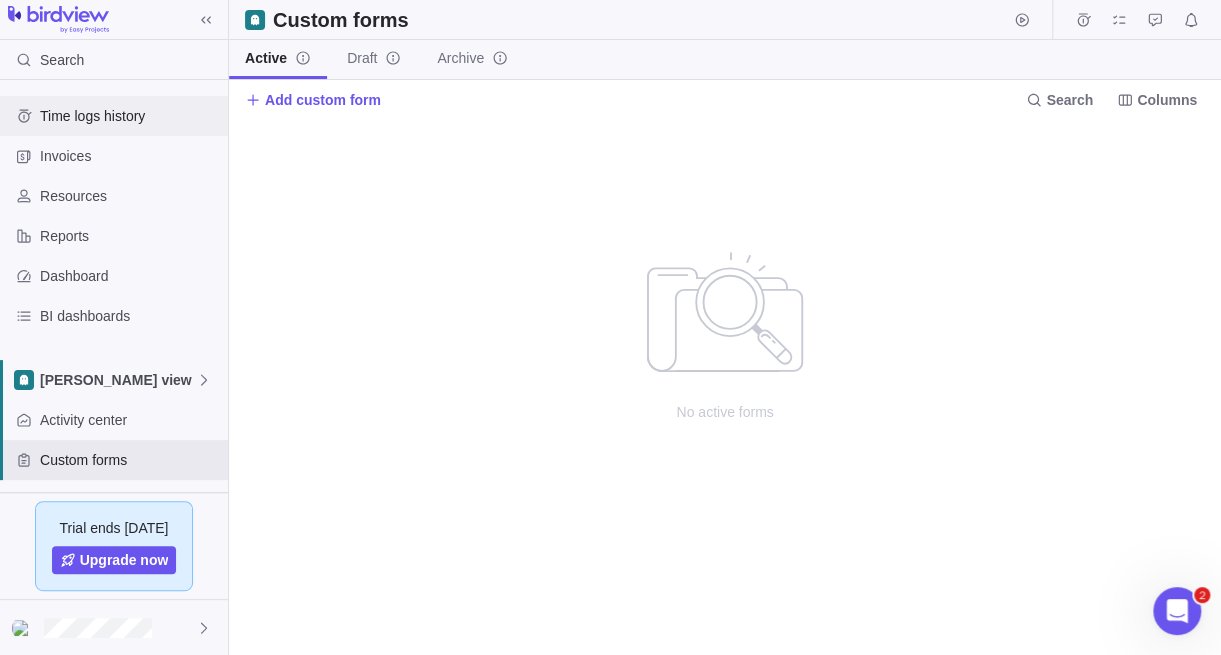 click on "Time logs history" at bounding box center [114, 116] 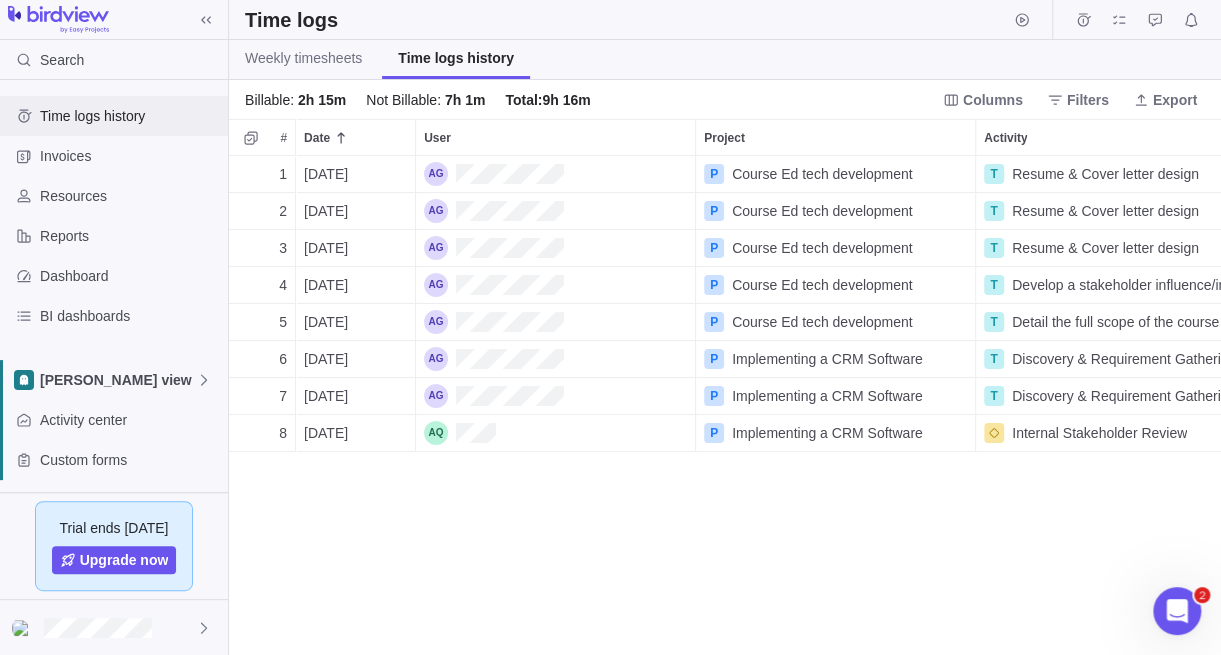 scroll, scrollTop: 15, scrollLeft: 15, axis: both 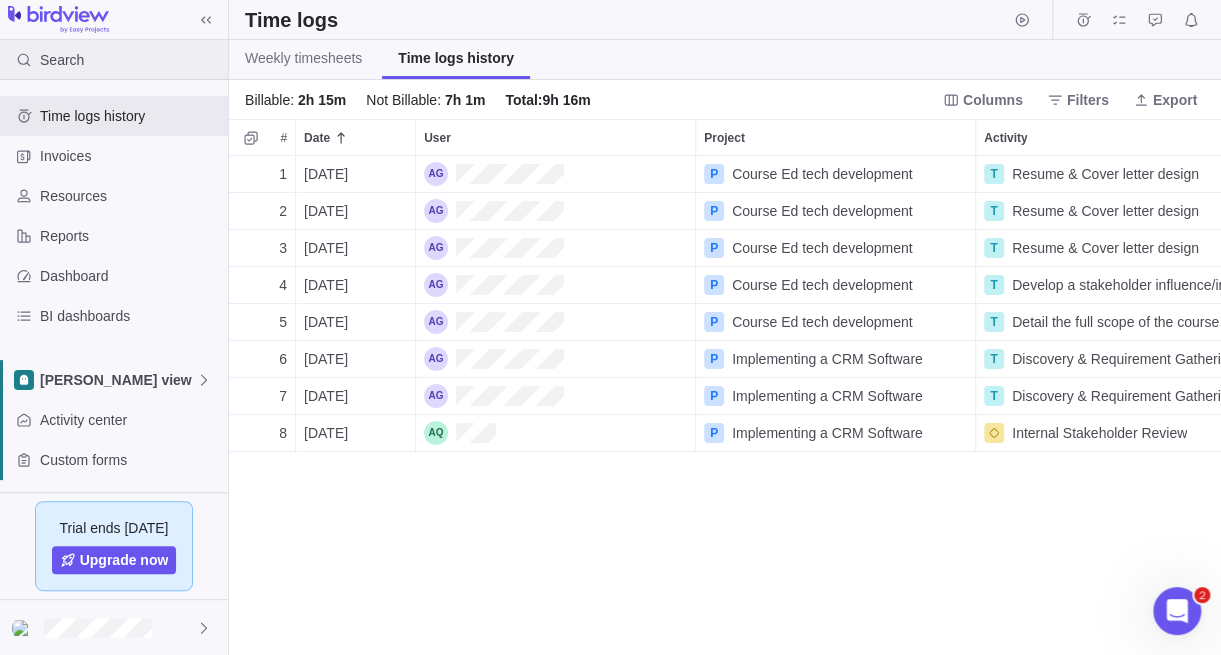 click on "Search" at bounding box center (46, 60) 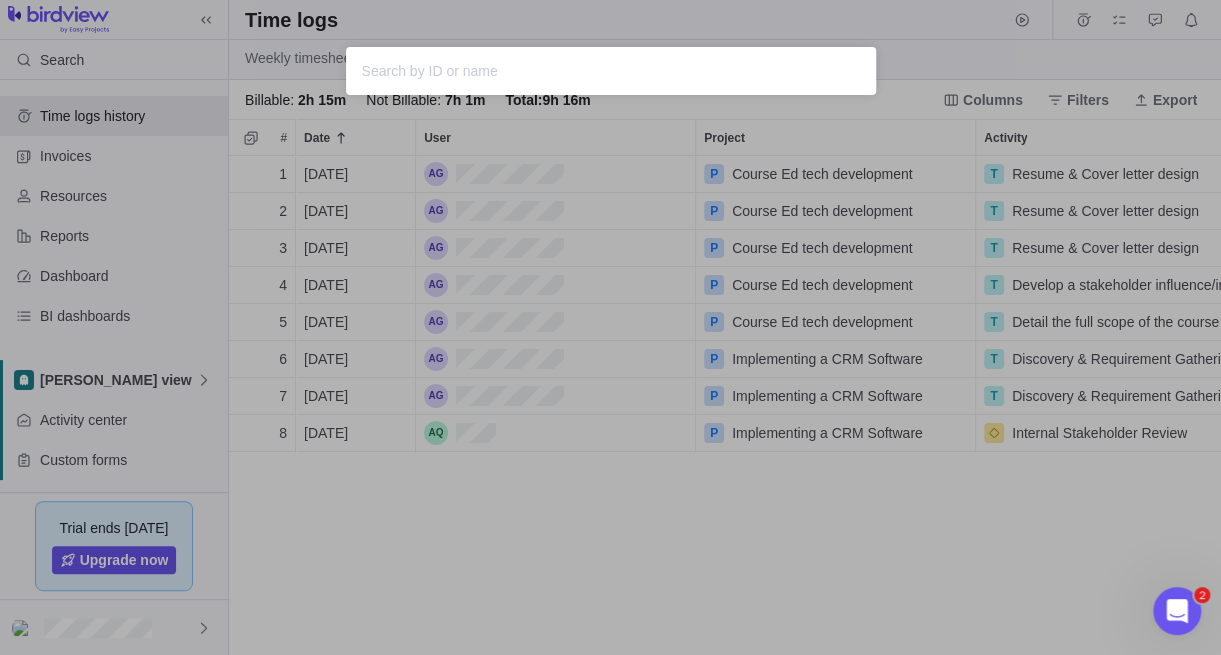 drag, startPoint x: 586, startPoint y: 483, endPoint x: 509, endPoint y: 475, distance: 77.41447 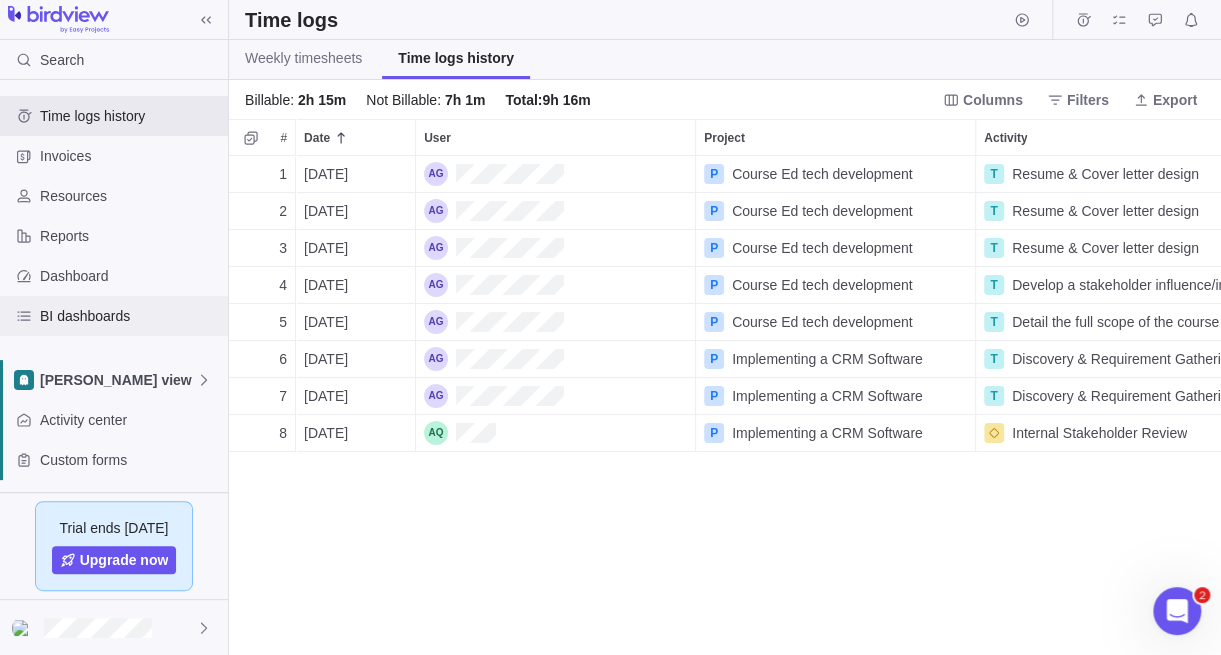 click on "BI dashboards" at bounding box center [130, 316] 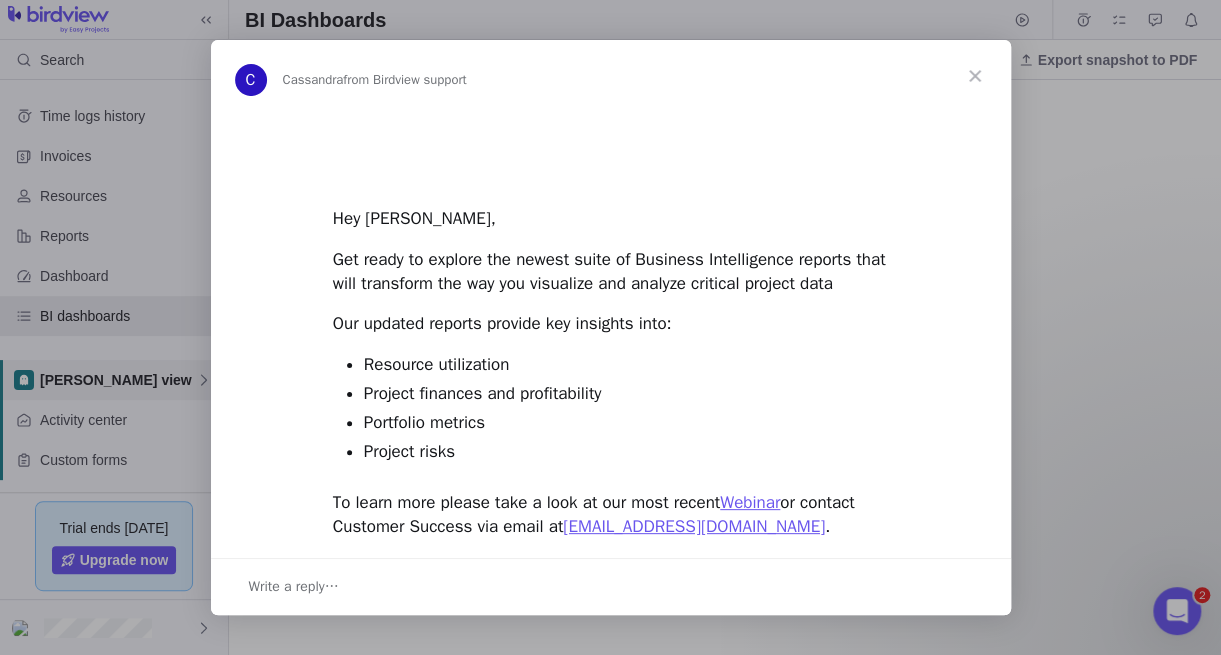 scroll, scrollTop: 0, scrollLeft: 0, axis: both 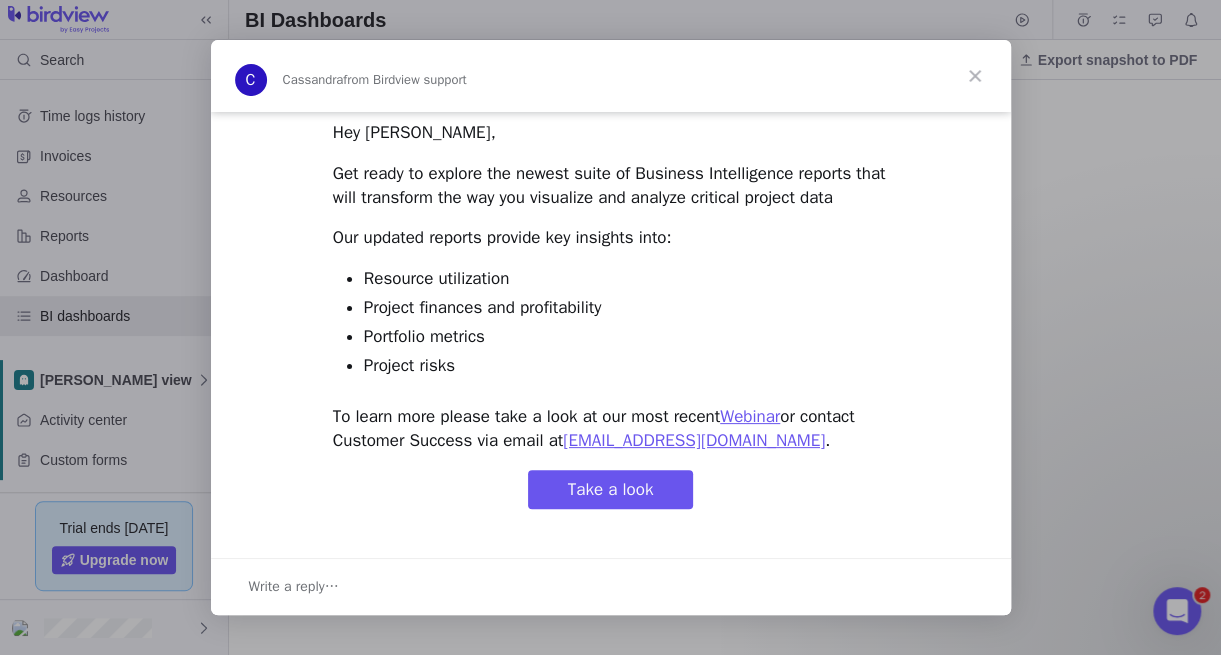 click on "Take a look" at bounding box center [611, 489] 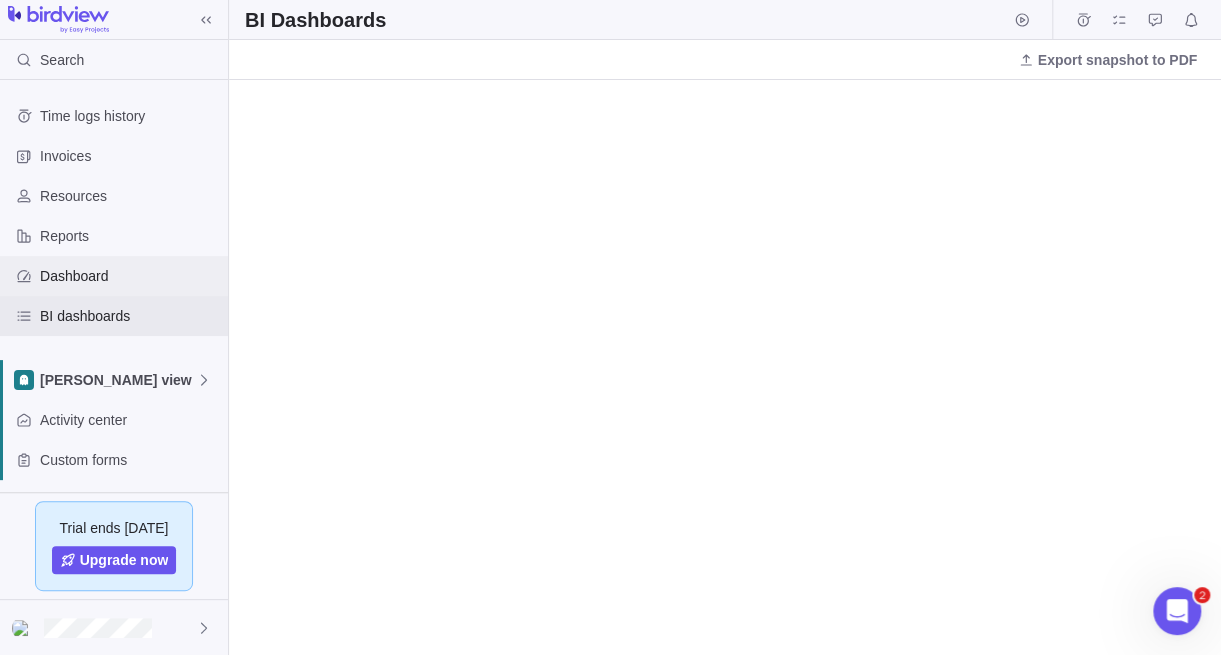 click on "Dashboard" at bounding box center [130, 276] 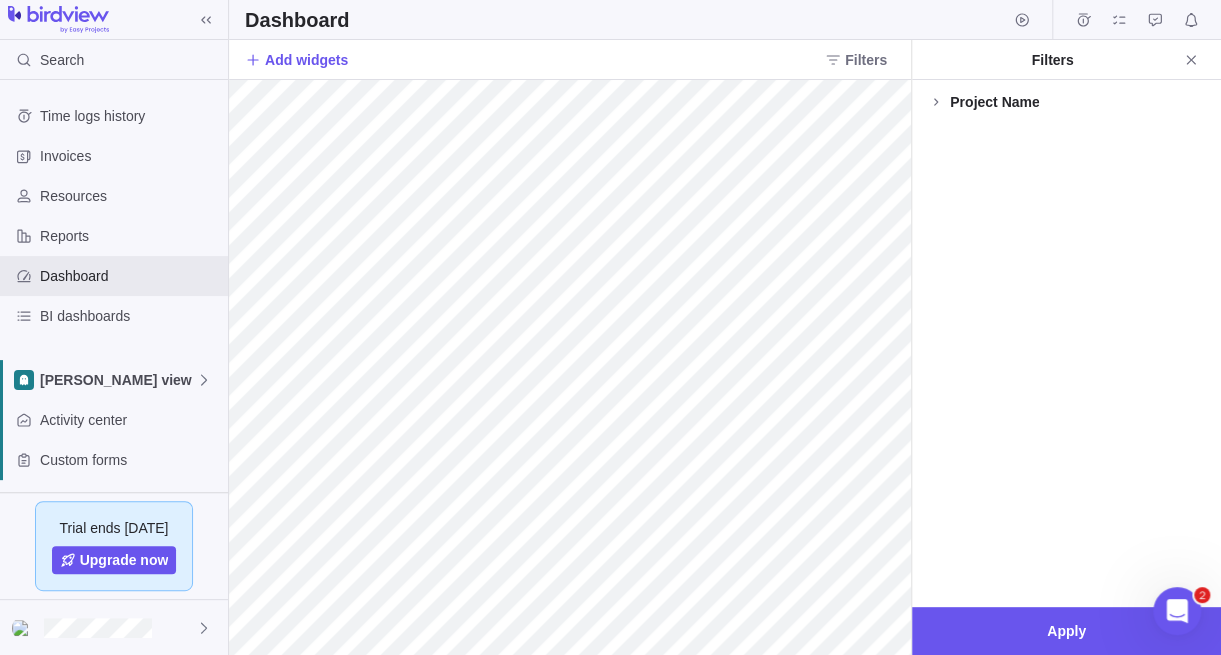 click on "Project Name" at bounding box center (994, 102) 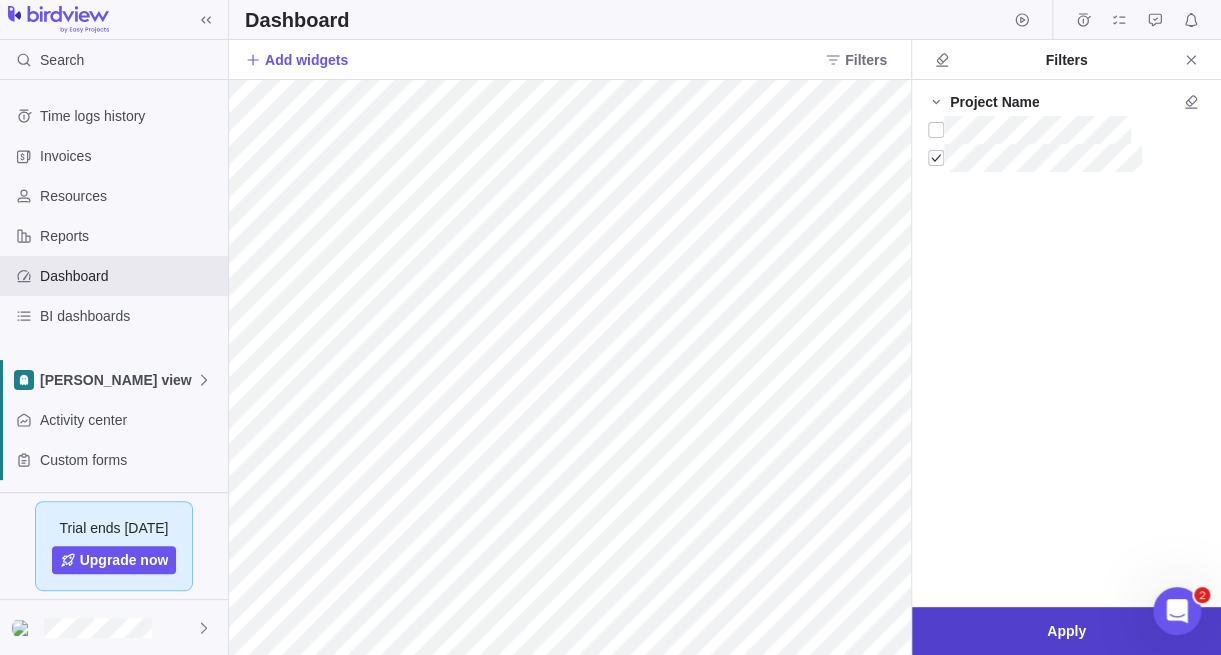 click on "Apply" at bounding box center (1066, 631) 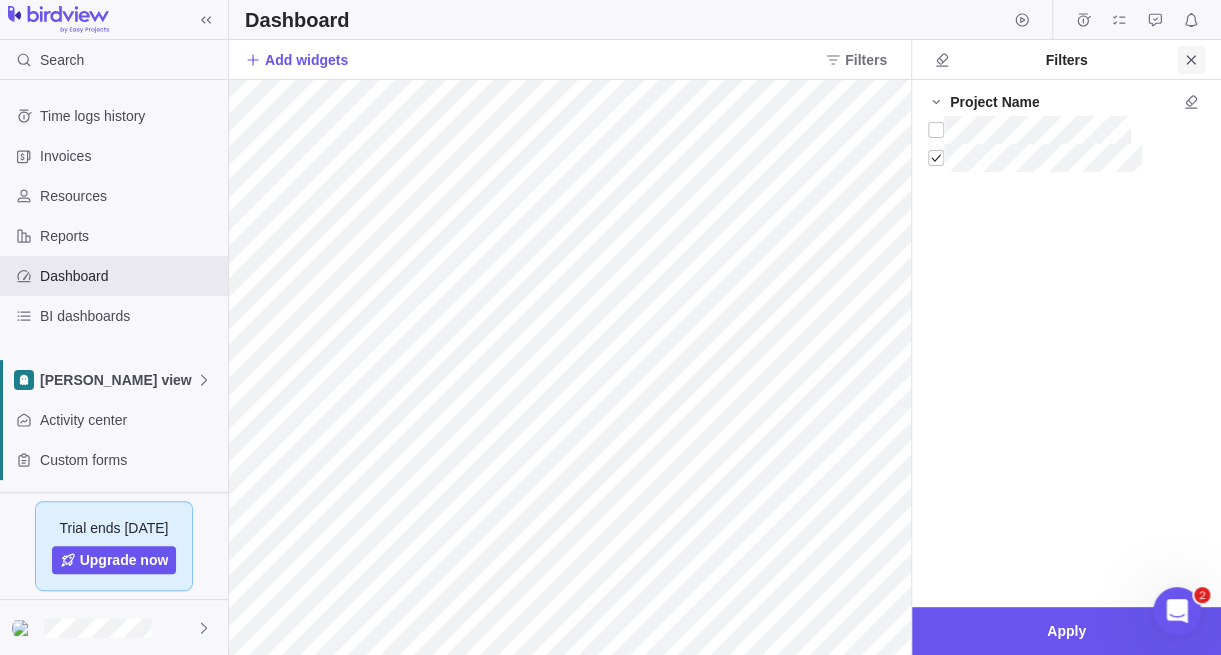 click 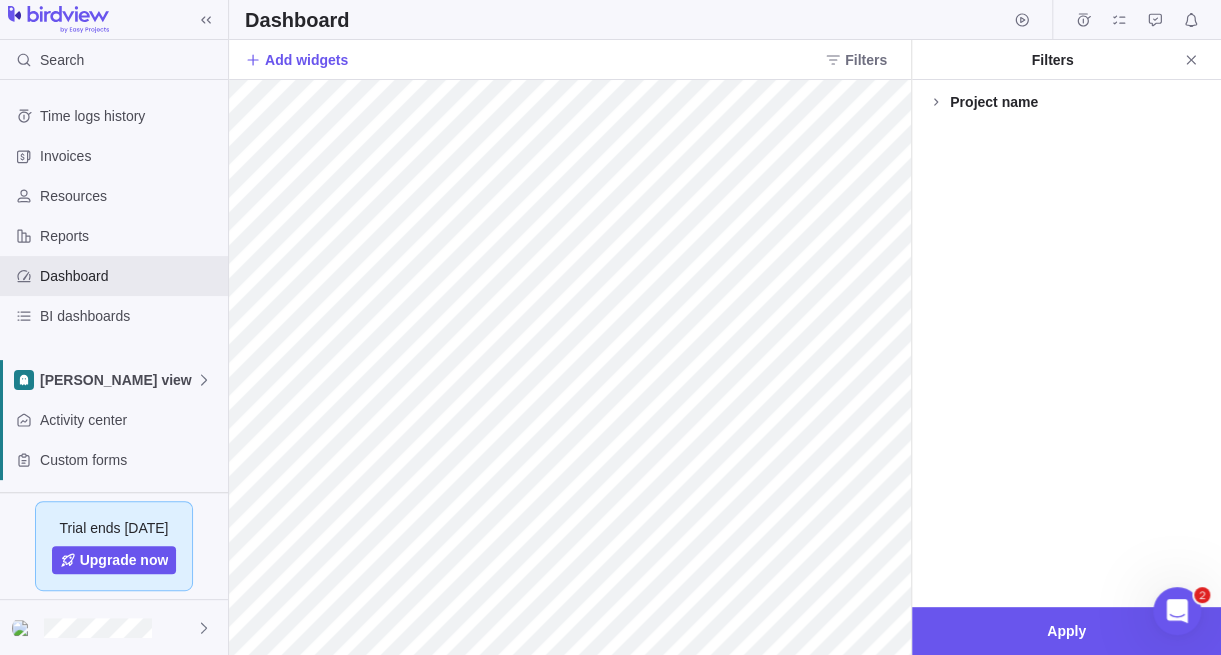 click on "Project name" at bounding box center (1066, 102) 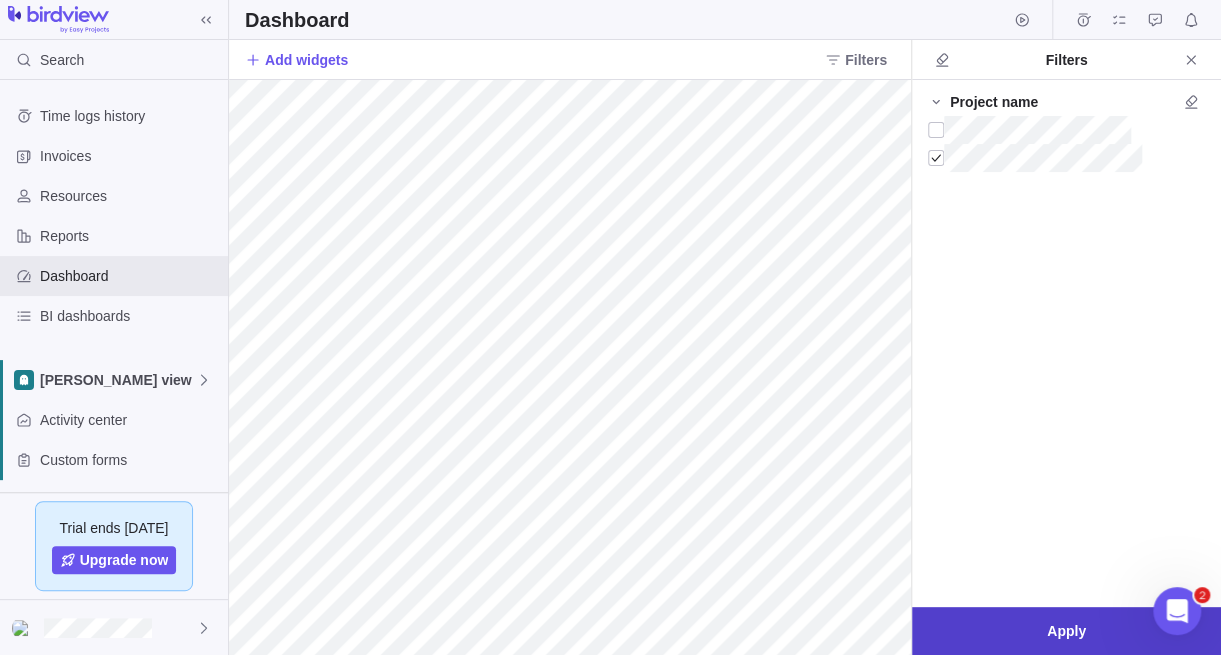 click on "Apply" at bounding box center [1066, 631] 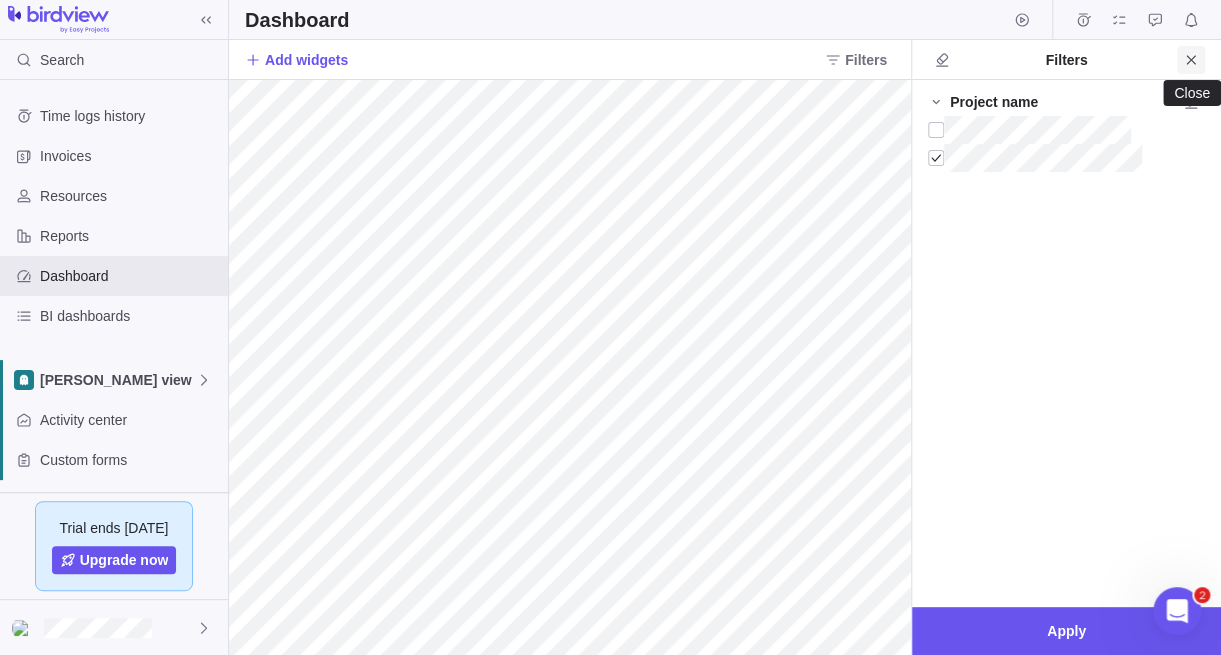 click 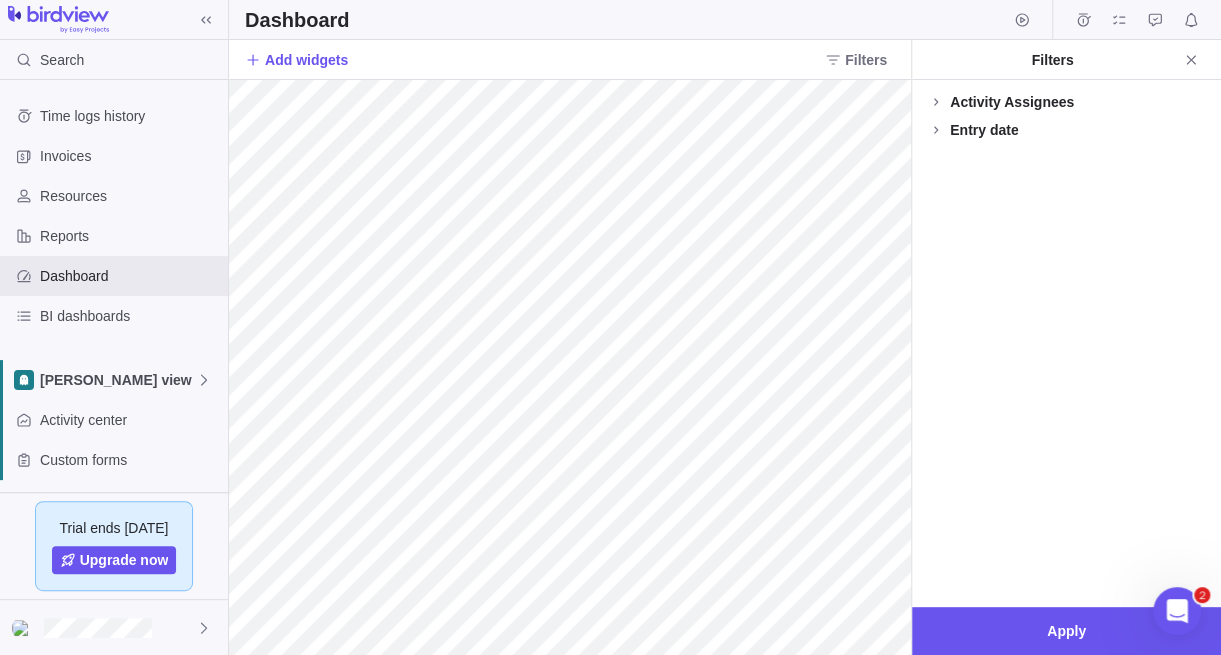click on "Activity Assignees" at bounding box center (1012, 102) 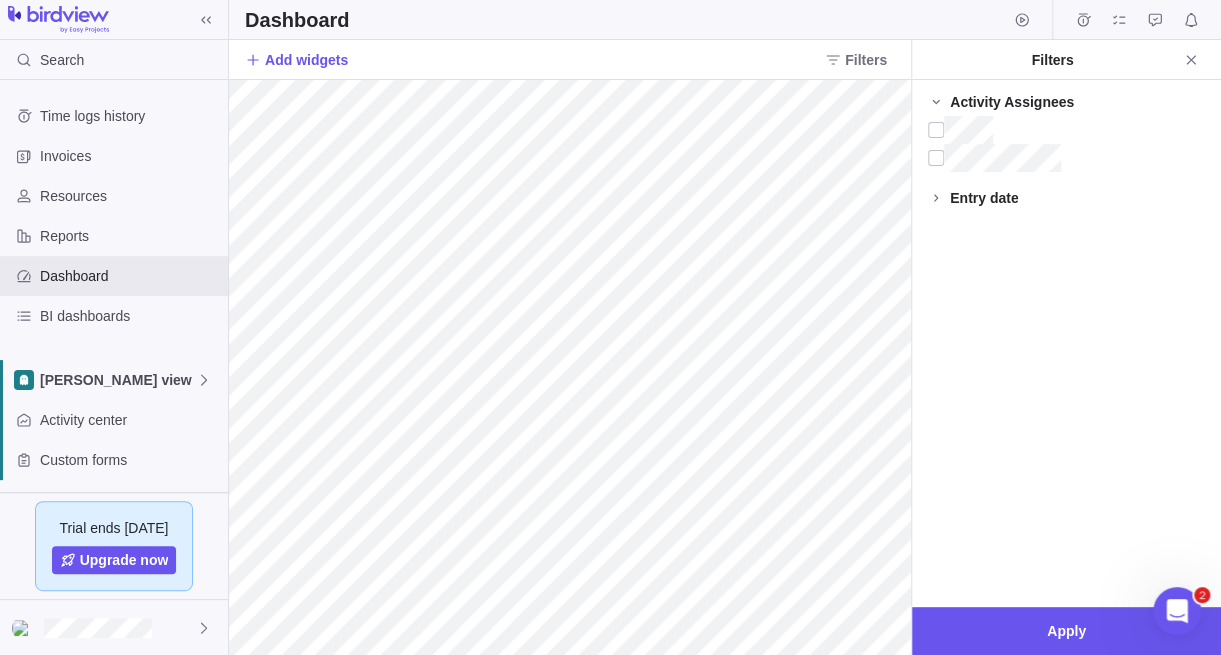 click on "Activity Assignees" at bounding box center (1012, 102) 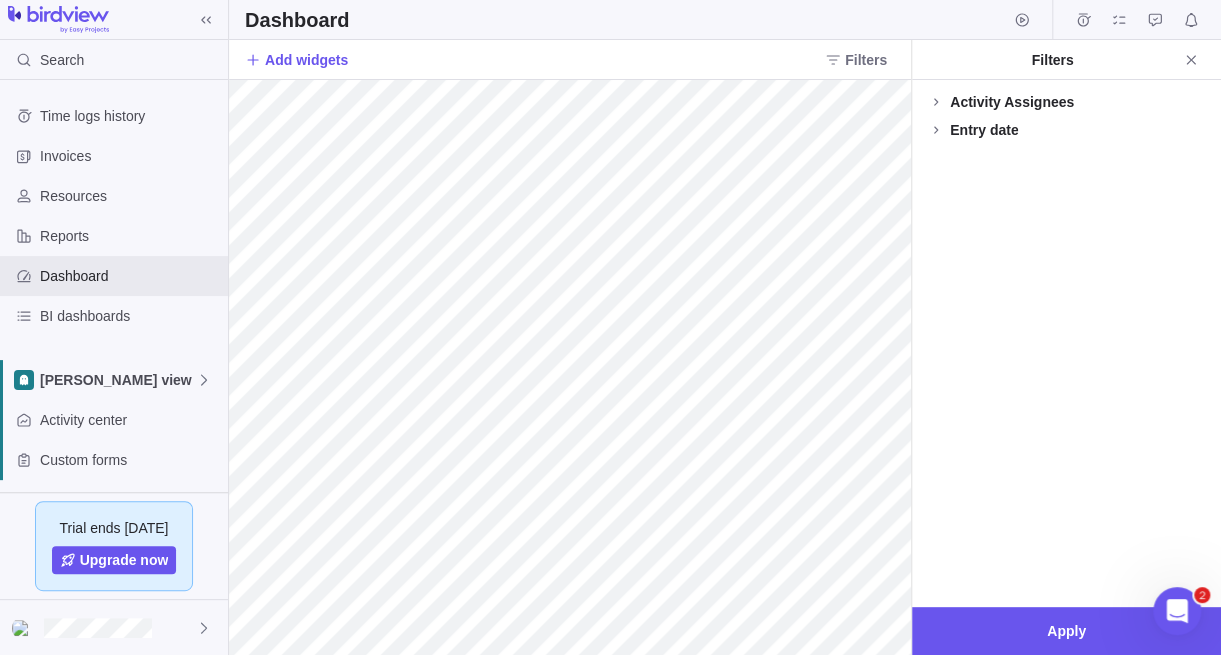 click on "Entry date" at bounding box center (984, 130) 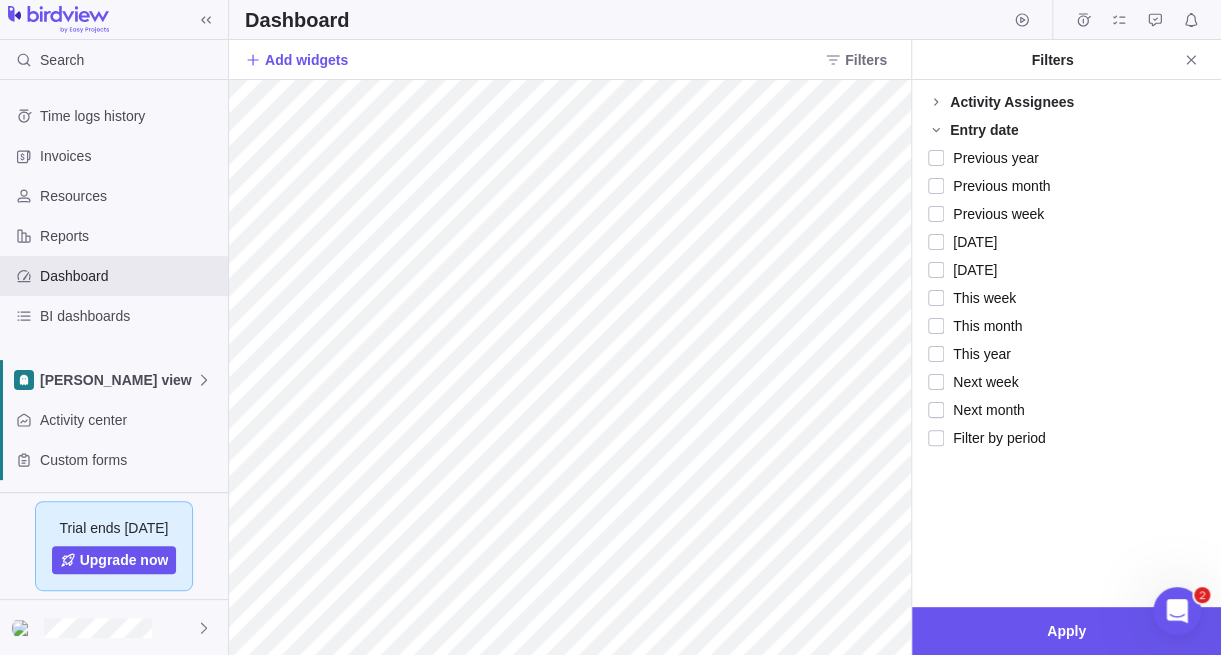 click on "Entry date" at bounding box center (984, 130) 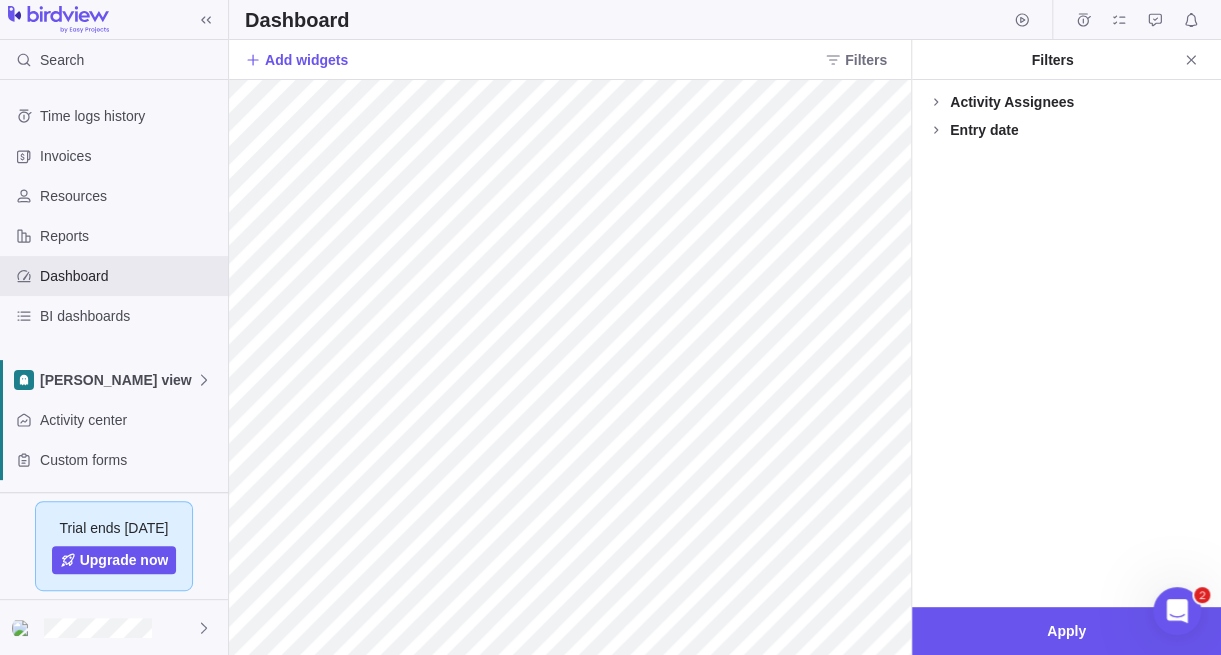 click on "Entry date" at bounding box center [984, 130] 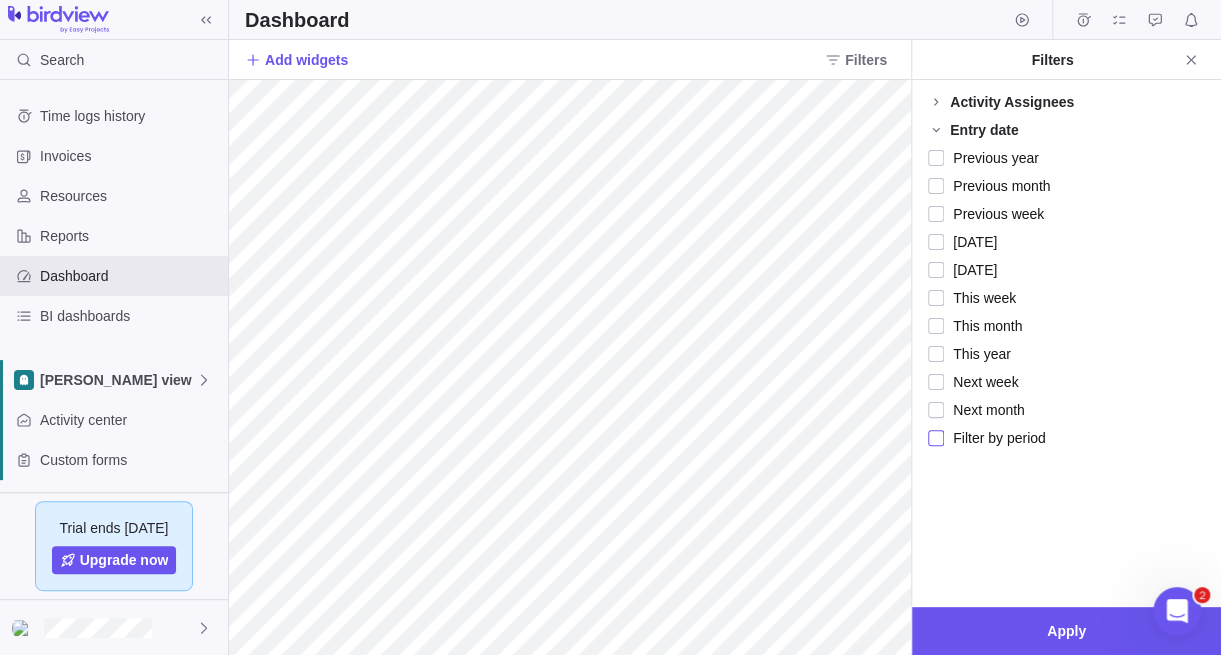 click on "Filter by period" at bounding box center [995, 438] 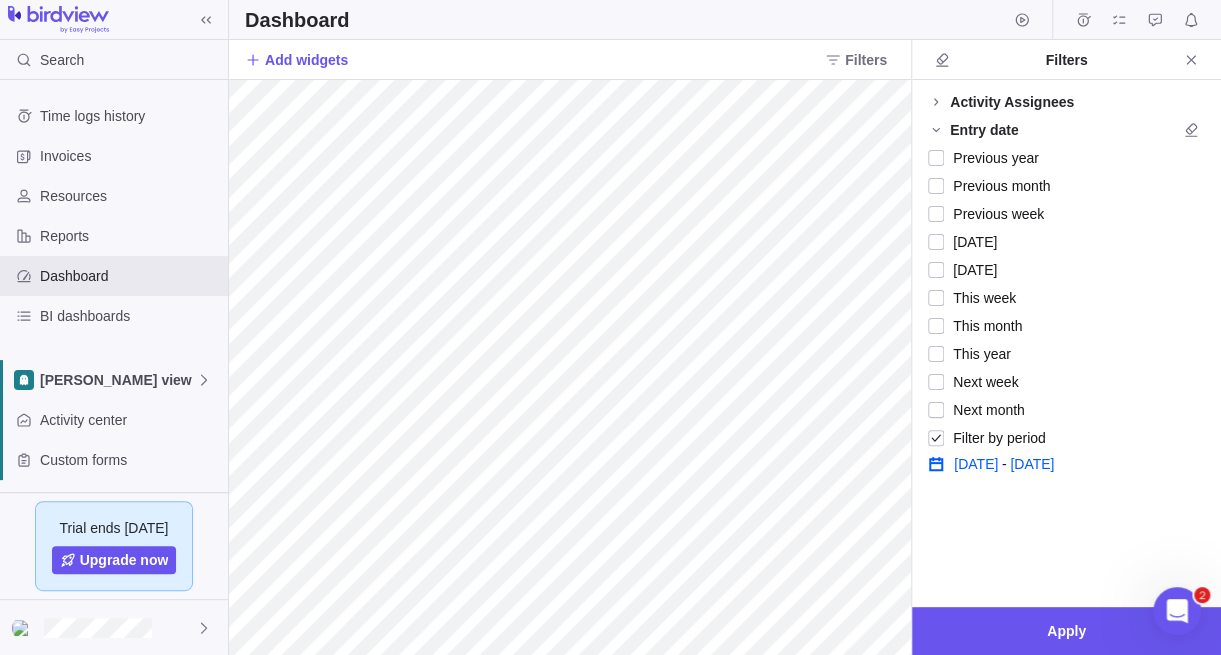 click on "[DATE]" at bounding box center (976, 464) 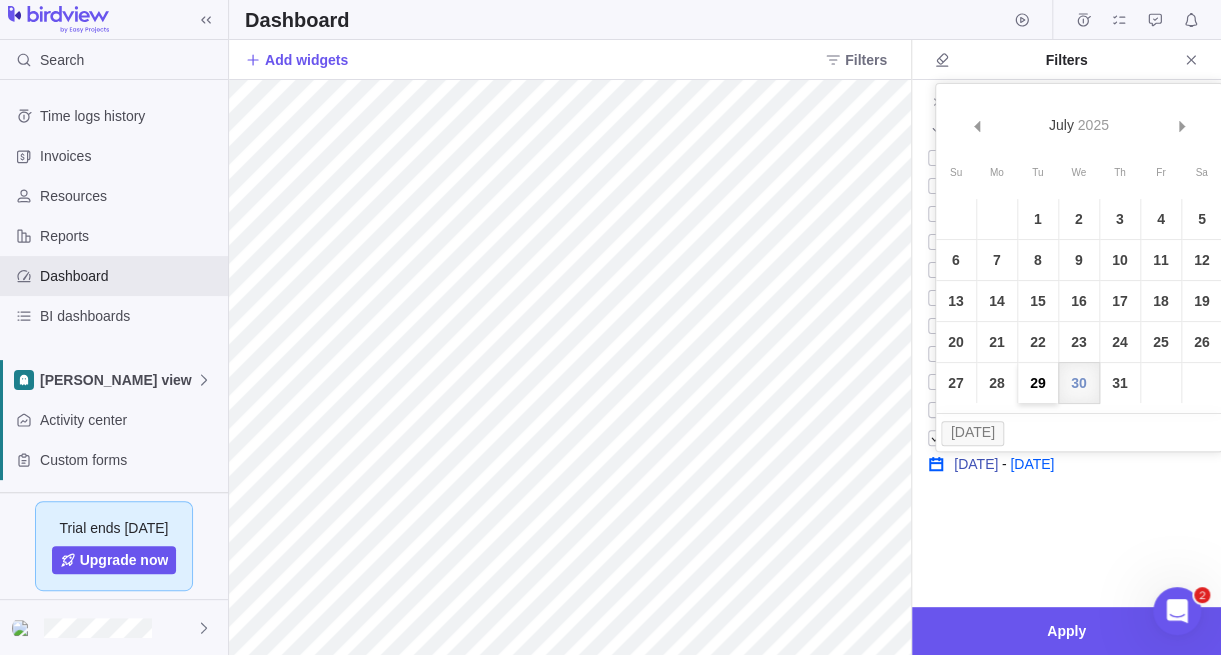 click on "29" at bounding box center (1038, 383) 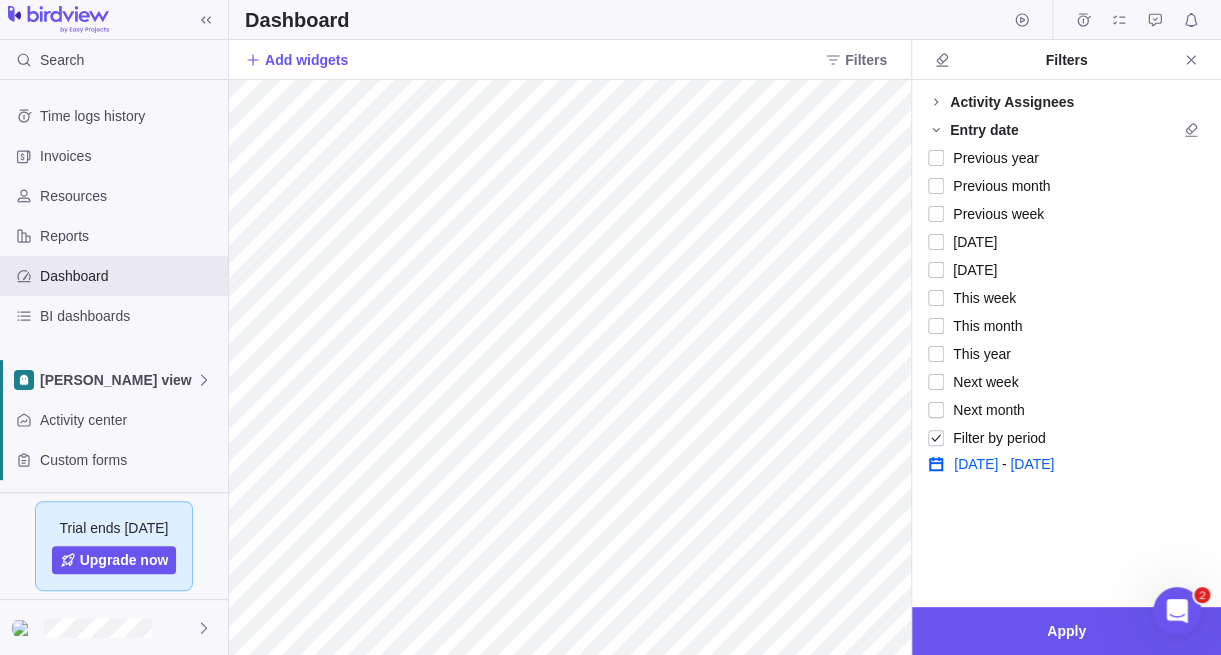 click on "[DATE]" at bounding box center [1032, 464] 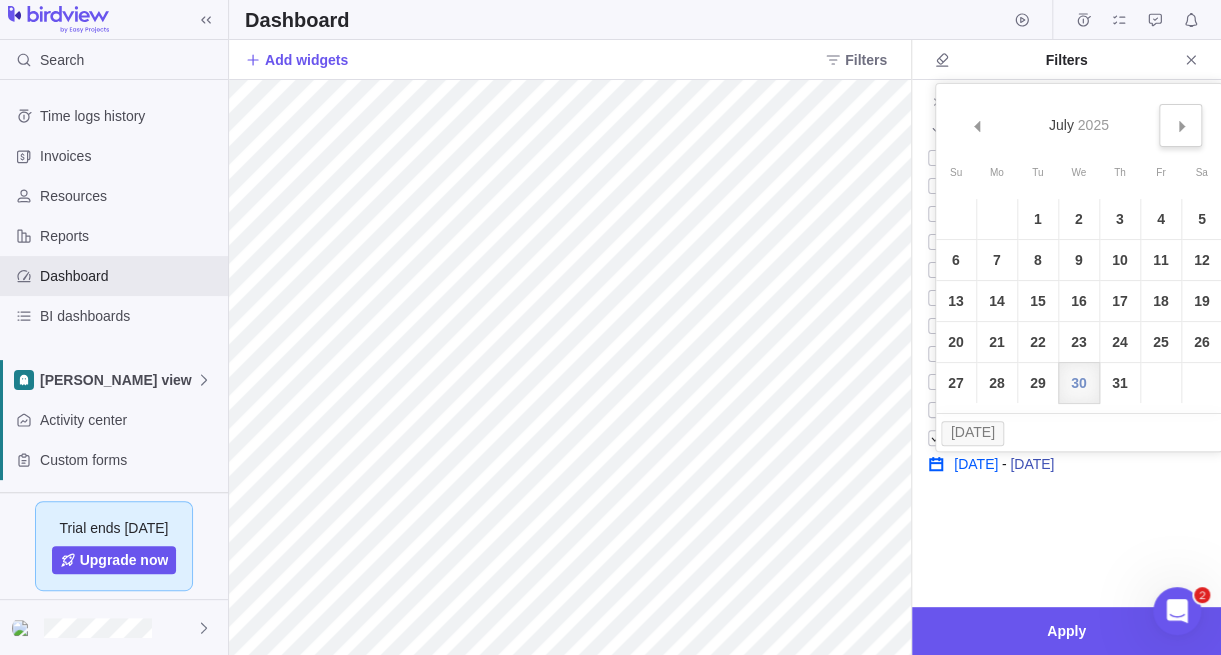 click on "Next" at bounding box center (1180, 125) 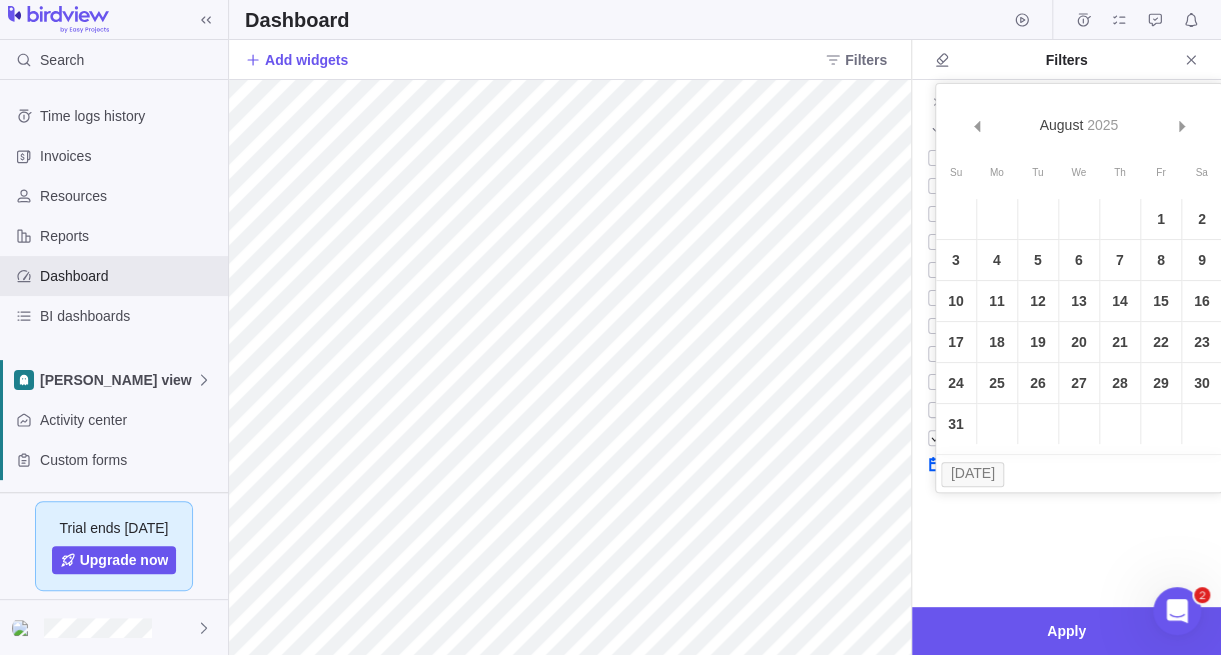 click on "1" at bounding box center [1161, 219] 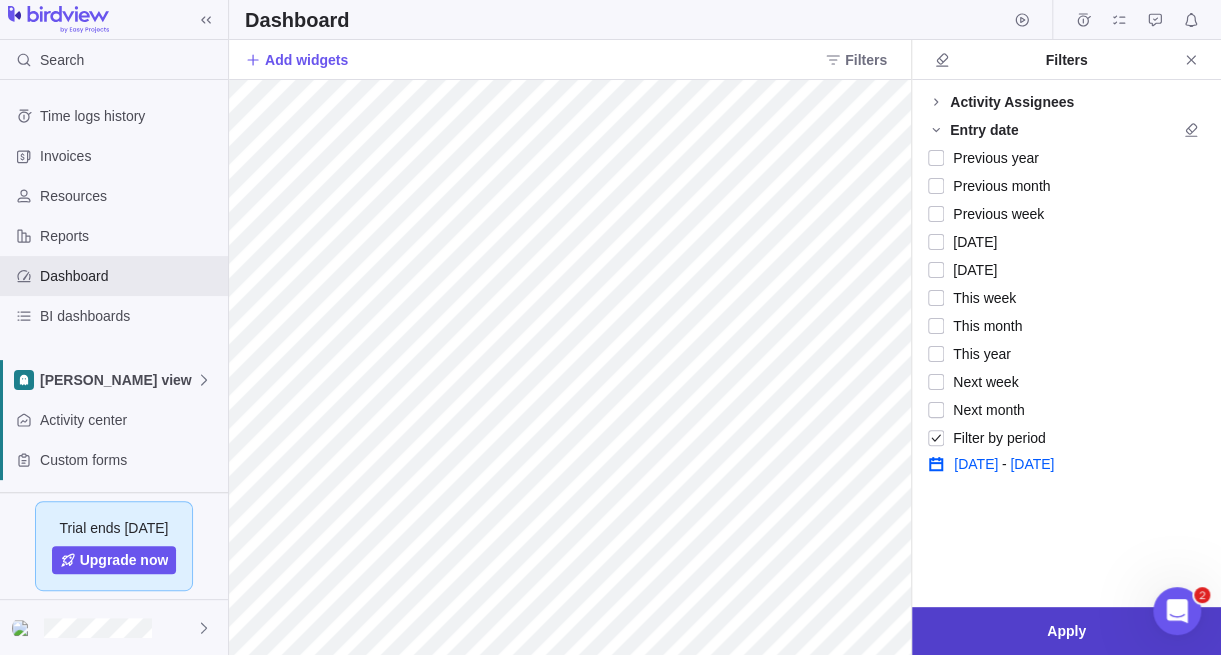 click on "Apply" at bounding box center (1066, 631) 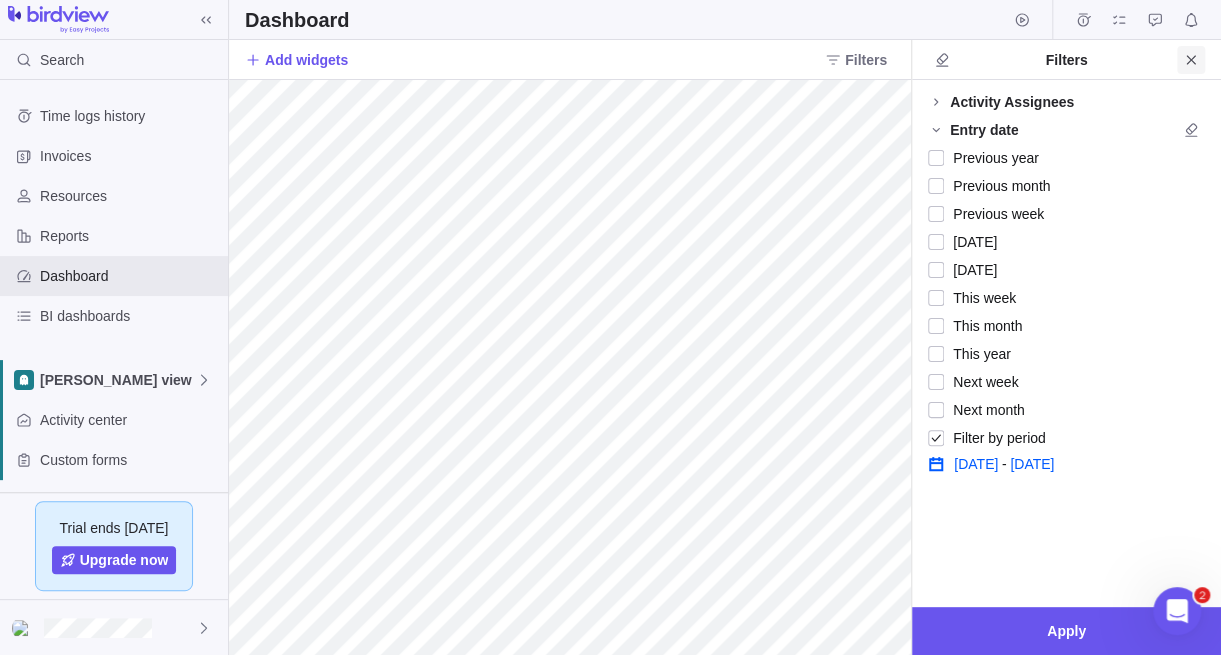 click 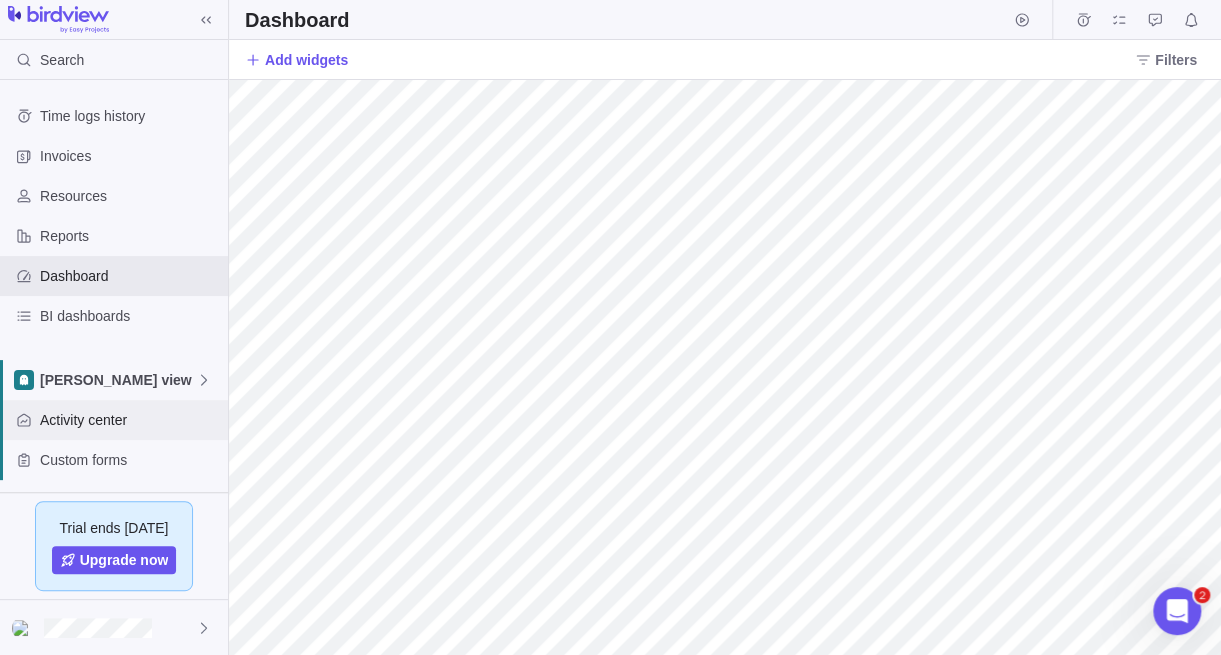 click on "Activity center" at bounding box center (130, 420) 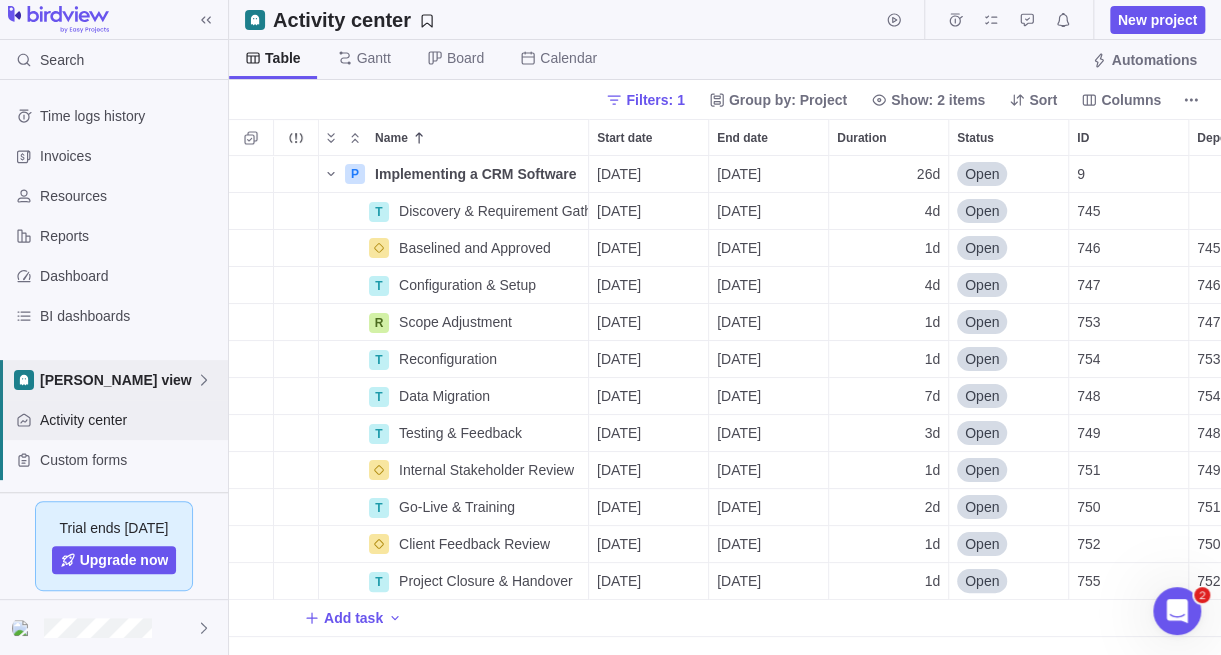 scroll, scrollTop: 15, scrollLeft: 15, axis: both 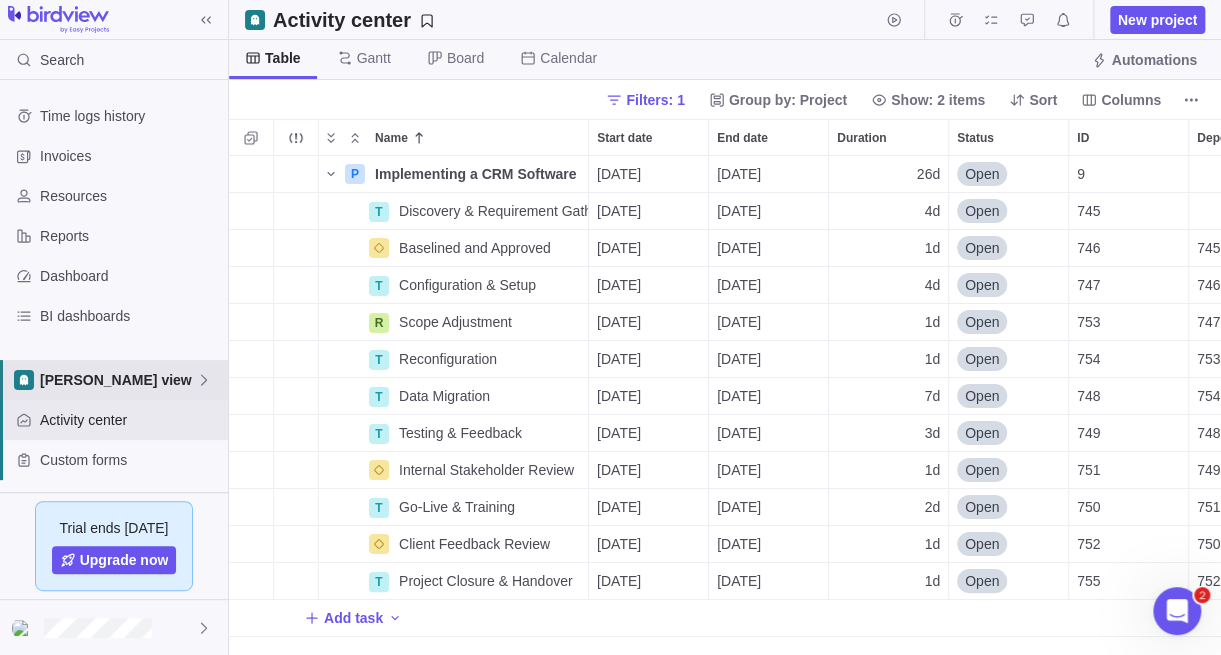 click on "[PERSON_NAME] view" at bounding box center (118, 380) 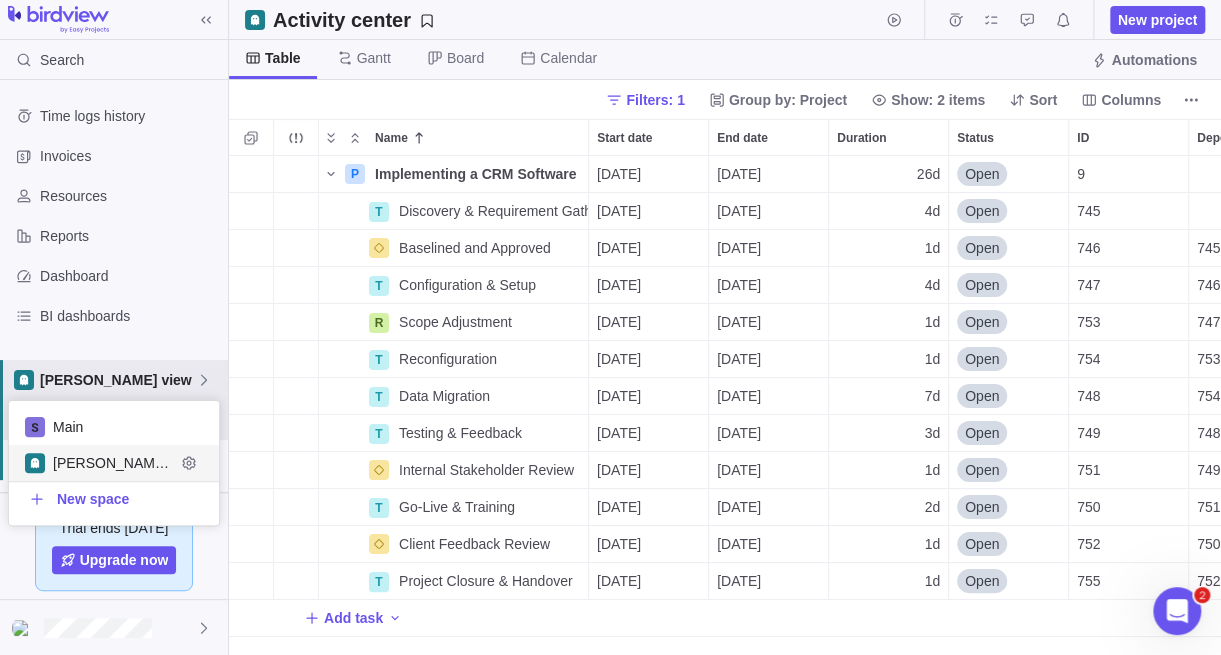 scroll, scrollTop: 16, scrollLeft: 15, axis: both 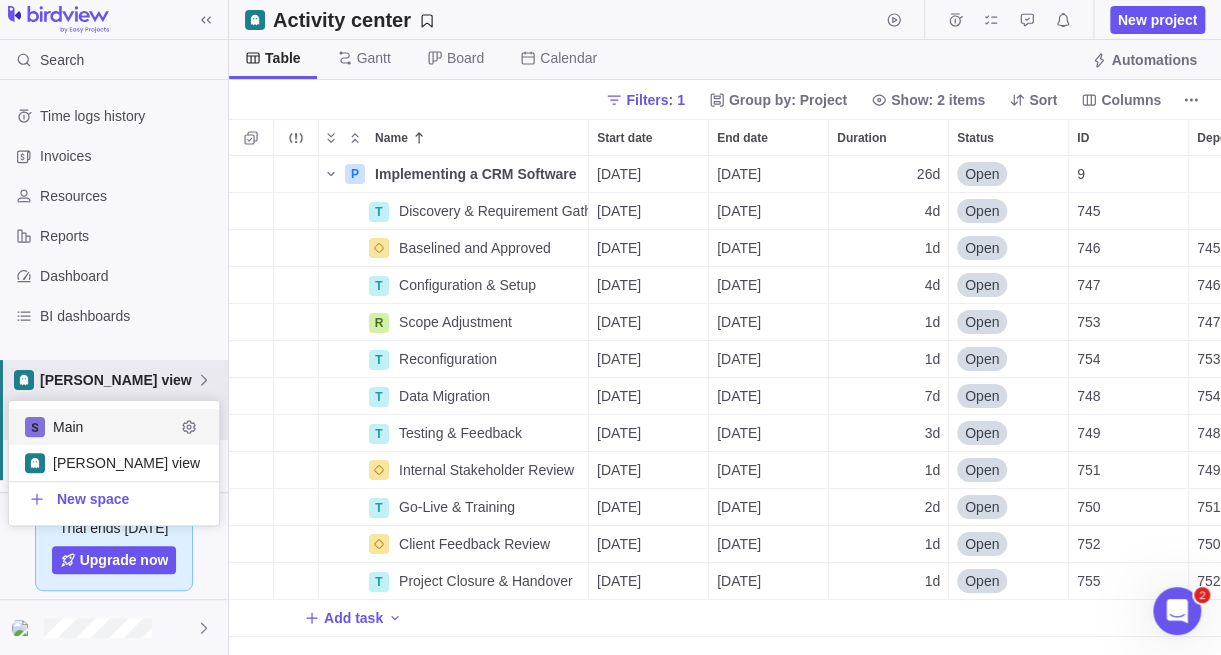 click on "Main" at bounding box center [114, 427] 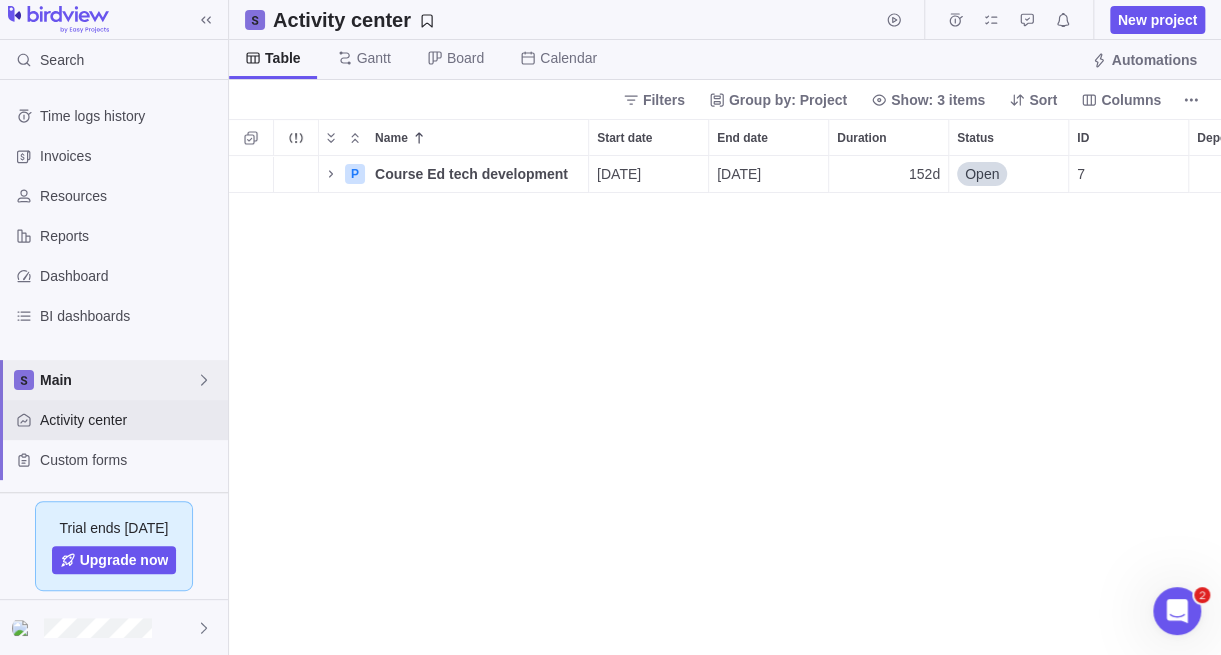 scroll, scrollTop: 15, scrollLeft: 15, axis: both 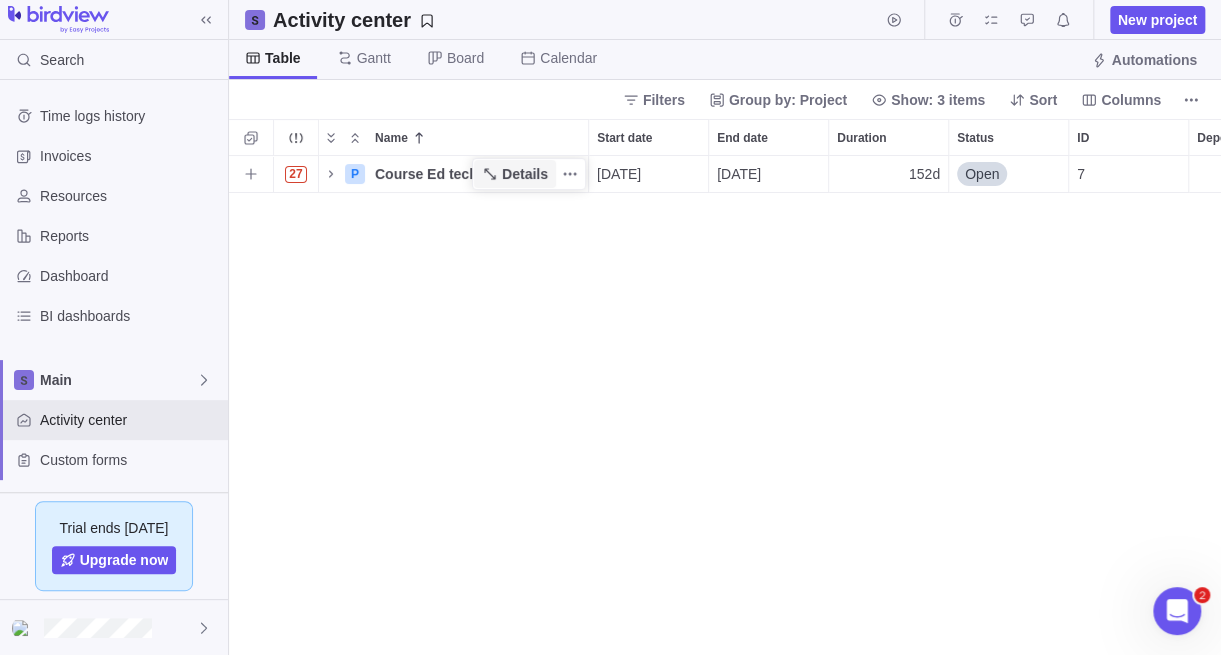 click on "Details" at bounding box center (525, 174) 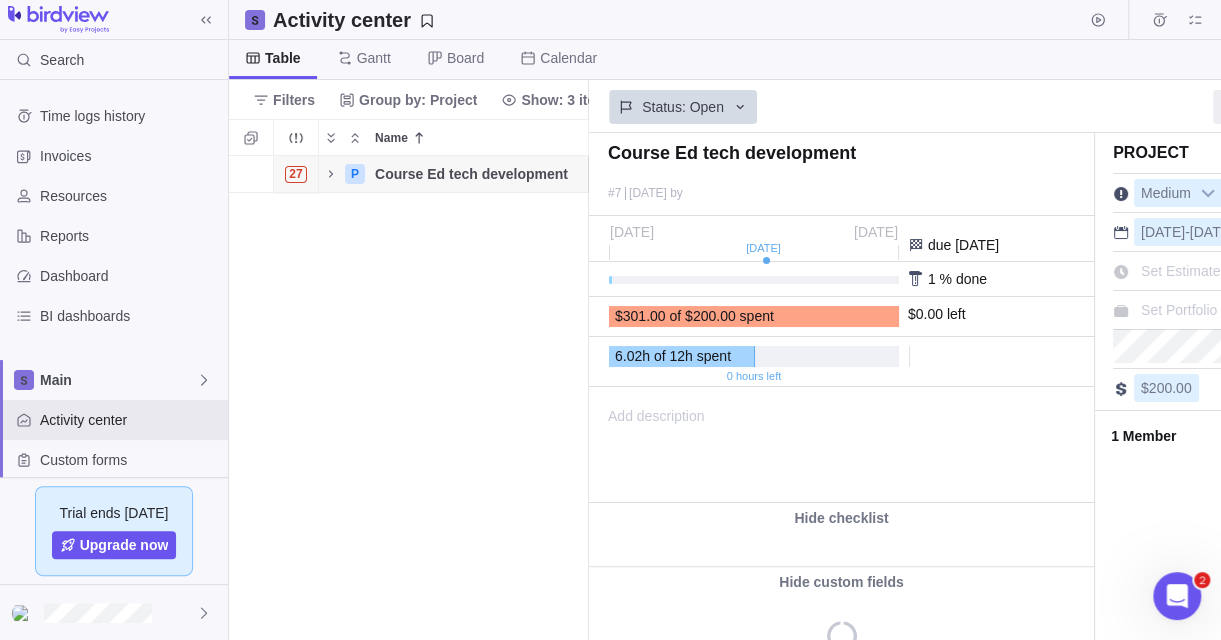 scroll, scrollTop: 469, scrollLeft: 344, axis: both 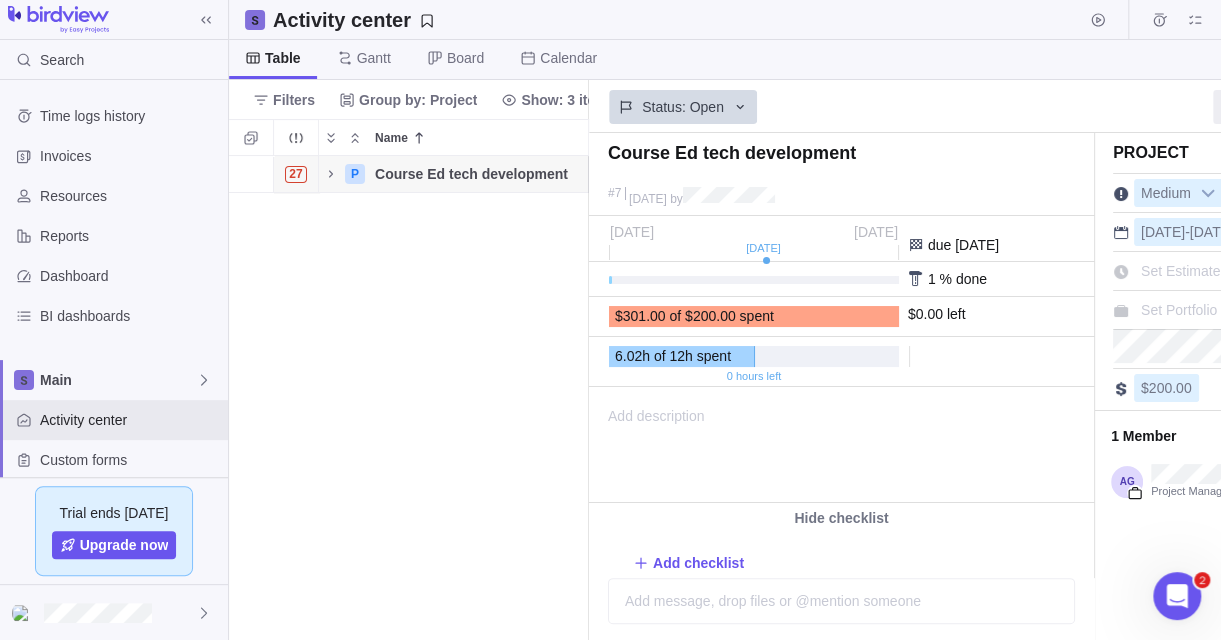 click on "27 P Course Ed tech development Details [DATE] [DATE] 152d Open 7 $301.00" at bounding box center (409, 398) 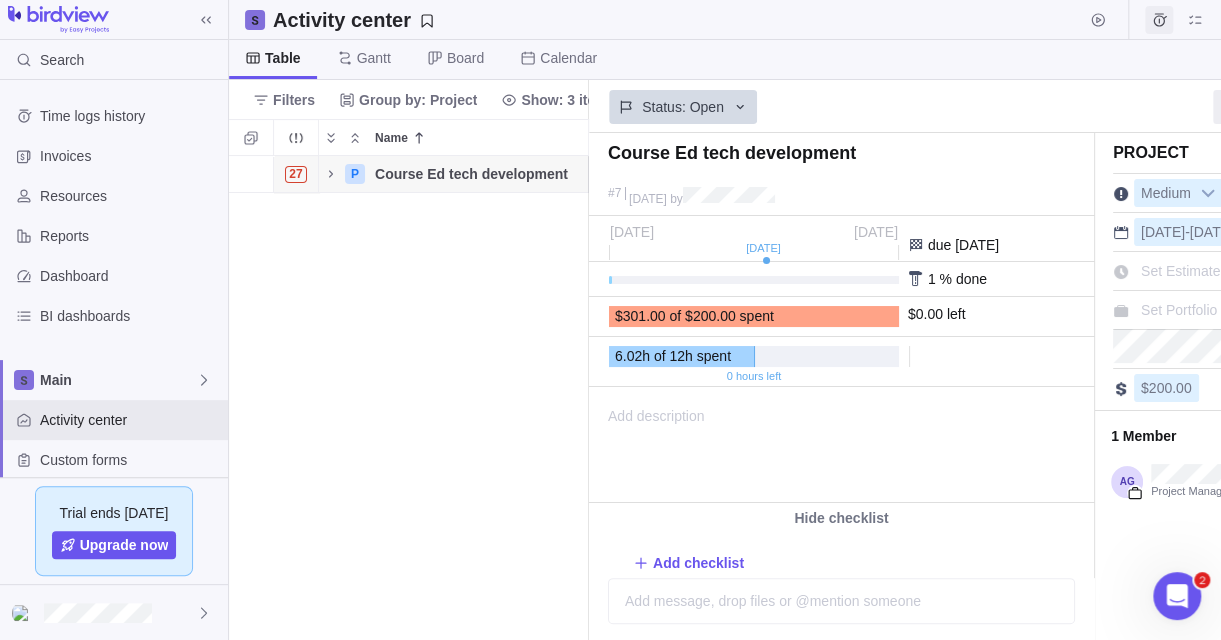 click at bounding box center [1159, 20] 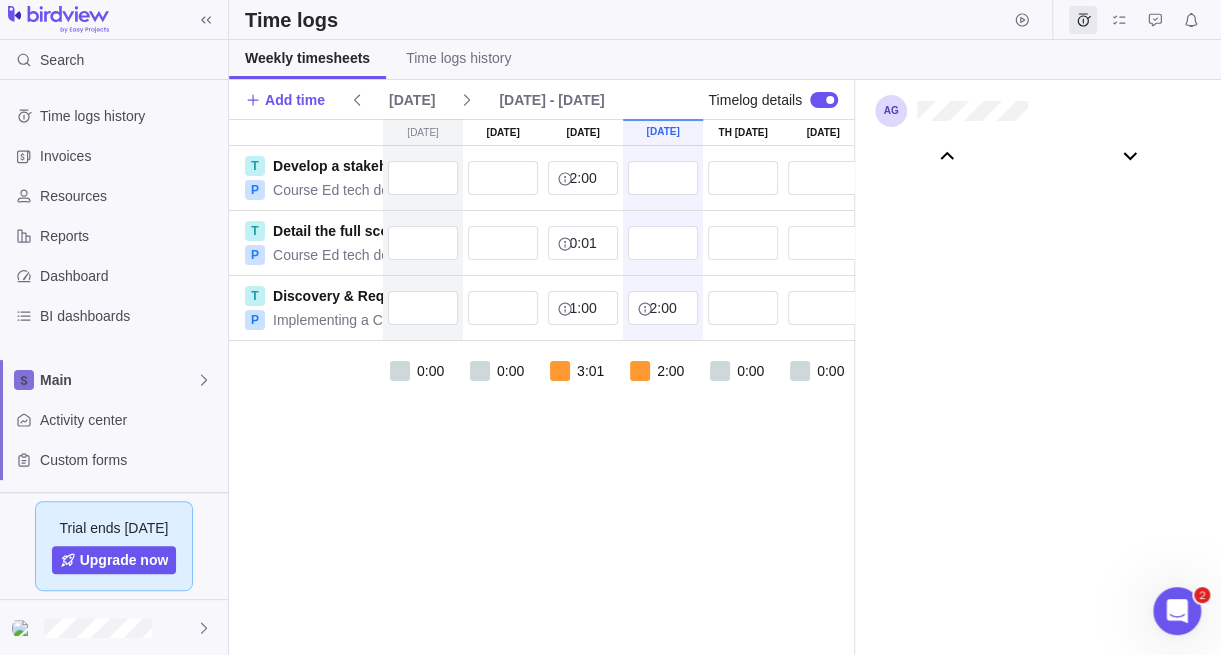 scroll, scrollTop: 111046, scrollLeft: 0, axis: vertical 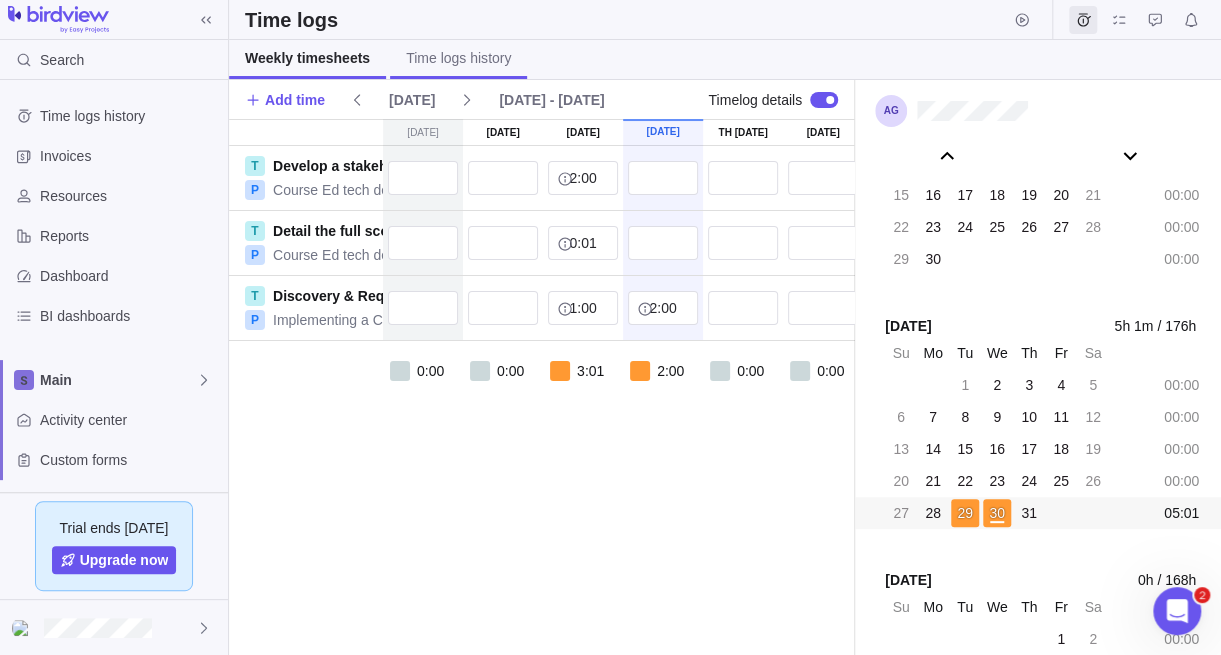 click on "Time logs history" at bounding box center [458, 58] 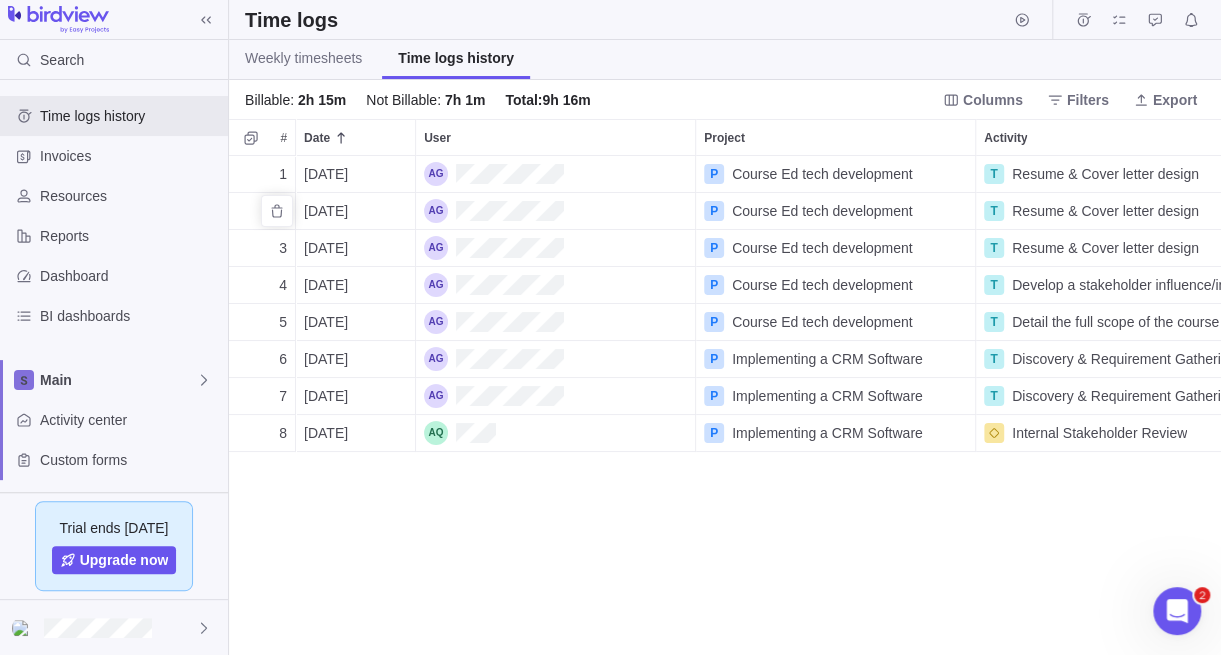 scroll, scrollTop: 15, scrollLeft: 15, axis: both 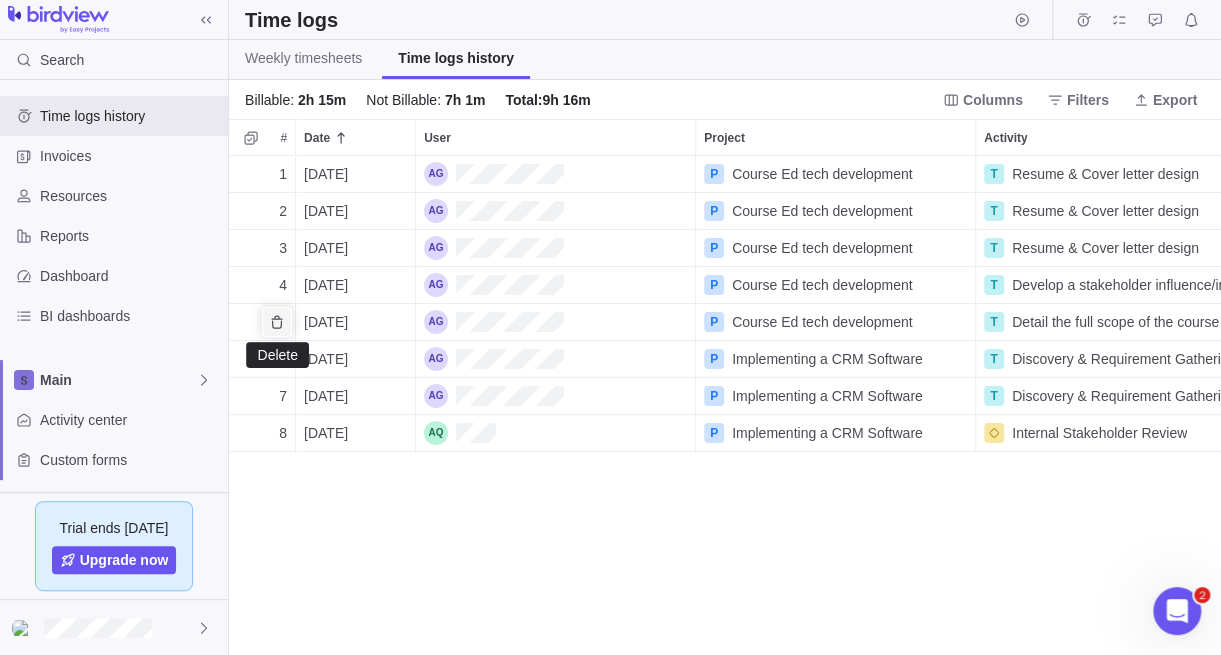 click 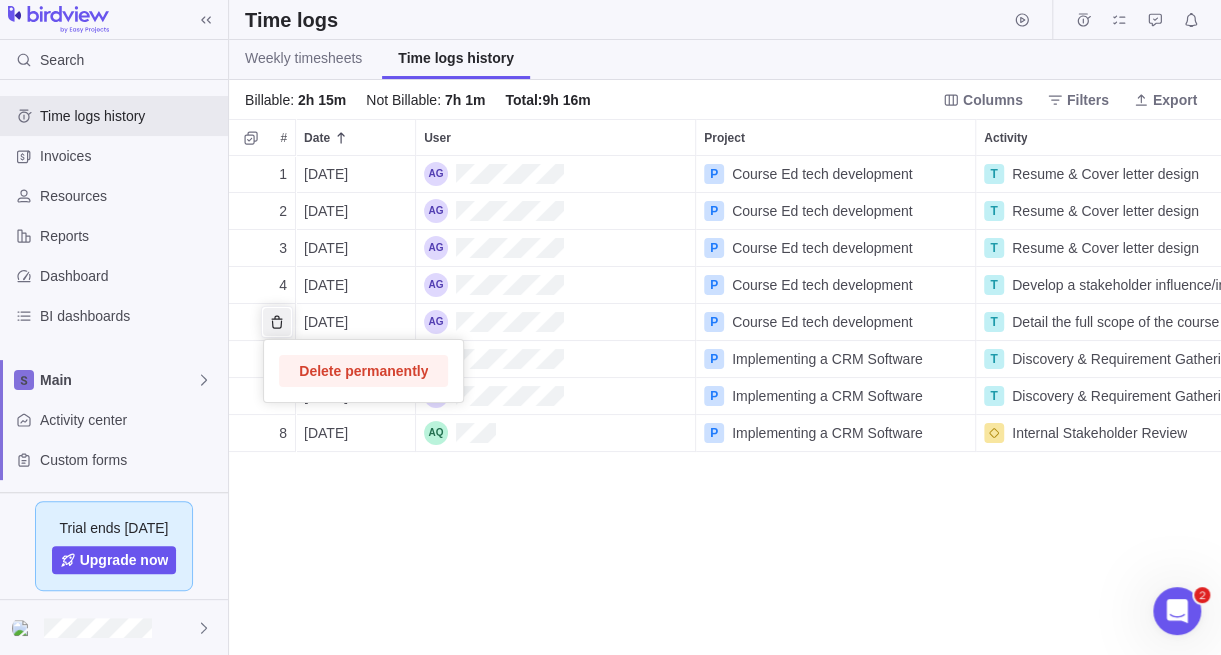 click on "Delete permanently" at bounding box center (363, 371) 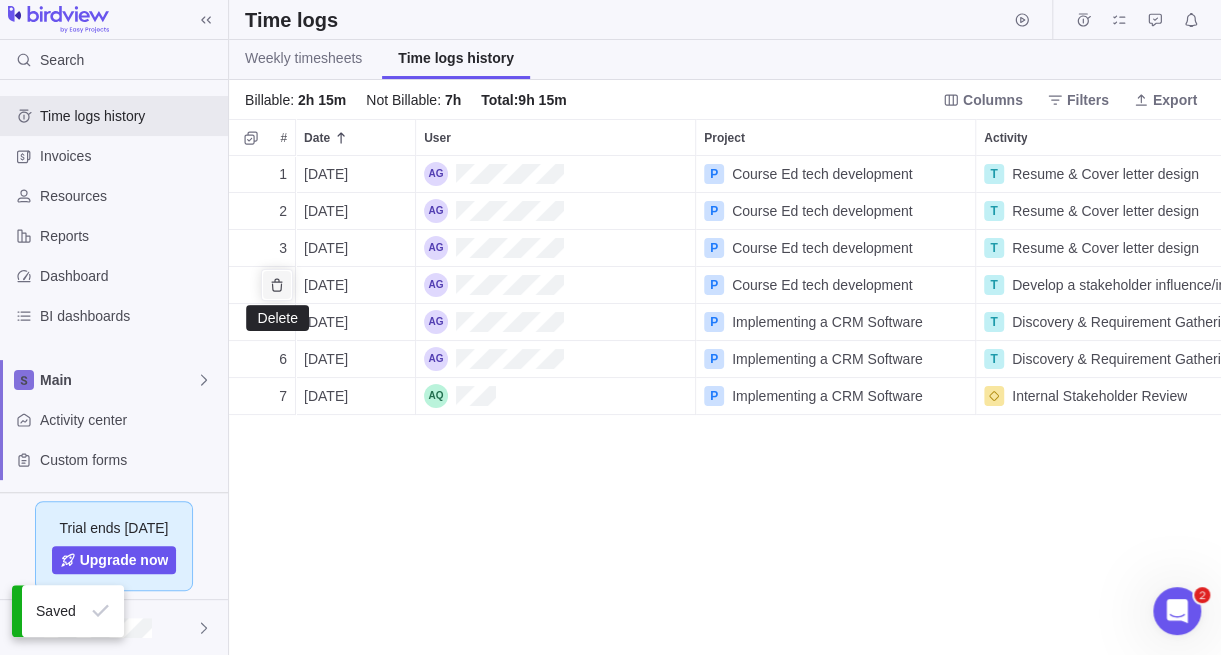click 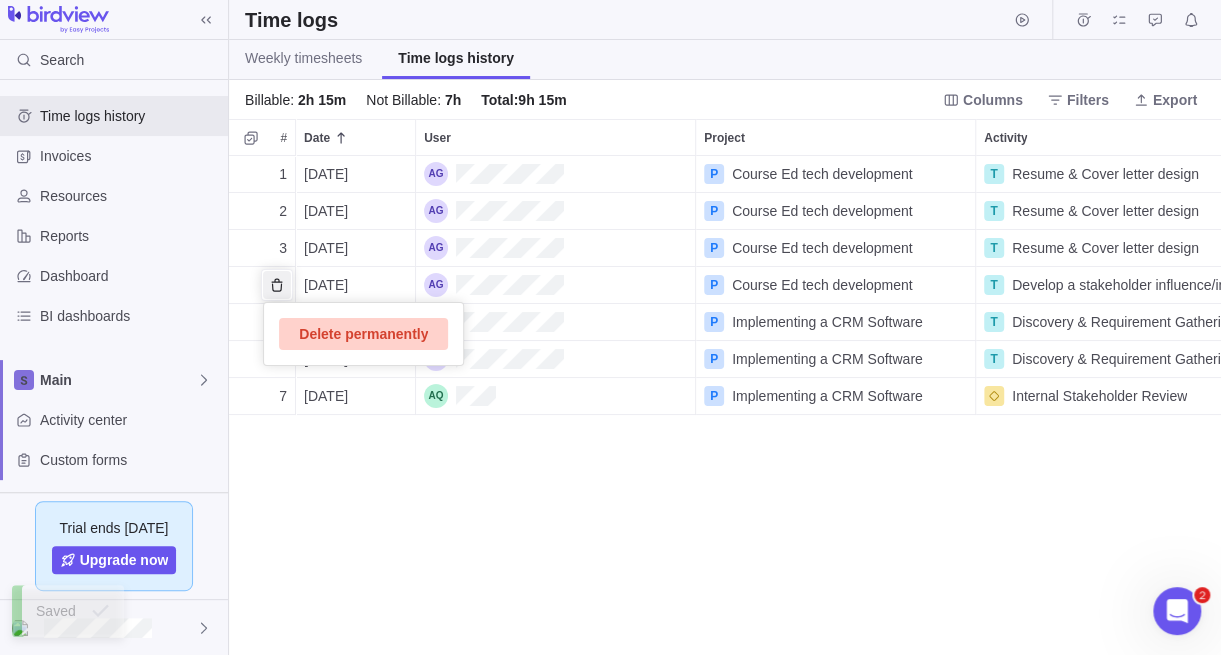 click on "Delete permanently" at bounding box center (363, 334) 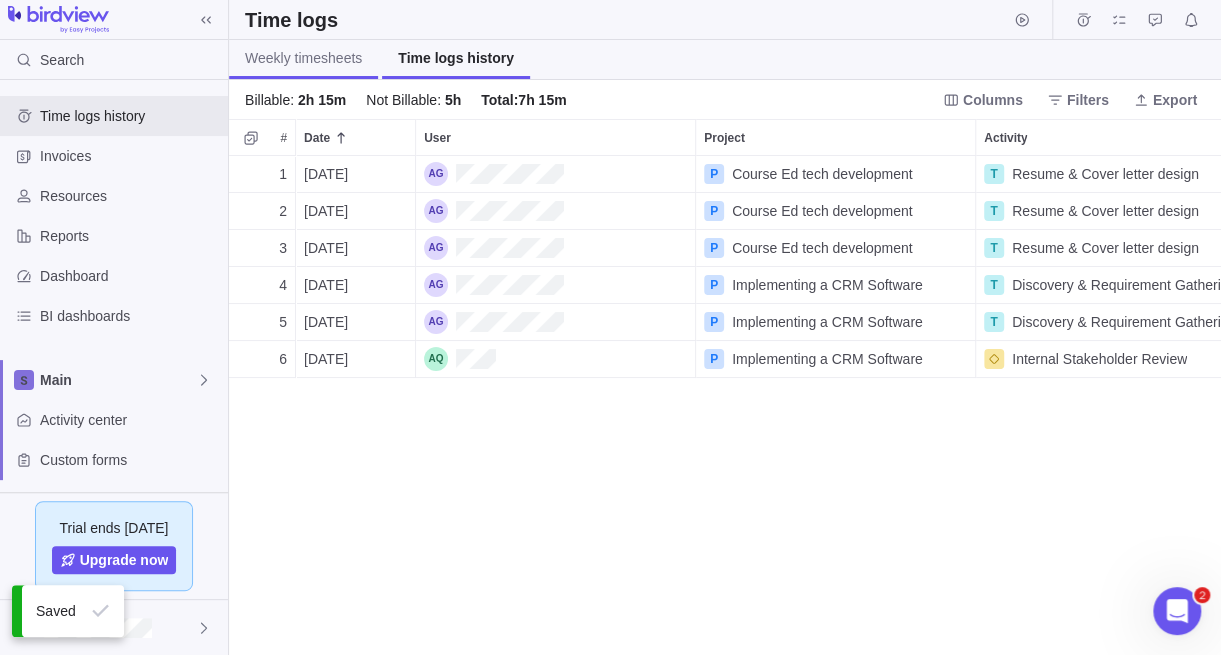 click on "Weekly timesheets" at bounding box center [303, 58] 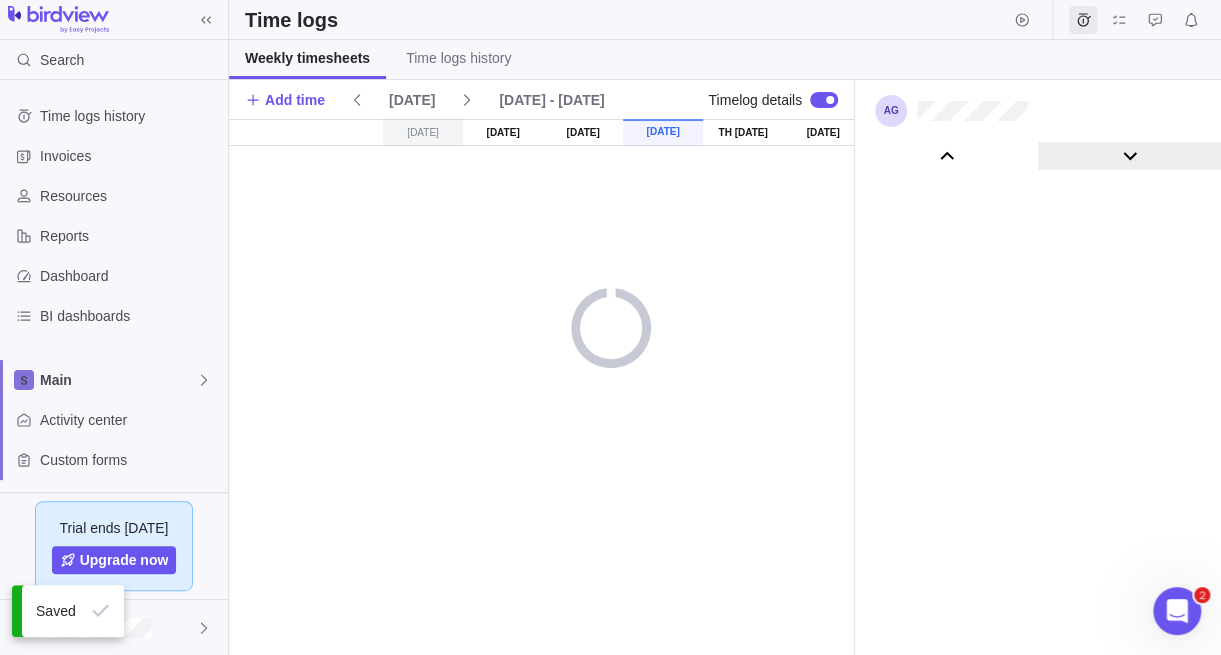 scroll, scrollTop: 111046, scrollLeft: 0, axis: vertical 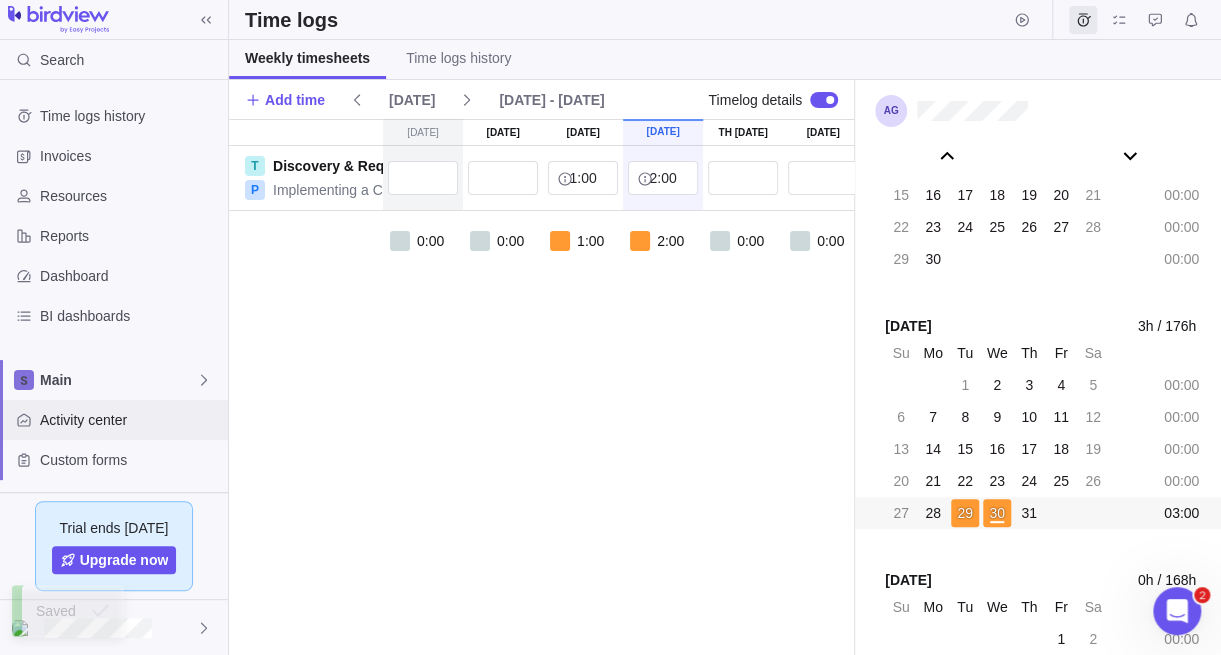 click on "Activity center" at bounding box center [130, 420] 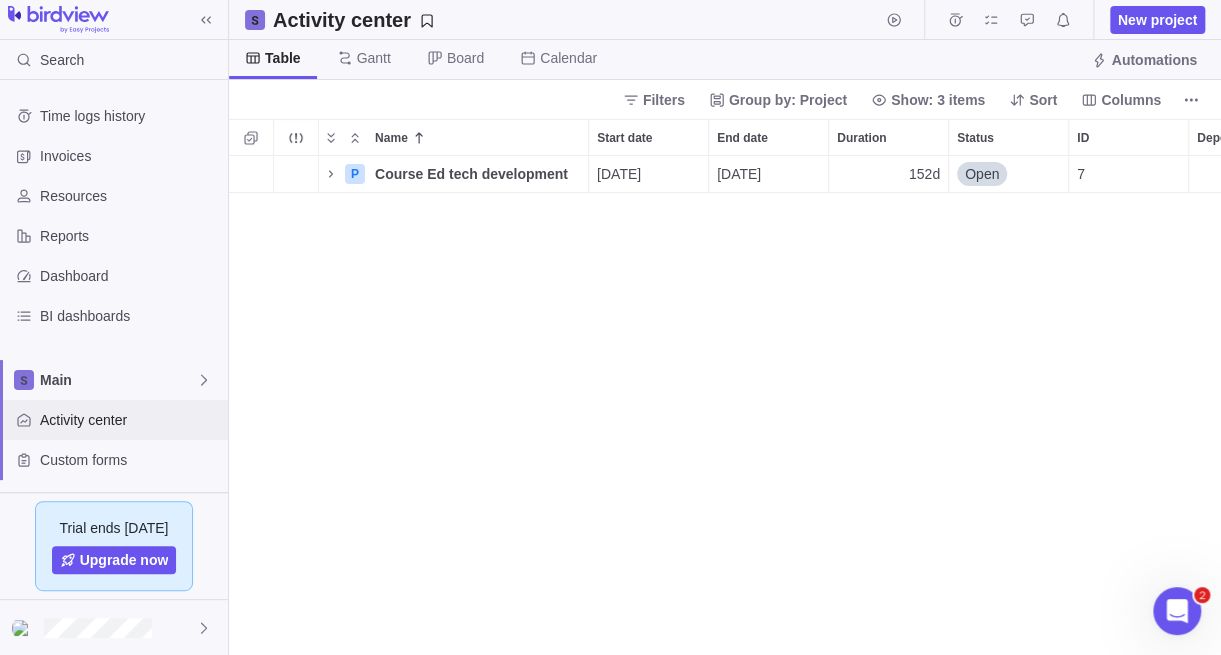 scroll, scrollTop: 15, scrollLeft: 15, axis: both 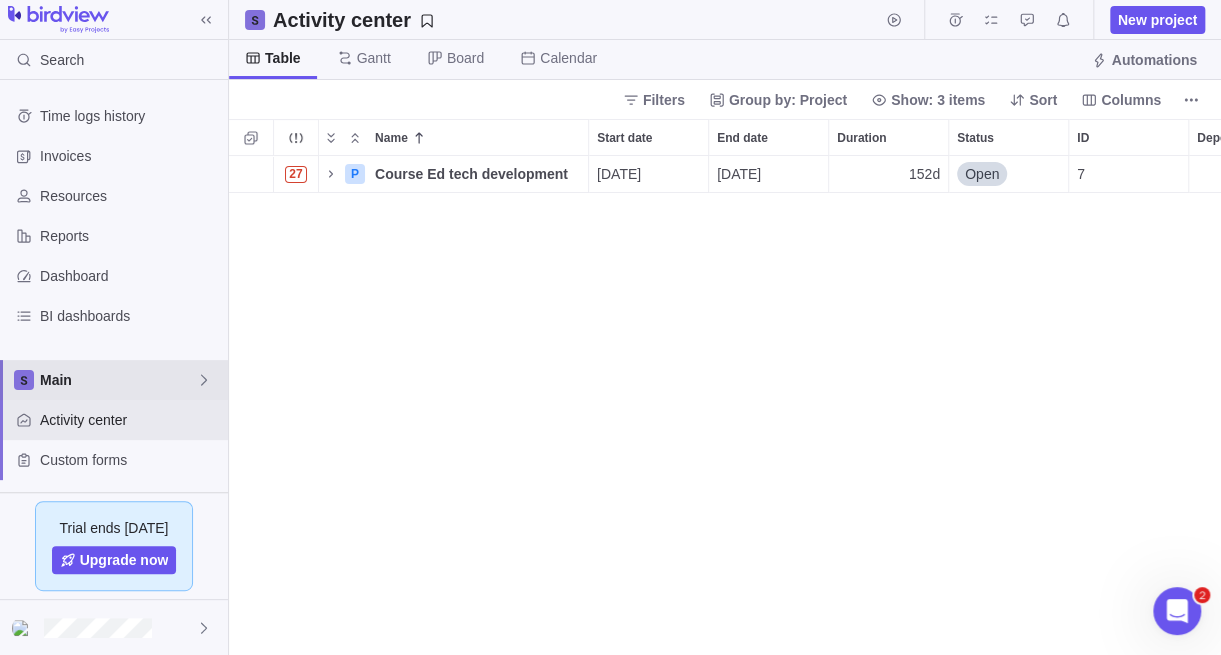 click on "Main" at bounding box center [118, 380] 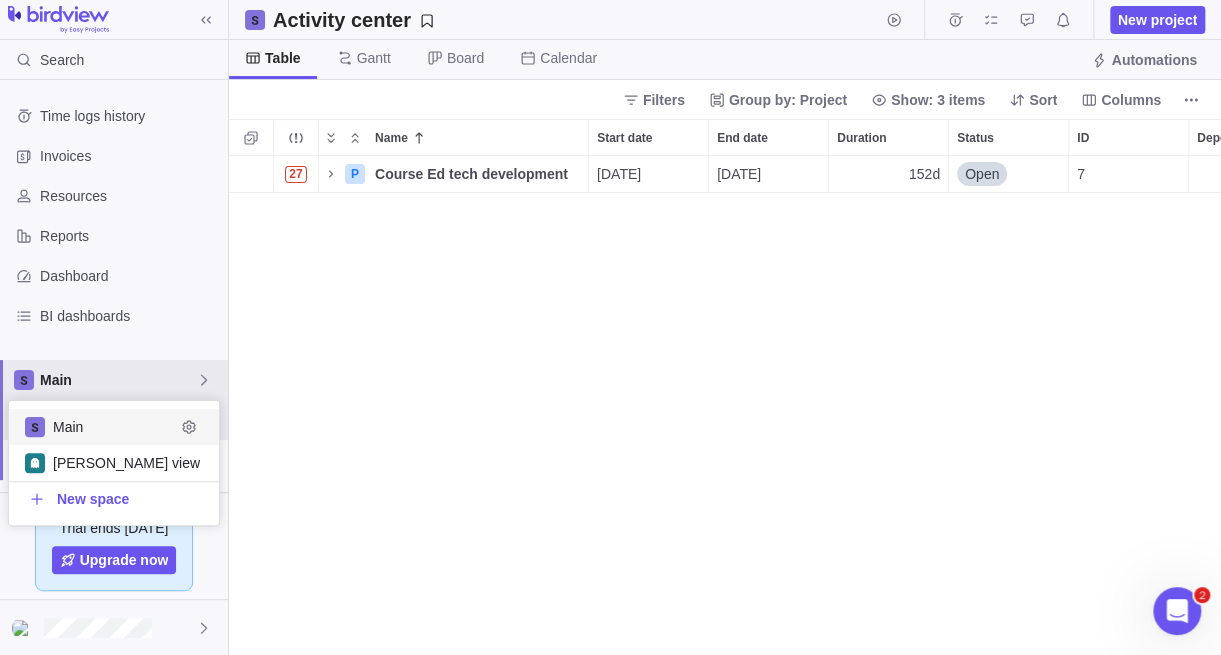 scroll, scrollTop: 16, scrollLeft: 15, axis: both 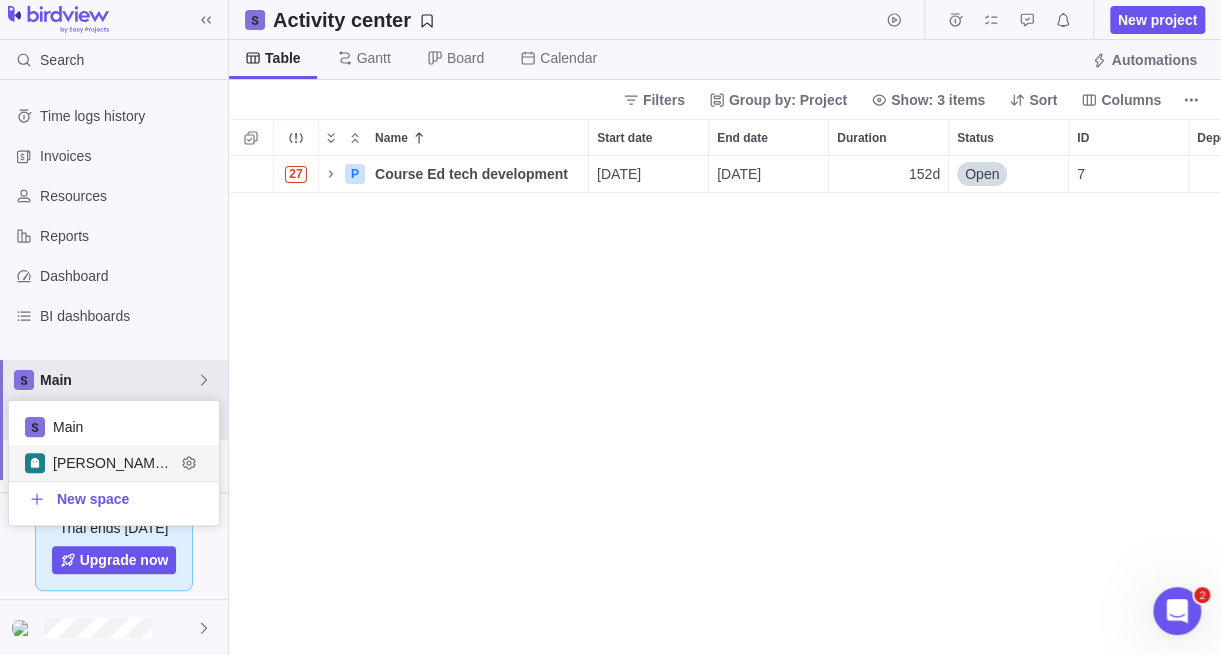 click on "[PERSON_NAME] view" at bounding box center (114, 463) 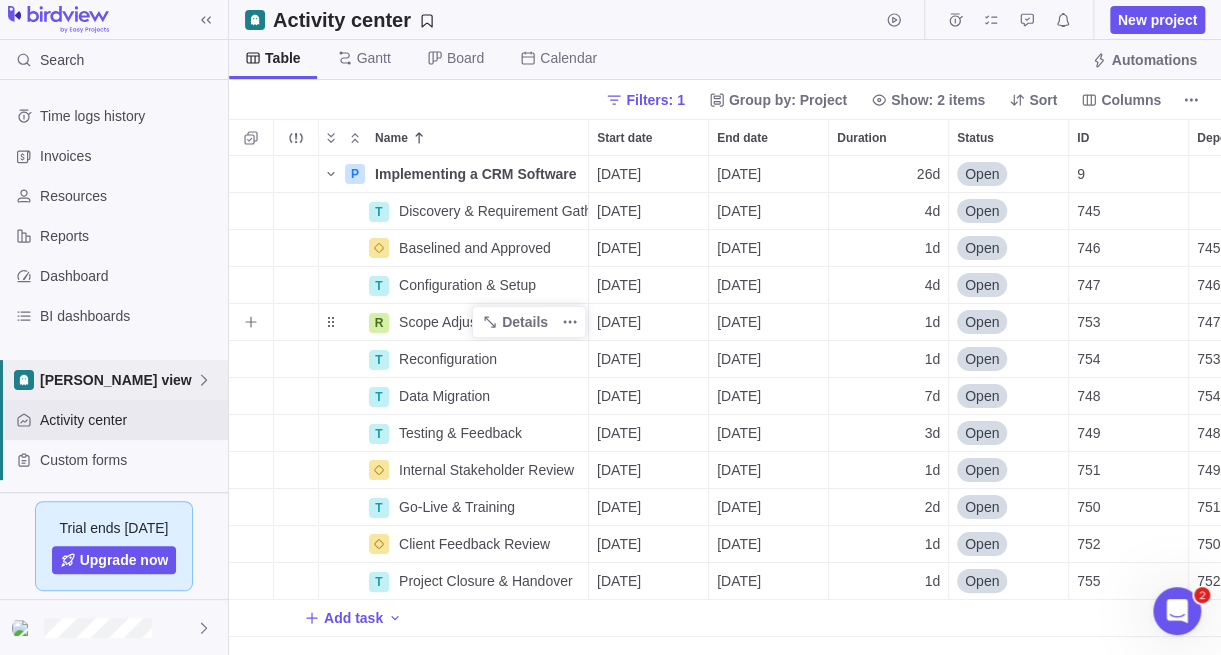 scroll, scrollTop: 15, scrollLeft: 15, axis: both 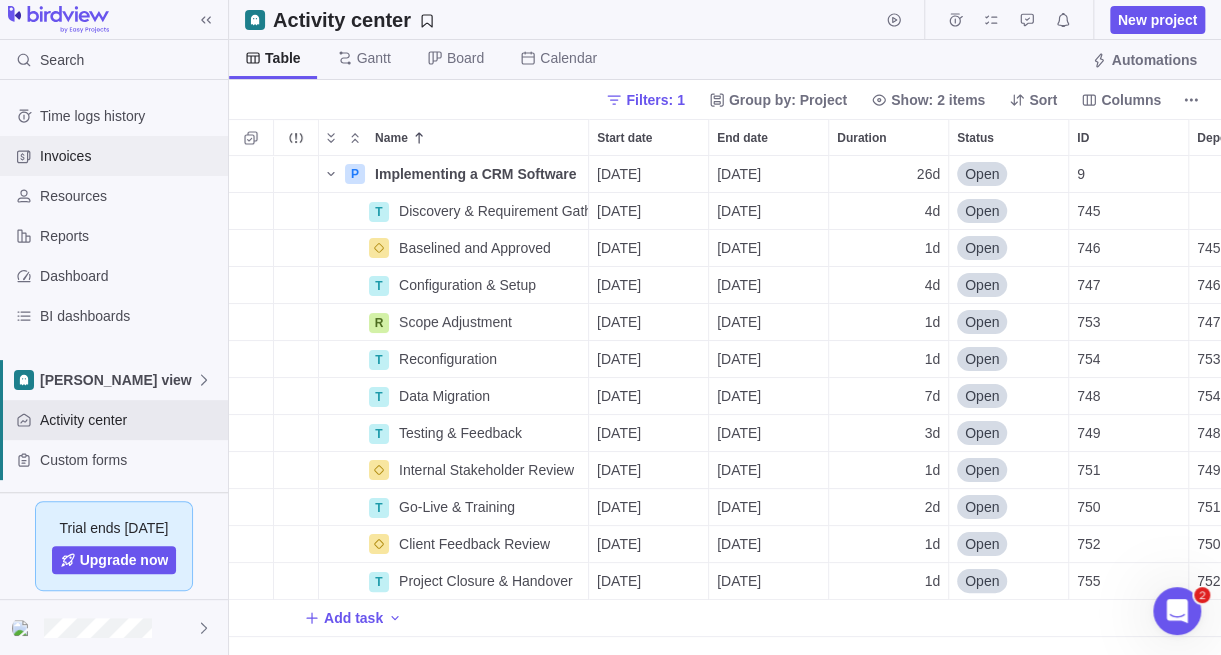 click on "Invoices" at bounding box center (130, 156) 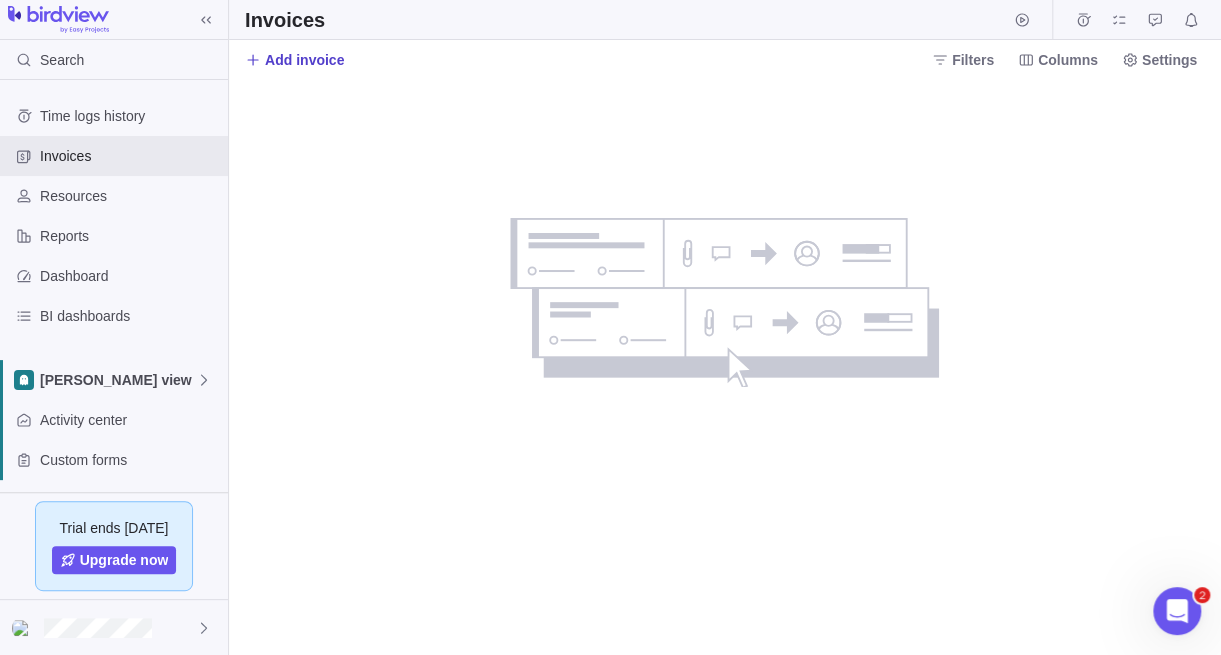 click on "Add invoice" at bounding box center (304, 60) 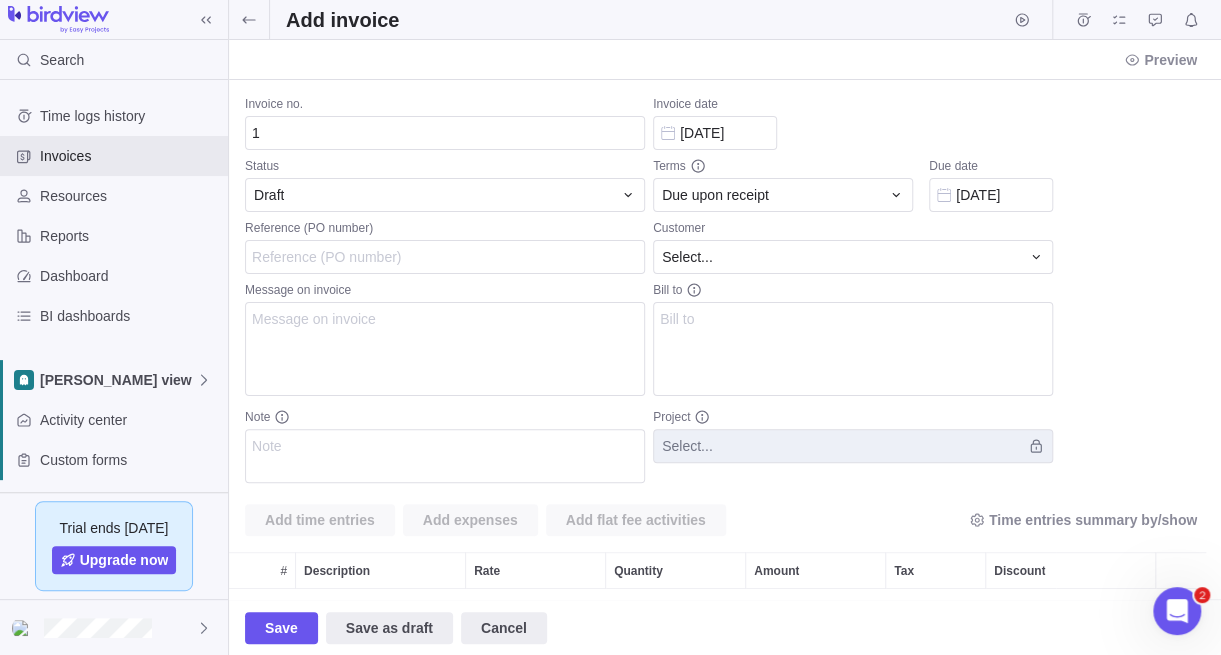 click on "Invoice no. 1 Status Draft Reference (PO number) Message on invoice Note Invoice date [DATE] Terms Due upon receipt Due date [DATE] Customer Select... Bill to Project Select... Add time entries Add expenses Add flat fee activities Time entries summary by/show # Description Rate Quantity Amount Tax Discount   Add line item Subtotal : Discount : Tax : Total : $0.00 $0.00 $0.00 $0.00" at bounding box center (725, 430) 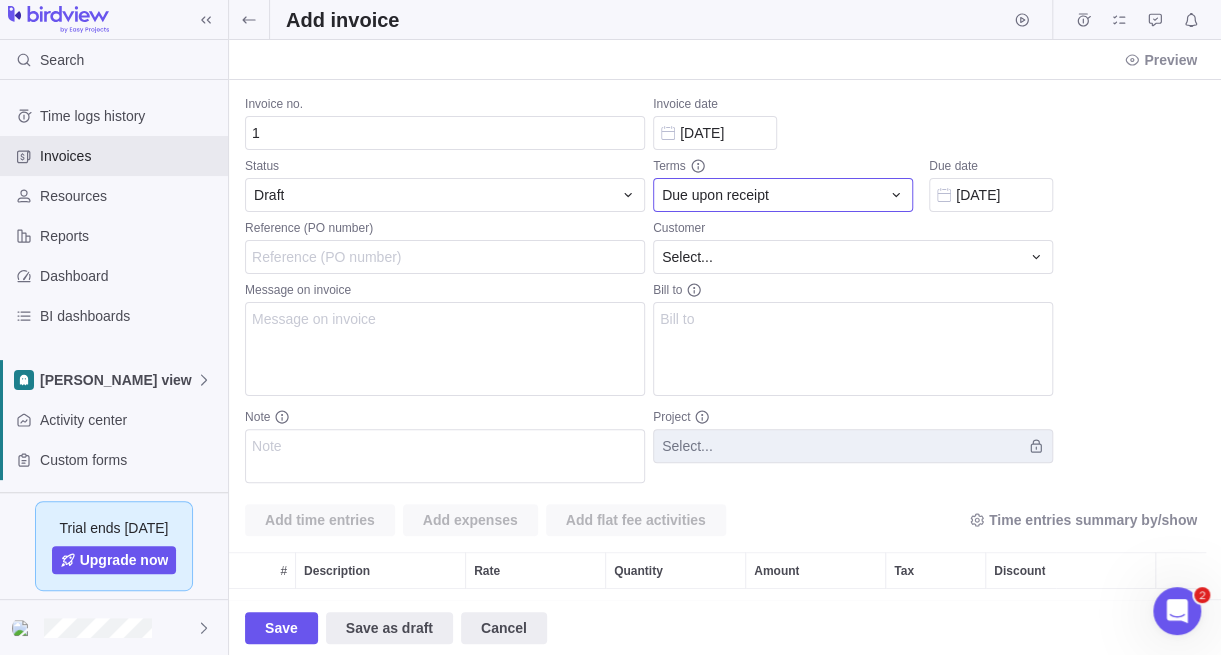 click on "Due upon receipt" at bounding box center (715, 195) 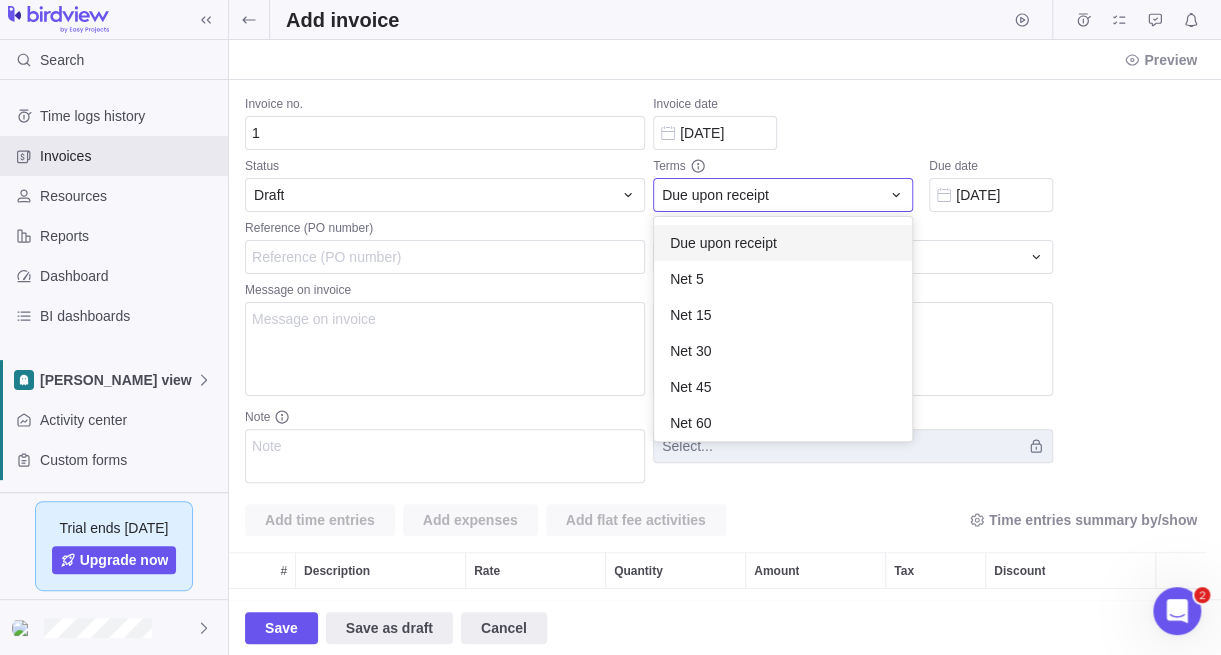 click on "Due upon receipt" at bounding box center [715, 195] 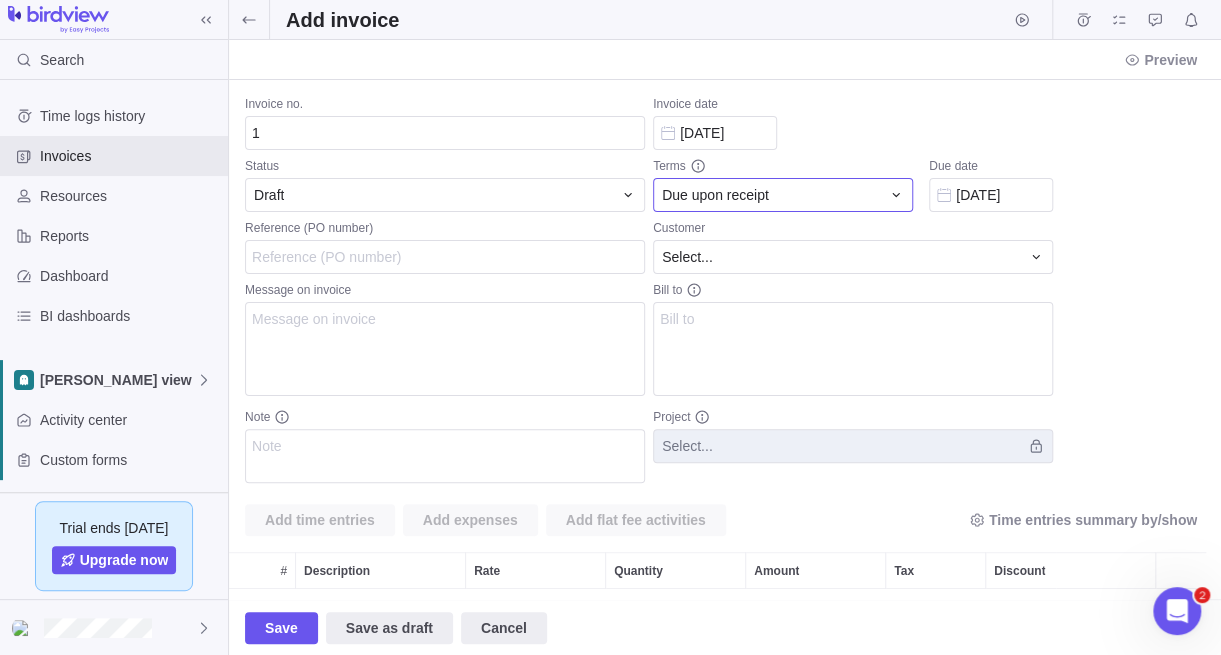 click on "Due upon receipt" at bounding box center [715, 195] 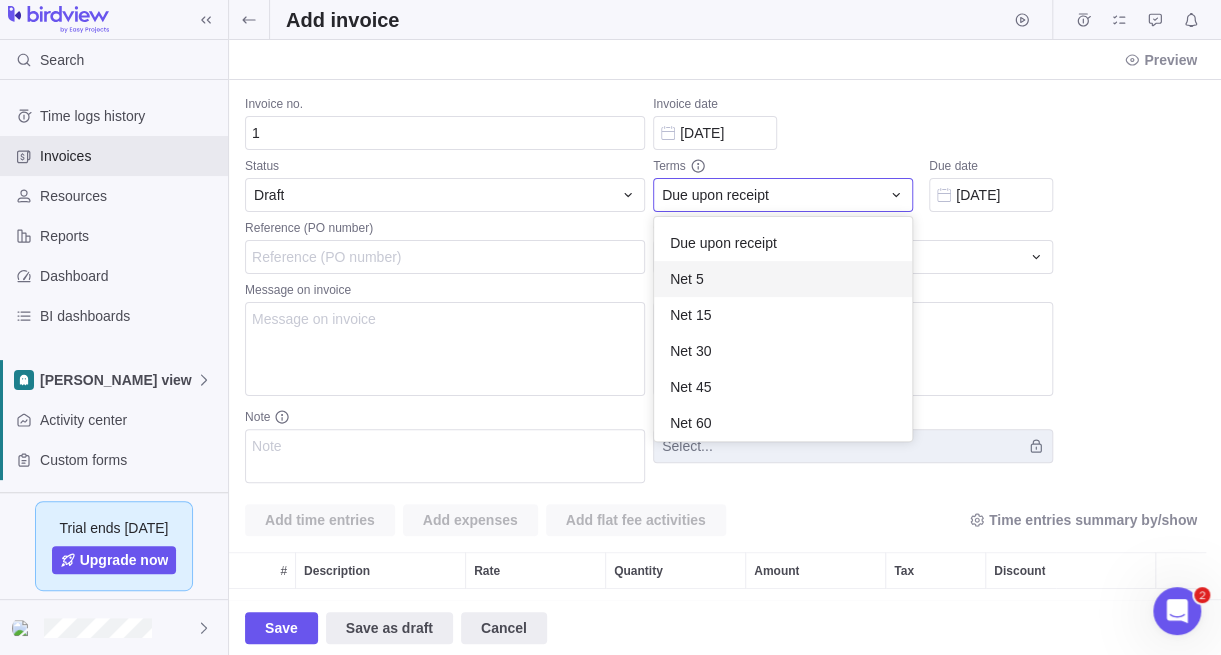 click on "Net 5" at bounding box center (686, 279) 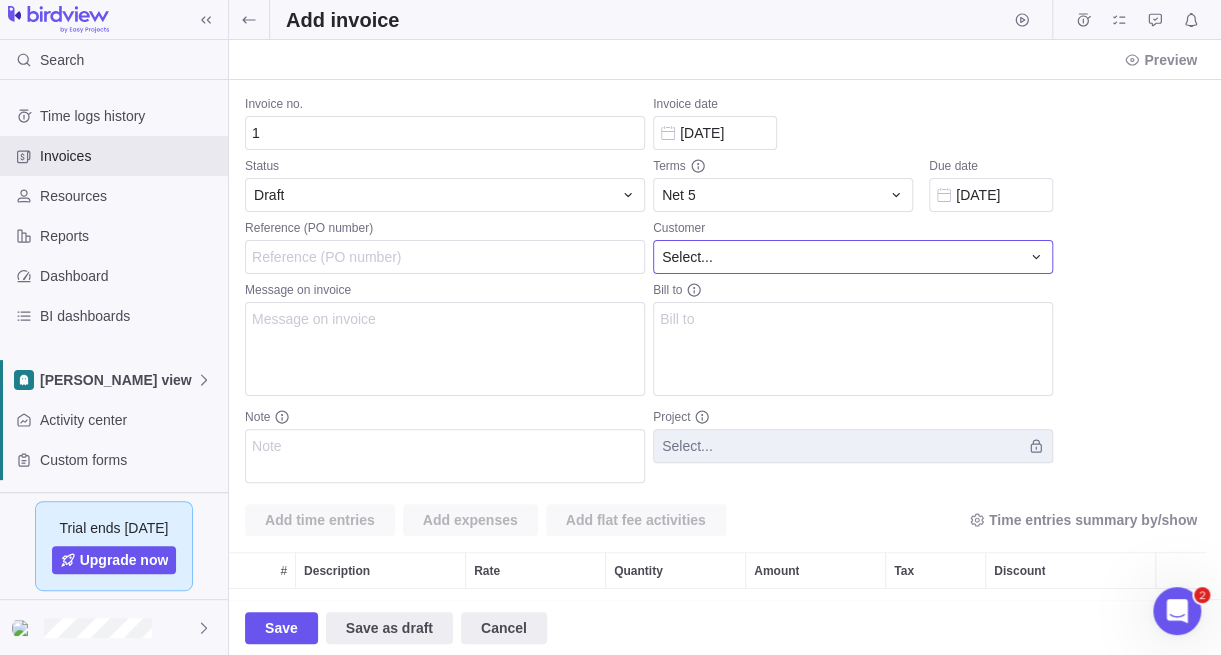 click on "Select..." at bounding box center [841, 257] 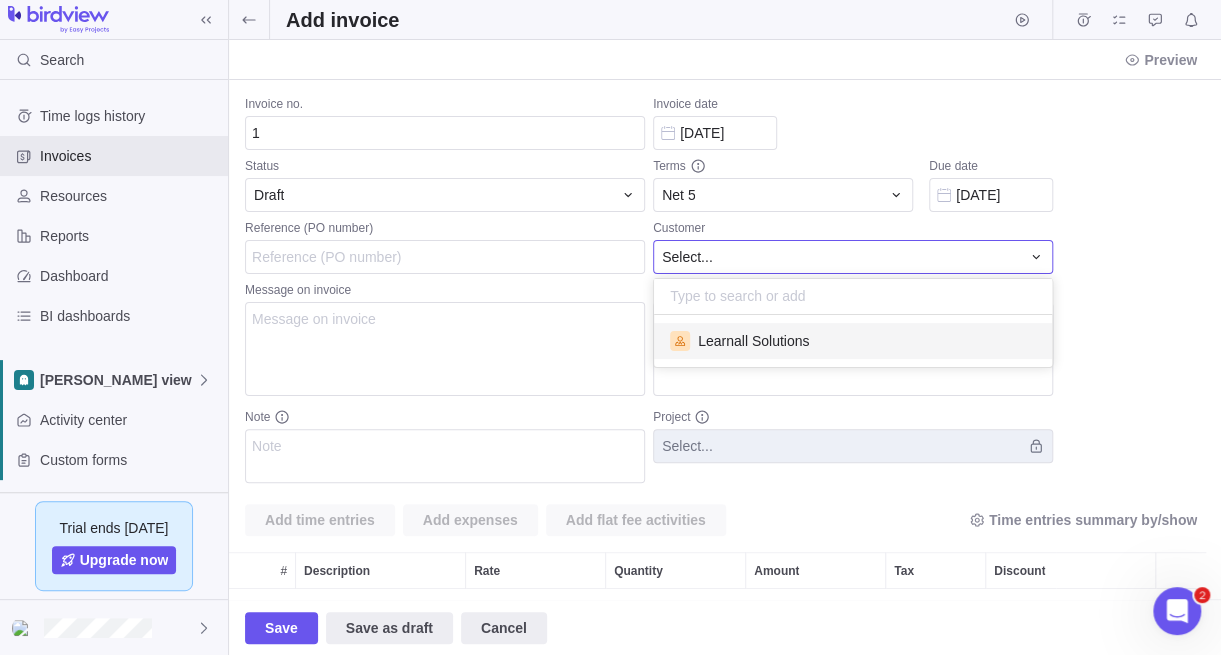 click on "Learnall Solutions" at bounding box center (853, 341) 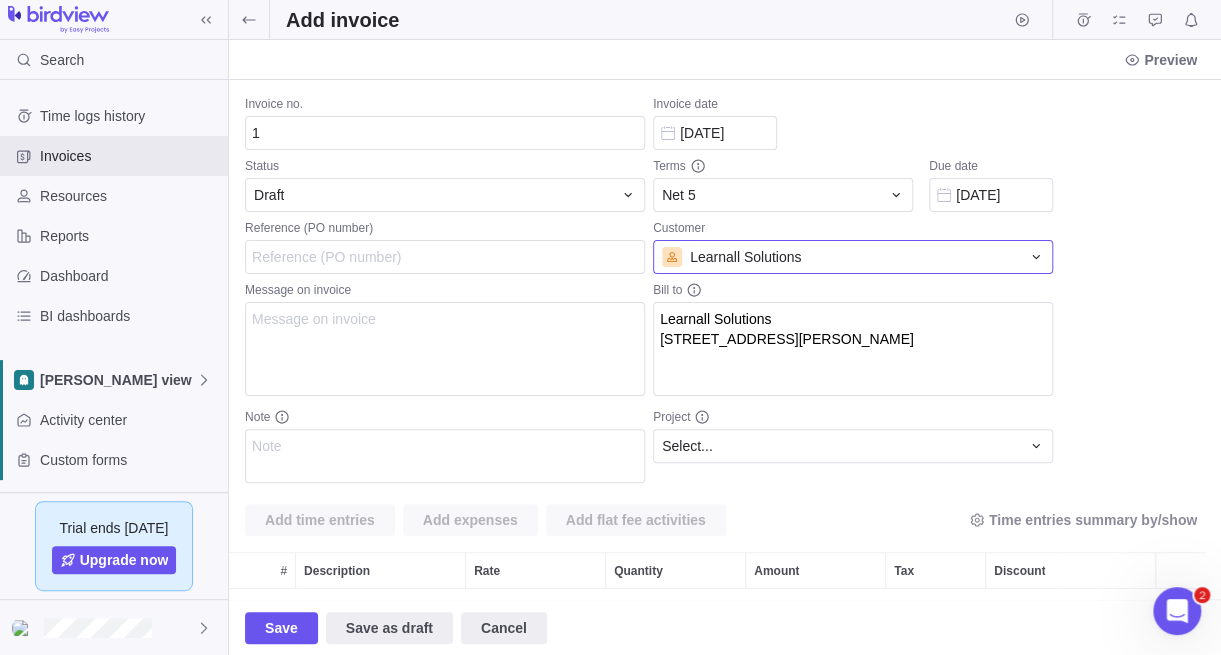 scroll, scrollTop: 179, scrollLeft: 0, axis: vertical 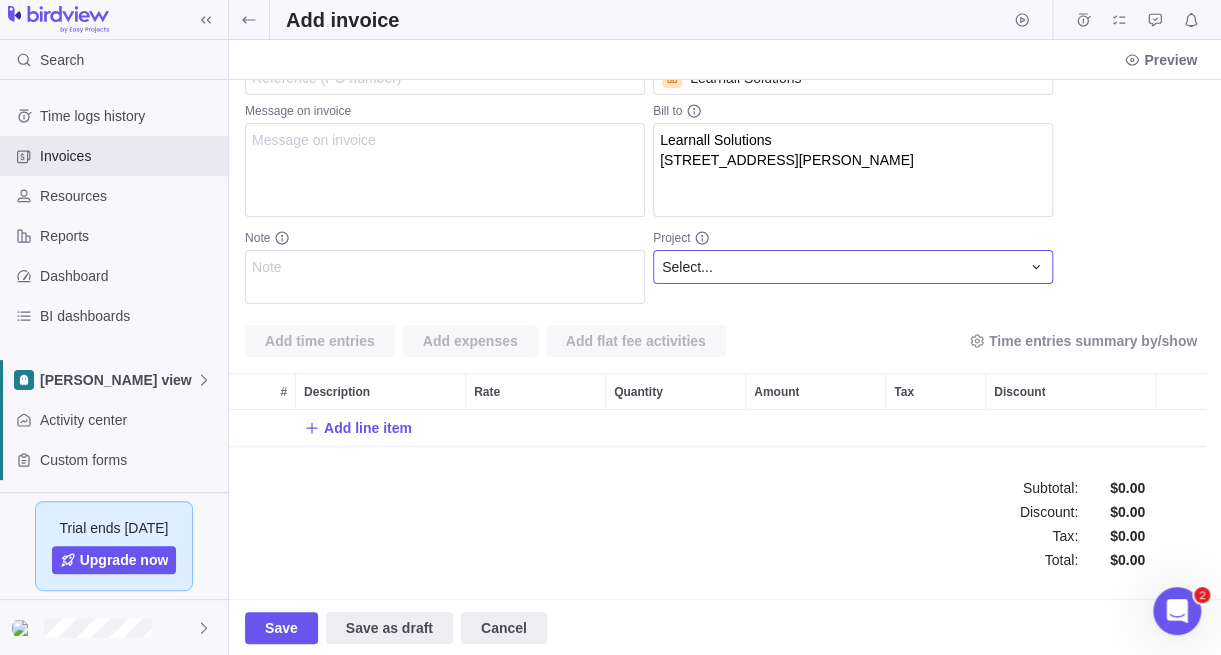 click on "Select..." at bounding box center (687, 267) 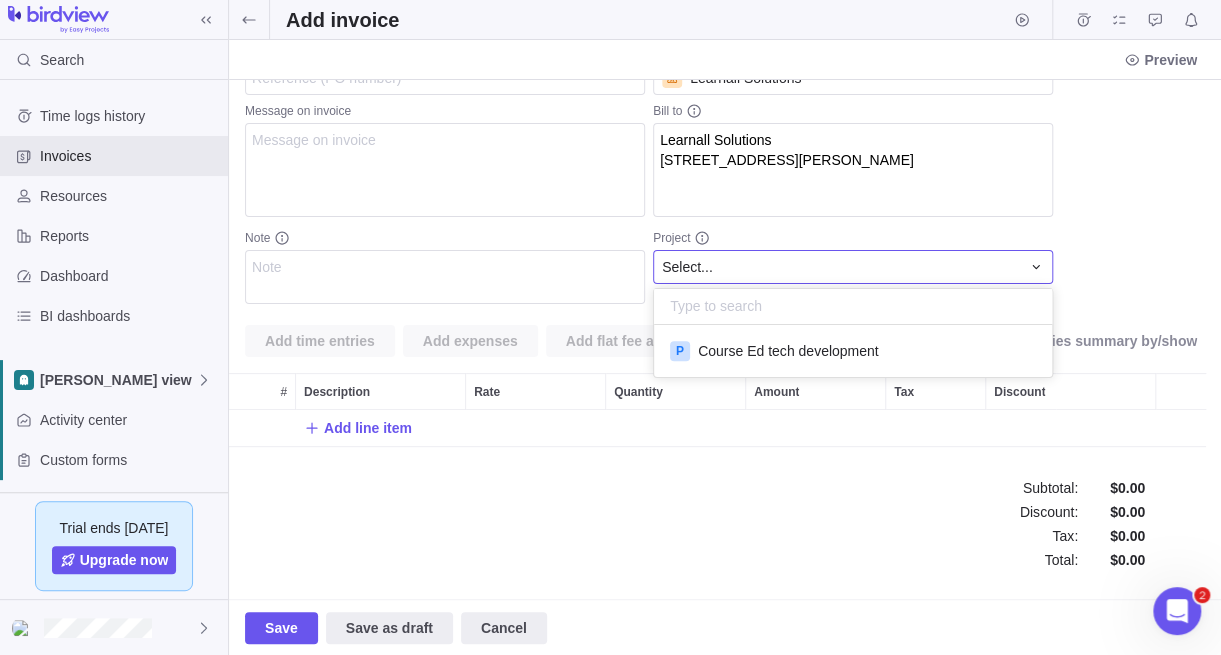click on "Select..." at bounding box center (687, 267) 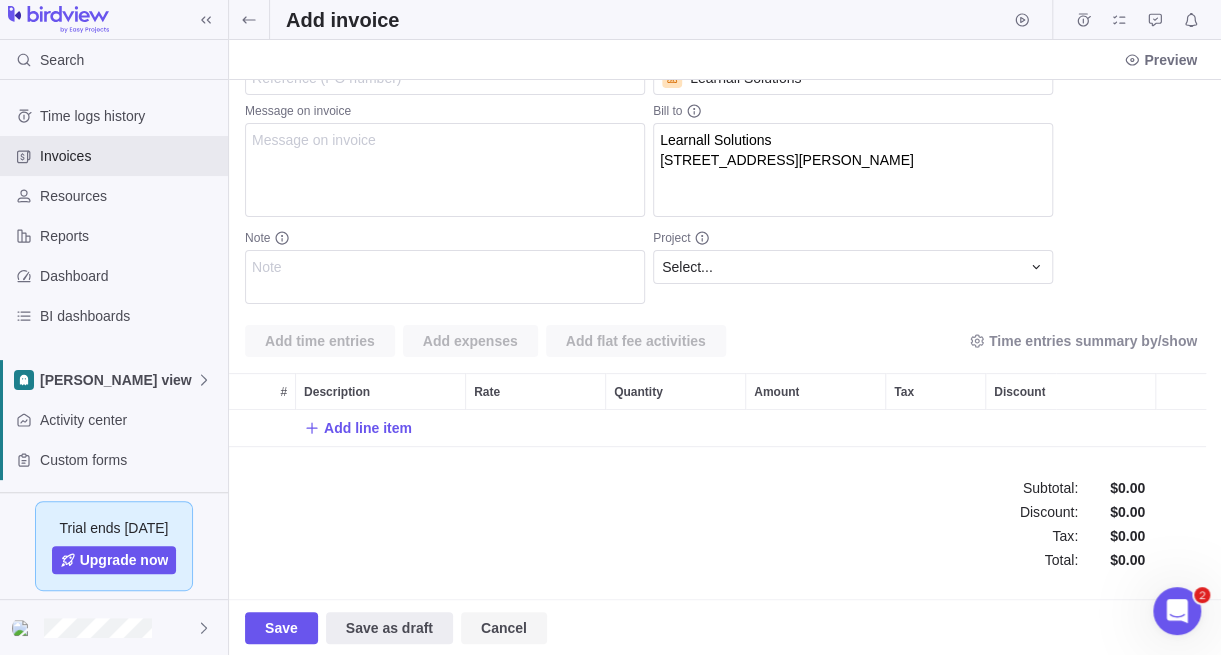 click on "Cancel" at bounding box center [504, 628] 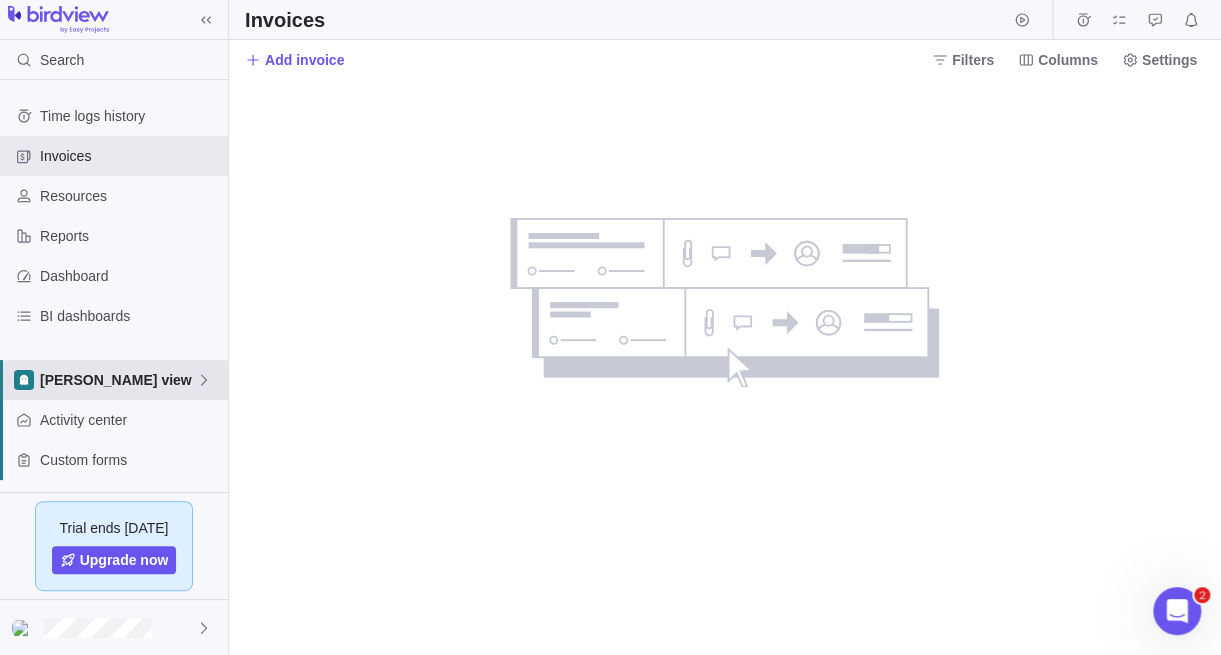 click on "[PERSON_NAME] view" at bounding box center [118, 380] 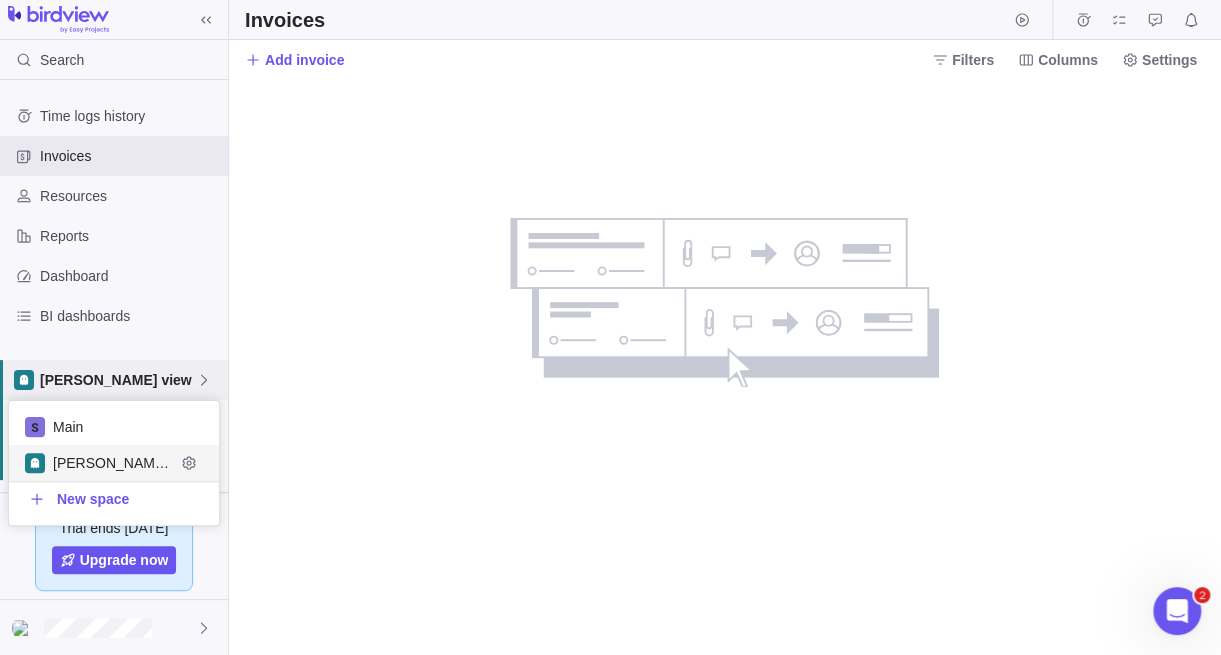 scroll, scrollTop: 16, scrollLeft: 15, axis: both 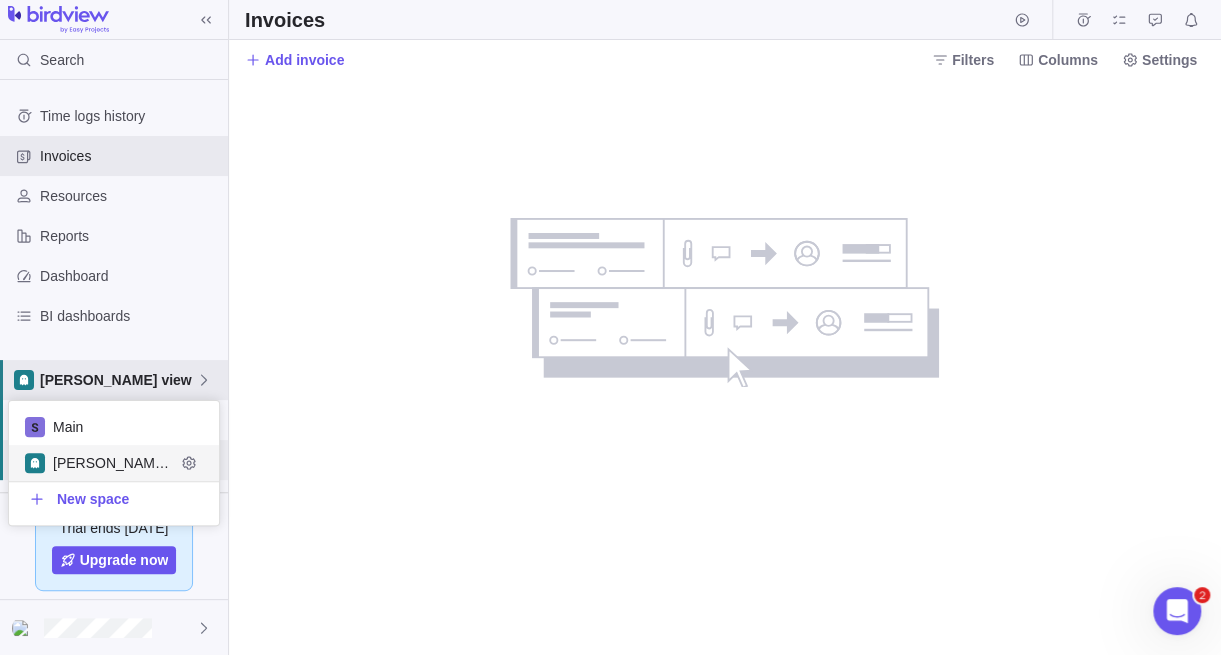 click on "[PERSON_NAME] view" at bounding box center [114, 463] 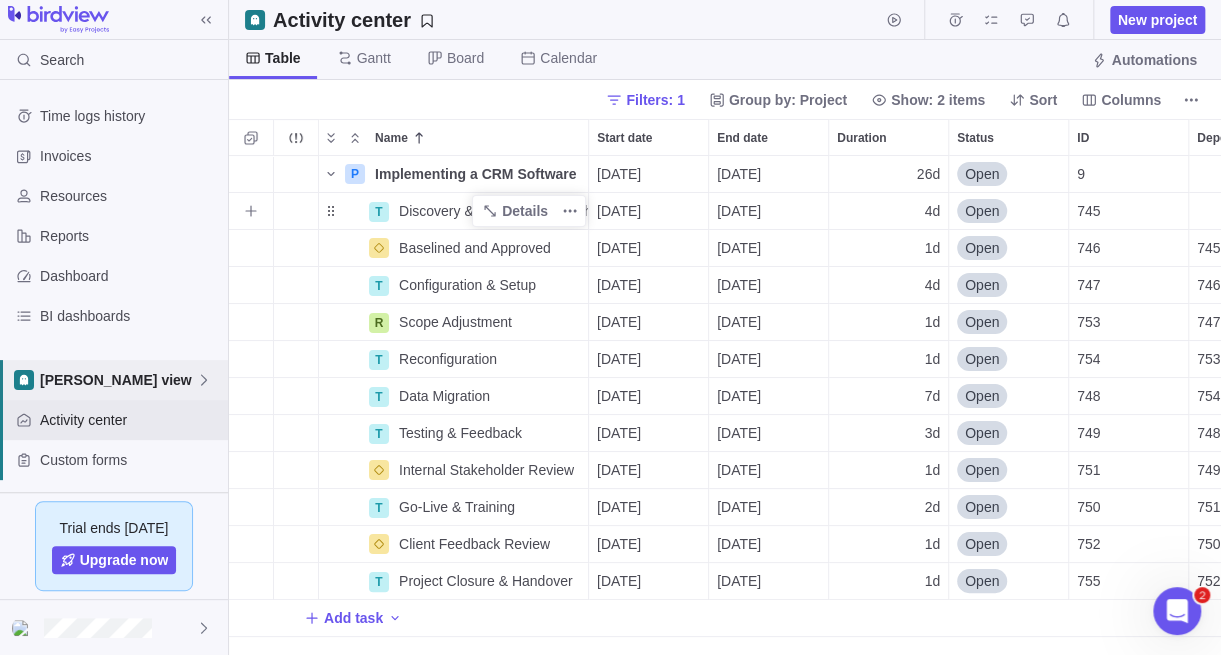 scroll, scrollTop: 15, scrollLeft: 15, axis: both 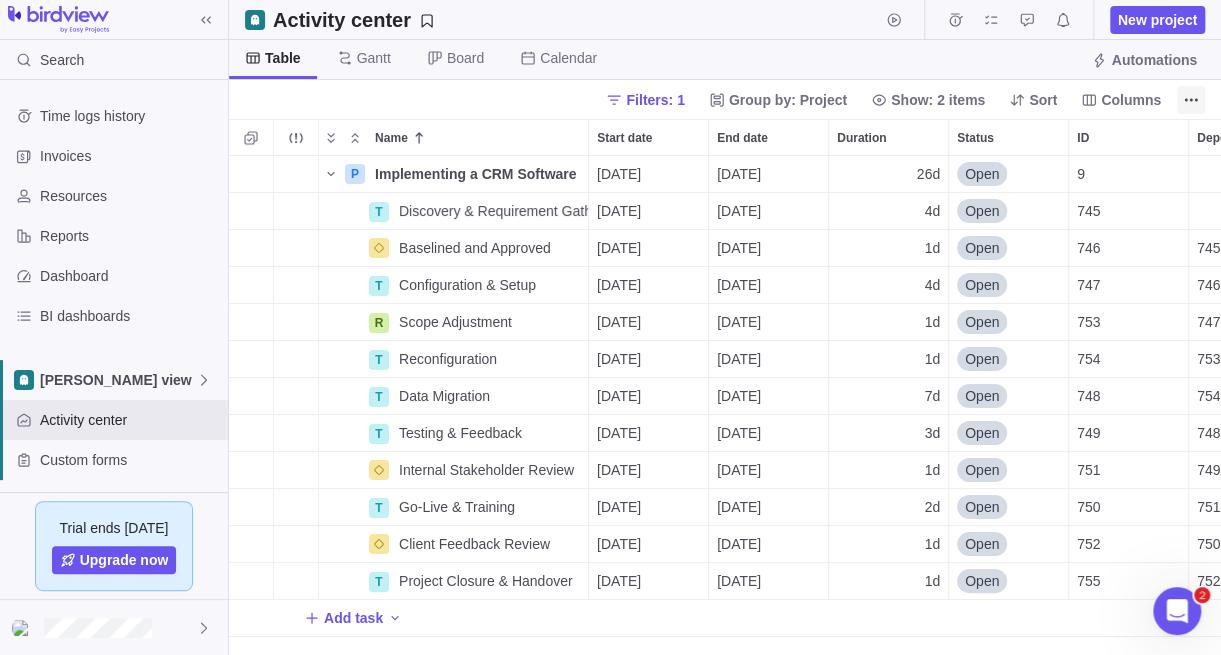 click at bounding box center (1191, 100) 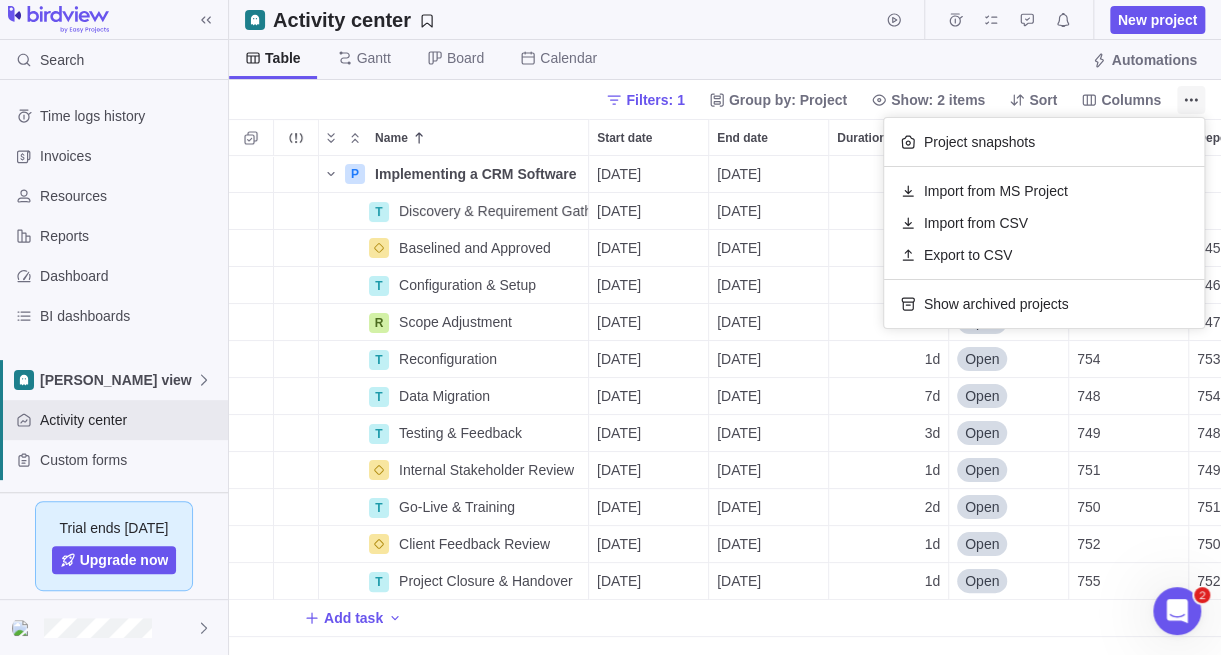 click at bounding box center [1191, 100] 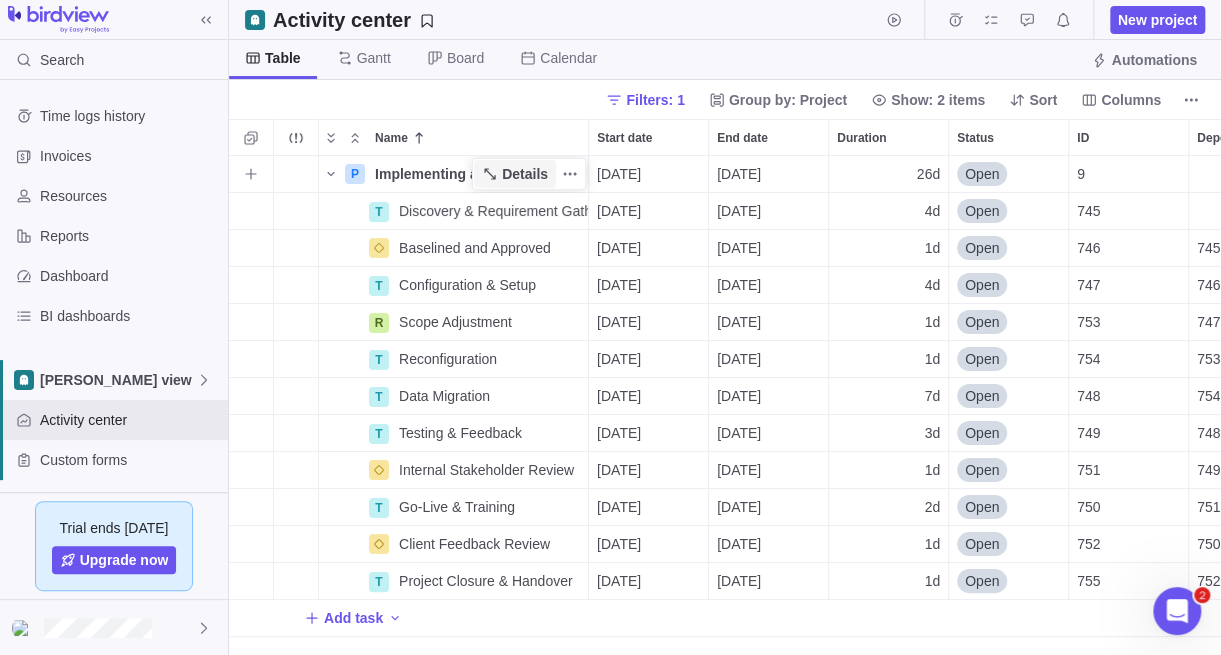 click on "Details" at bounding box center (525, 174) 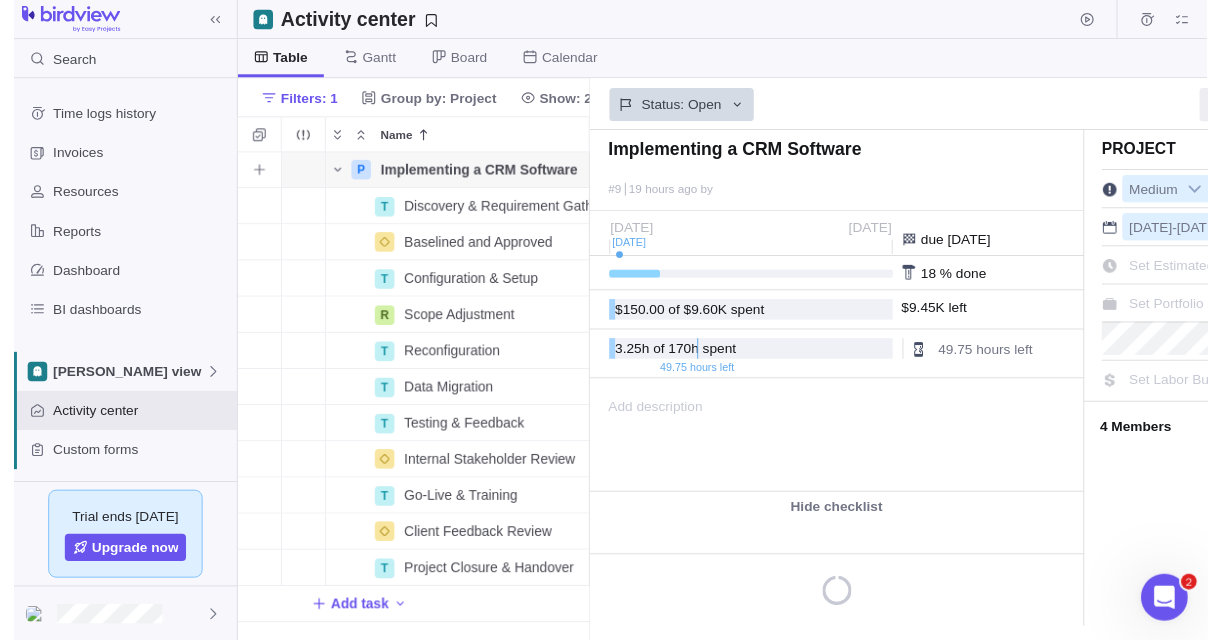 scroll, scrollTop: 469, scrollLeft: 344, axis: both 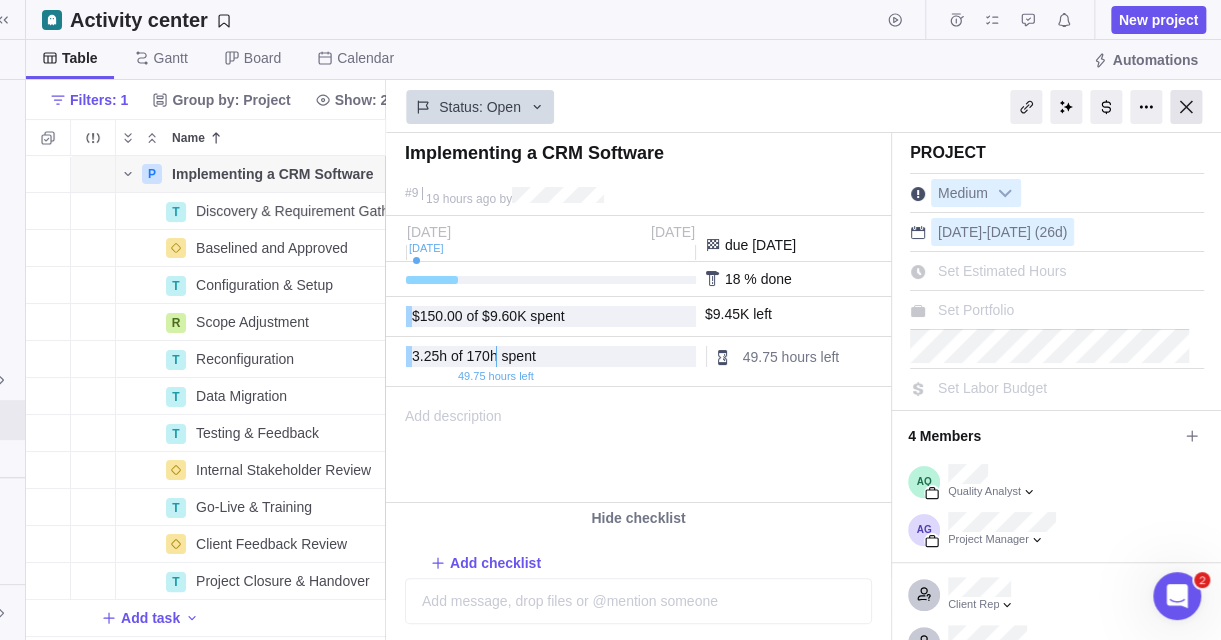 click at bounding box center (1186, 107) 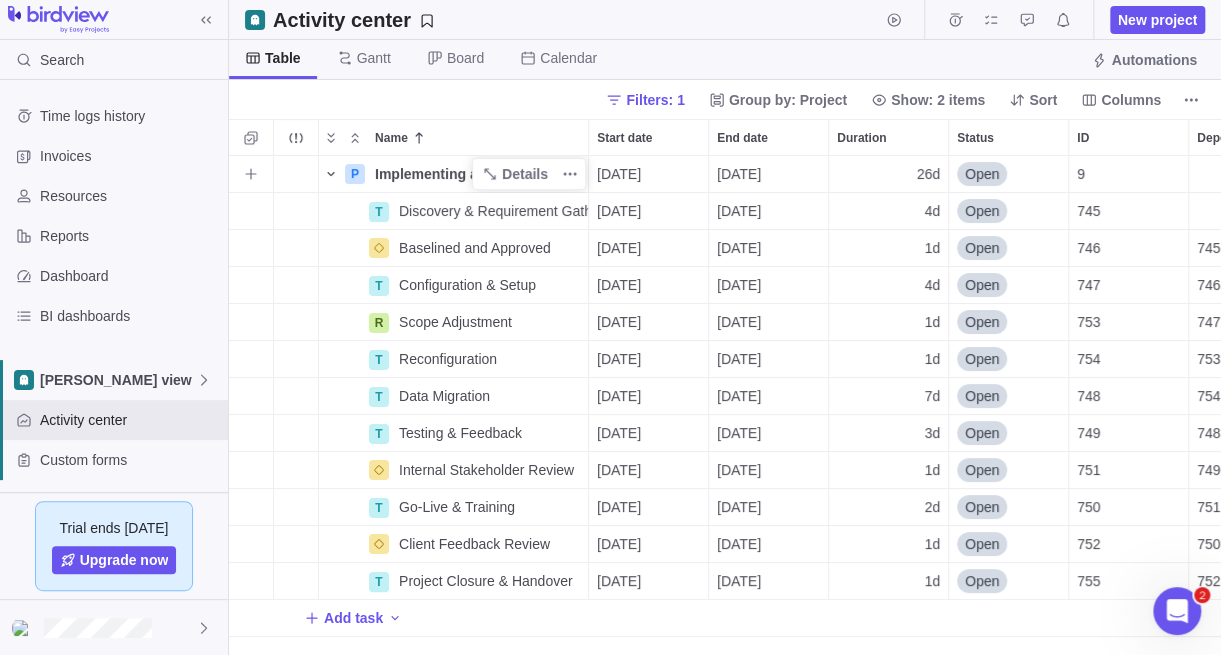 click 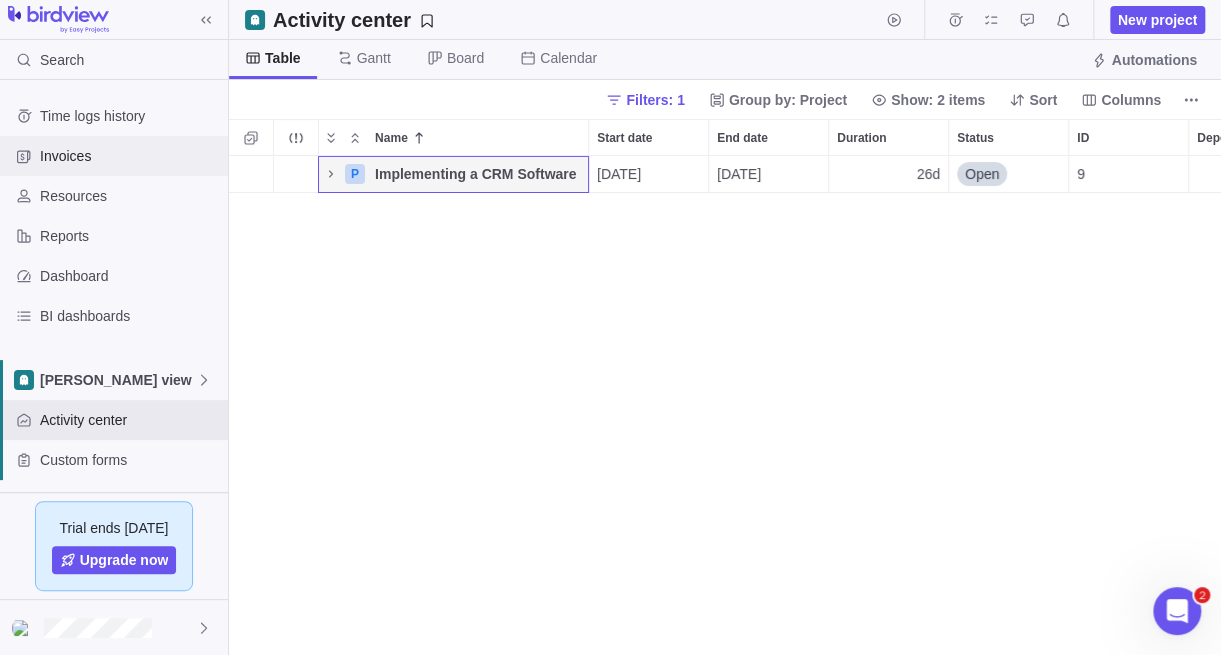 click on "Invoices" at bounding box center (130, 156) 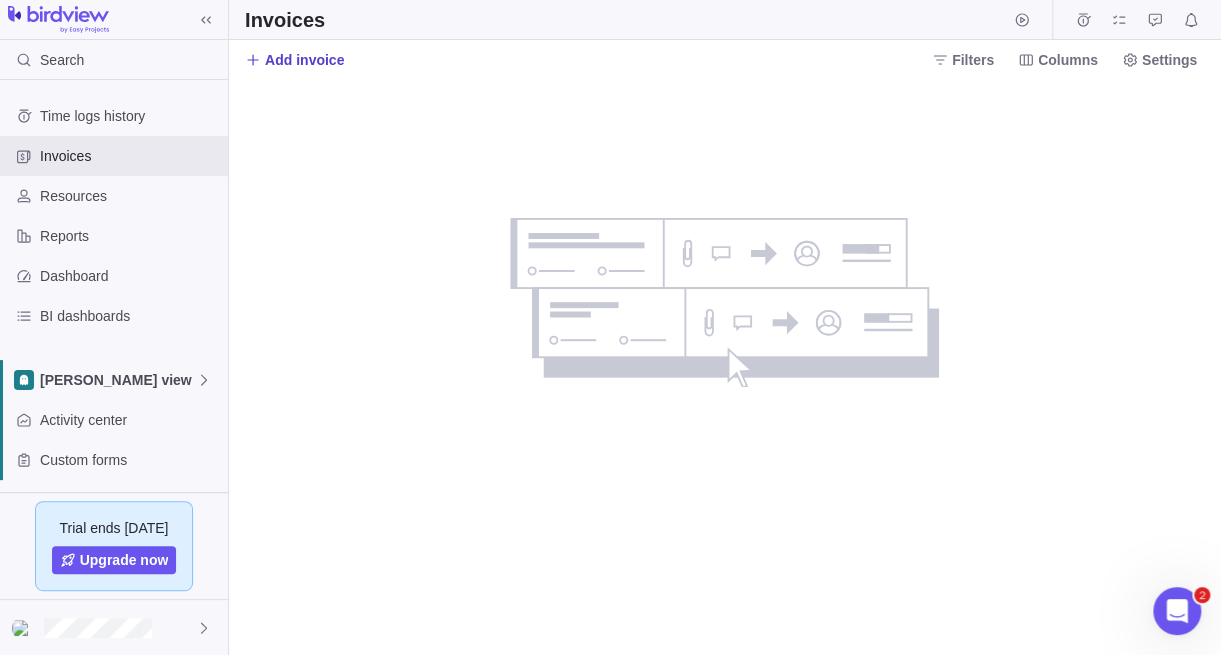 click on "Add invoice" at bounding box center (304, 60) 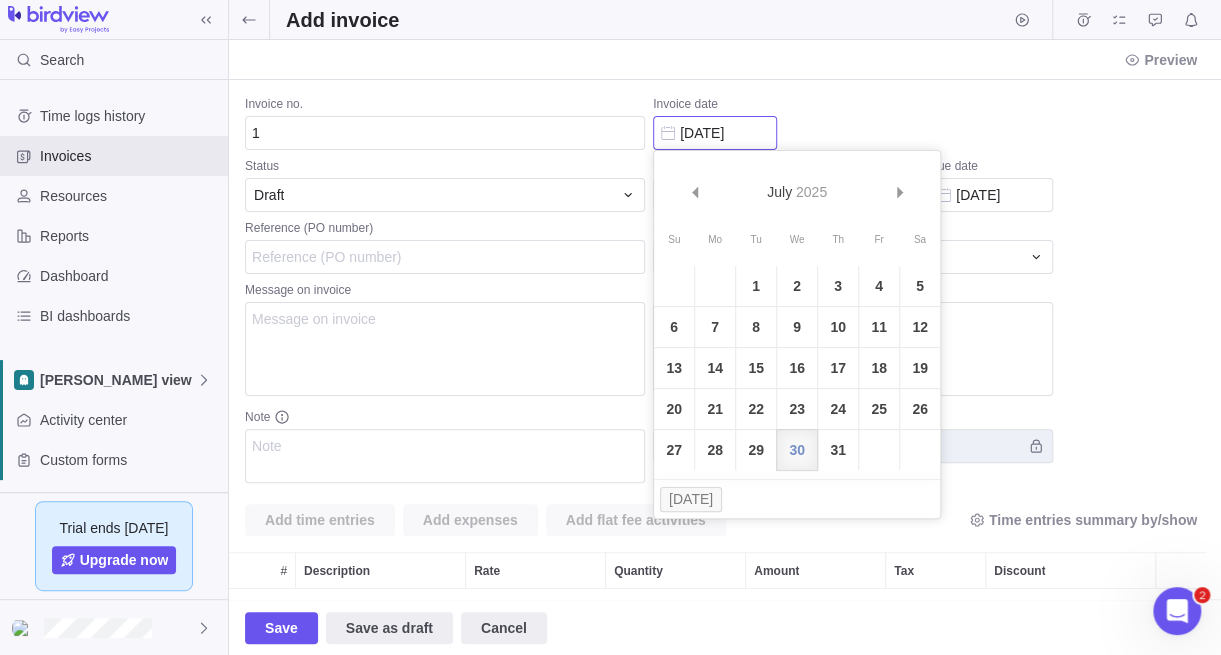 click on "[DATE]" at bounding box center [715, 133] 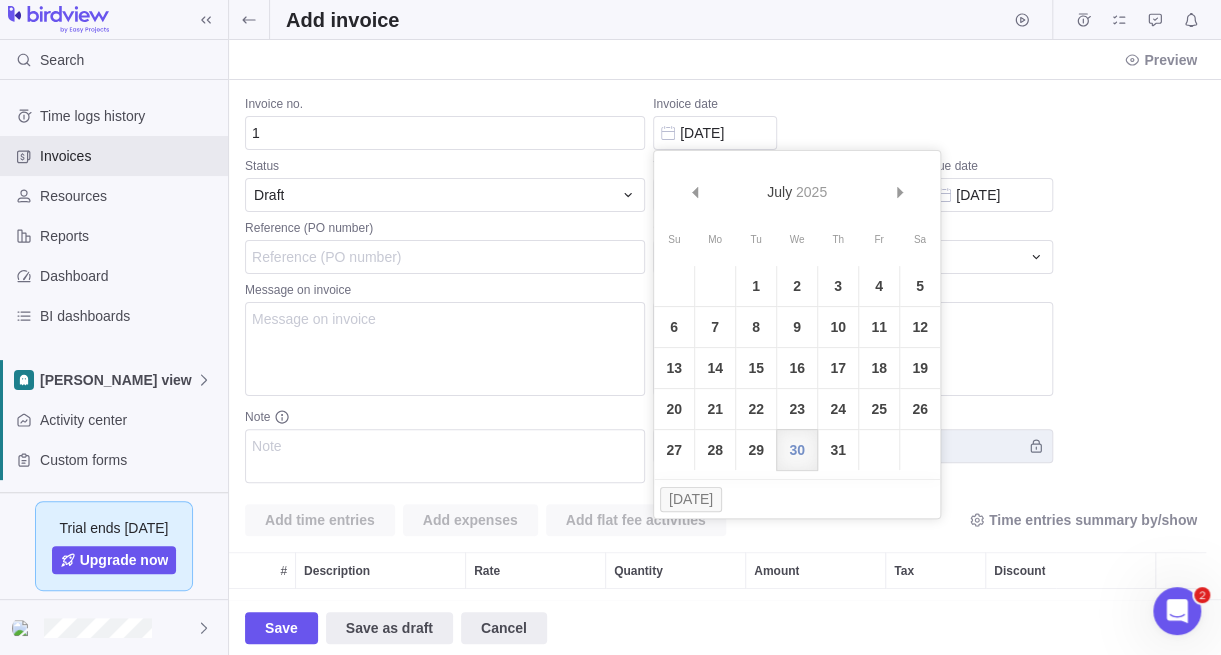 click on "Invoice date" at bounding box center (853, 106) 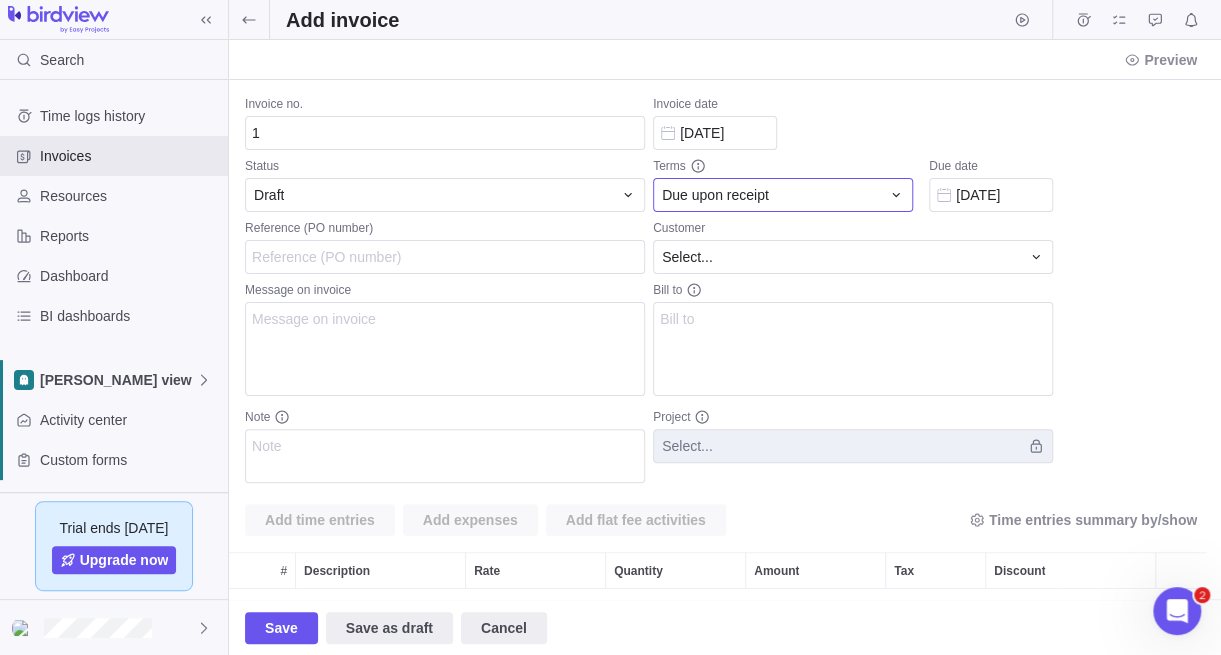 click on "Due upon receipt" at bounding box center [715, 195] 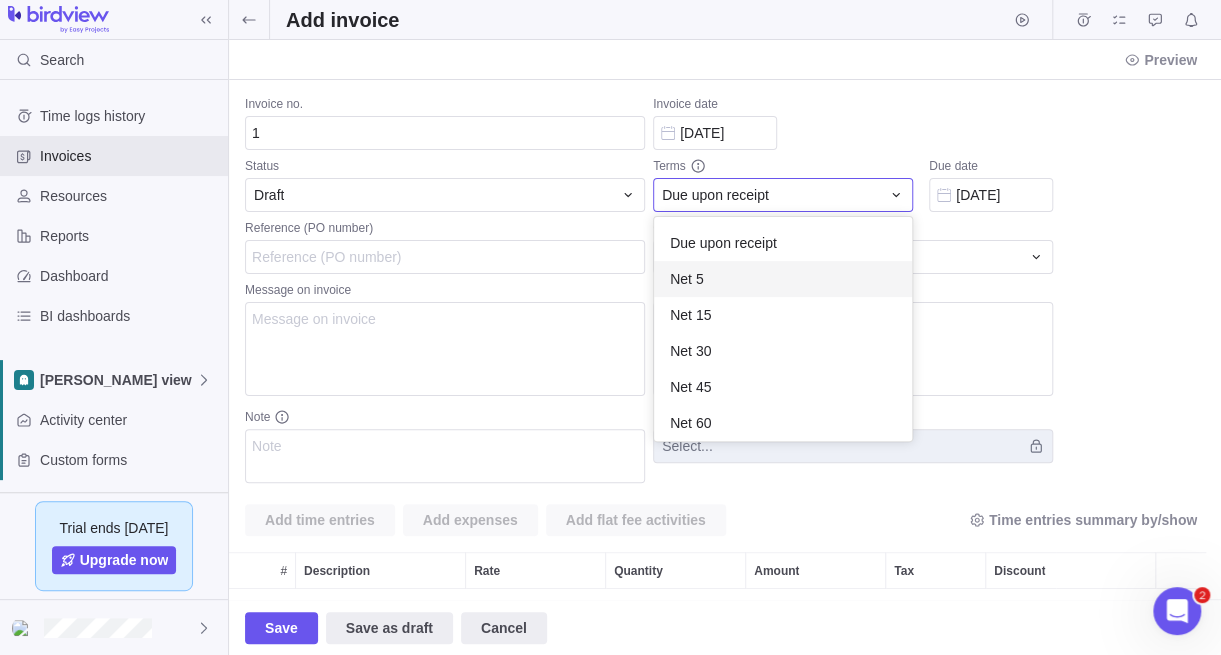 click on "Net 5" at bounding box center (783, 279) 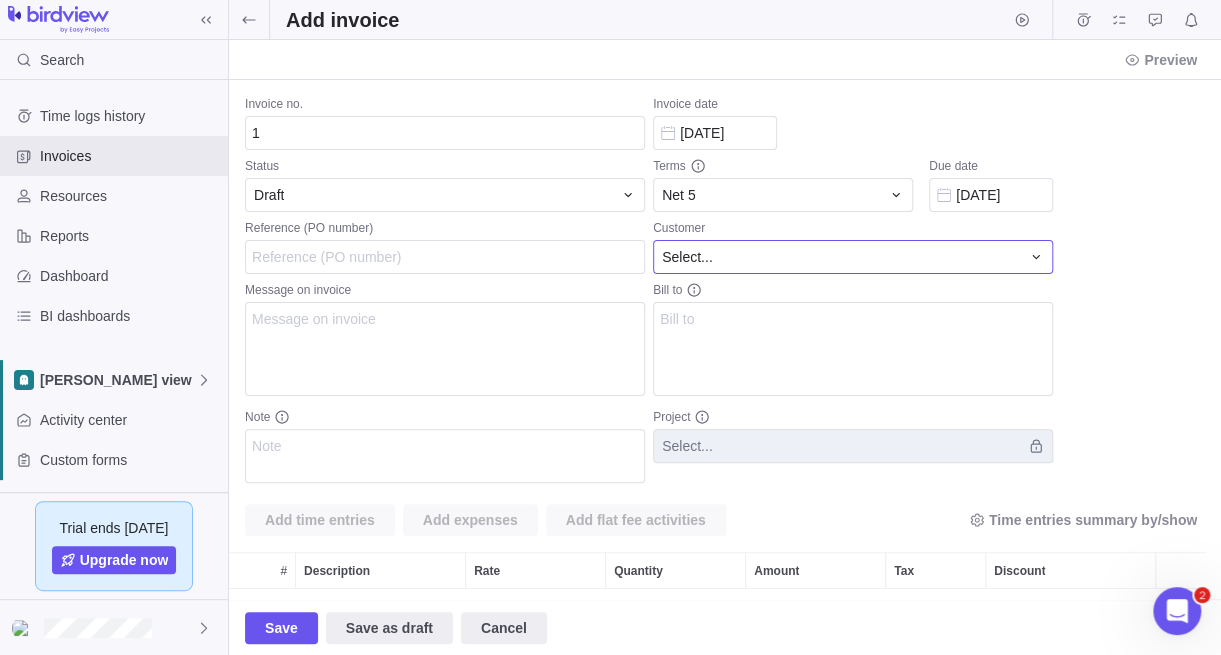click on "Select..." at bounding box center (841, 257) 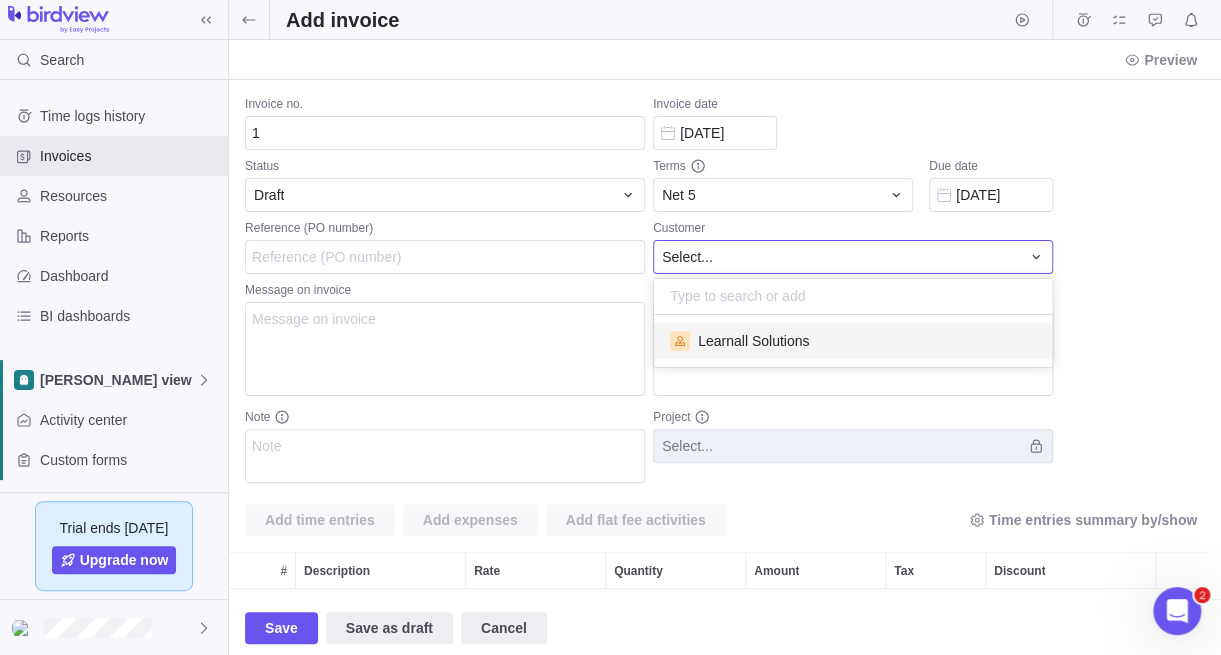 click on "Learnall Solutions" at bounding box center (753, 341) 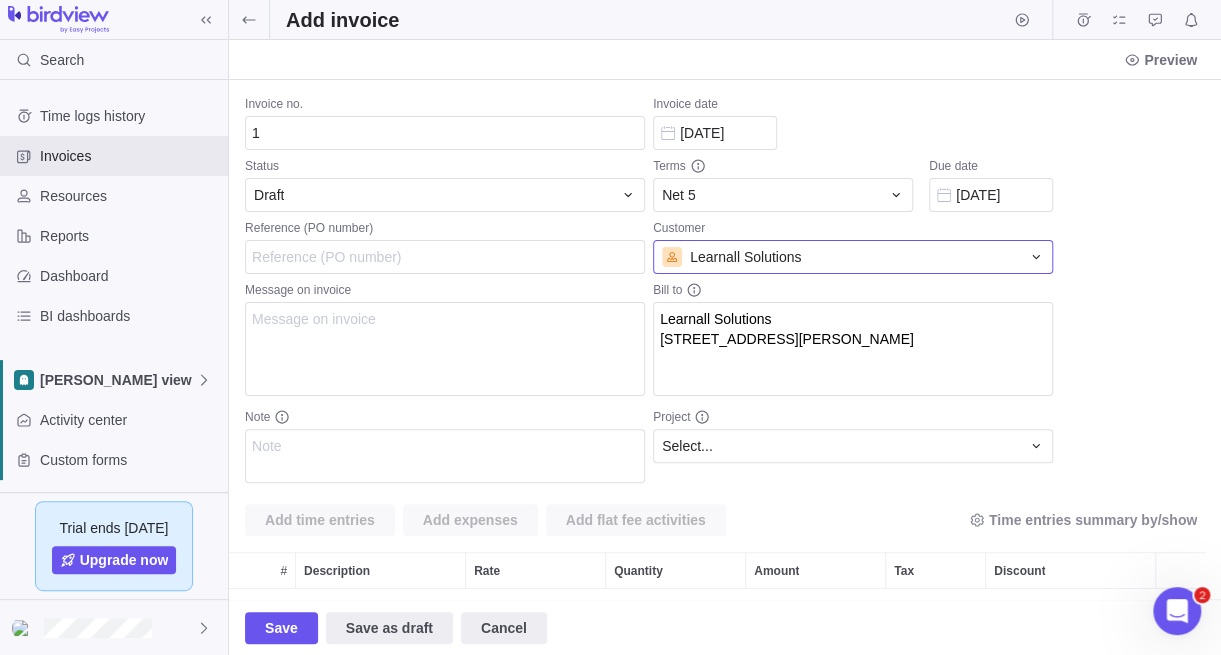 scroll, scrollTop: 179, scrollLeft: 0, axis: vertical 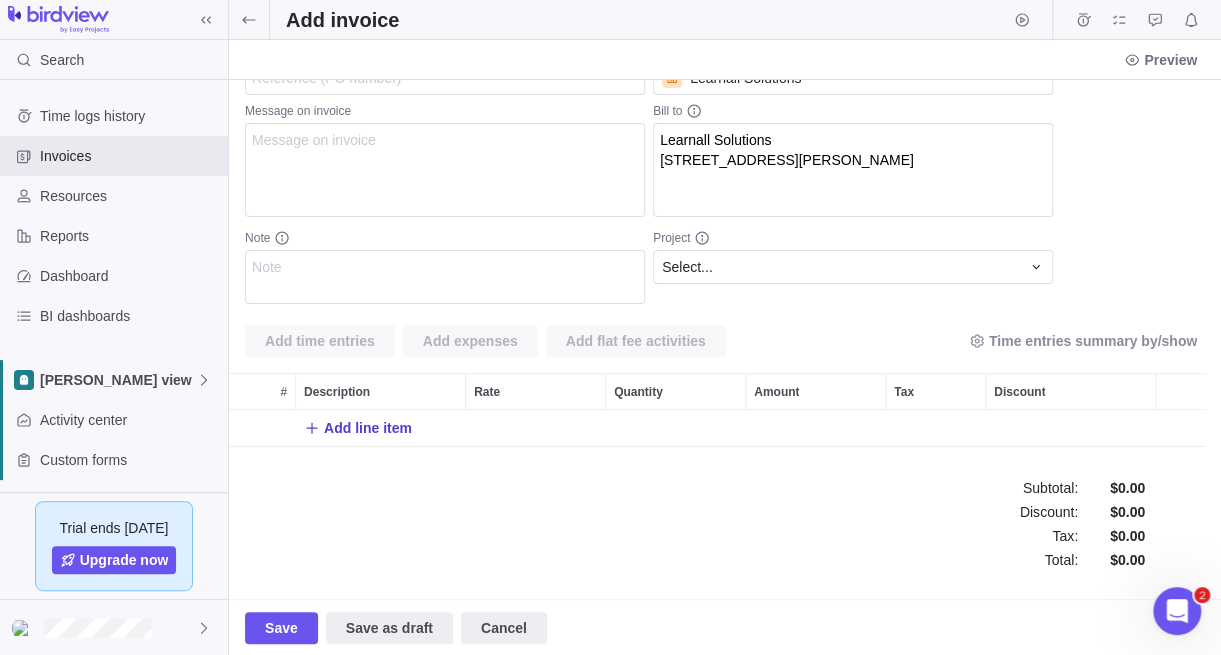 click on "Add line item" at bounding box center (368, 428) 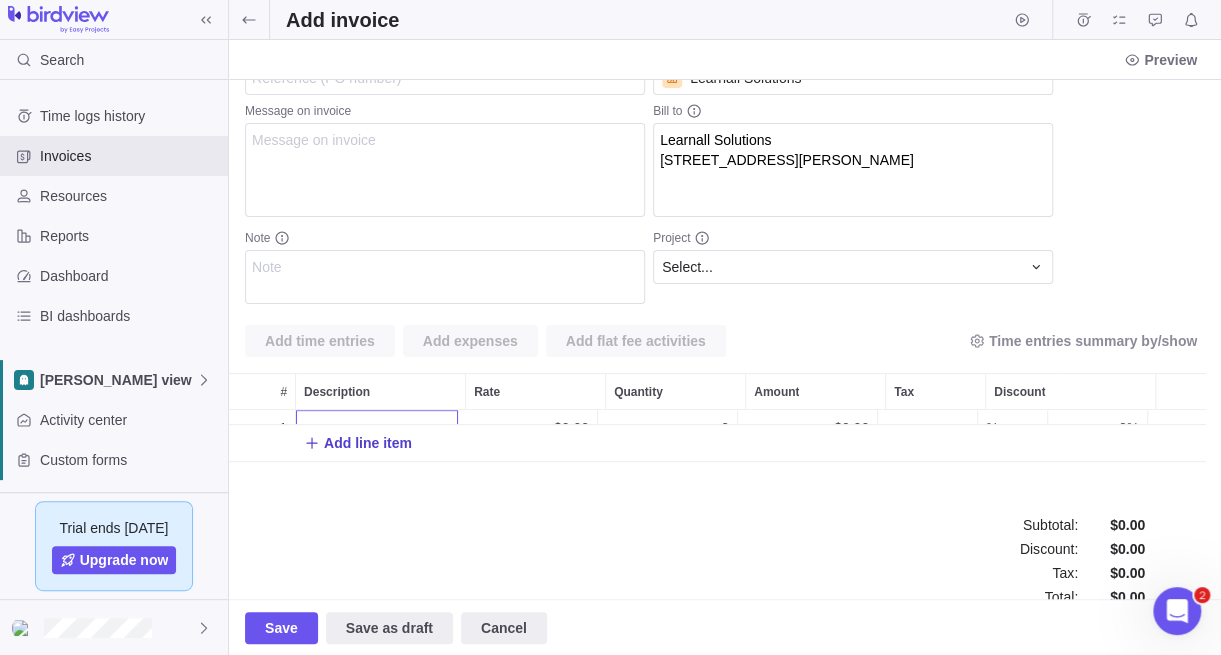 scroll, scrollTop: 0, scrollLeft: 0, axis: both 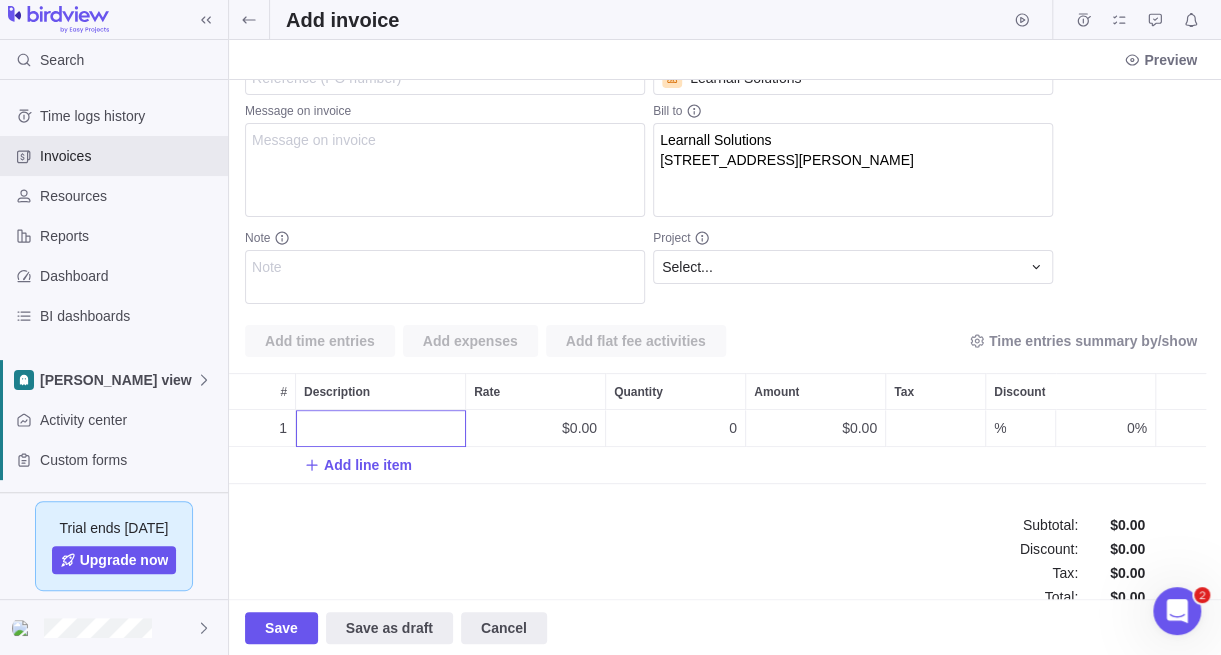 click on "Invoice no. 1 Status Draft Reference (PO number) Message on invoice Note Invoice date [DATE] Terms Net 5 Due date [DATE] Customer Learnall Solutions Bill to Learnall Solutions
[STREET_ADDRESS][PERSON_NAME] Project Select... Add time entries Add expenses Add flat fee activities Time entries summary by/show # Description Rate Quantity Amount Tax Discount   1 $0.00 0 $0.00 % 0% Add line item Subtotal : Discount : Tax : Total : $0.00 $0.00 $0.00 $0.00" at bounding box center [725, 339] 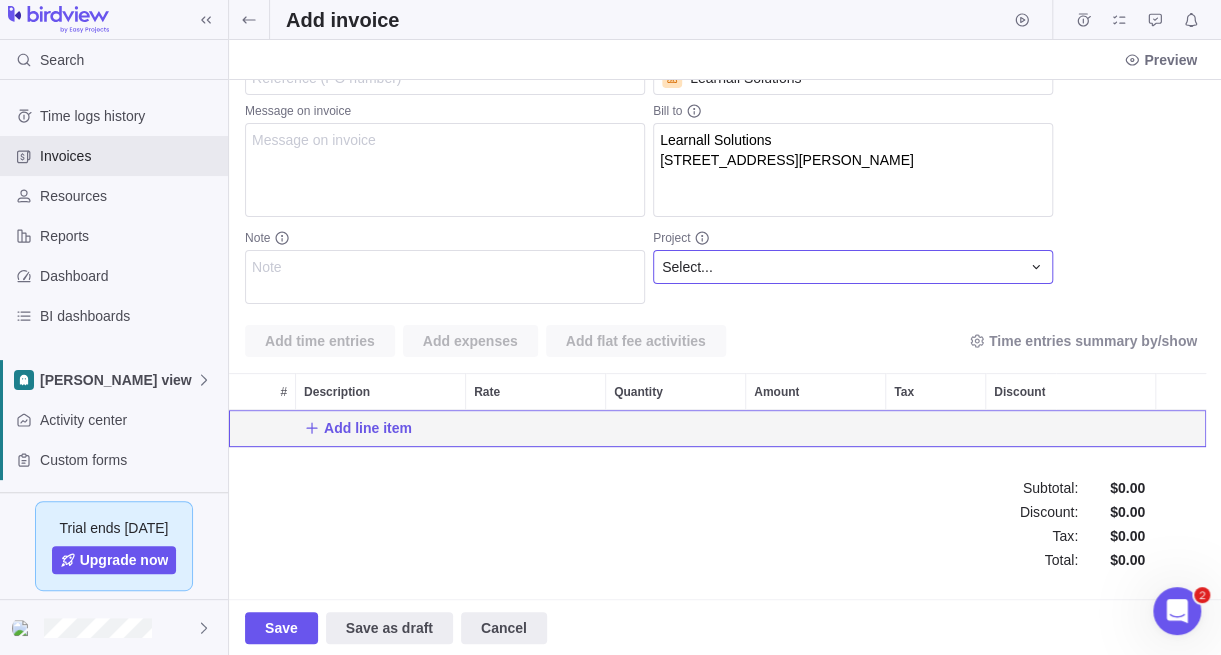 click on "Select..." at bounding box center [841, 267] 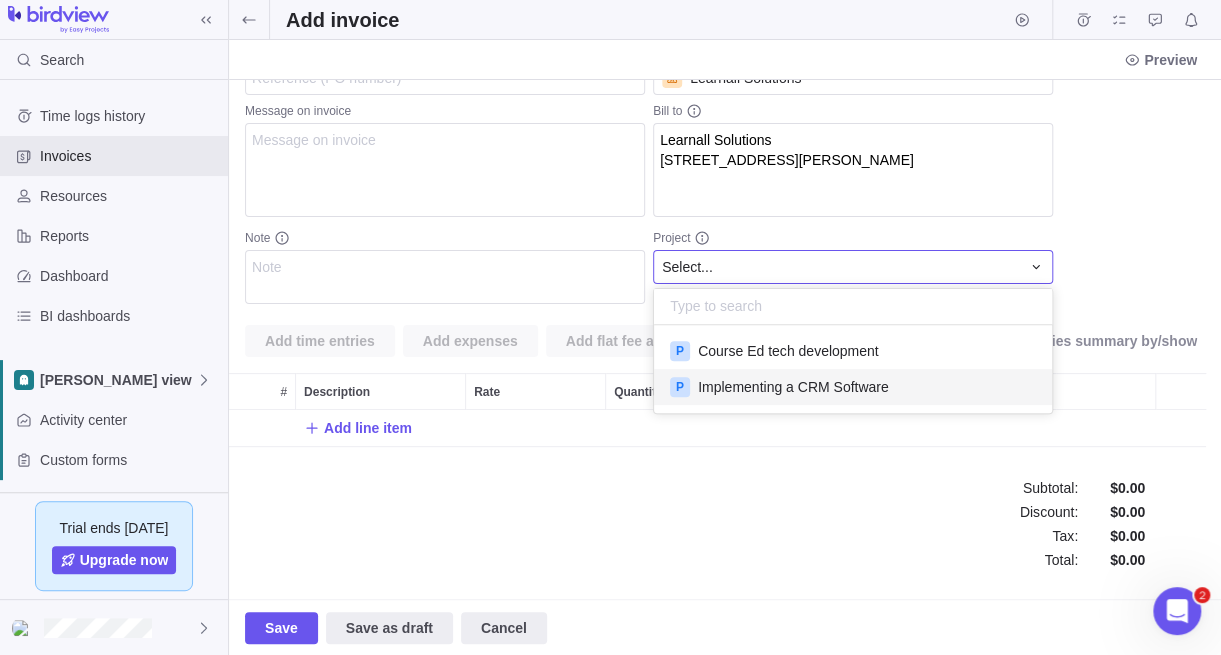 click on "Implementing a CRM Software" at bounding box center [793, 387] 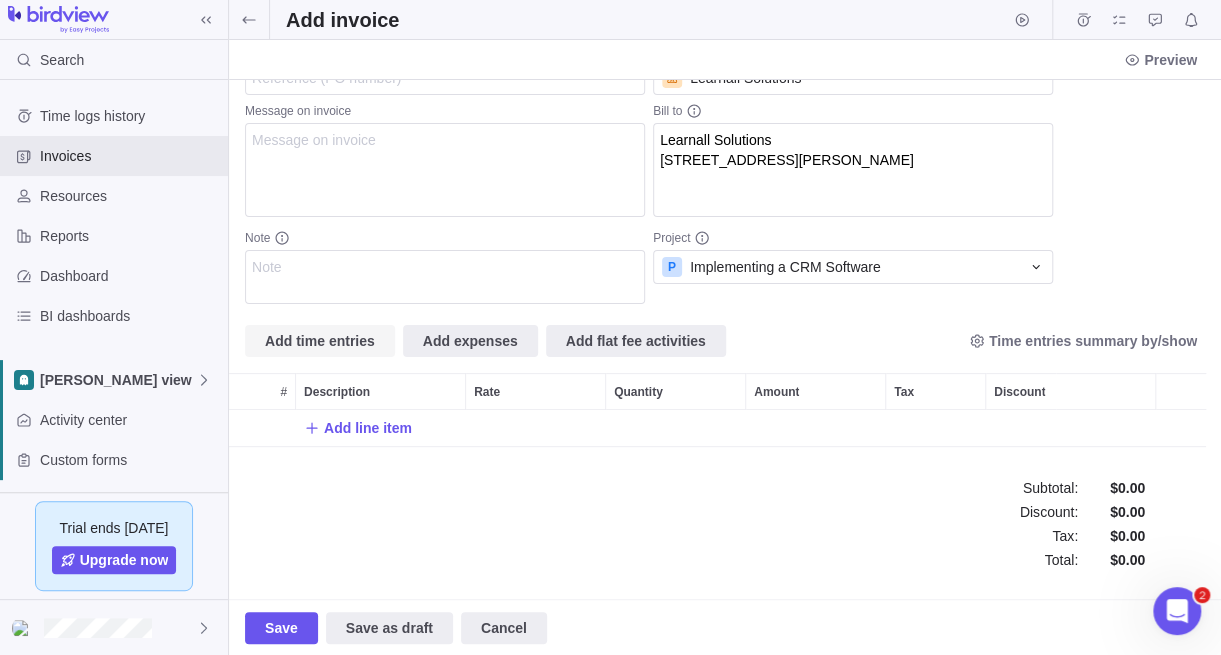 click on "Add time entries" at bounding box center (320, 341) 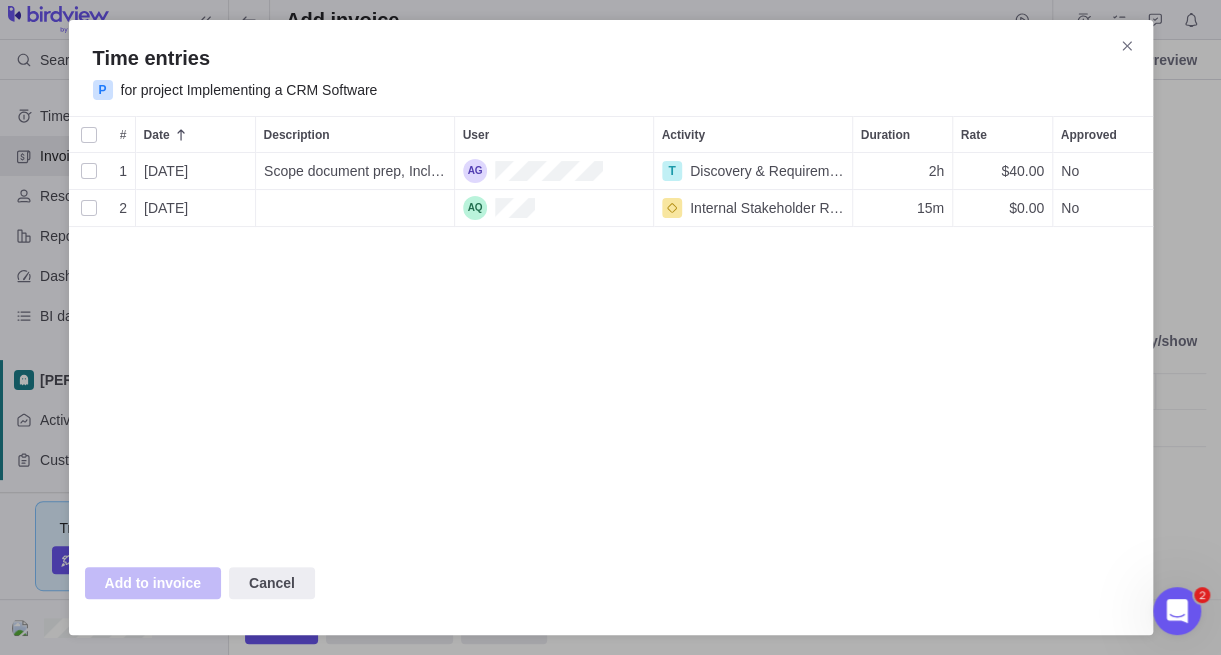 scroll, scrollTop: 16, scrollLeft: 15, axis: both 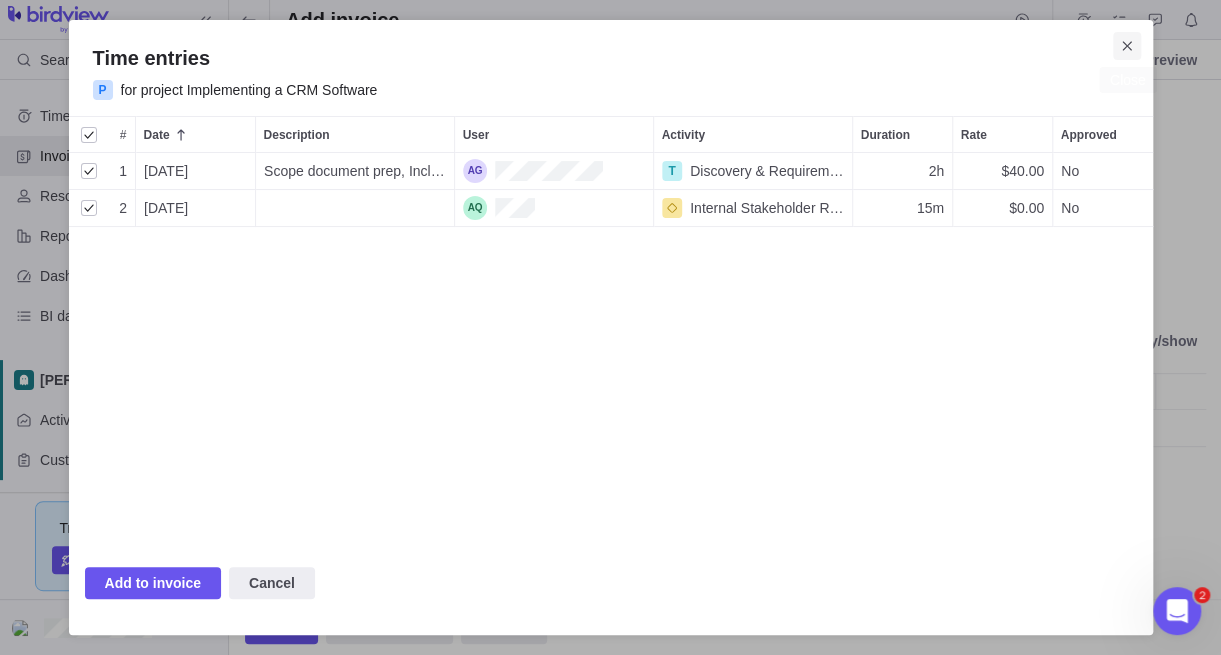 click 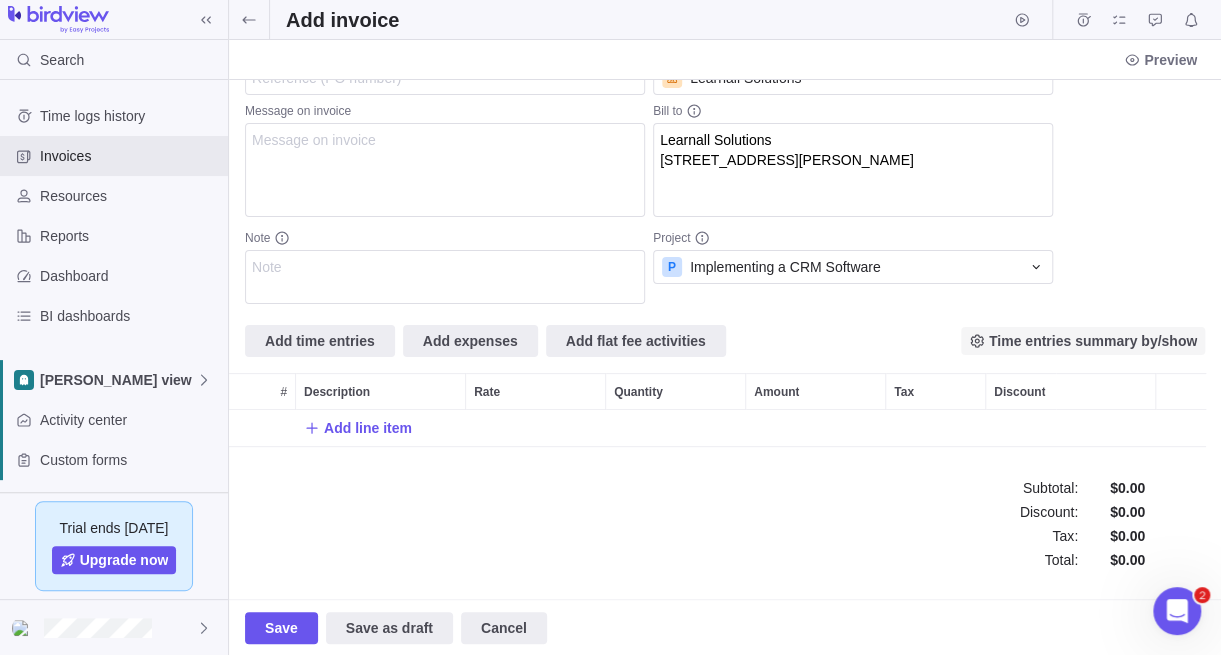 click on "Time entries summary by/show" at bounding box center (1093, 341) 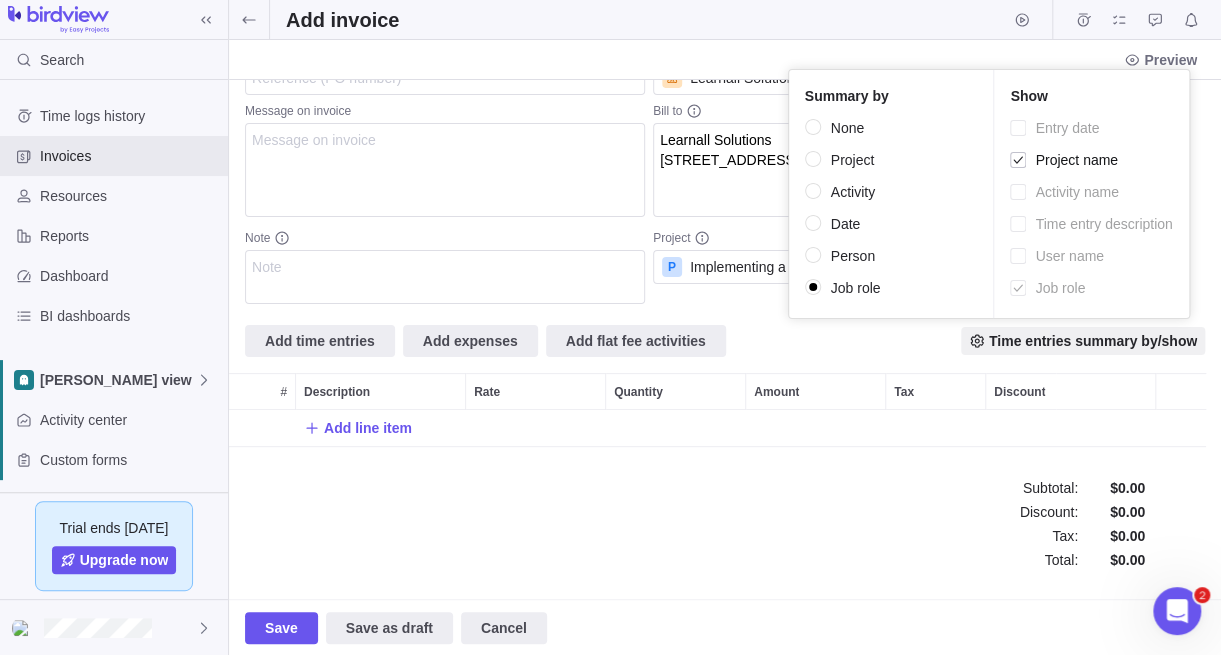 click on "Invoice no. 1 Status Draft Reference (PO number) Message on invoice Note Invoice date [DATE] Terms Net 5 Due date [DATE] Customer Learnall Solutions Bill to Learnall Solutions
[STREET_ADDRESS][PERSON_NAME] Project P Implementing a CRM Software Add time entries Add expenses Add flat fee activities Time entries summary by/show # Description Rate Quantity Amount Tax Discount   Add line item Subtotal : Discount : Tax : Total : $0.00 $0.00 $0.00 $0.00" at bounding box center [725, 339] 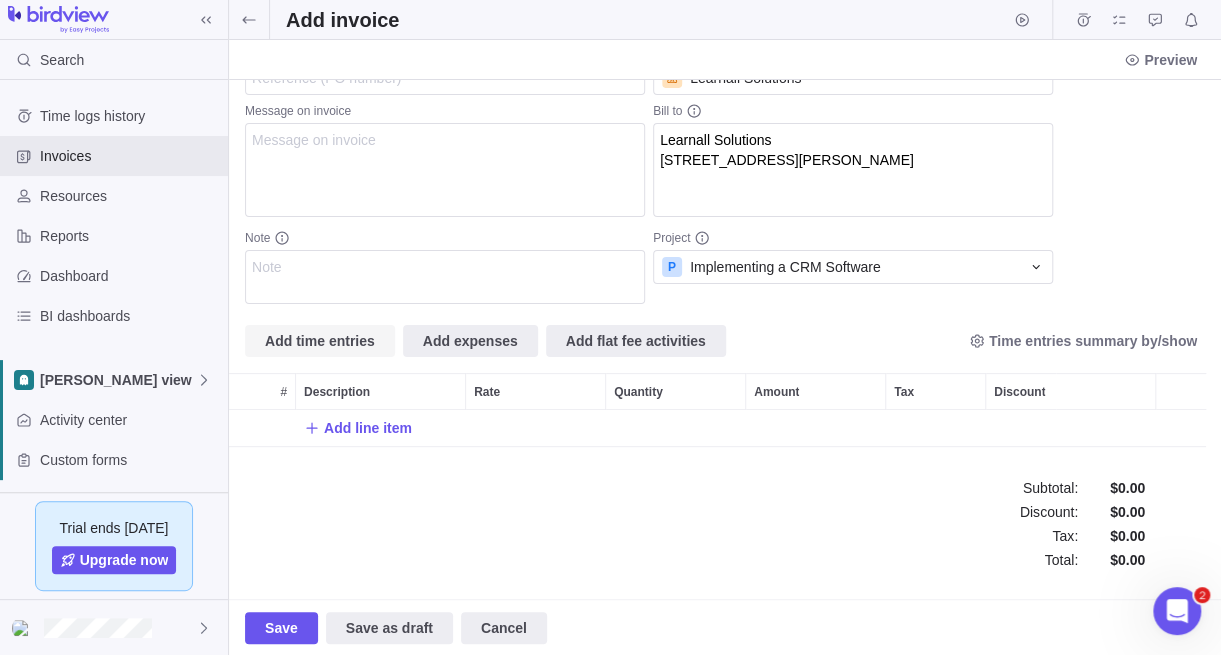 click on "Add time entries" at bounding box center (320, 341) 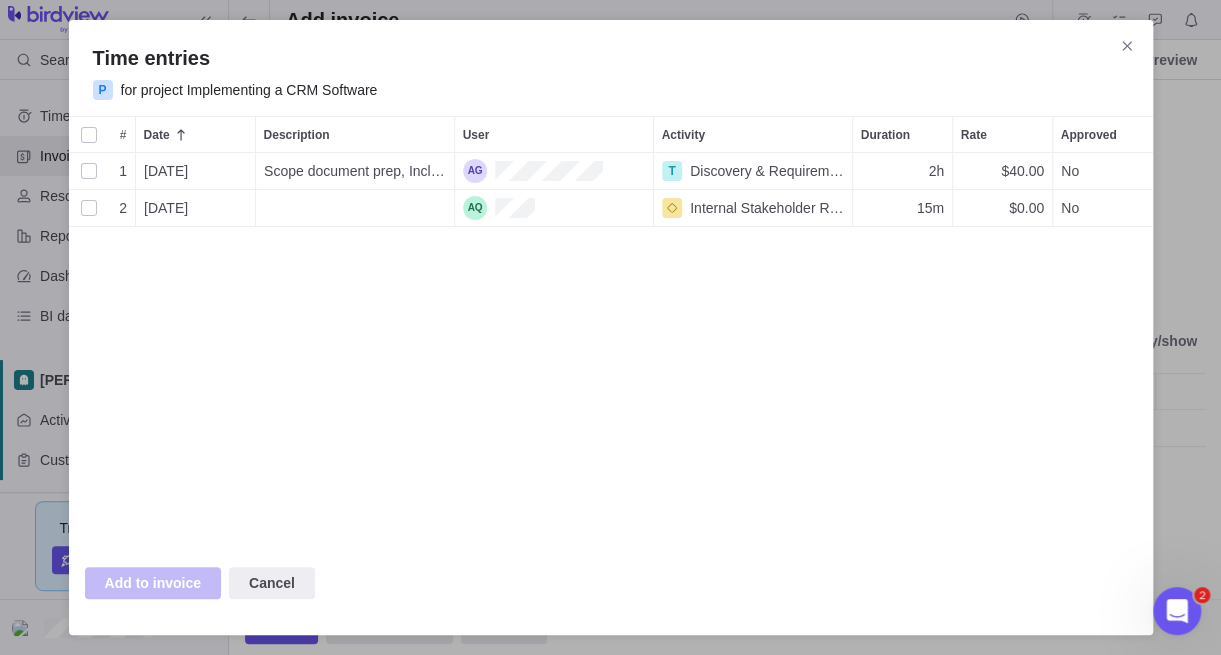 scroll, scrollTop: 16, scrollLeft: 15, axis: both 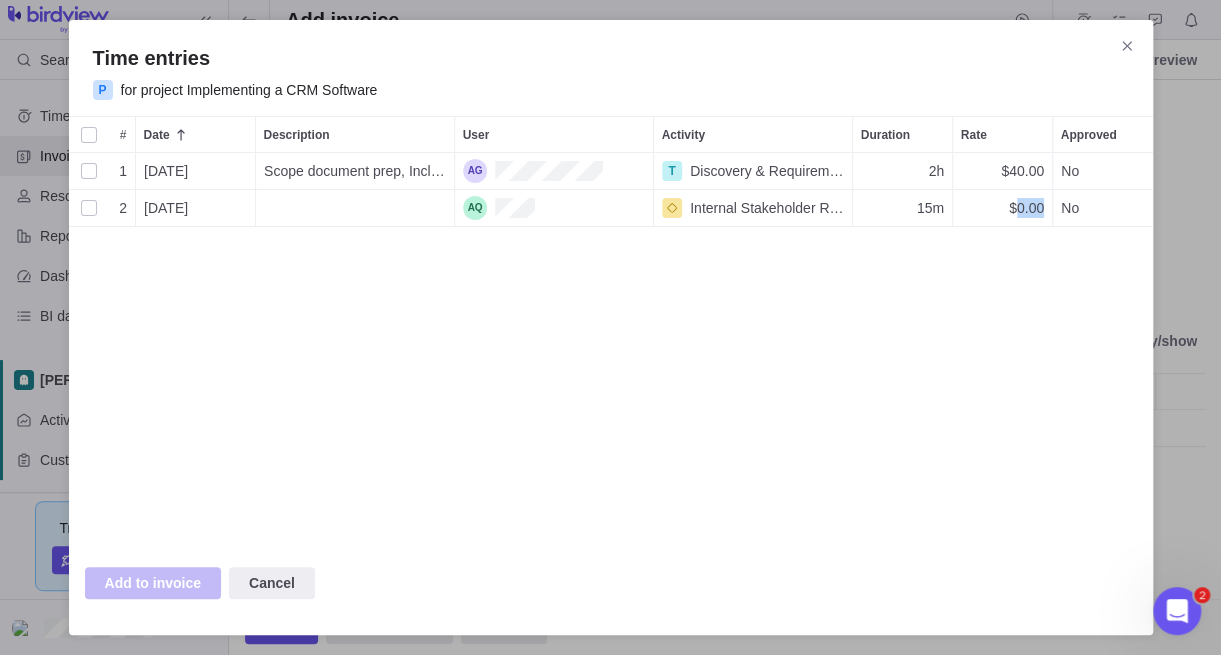 click on "$0.00" at bounding box center (1025, 208) 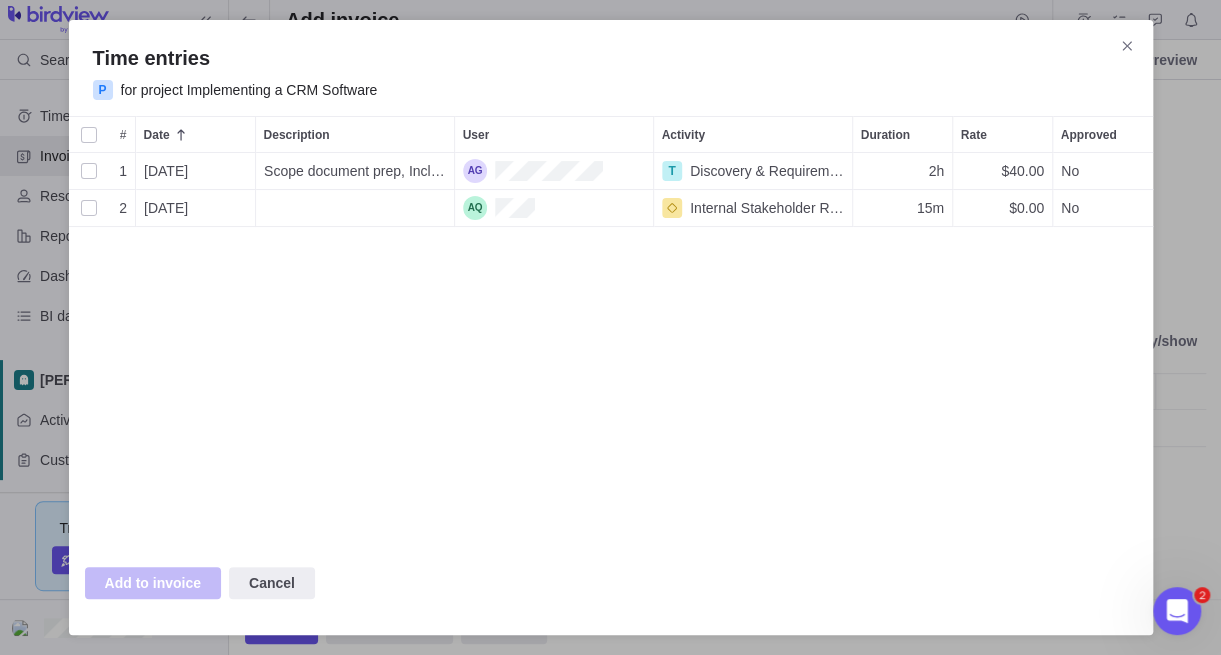 click on "1 [DATE] Scope document prep, Inclusions and Exclusions listed T Discovery & Requirement Gathering 2h $40.00 No 2 [DATE] Internal Stakeholder Review 15m $0.00 No" at bounding box center [611, 354] 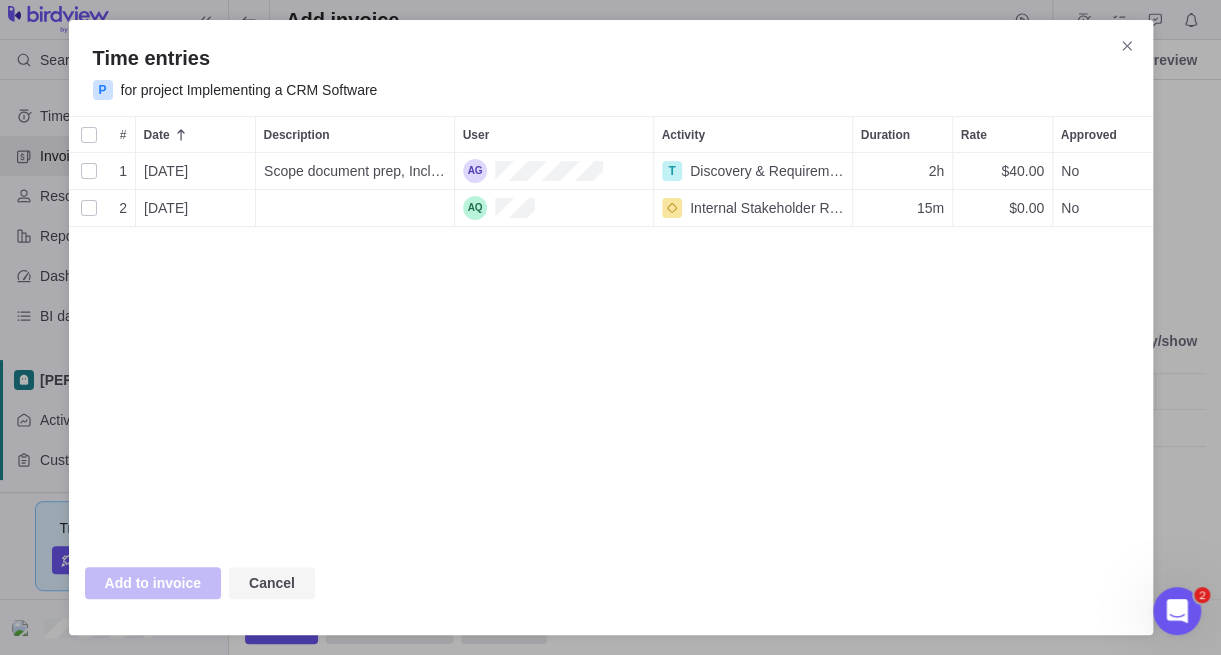 click on "Cancel" at bounding box center (272, 583) 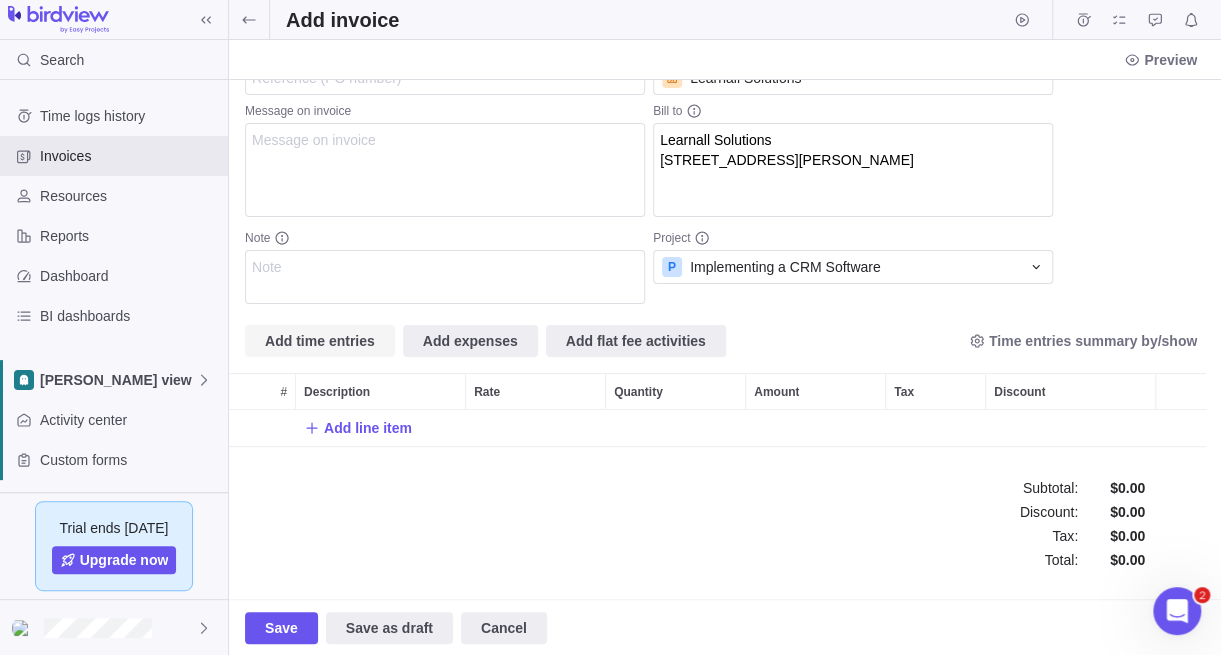 click on "Add time entries" at bounding box center [320, 341] 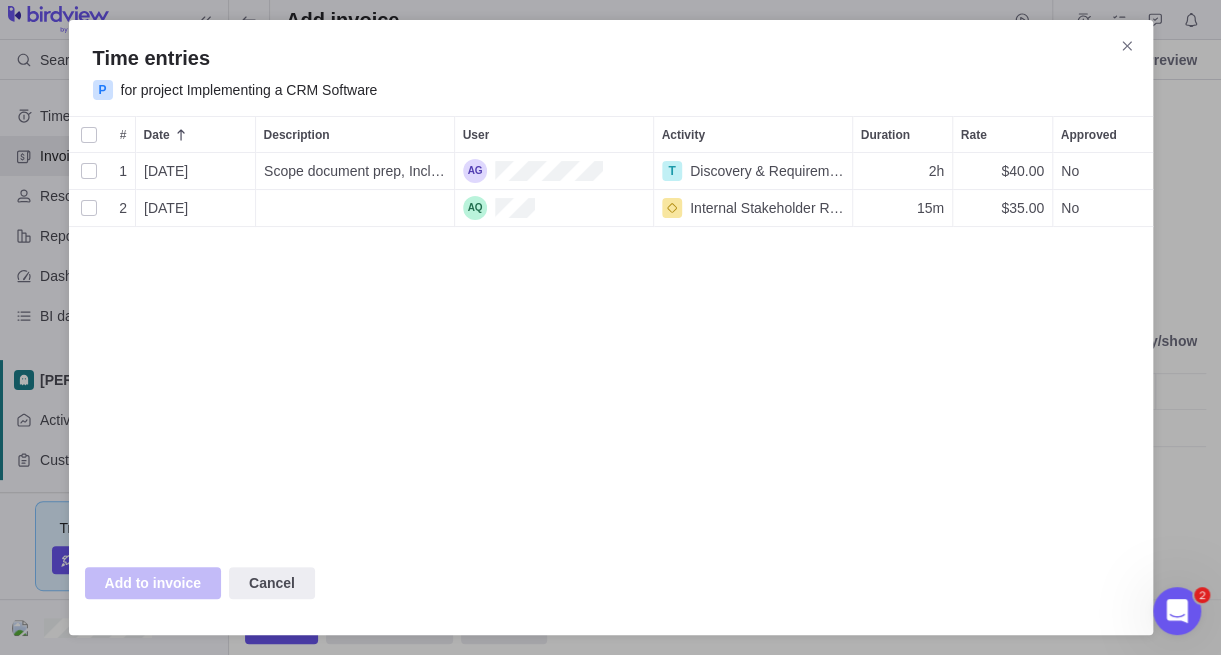 scroll, scrollTop: 16, scrollLeft: 15, axis: both 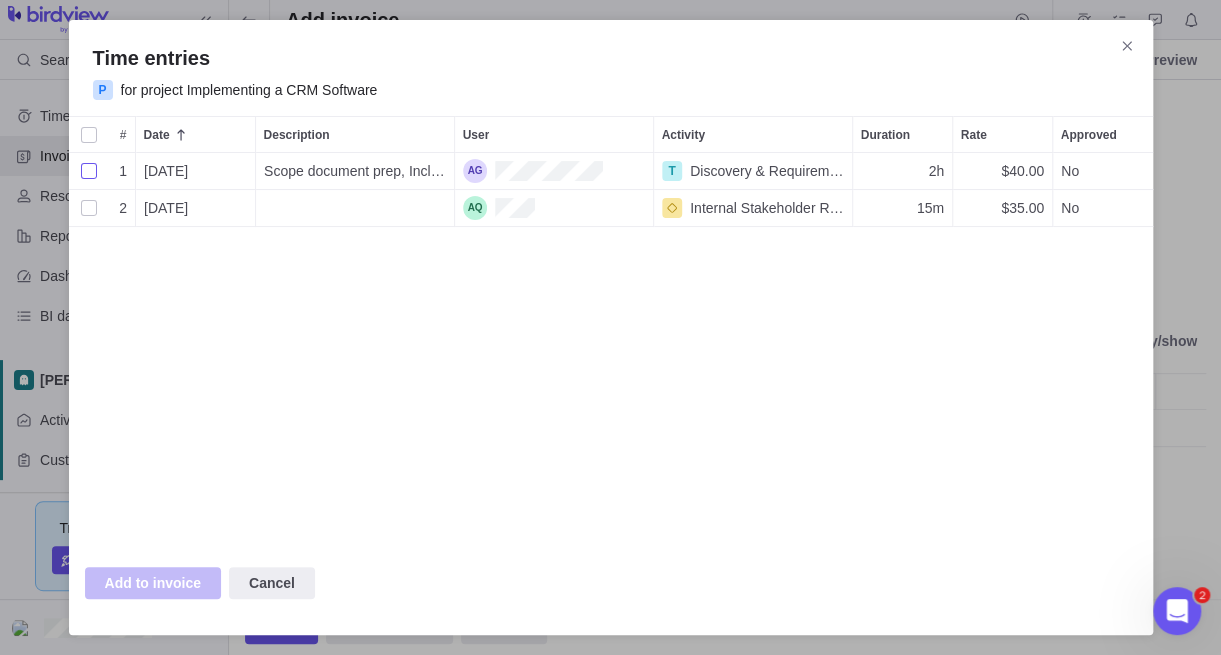 click at bounding box center [89, 171] 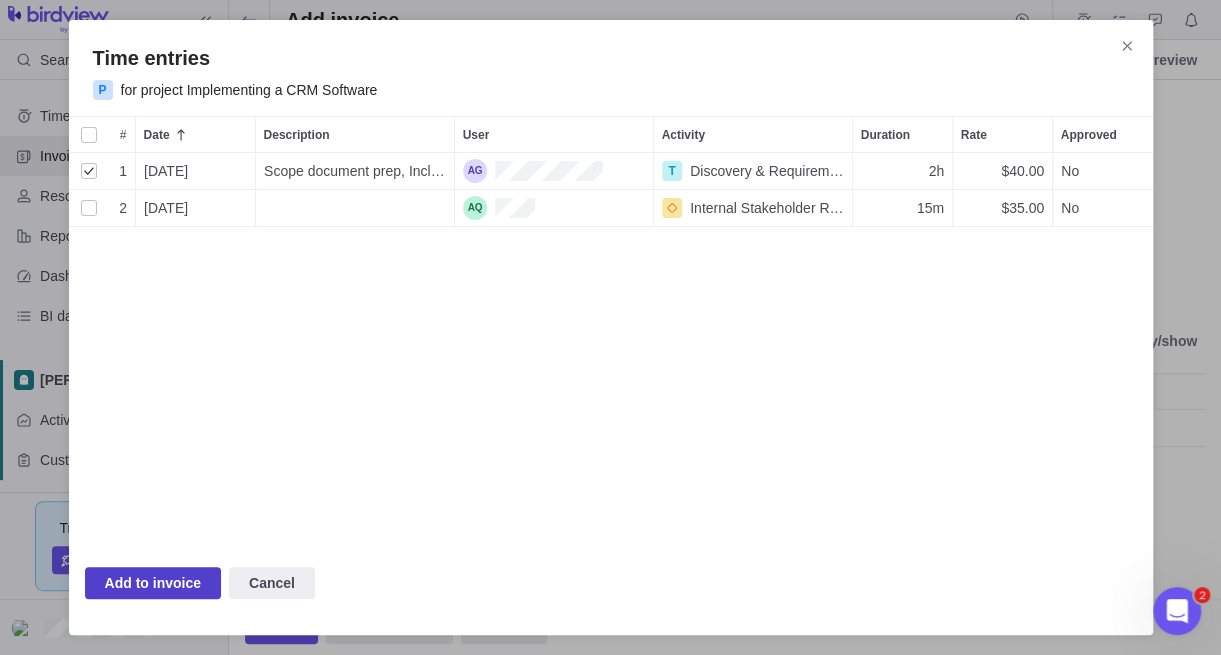 click on "Add to invoice" at bounding box center (153, 583) 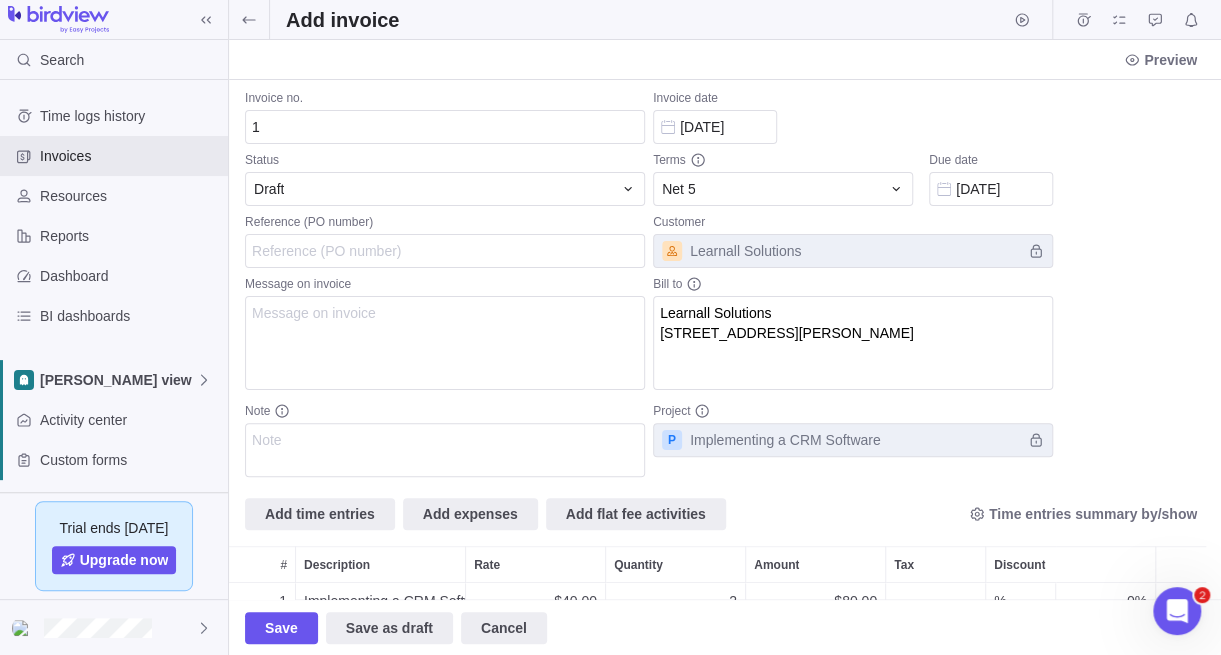 scroll, scrollTop: 0, scrollLeft: 0, axis: both 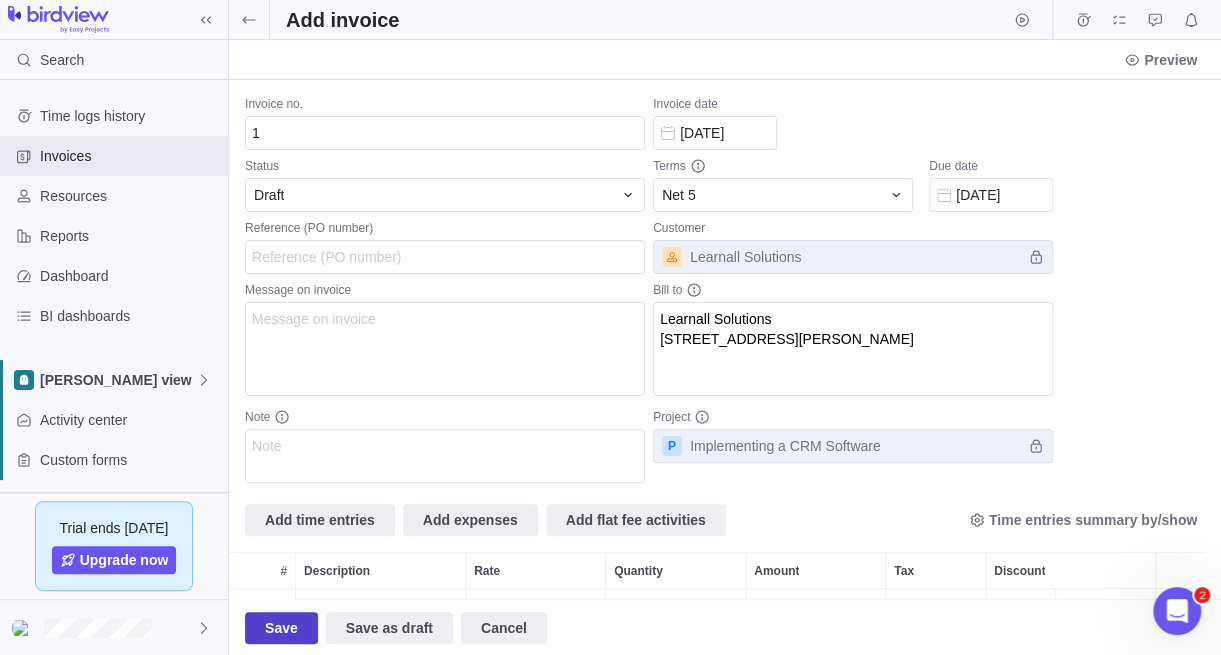 click on "Save" at bounding box center [281, 628] 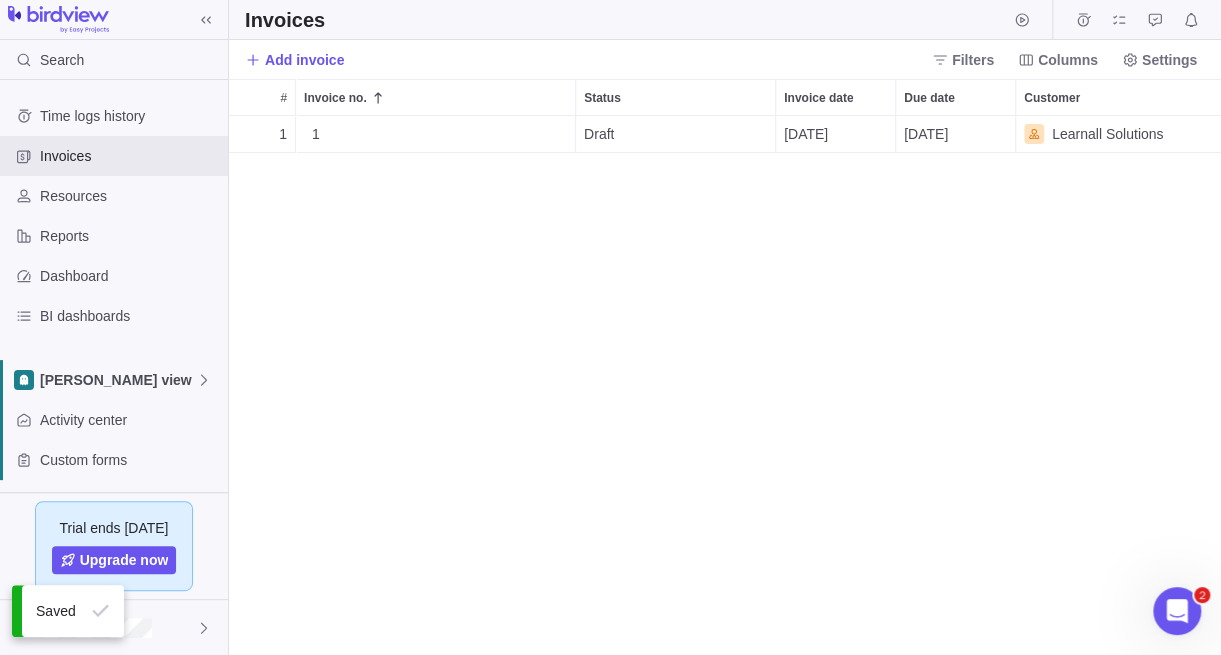 scroll, scrollTop: 523, scrollLeft: 976, axis: both 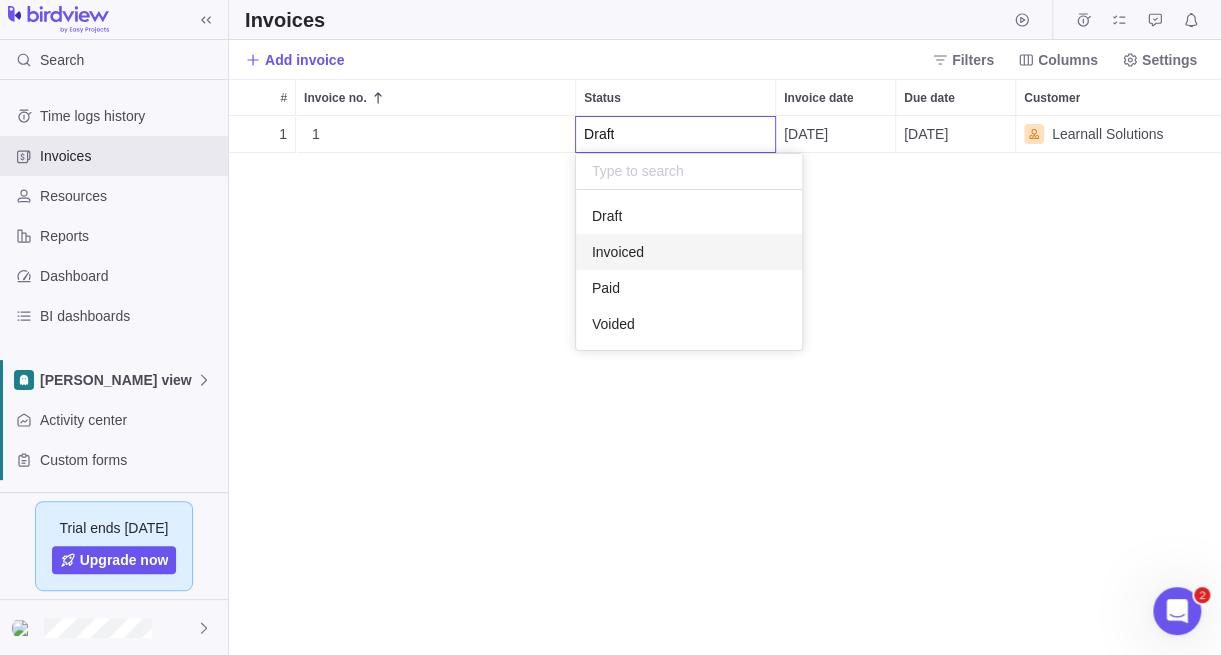click on "Invoiced" at bounding box center (618, 252) 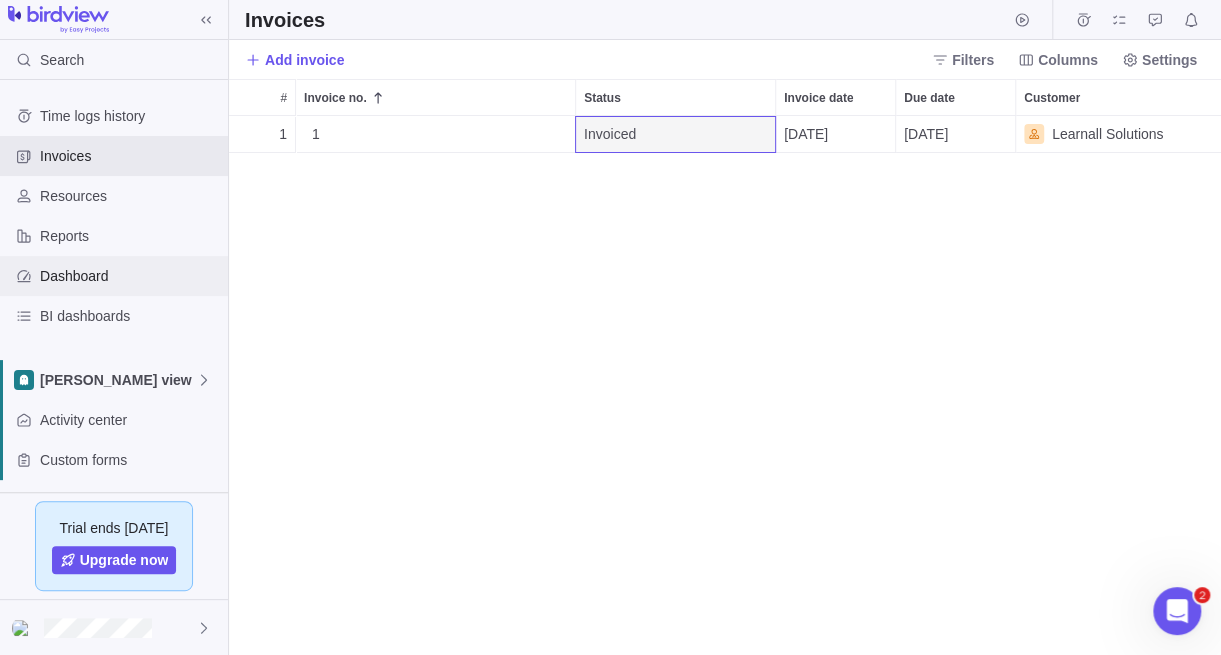 click on "Dashboard" at bounding box center (130, 276) 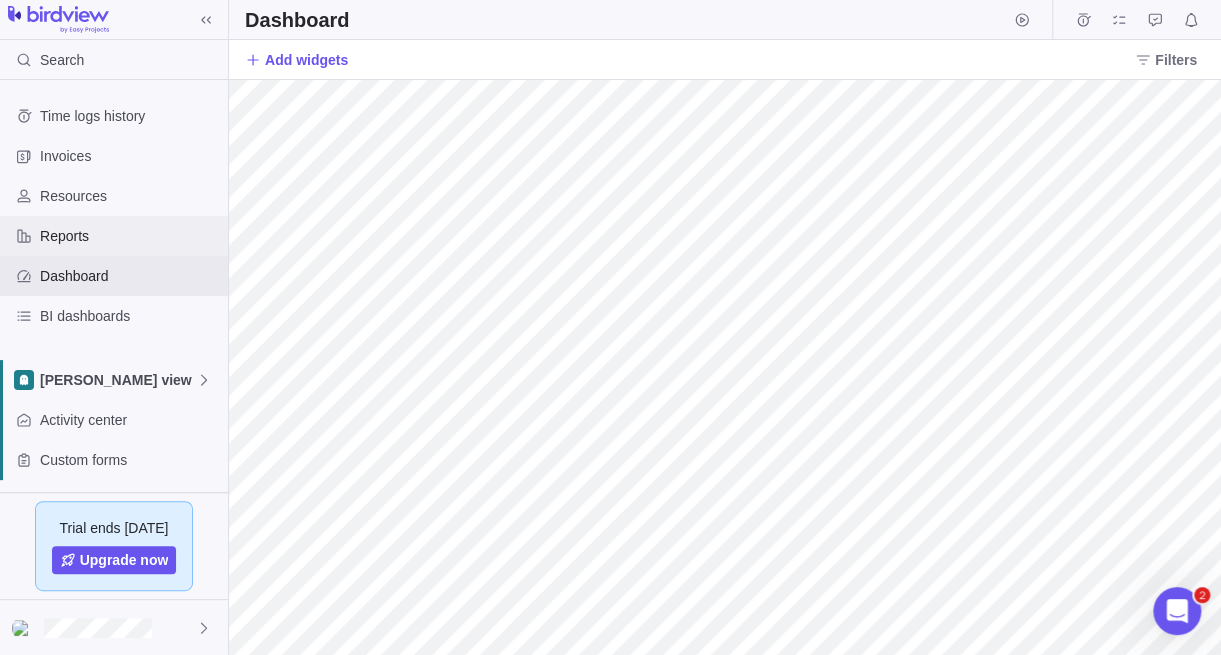 click on "Reports" at bounding box center (114, 236) 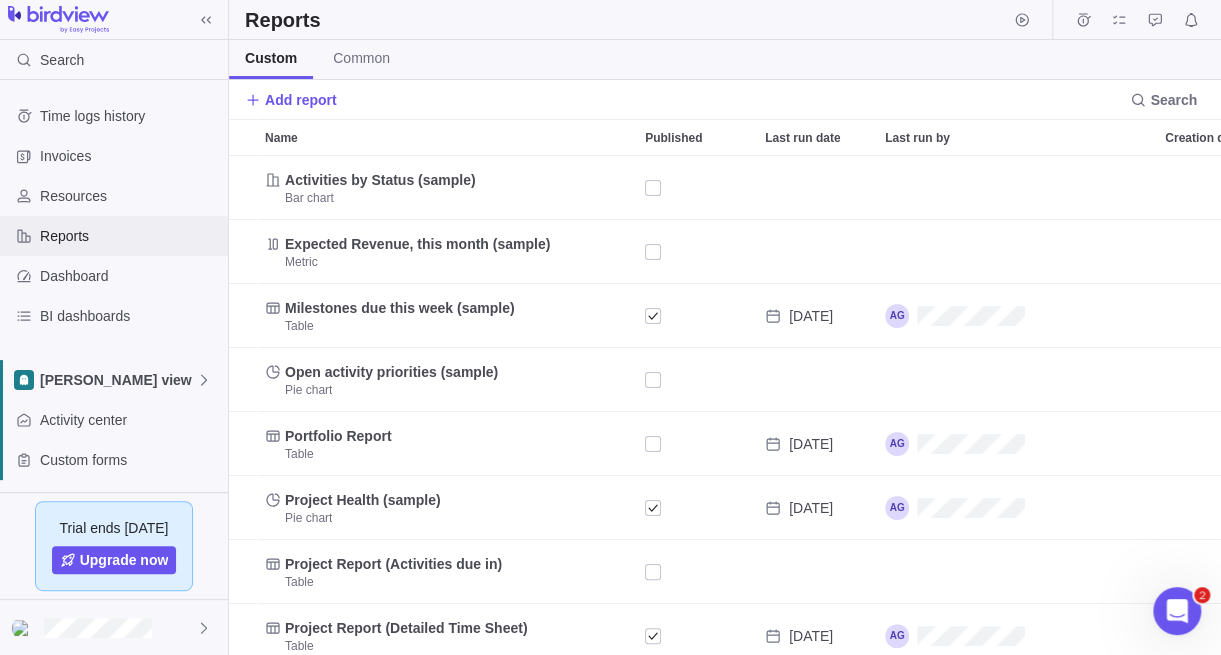 scroll, scrollTop: 15, scrollLeft: 15, axis: both 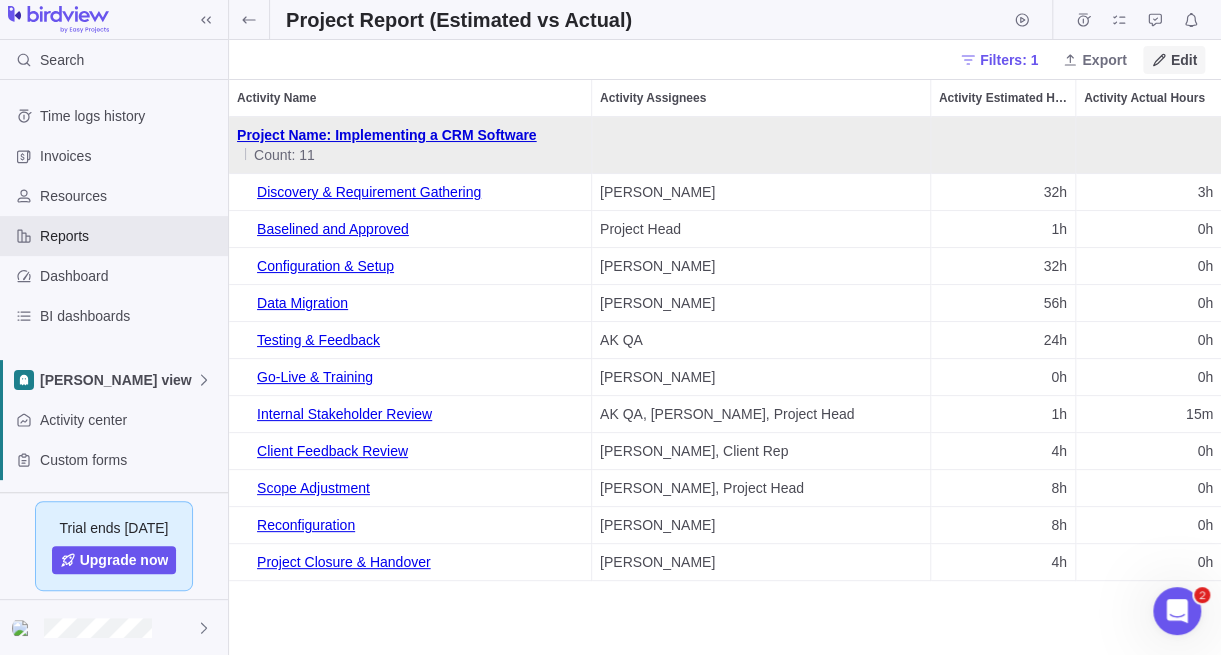 click on "Edit" at bounding box center [1174, 60] 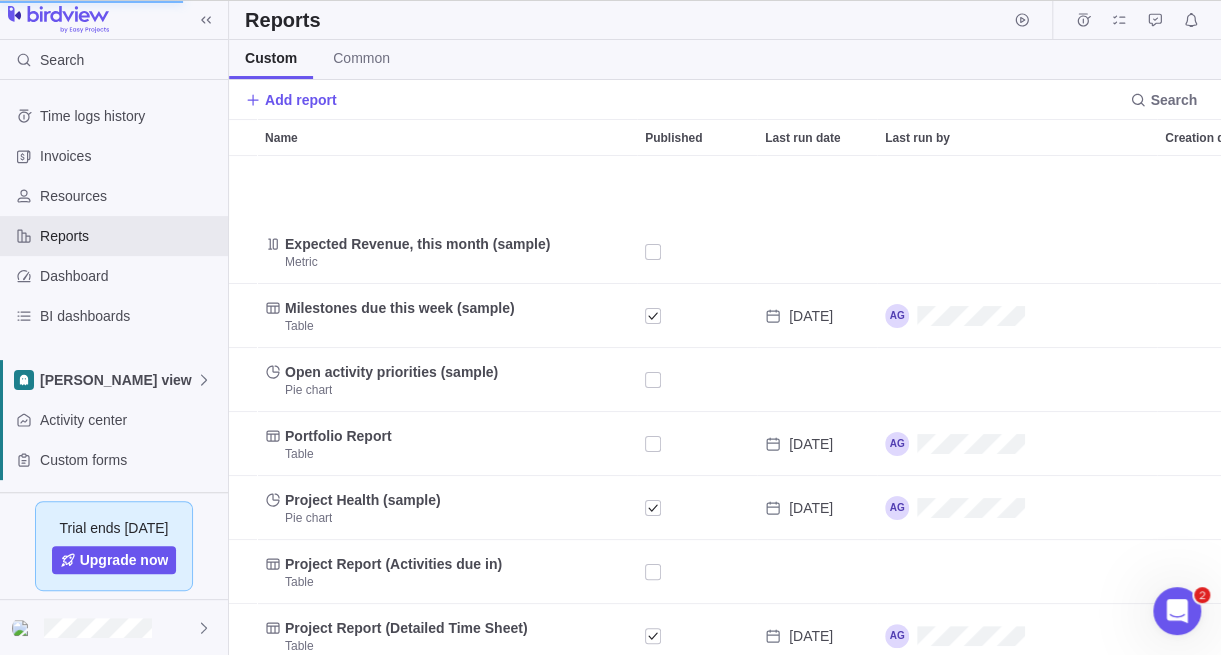 scroll, scrollTop: 92, scrollLeft: 0, axis: vertical 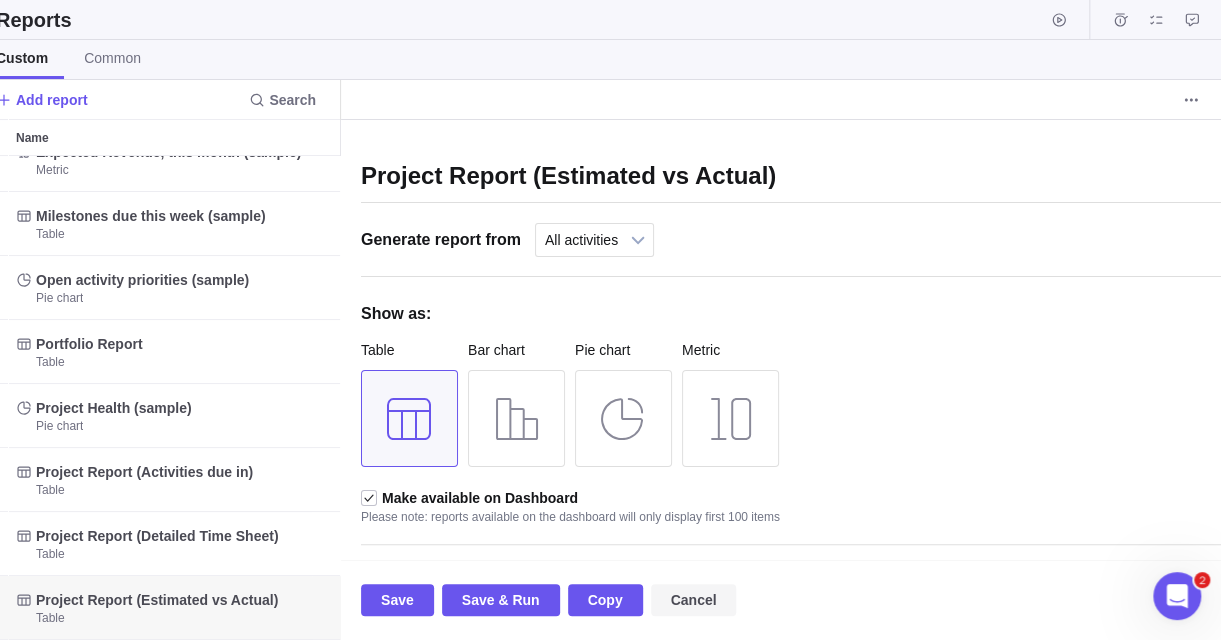 click on "Cancel" at bounding box center [694, 600] 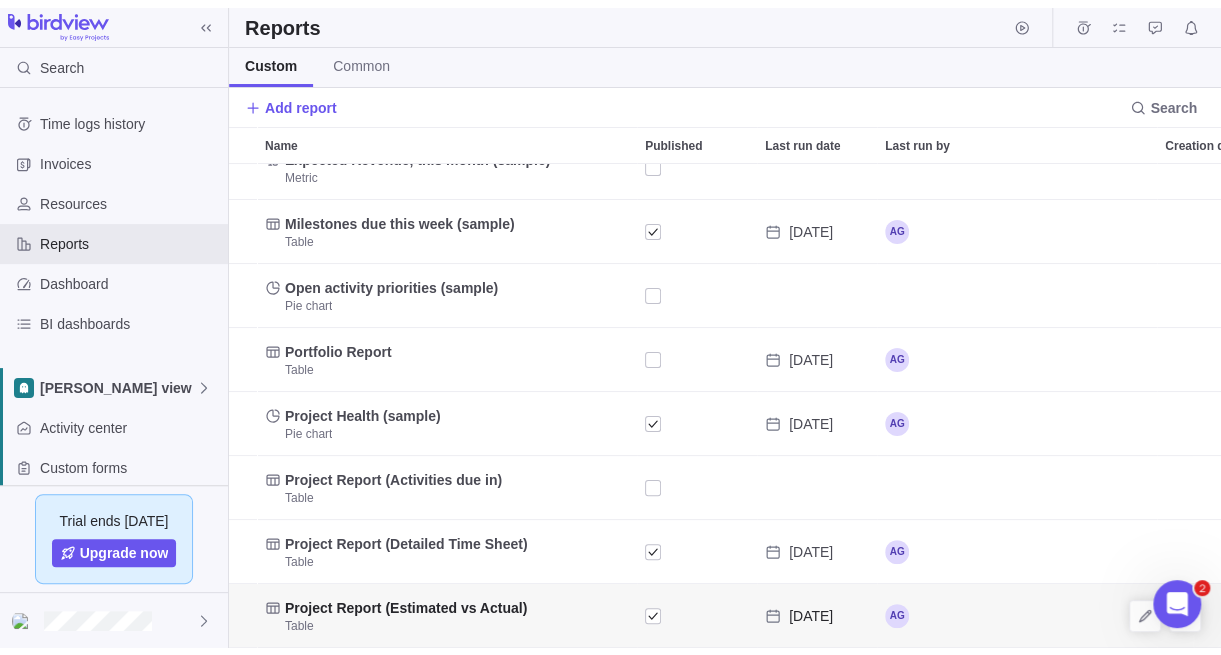 scroll, scrollTop: 0, scrollLeft: 0, axis: both 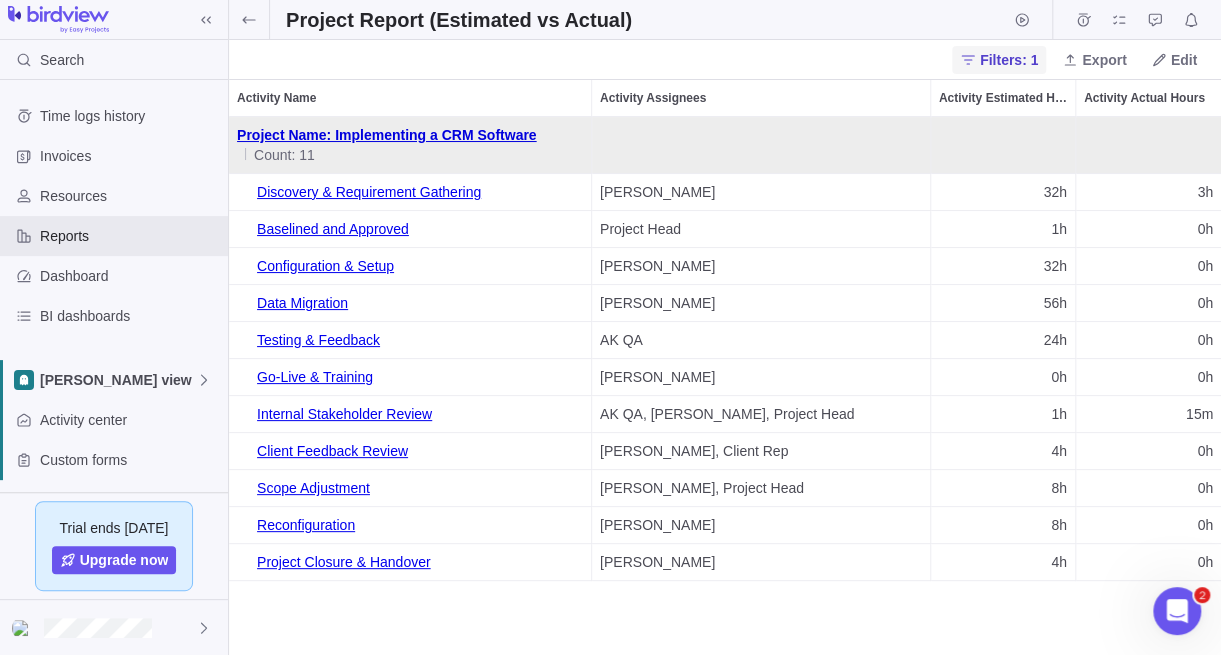 click on "Filters: 1" at bounding box center [1009, 60] 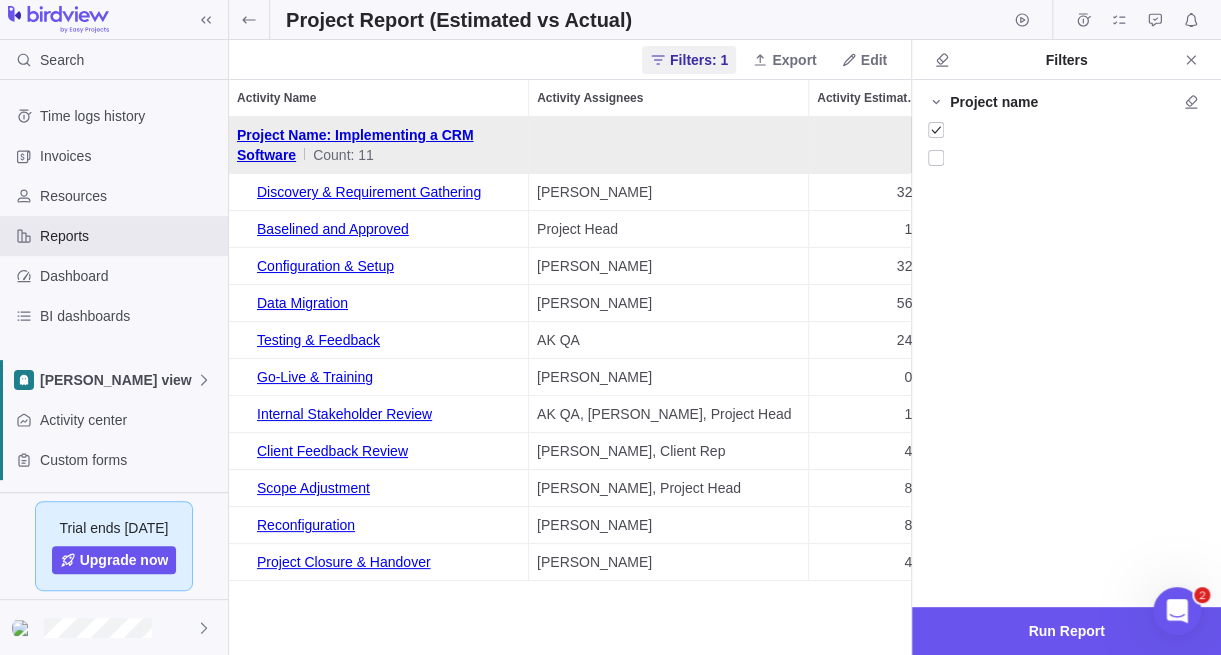 scroll, scrollTop: 523, scrollLeft: 666, axis: both 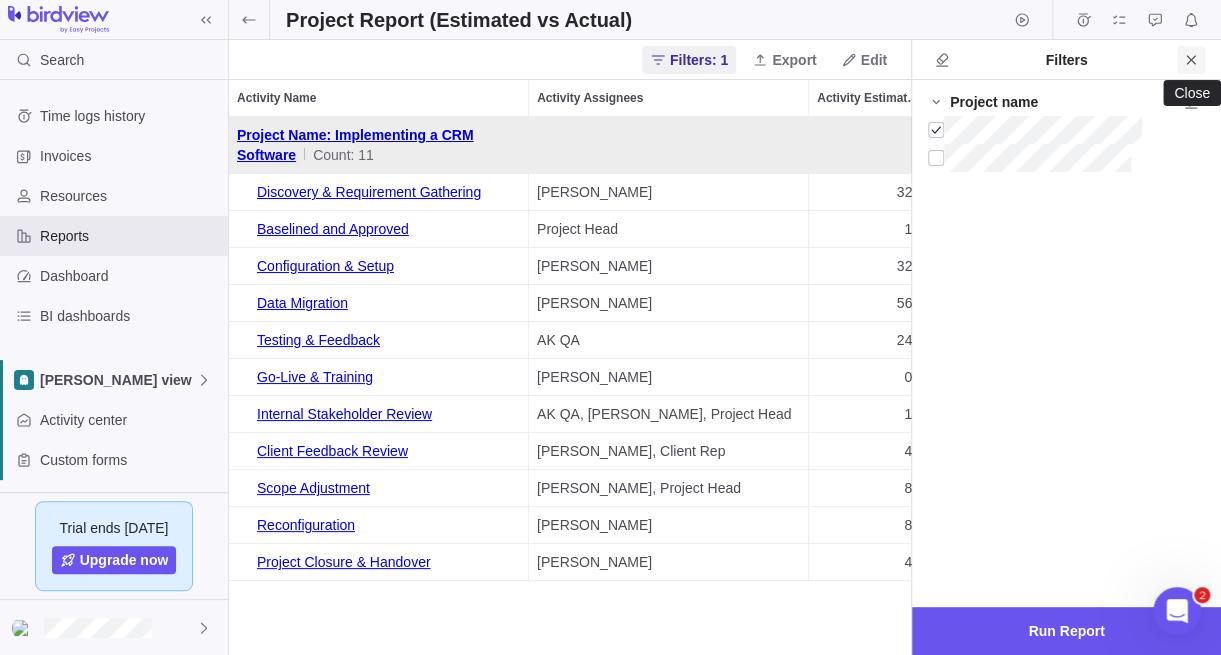 click 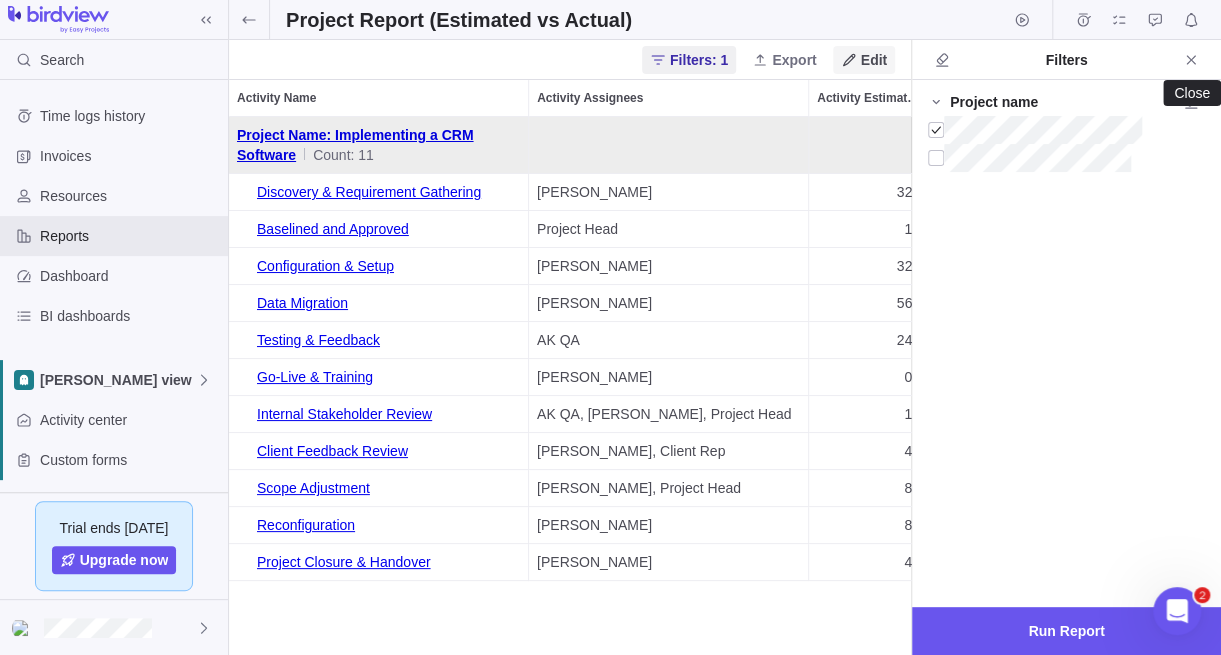 scroll, scrollTop: 15, scrollLeft: 15, axis: both 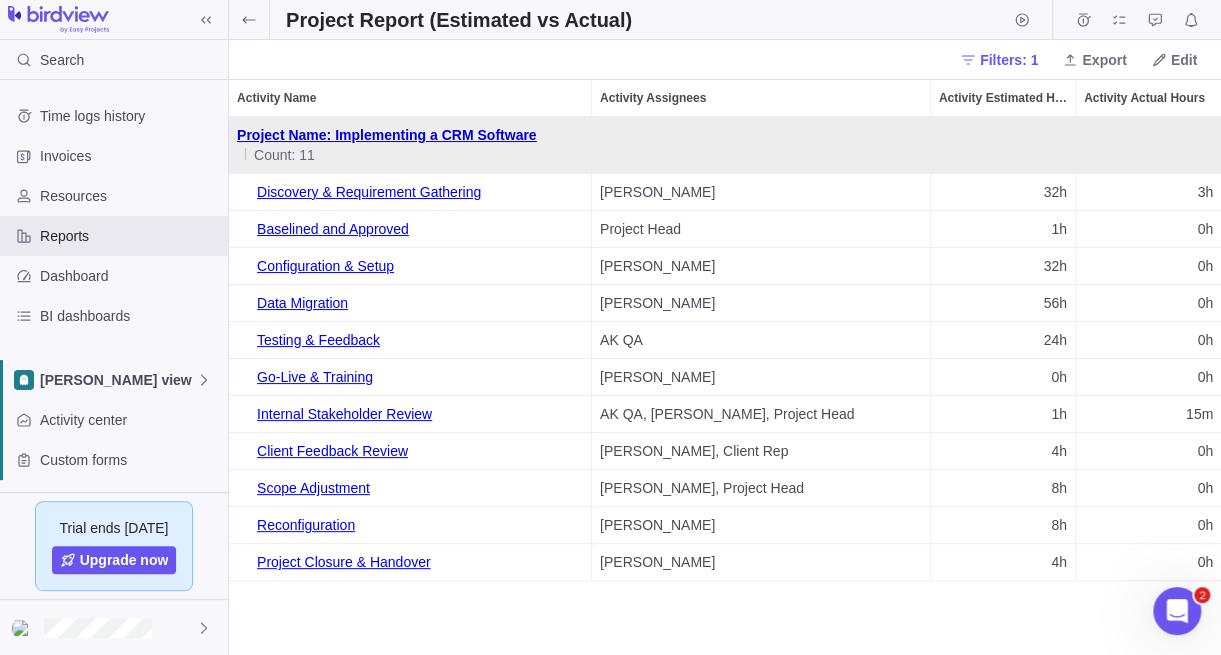 click on "Activity Estimated Hours" at bounding box center [1003, 98] 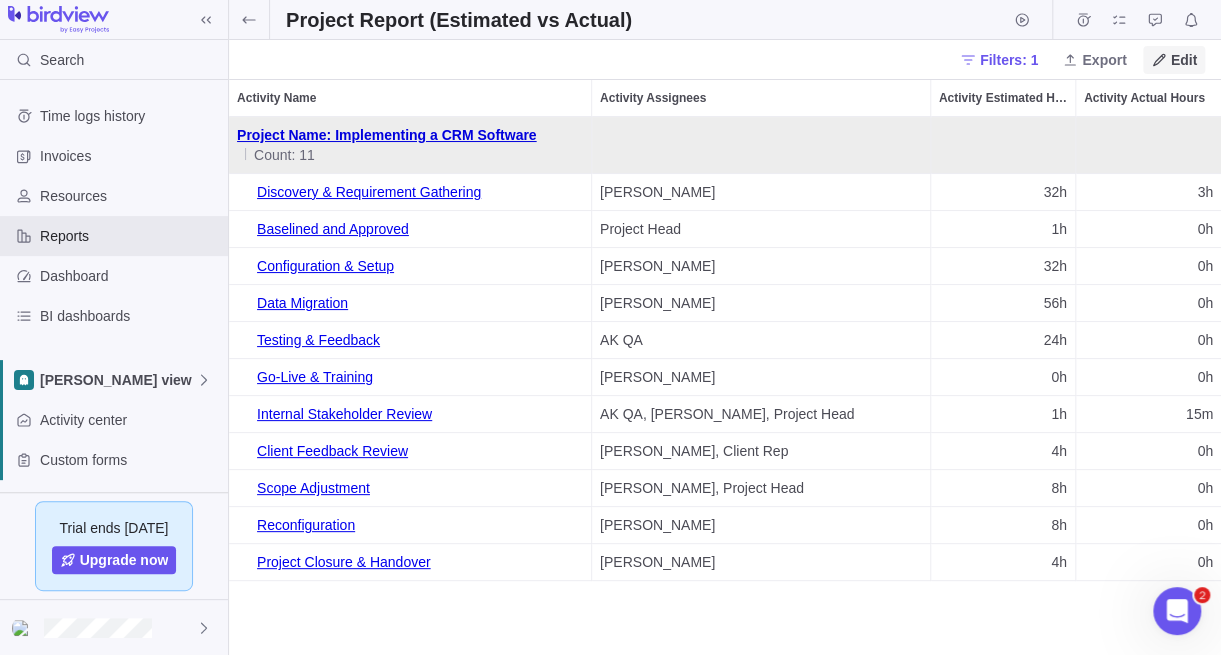 click on "Edit" at bounding box center [1184, 60] 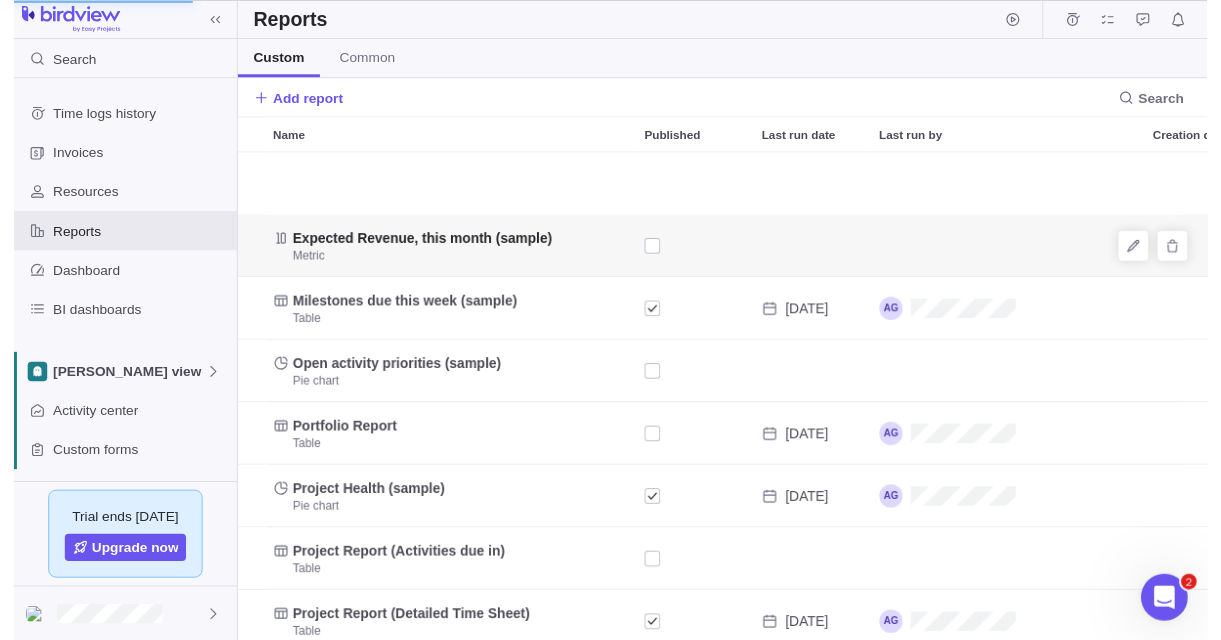 scroll, scrollTop: 0, scrollLeft: 249, axis: horizontal 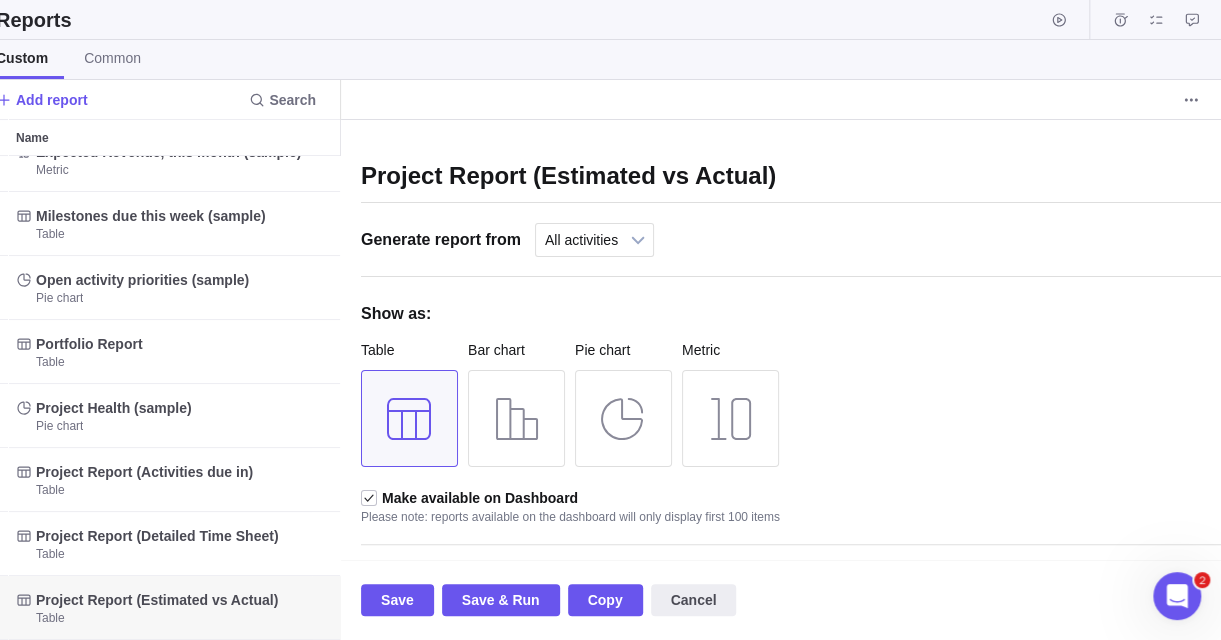 click on "Generate report from
Projects All activities All activities (hierarchical) Tasks Tasks (hierarchical) Issues Issues (hierarchical) Requests Requests (hierarchical) Time entries Messages Portfolio Payments Expenses All activities Projects All activities All activities (hierarchical) Tasks Tasks (hierarchical) Issues Issues (hierarchical) Requests Requests (hierarchical) Time entries Messages Portfolio Payments Expenses" at bounding box center [798, 250] 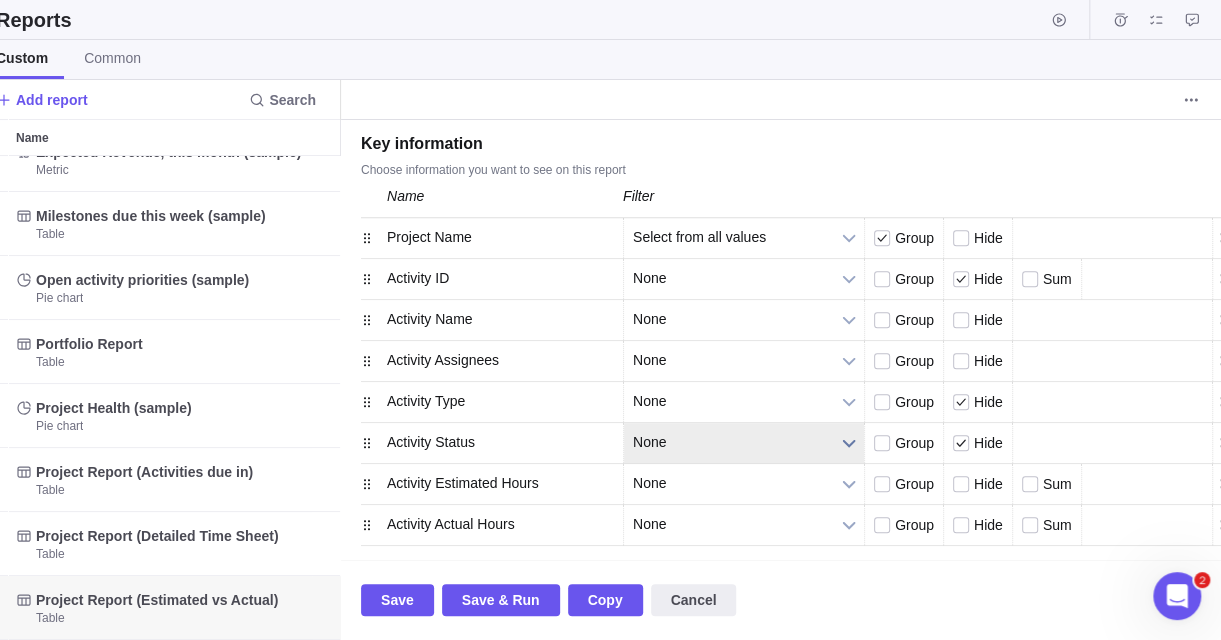 scroll, scrollTop: 466, scrollLeft: 0, axis: vertical 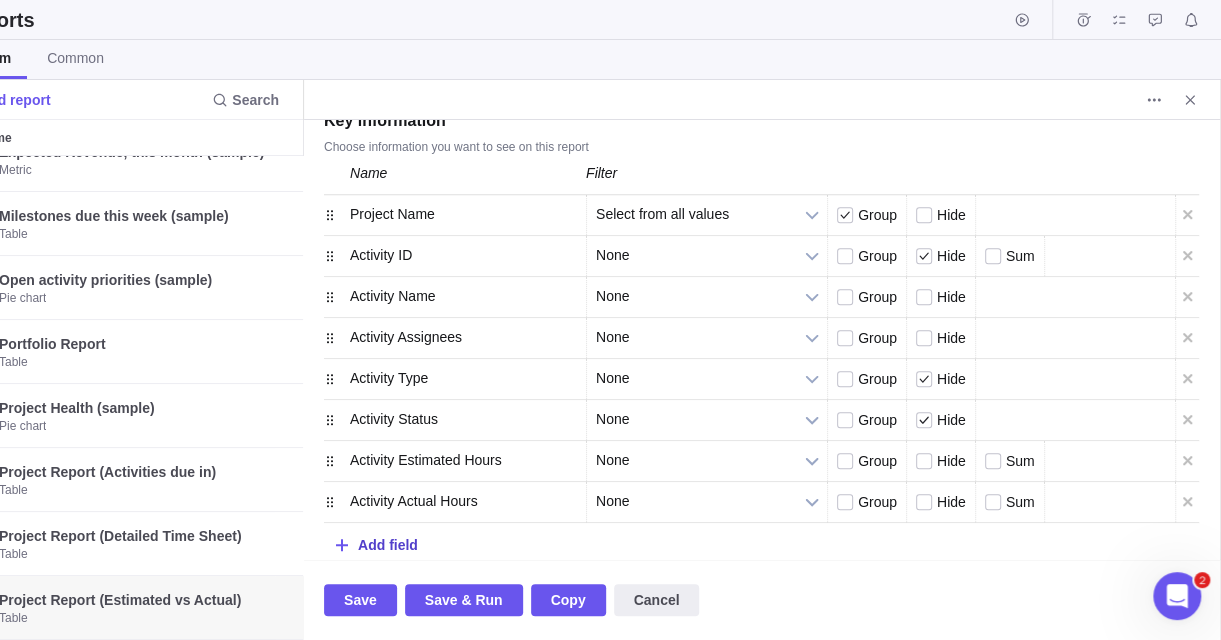 click on "Add field" at bounding box center [388, 544] 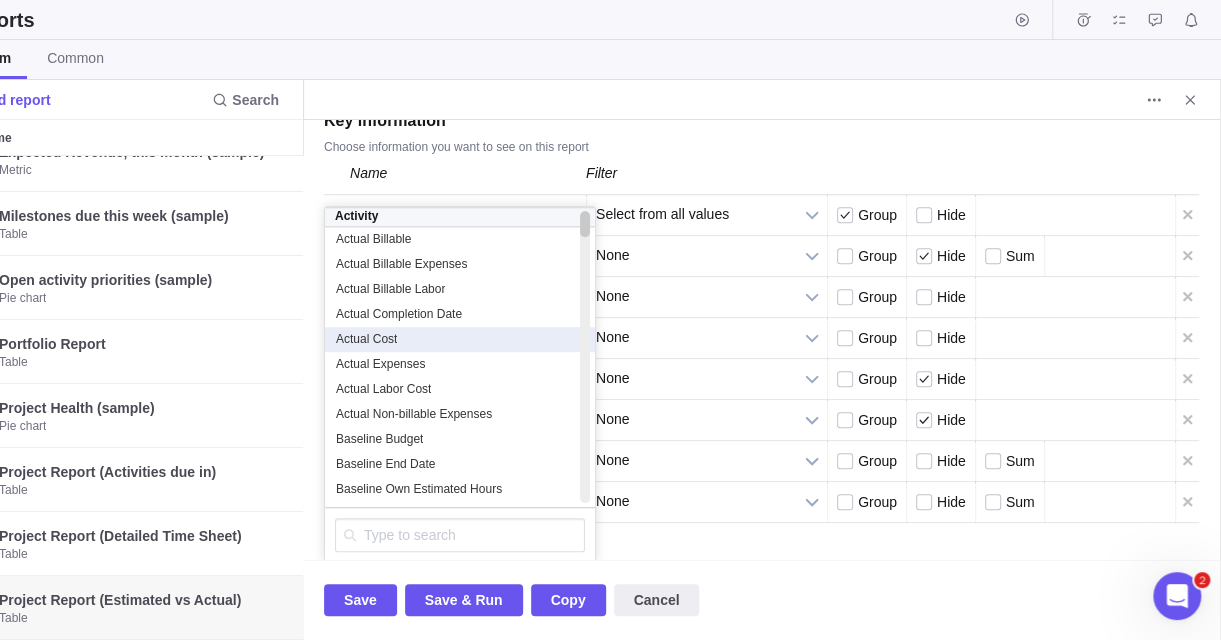 click on "Actual Cost" at bounding box center [460, 339] 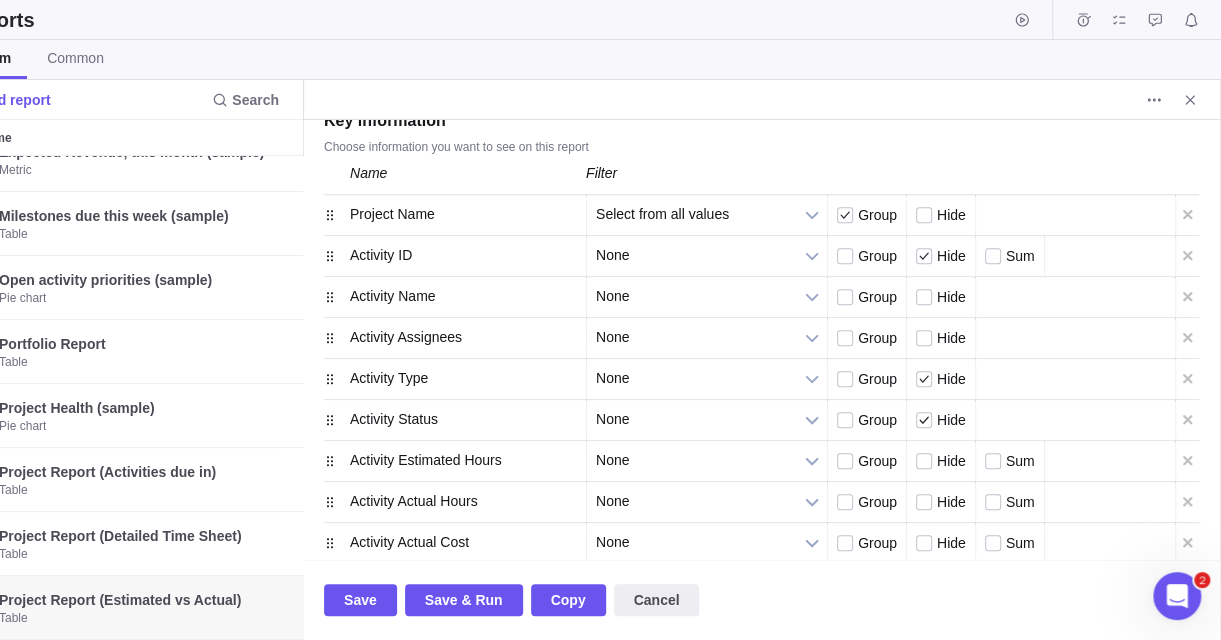 scroll, scrollTop: 507, scrollLeft: 0, axis: vertical 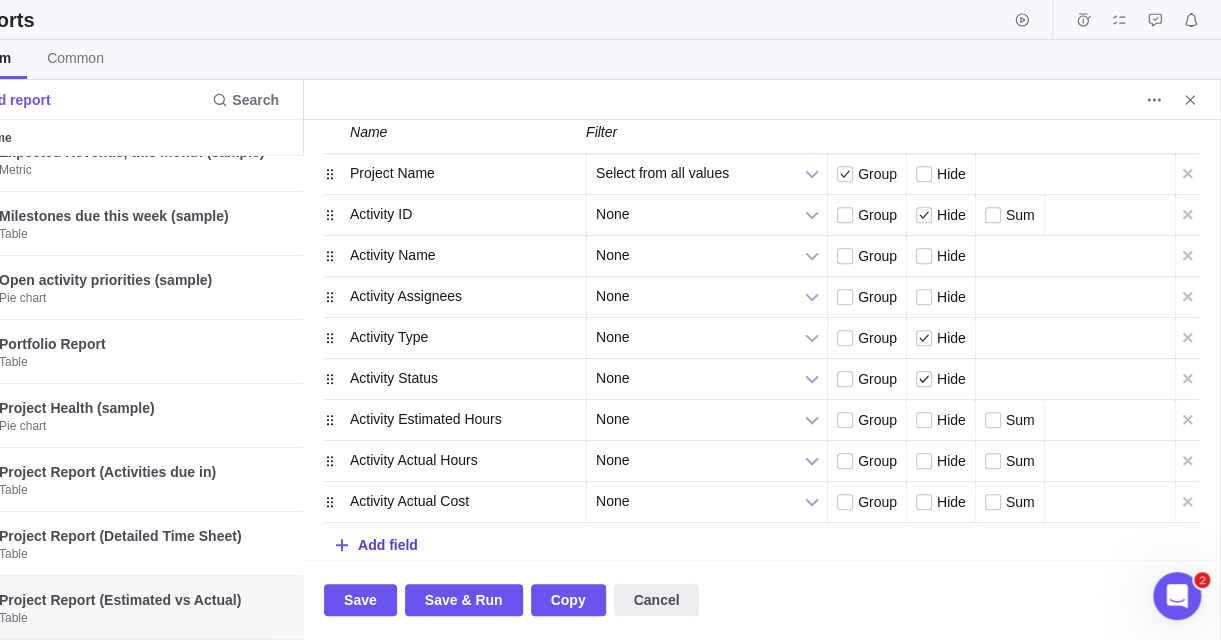click on "Add field" at bounding box center (388, 544) 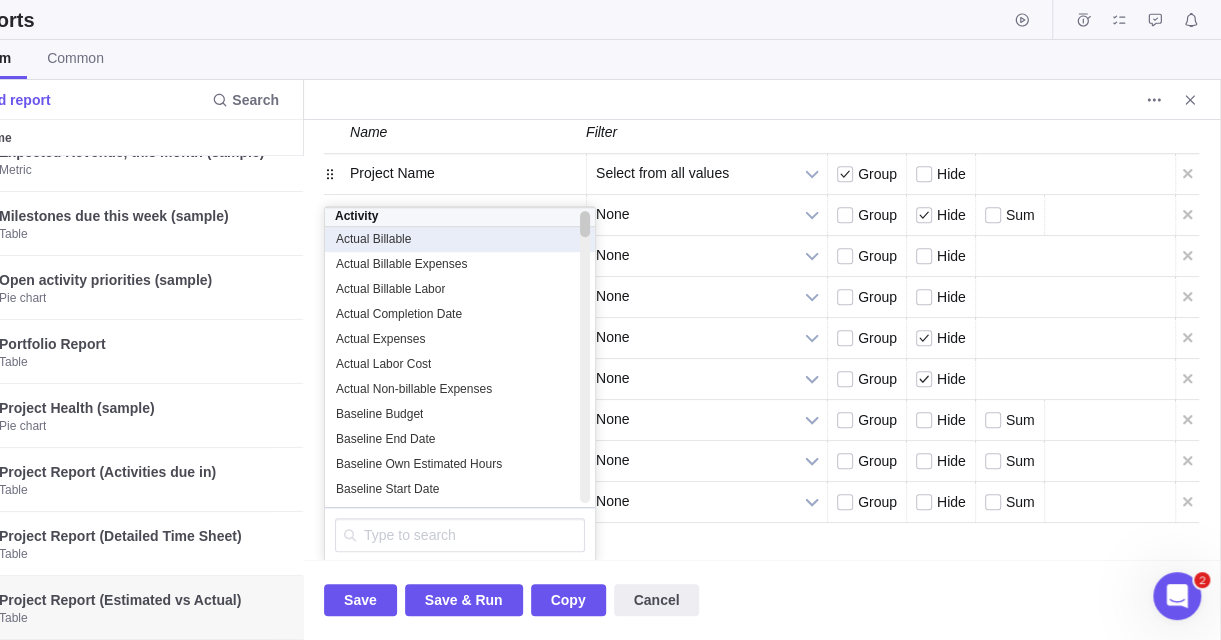 click on "Actual Billable" at bounding box center [460, 239] 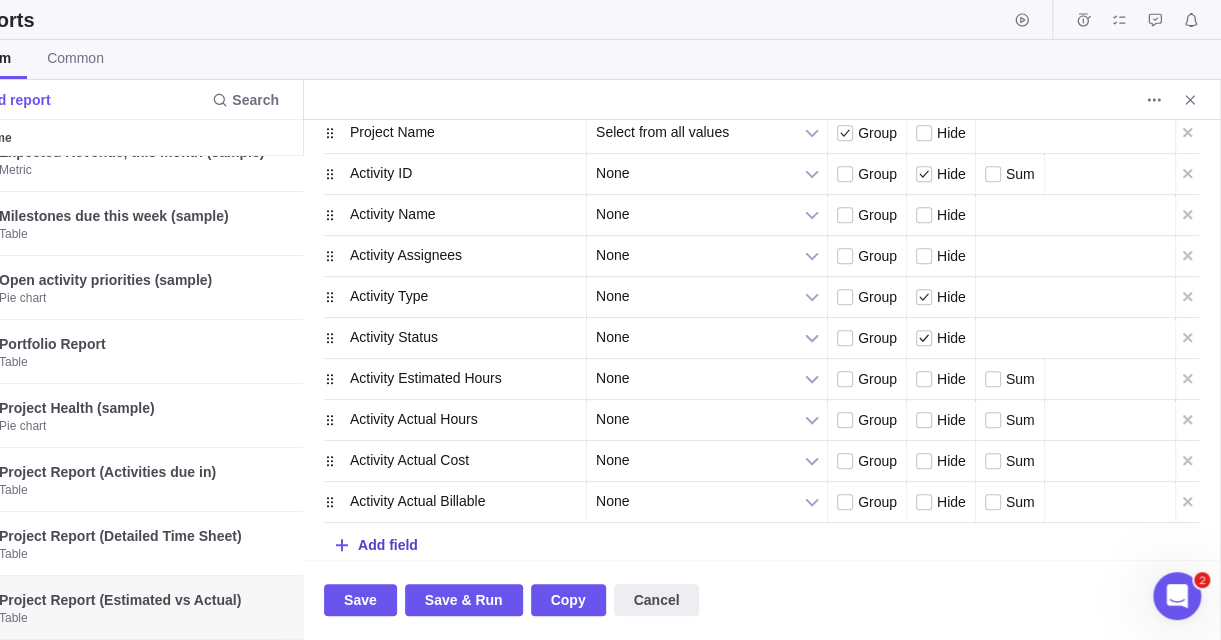 click on "Add field" at bounding box center [388, 544] 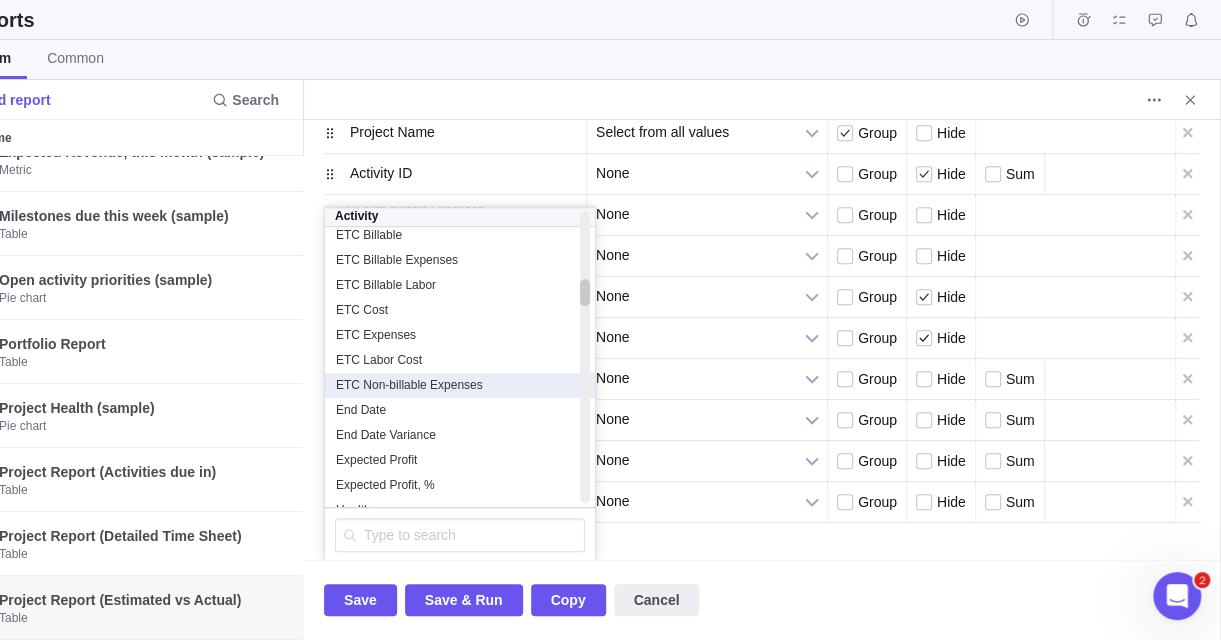 scroll, scrollTop: 953, scrollLeft: 0, axis: vertical 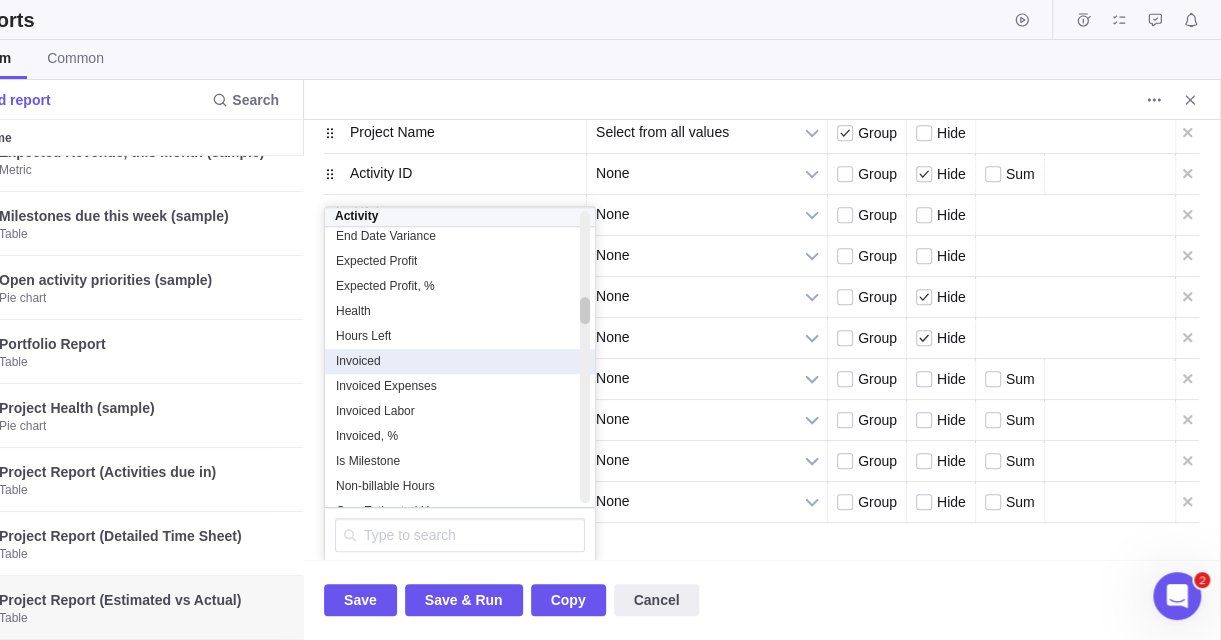 click on "Invoiced" at bounding box center [460, 361] 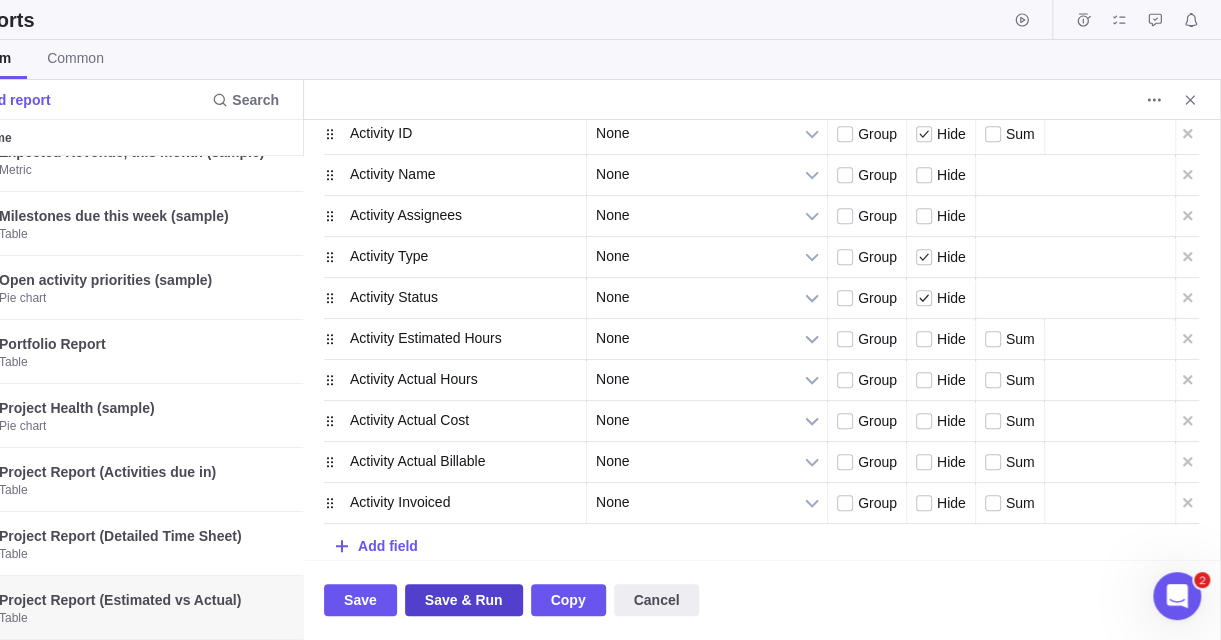 click on "Save & Run" at bounding box center [464, 600] 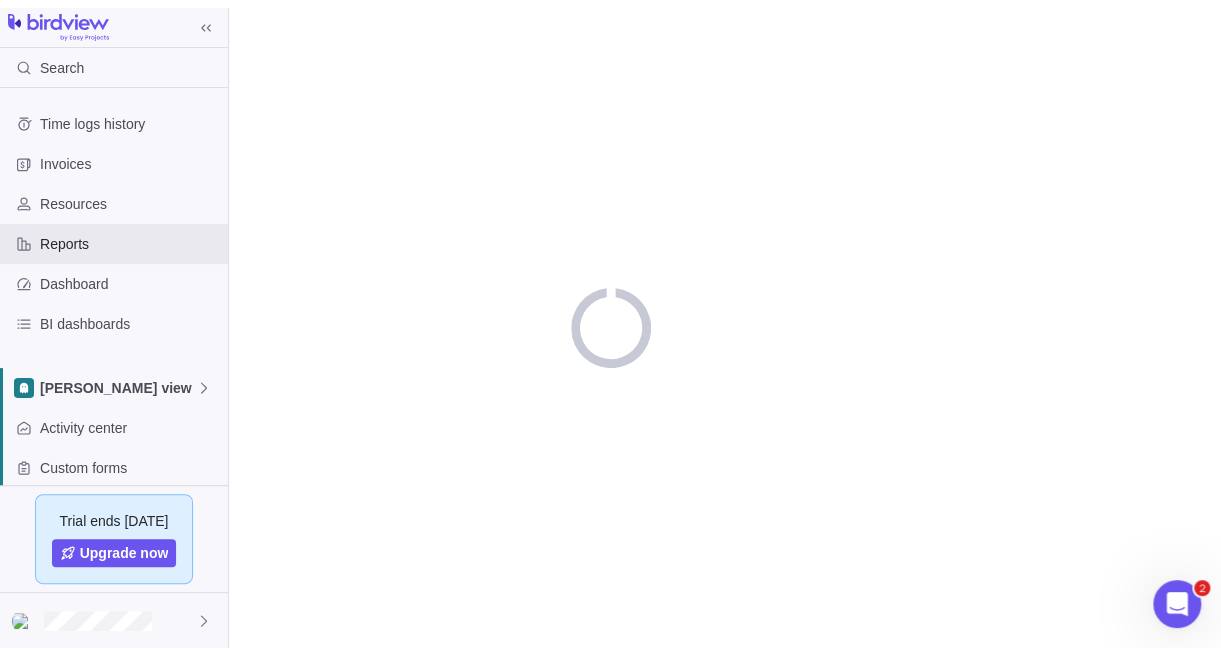 scroll, scrollTop: 0, scrollLeft: 0, axis: both 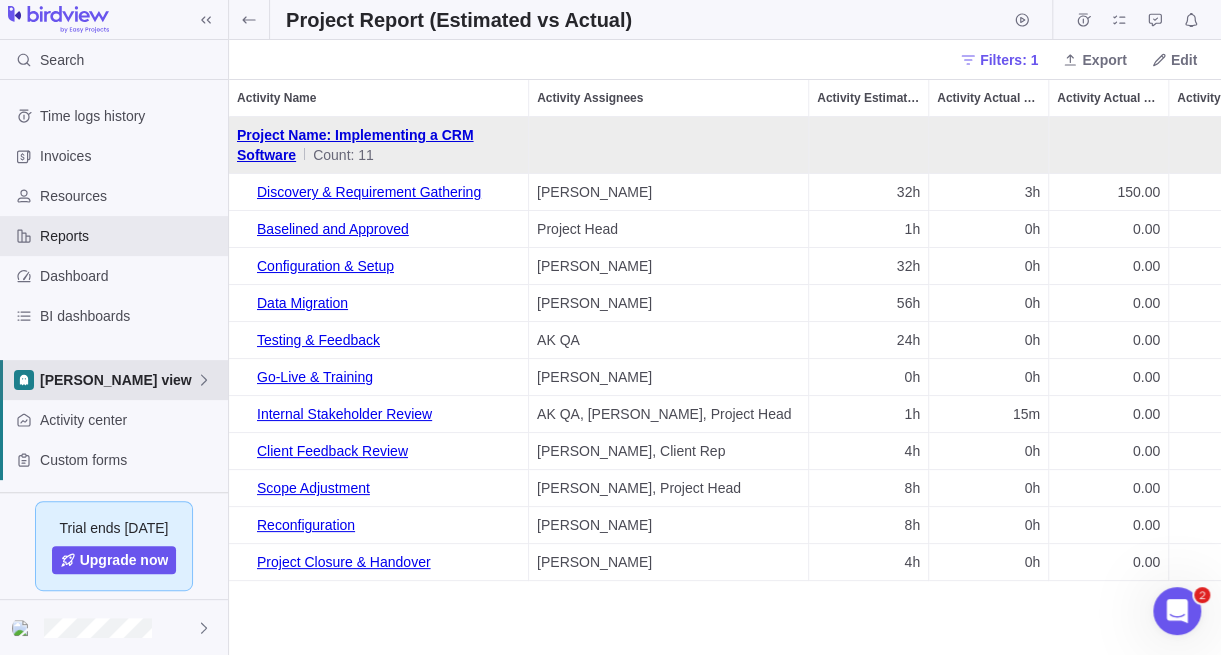 click on "[PERSON_NAME] view" at bounding box center [118, 380] 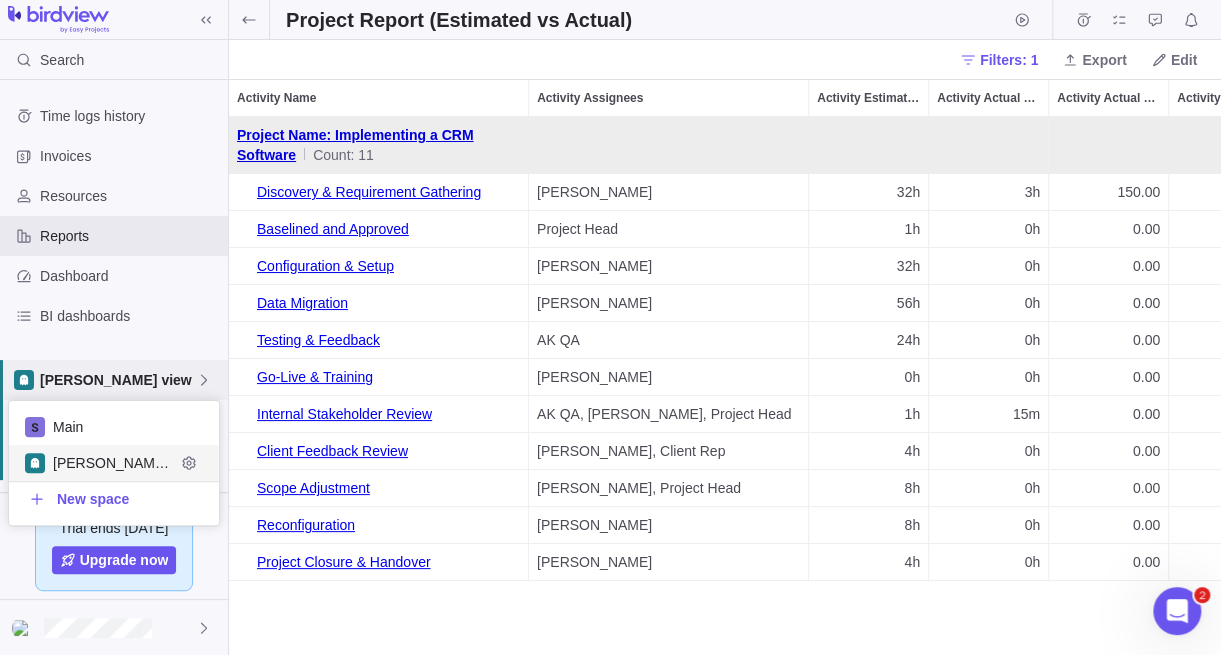 scroll, scrollTop: 16, scrollLeft: 15, axis: both 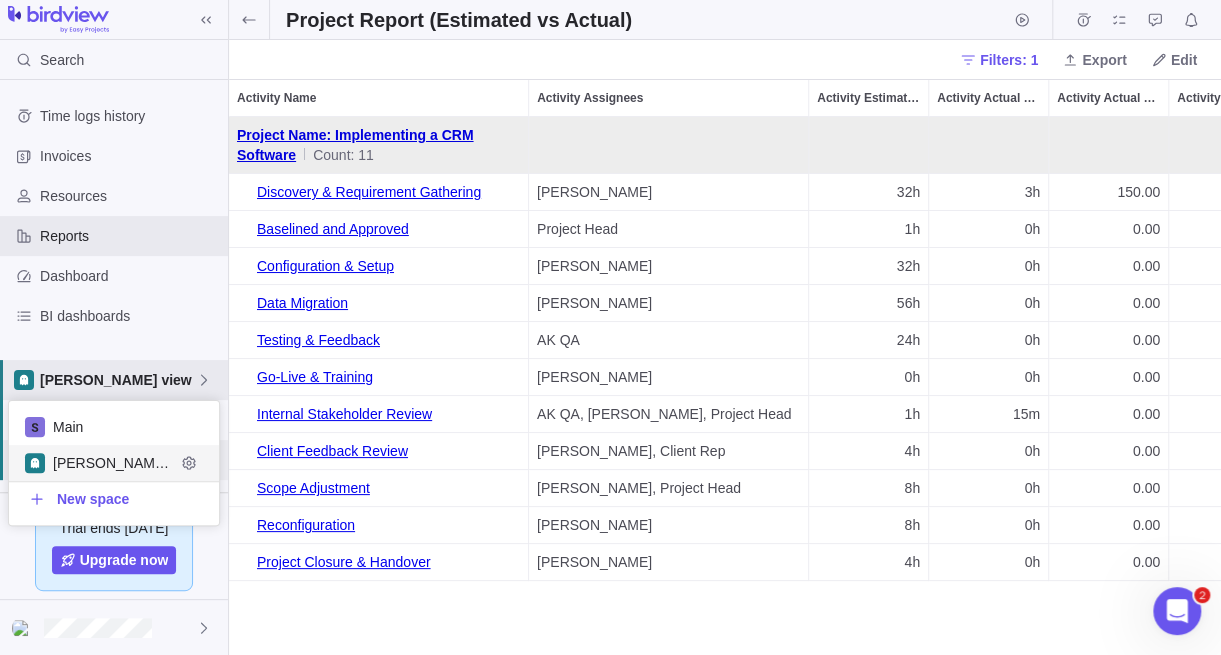 click on "[PERSON_NAME] view" at bounding box center (114, 463) 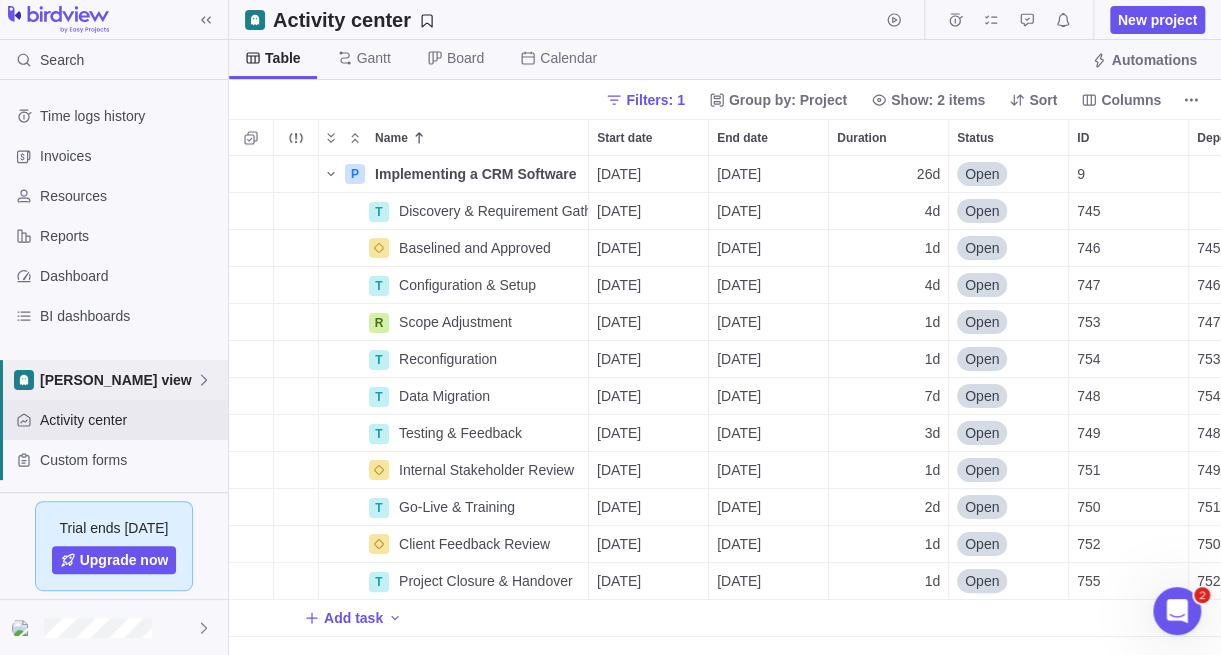 scroll, scrollTop: 15, scrollLeft: 15, axis: both 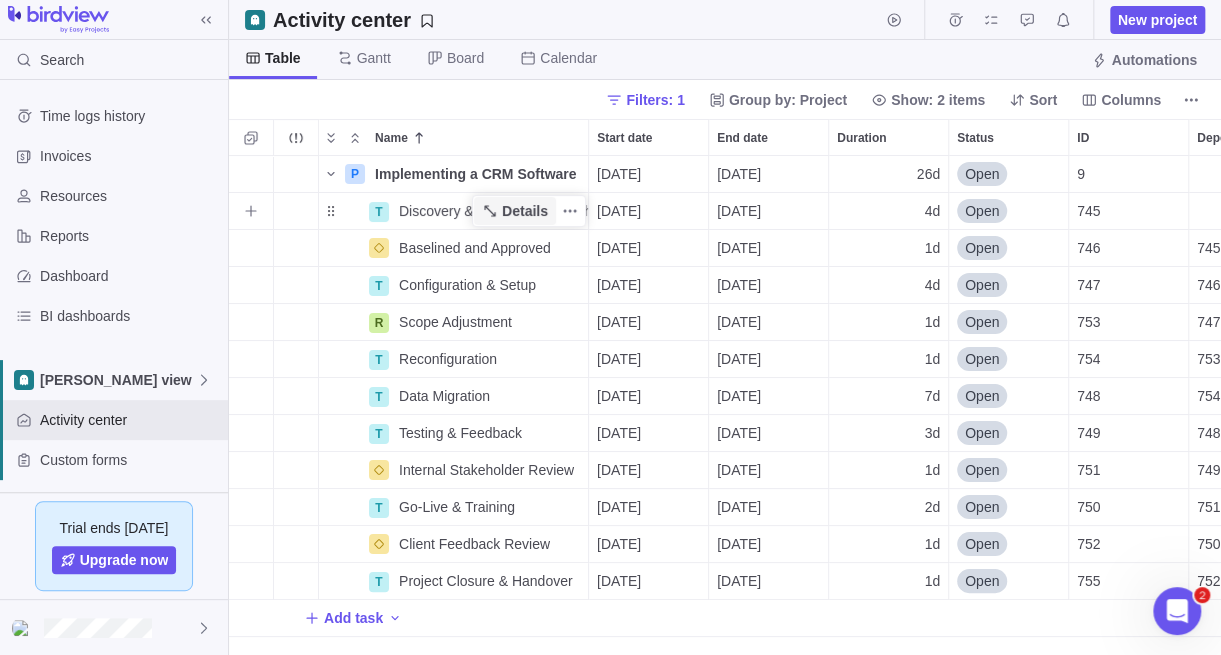 click on "Details" at bounding box center (525, 211) 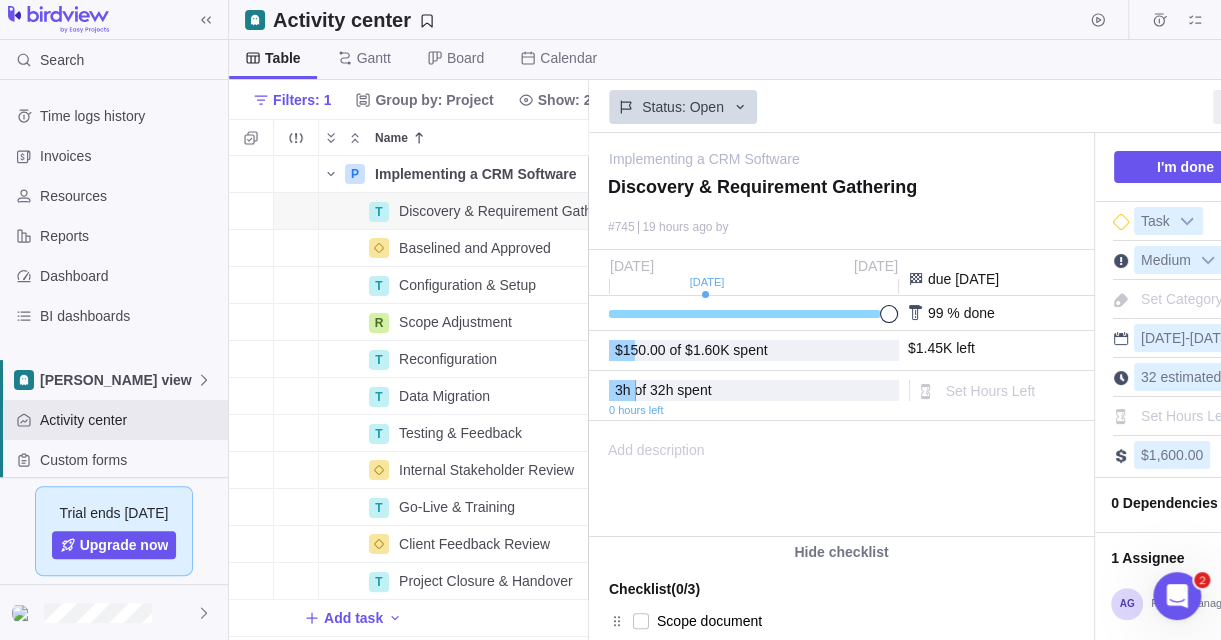 scroll, scrollTop: 469, scrollLeft: 344, axis: both 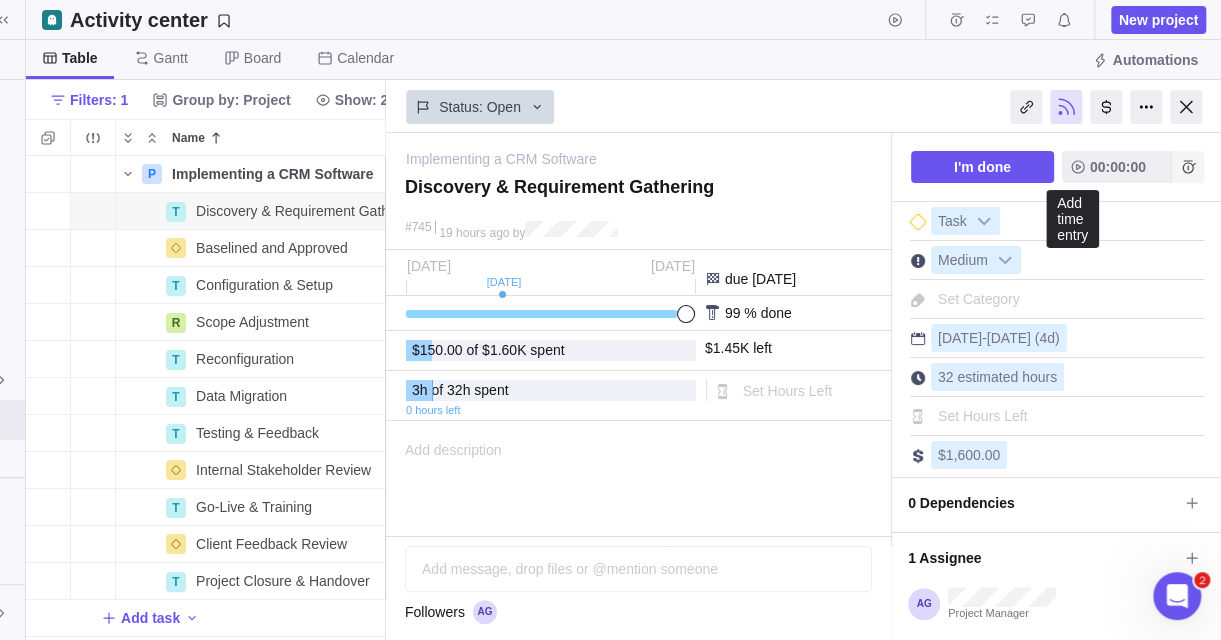 click 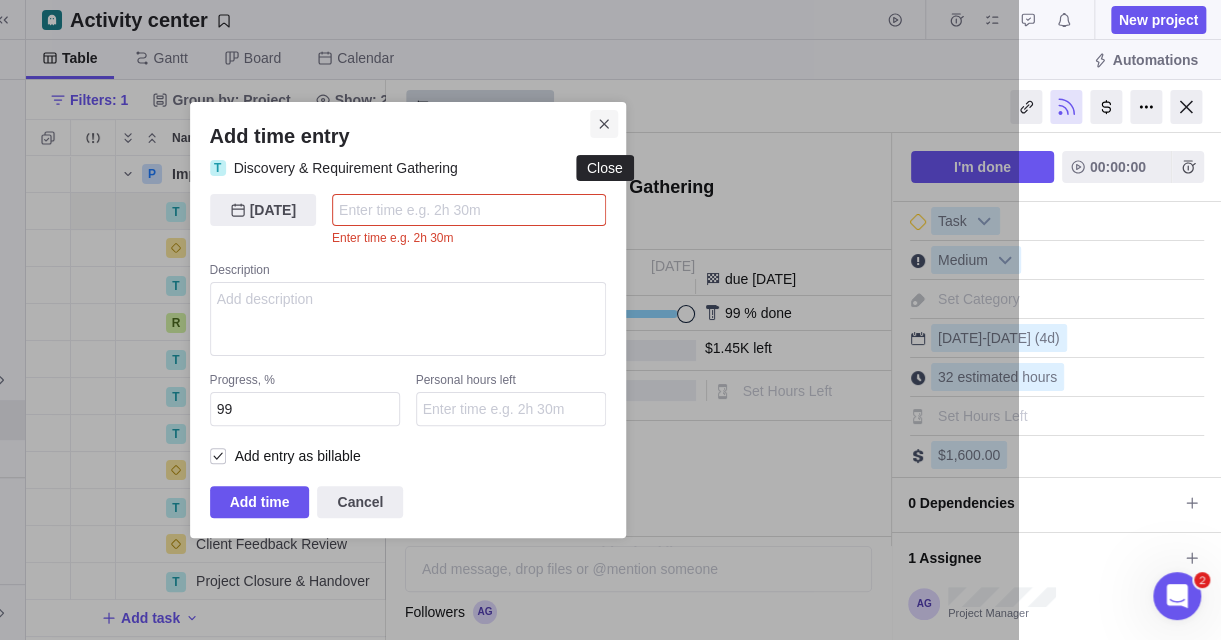 click at bounding box center (604, 124) 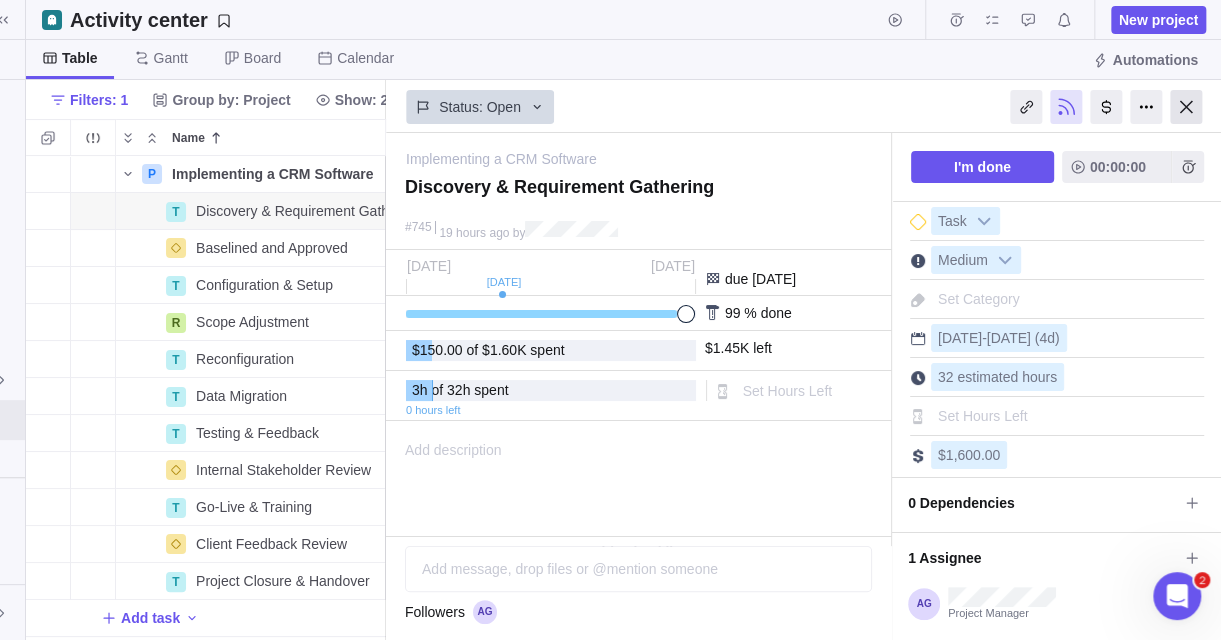 click at bounding box center [1186, 107] 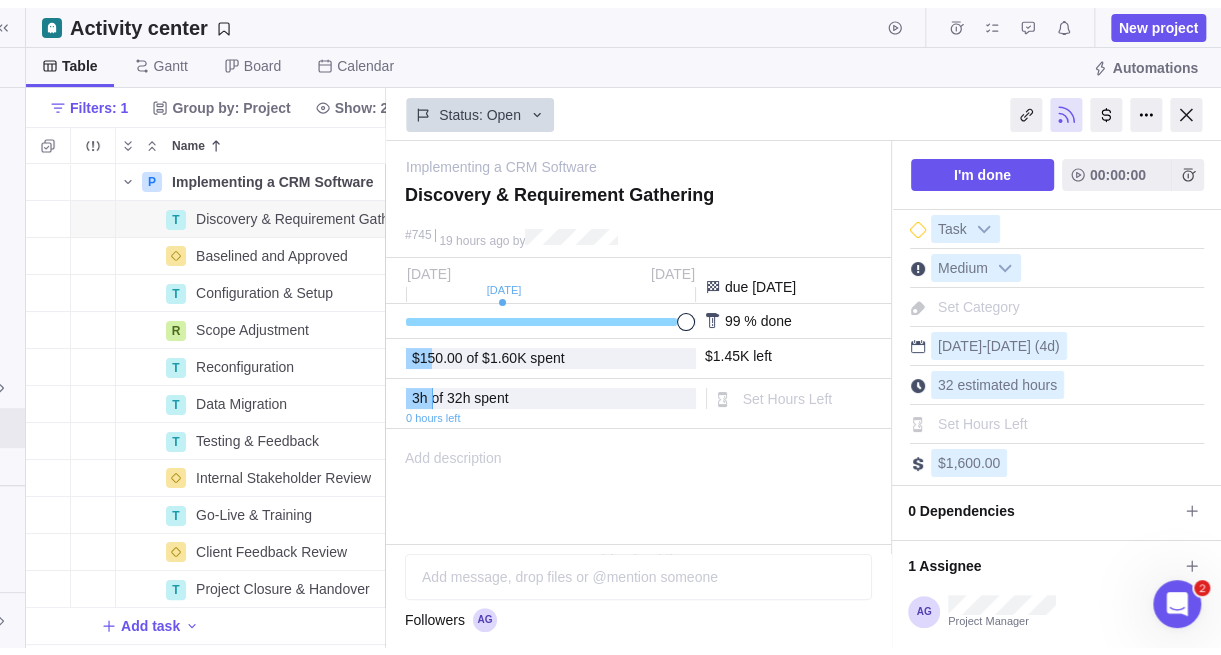scroll, scrollTop: 0, scrollLeft: 0, axis: both 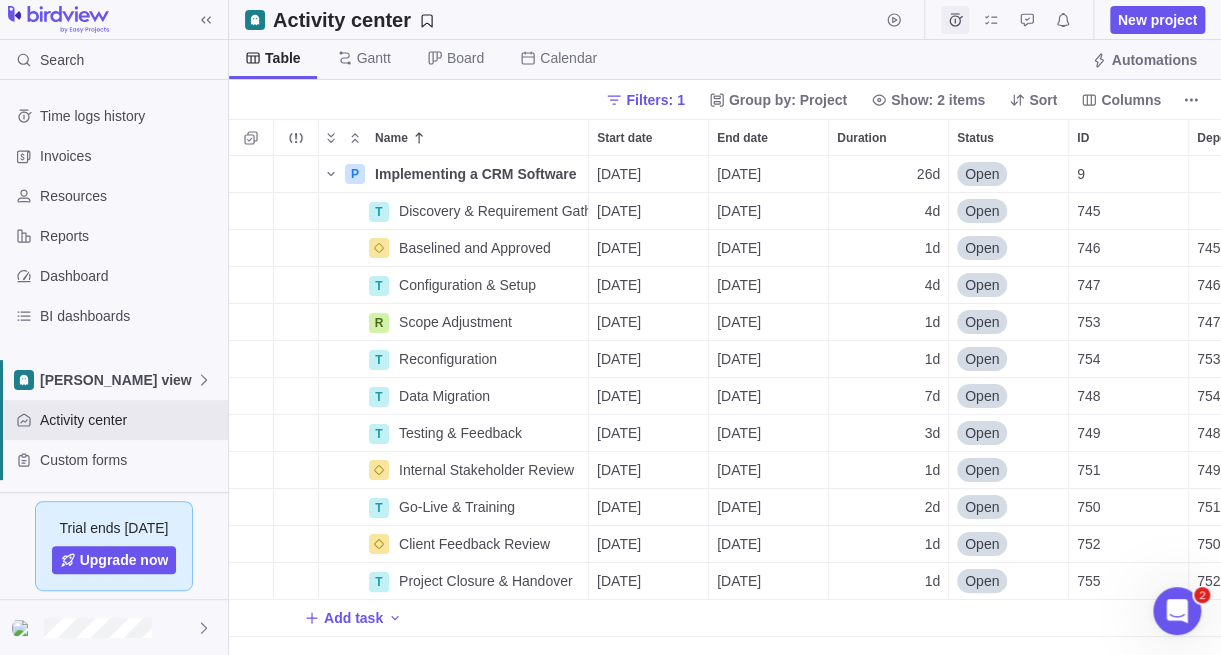 click 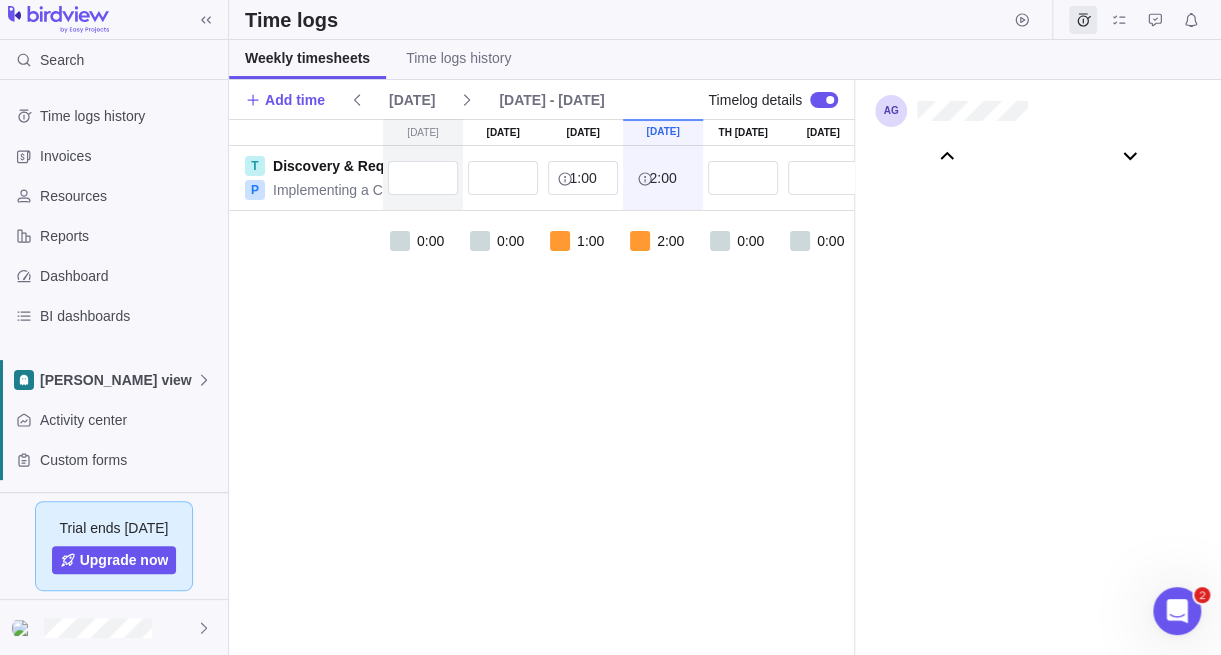 scroll, scrollTop: 111046, scrollLeft: 0, axis: vertical 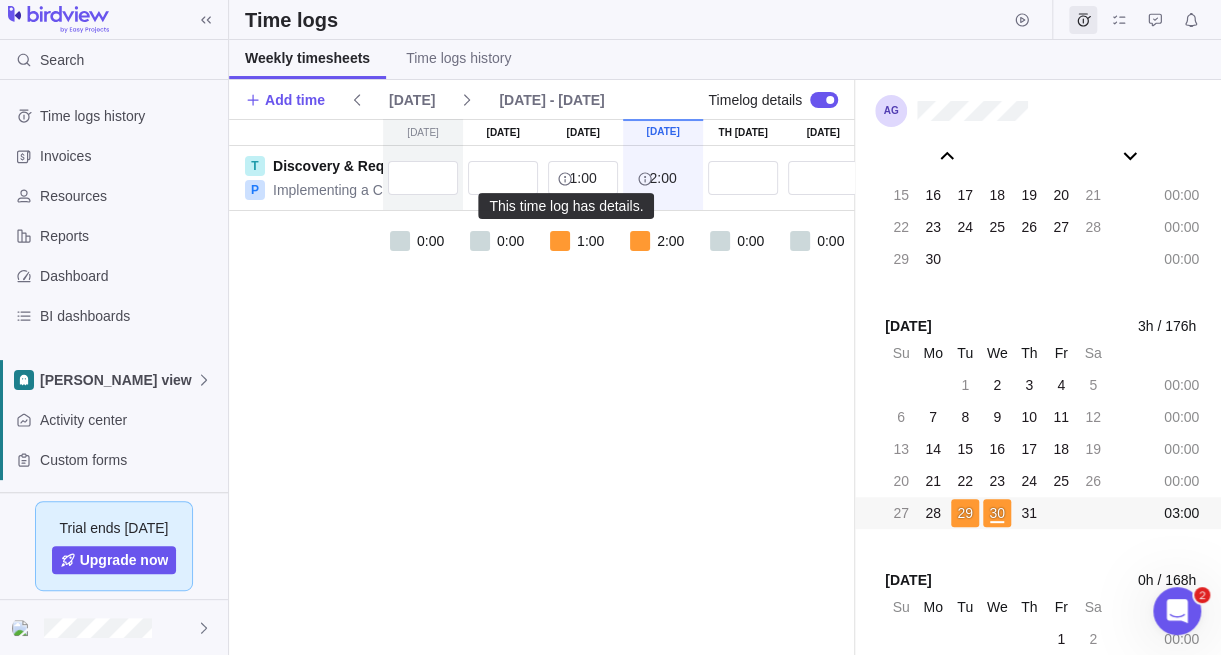 click 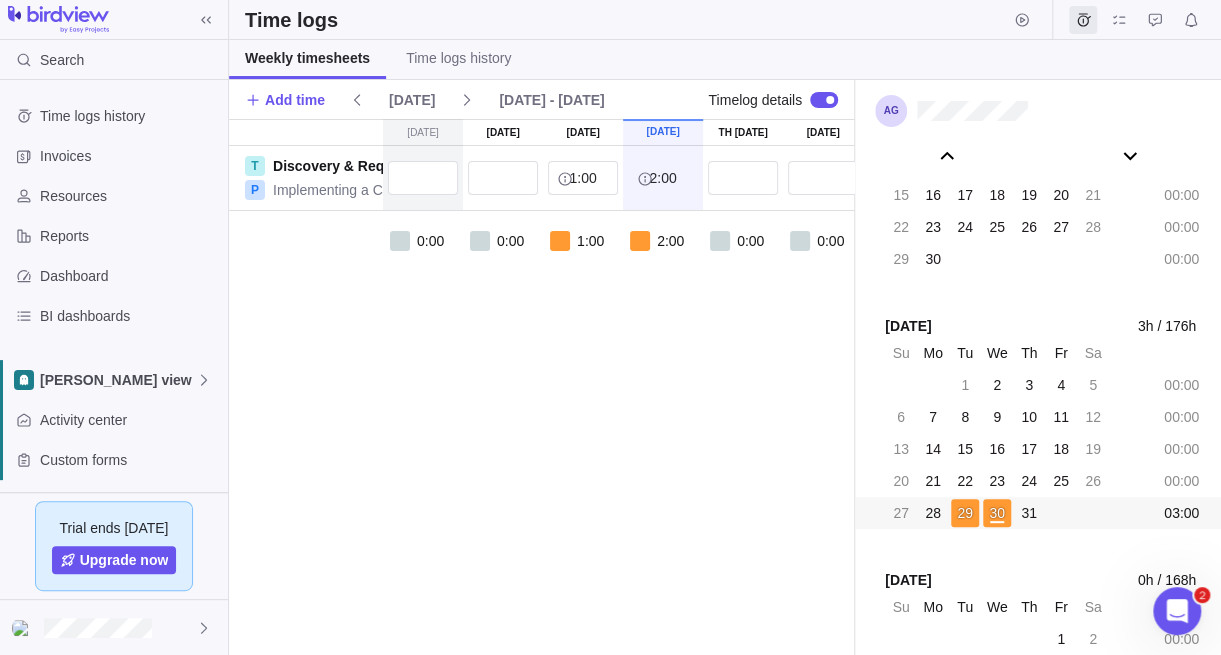 click on "29" at bounding box center (965, 513) 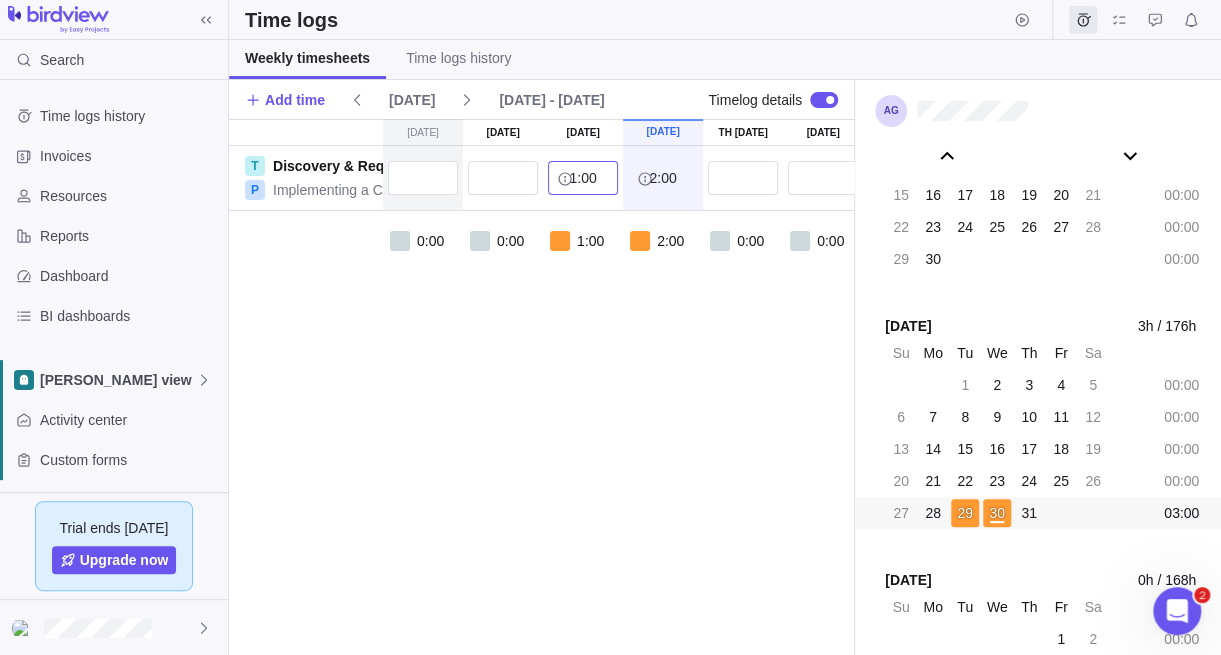 click on "1:00" at bounding box center (583, 178) 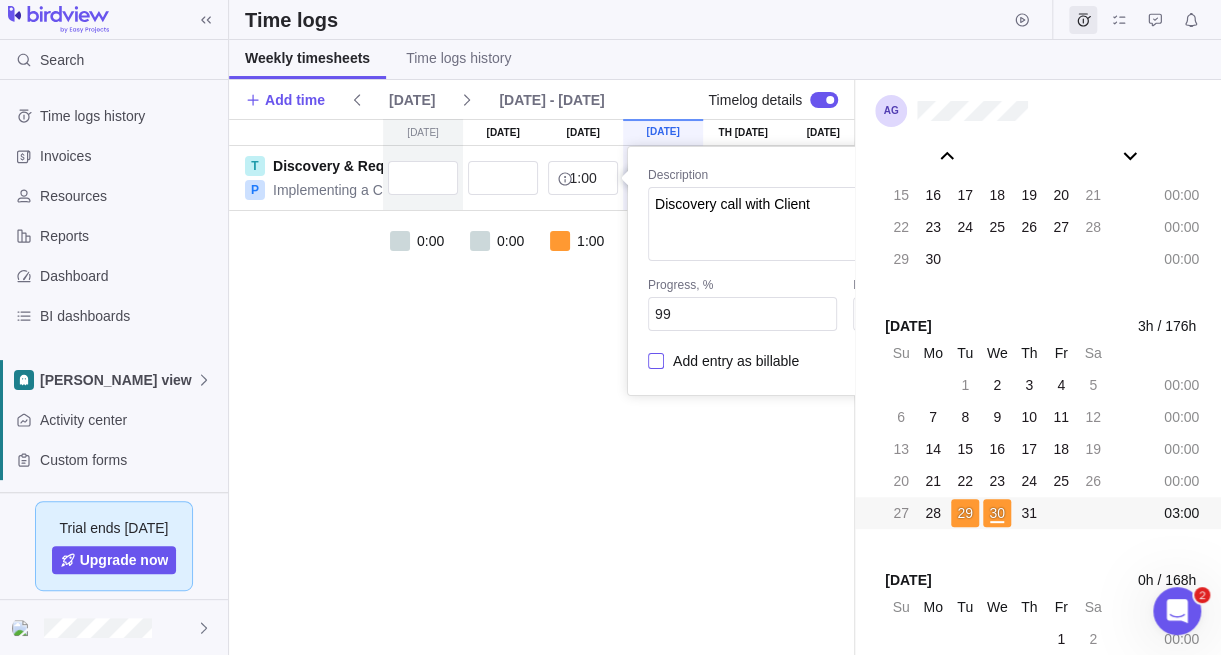click at bounding box center (656, 361) 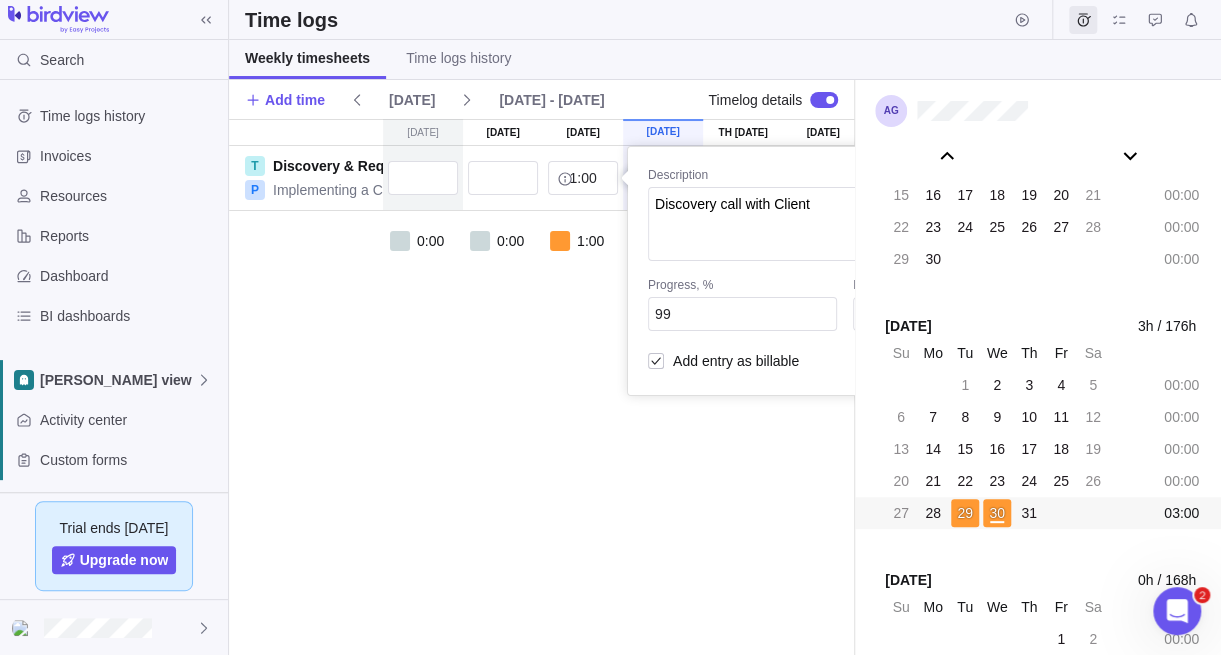 click on "[DATE] [DATE] [DATE] [DATE] [DATE] 31 [DATE] [DATE] T Discovery & Requirement Gathering P Implementing a CRM Software 1:00 Description Discovery call with Client Progress, % 99 Personal hours left Add entry as billable 2:00 3:00 0:00 0:00 1:00 2:00 0:00 0:00 0:00 03:00" at bounding box center [541, 387] 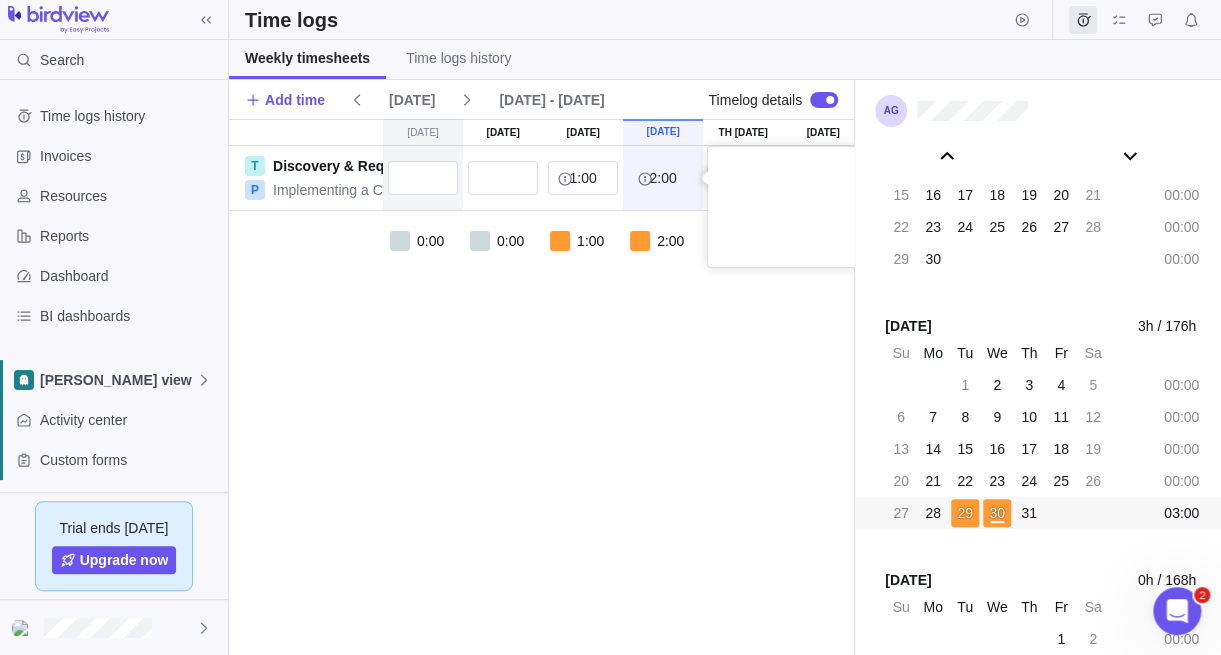 click on "2:00" at bounding box center (662, 178) 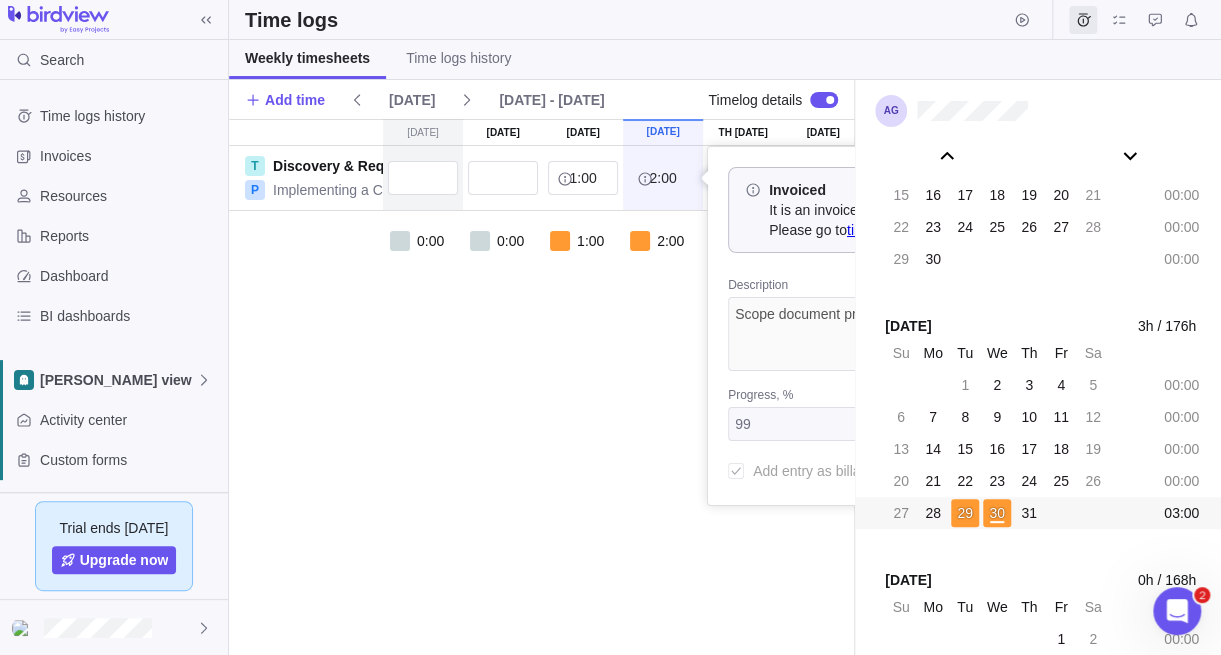 click on "[DATE] [DATE] [DATE] [DATE] [DATE] 31 [DATE] [DATE] T Discovery & Requirement Gathering P Implementing a CRM Software 1:00 2:00 Invoiced It is an invoiced time entry — no editing is available.   Please go to  time logs history  to edit it . Description Scope document prep, Inclusions and Exclusions listed Progress, % 99 Personal hours left Add entry as billable 3:00 0:00 0:00 1:00 2:00 0:00 0:00 0:00 03:00" at bounding box center (541, 387) 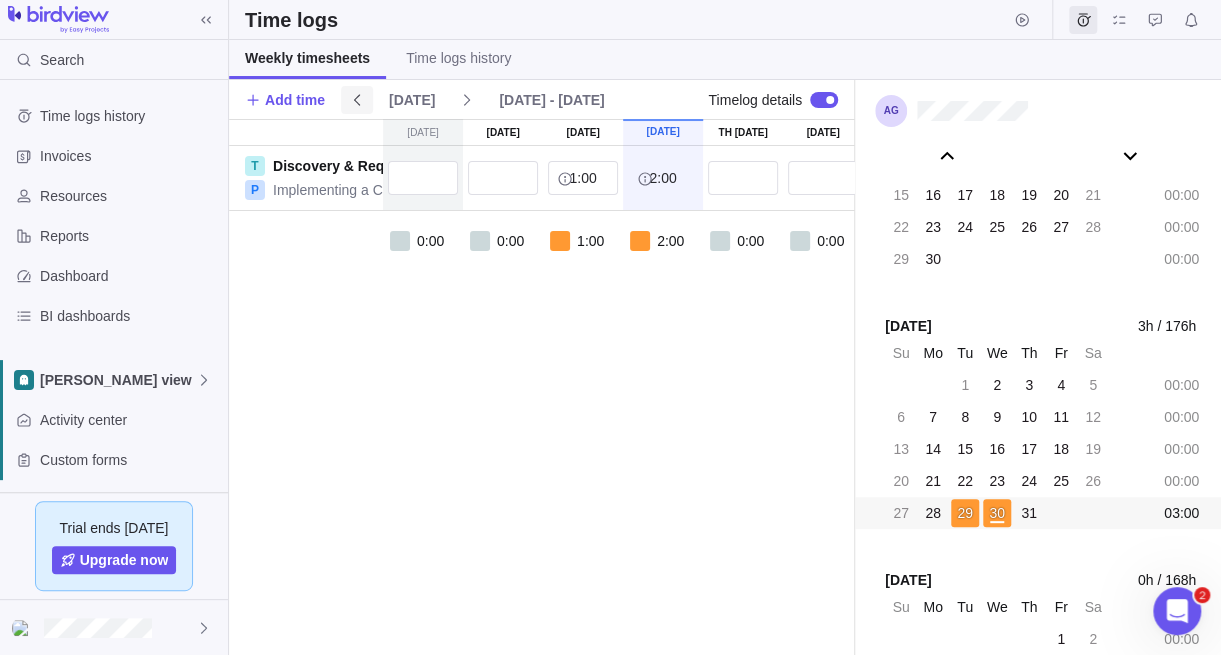 click 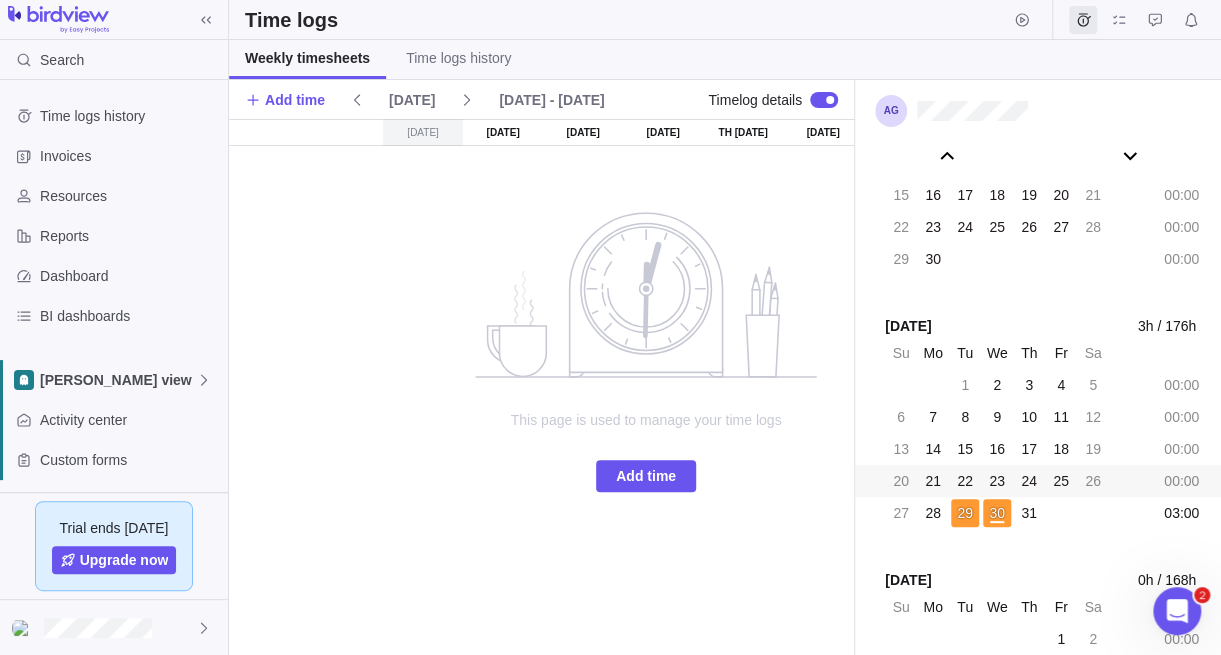 click on "[DATE]" at bounding box center [412, 100] 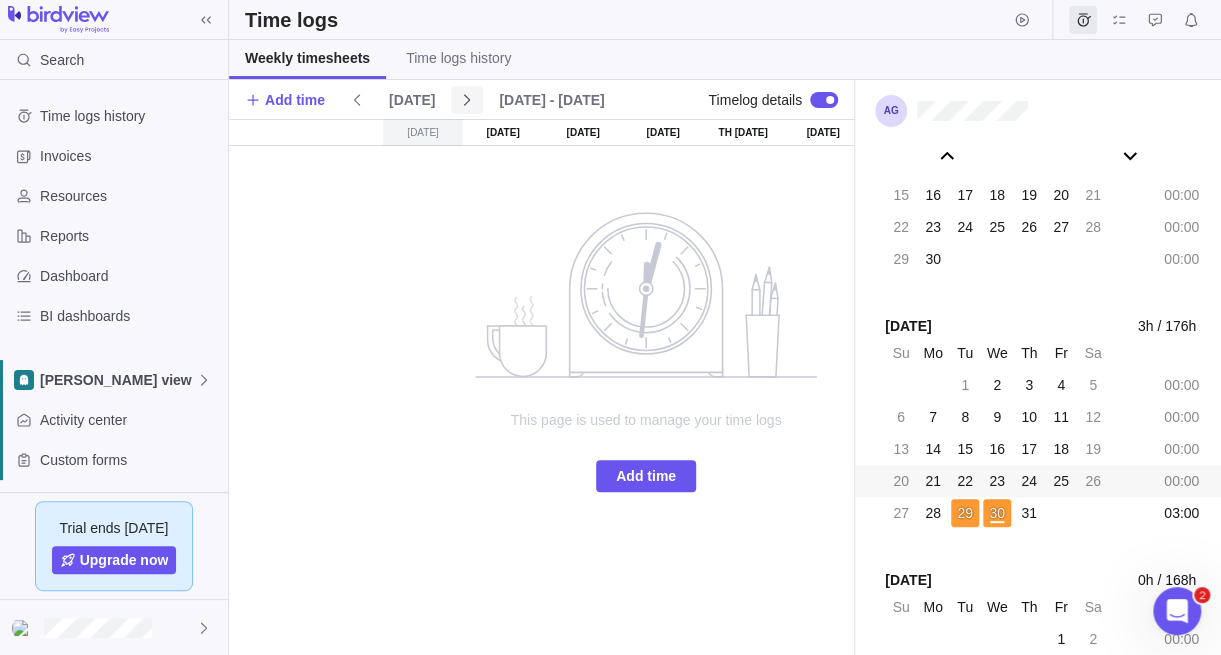 click 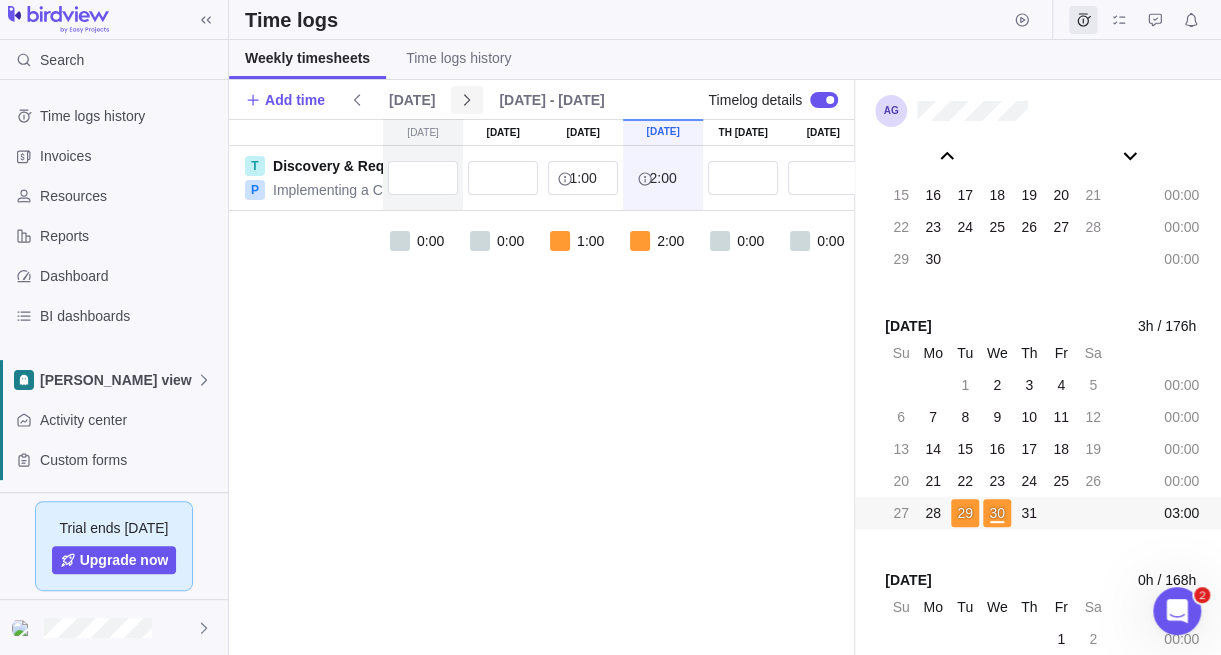 click 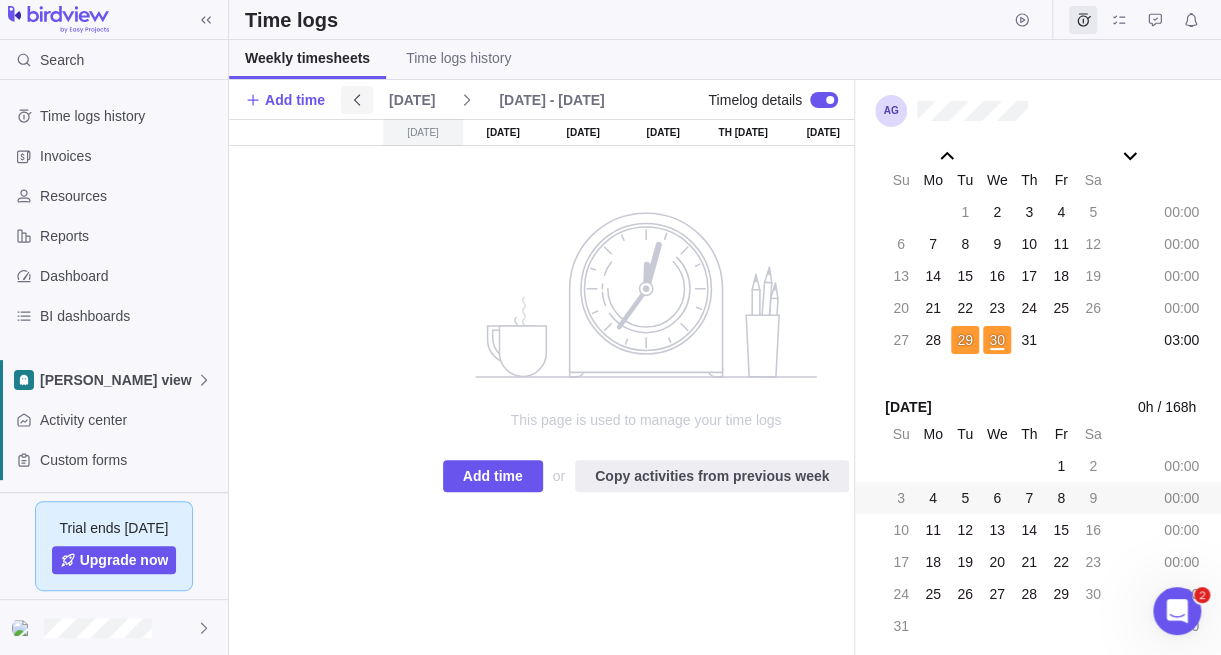 click 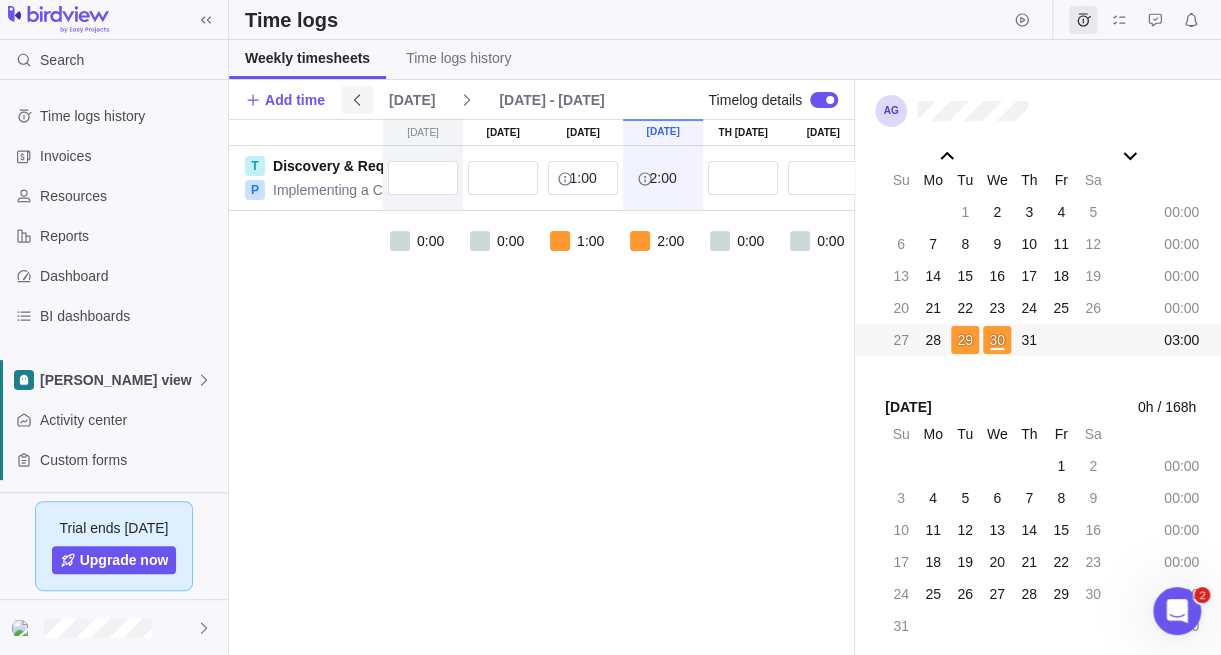 scroll, scrollTop: 111161, scrollLeft: 0, axis: vertical 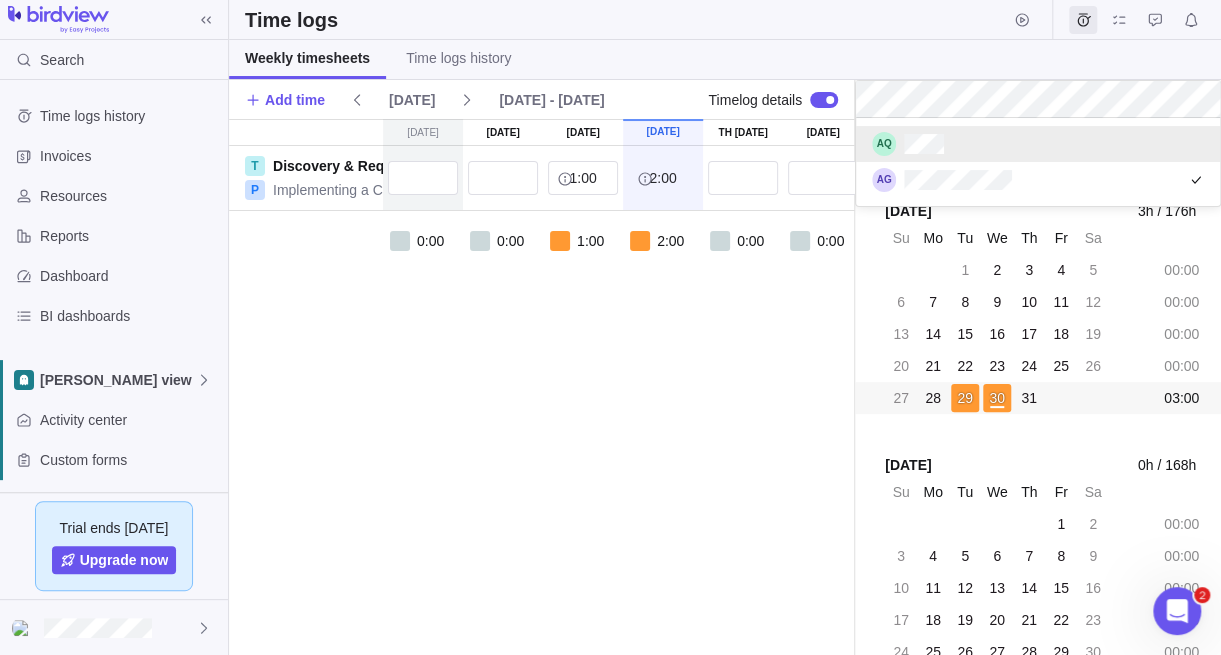 click at bounding box center [1038, 144] 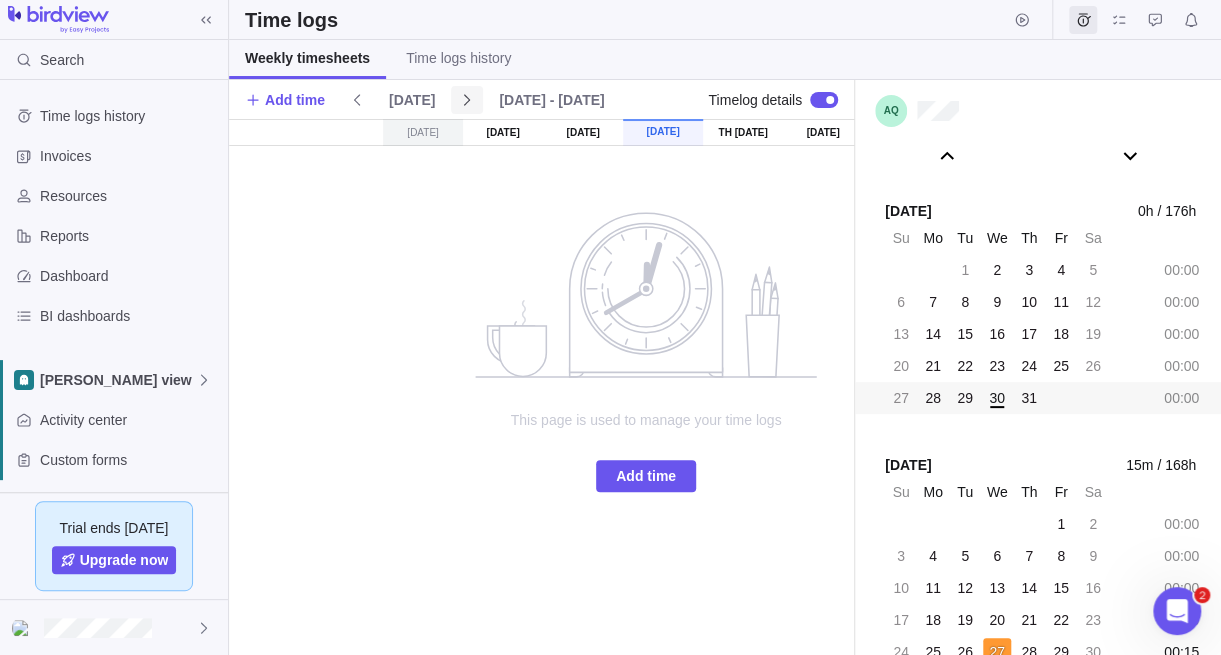 click at bounding box center (467, 100) 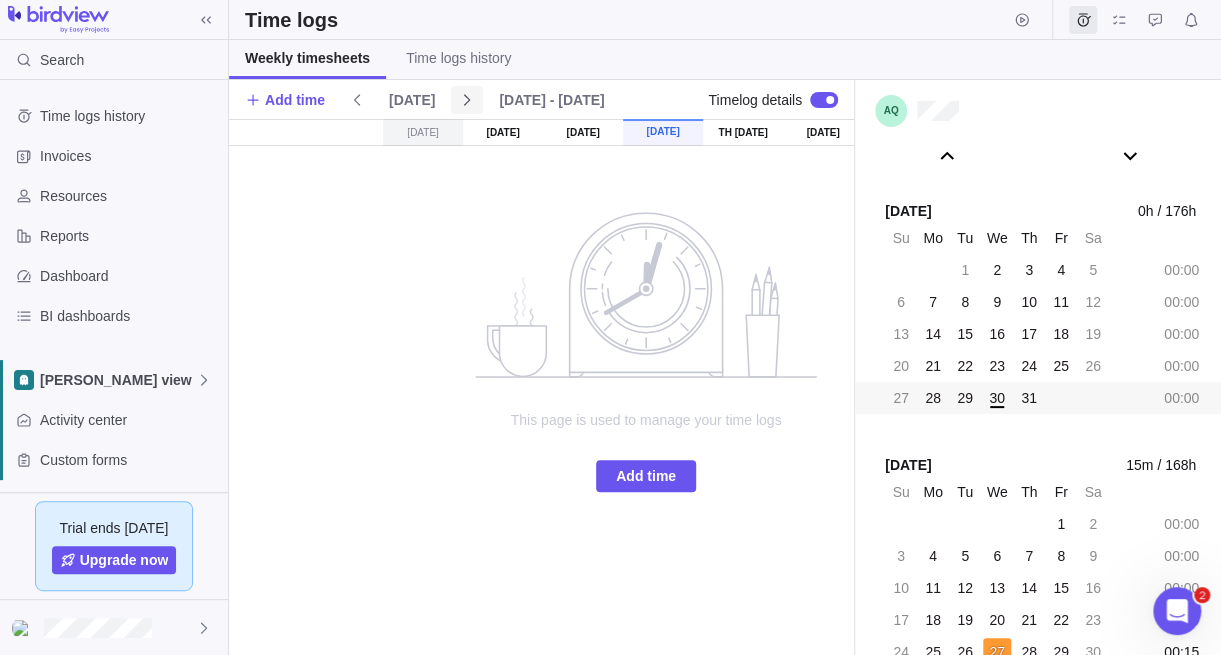 scroll, scrollTop: 111219, scrollLeft: 0, axis: vertical 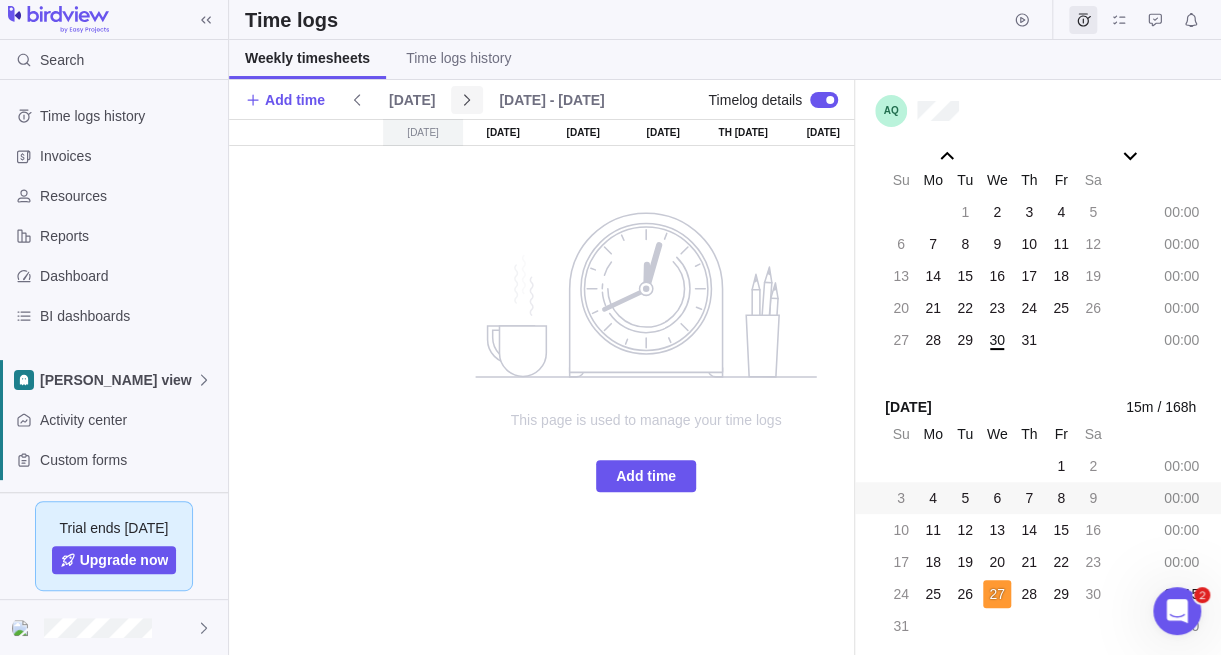 click at bounding box center [467, 100] 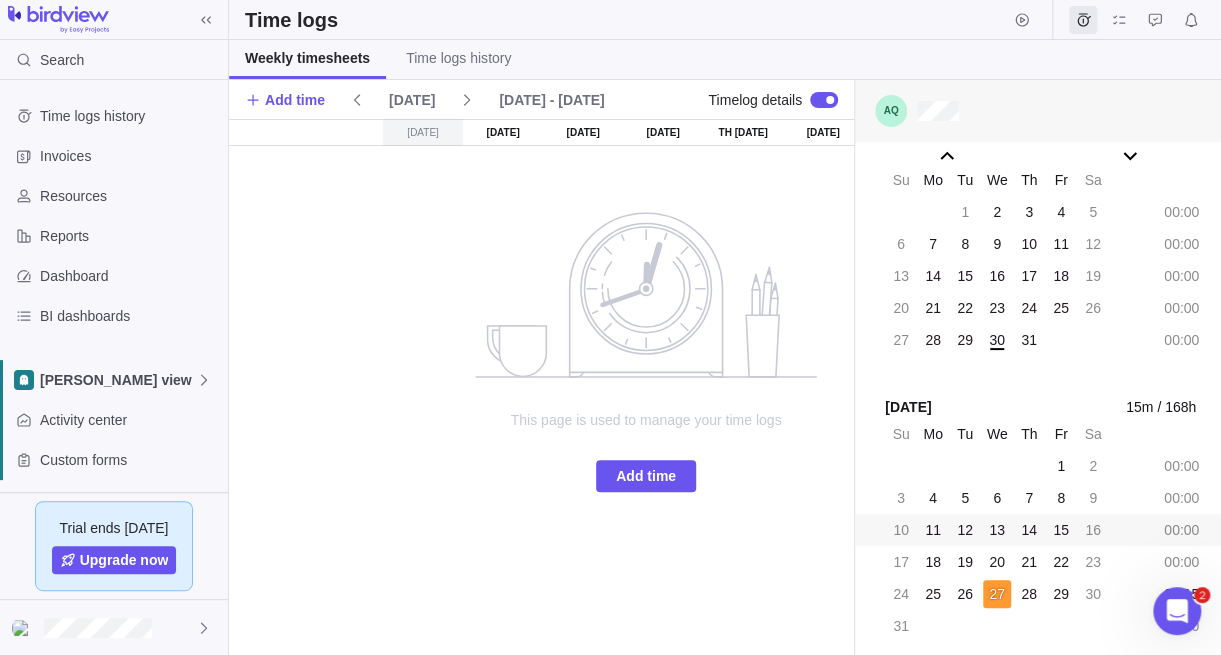 click at bounding box center (1038, 111) 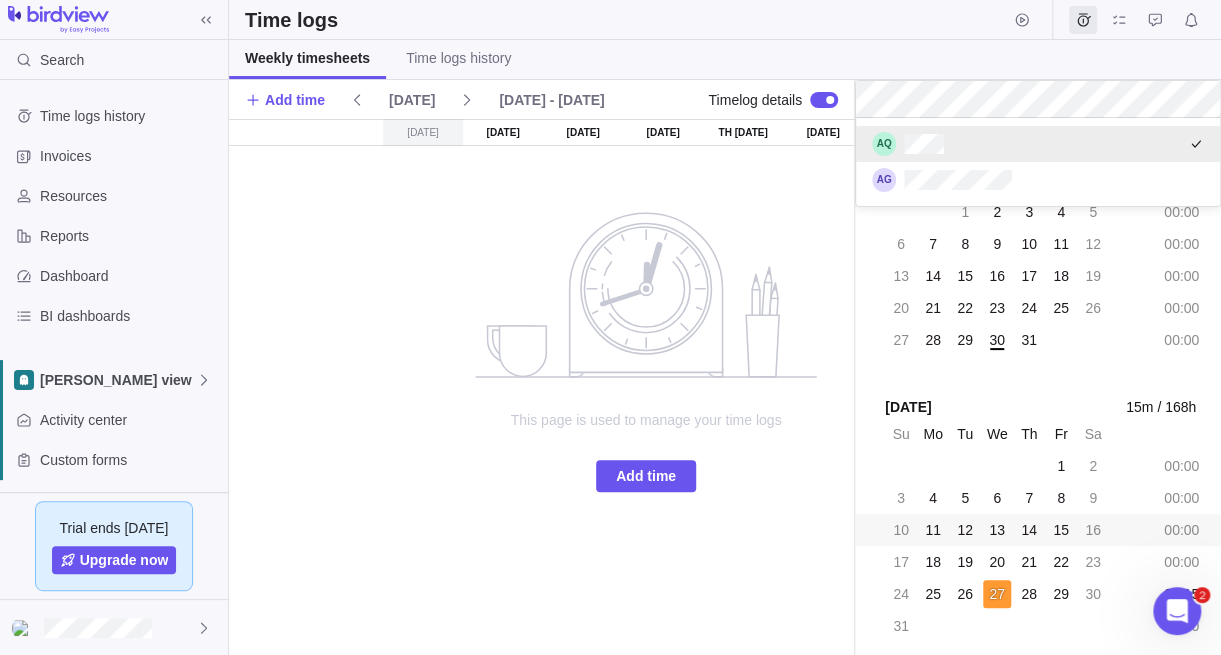 scroll, scrollTop: 15, scrollLeft: 15, axis: both 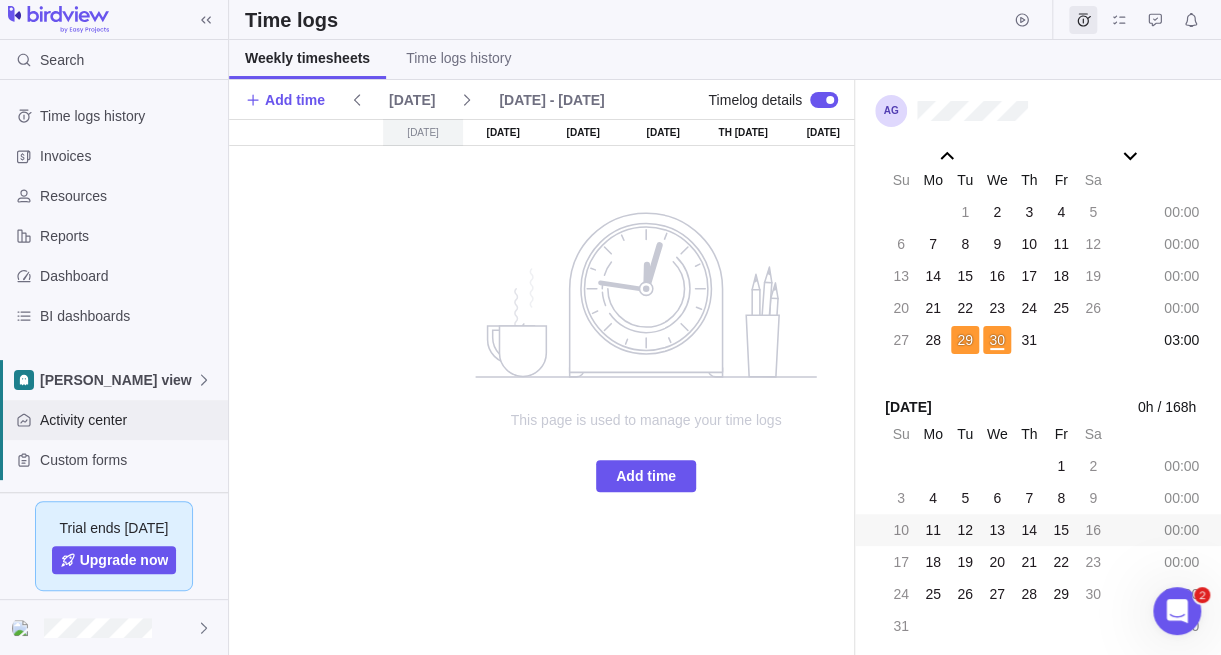 click on "Activity center" at bounding box center (130, 420) 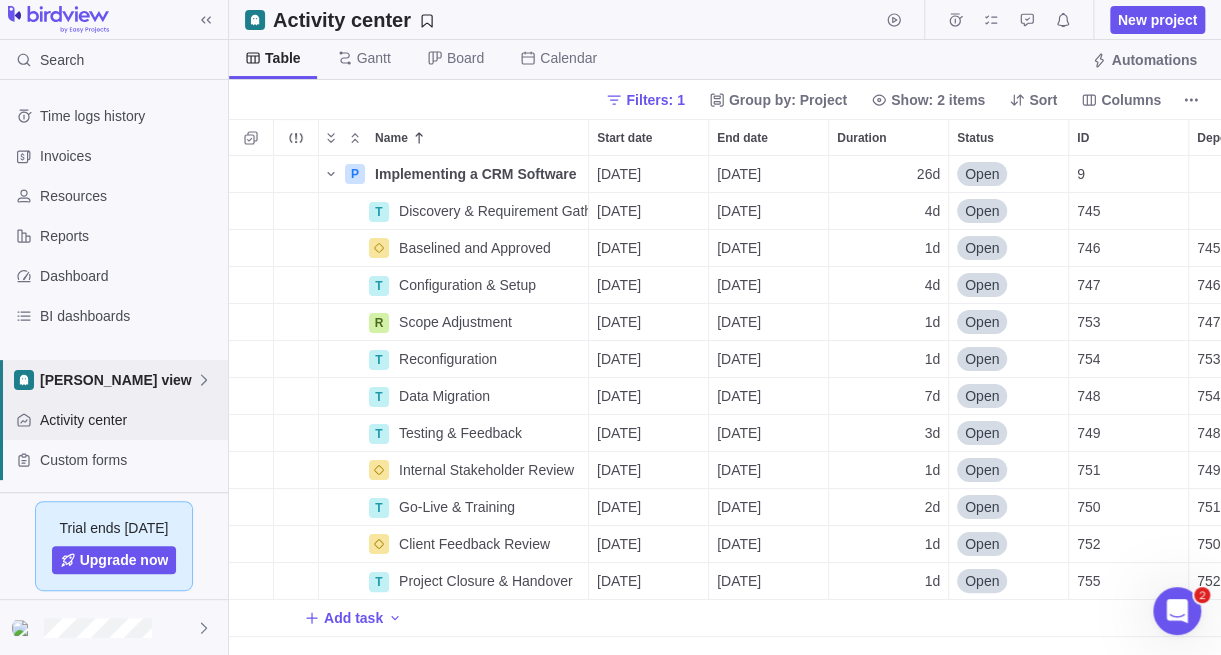 scroll, scrollTop: 15, scrollLeft: 15, axis: both 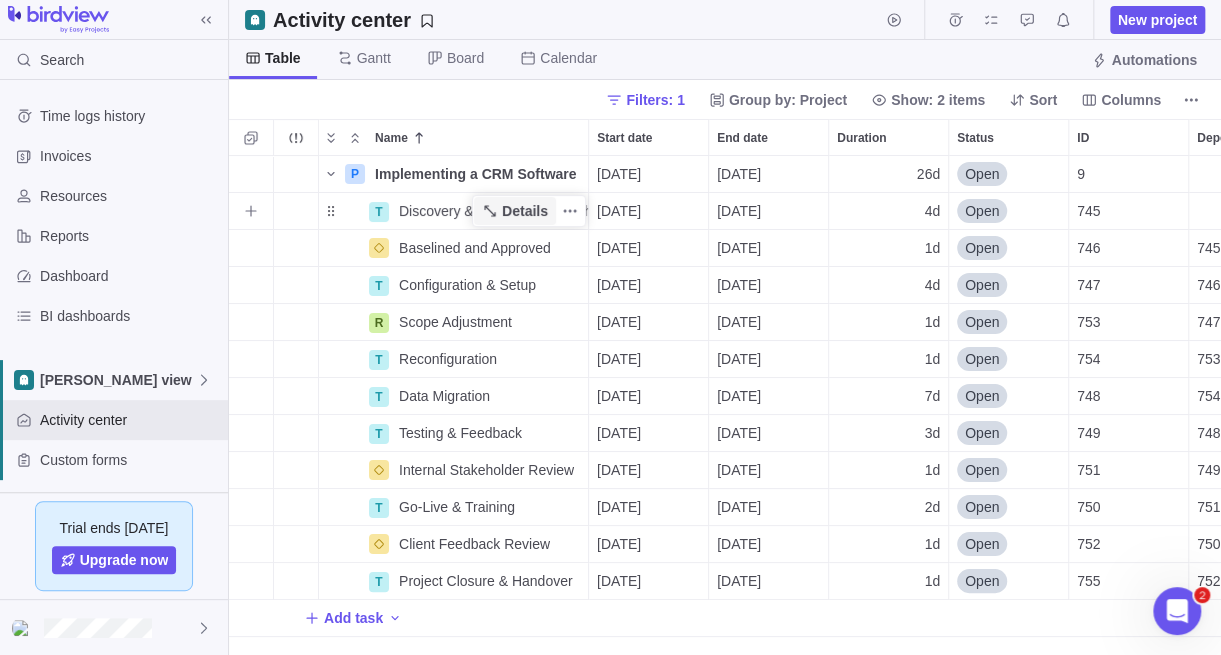 click on "Details" at bounding box center [525, 211] 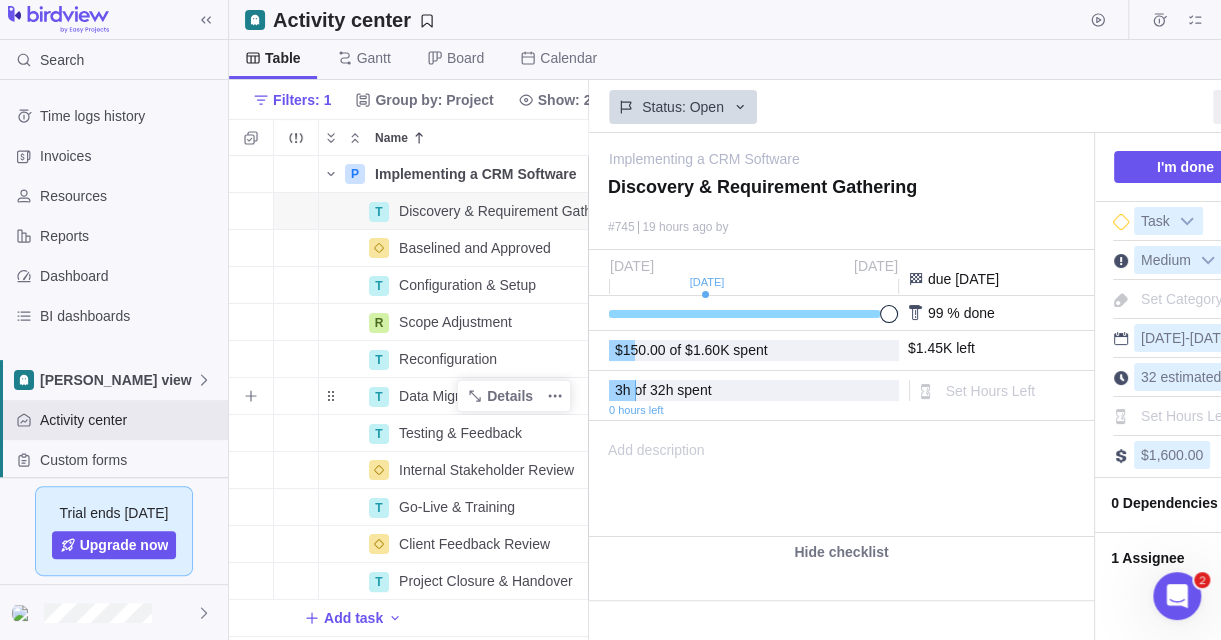scroll, scrollTop: 469, scrollLeft: 344, axis: both 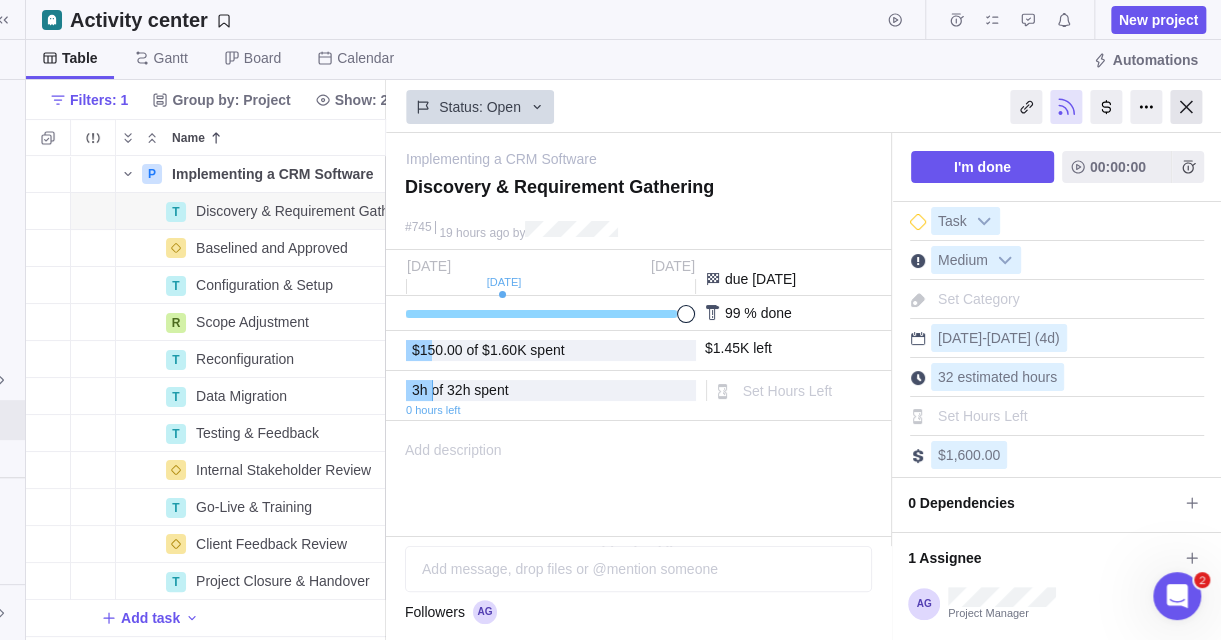 click at bounding box center [1186, 107] 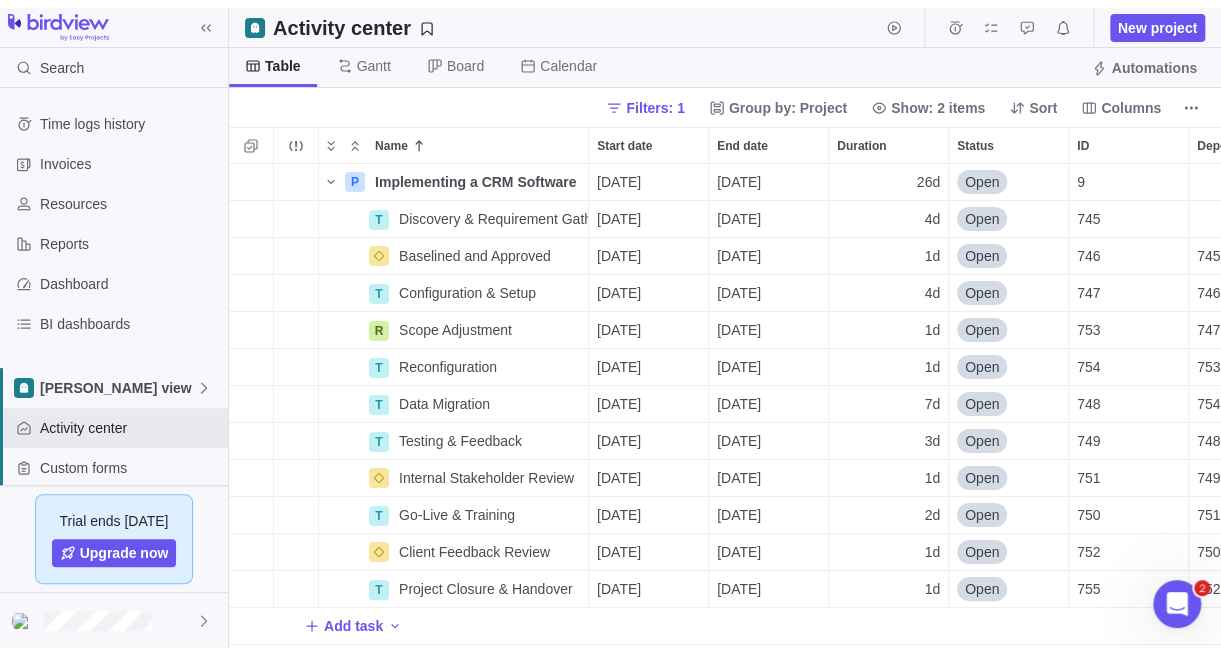 scroll, scrollTop: 0, scrollLeft: 0, axis: both 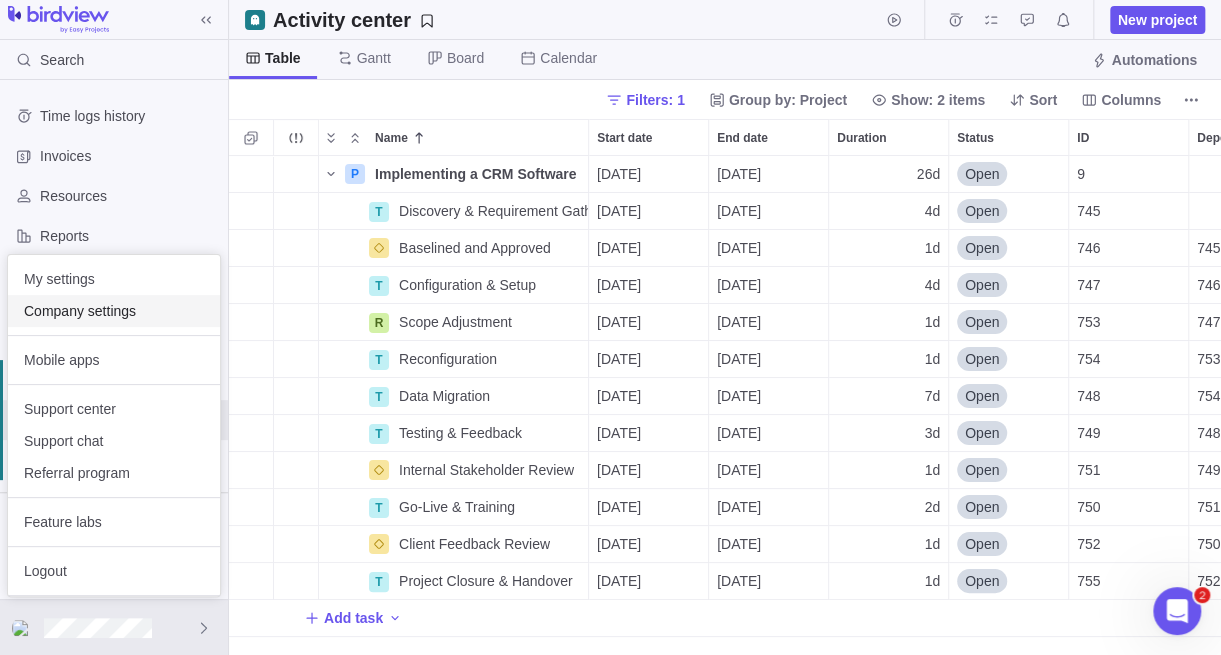 click on "Company settings" at bounding box center (114, 311) 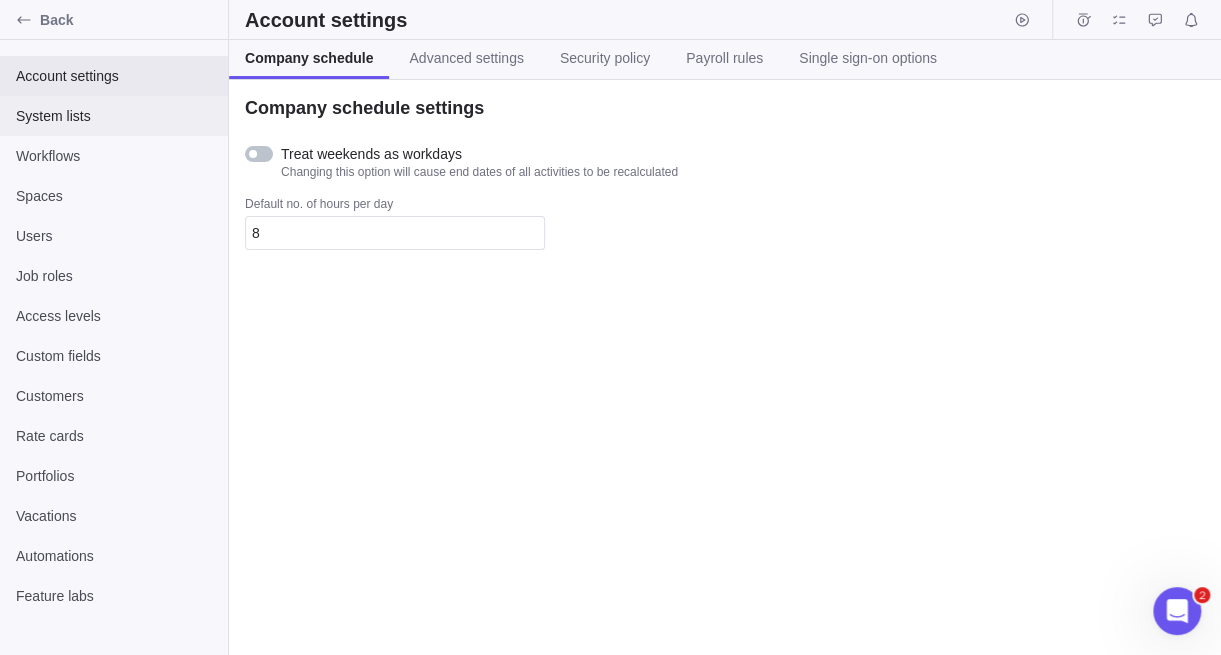 click on "System lists" at bounding box center (114, 116) 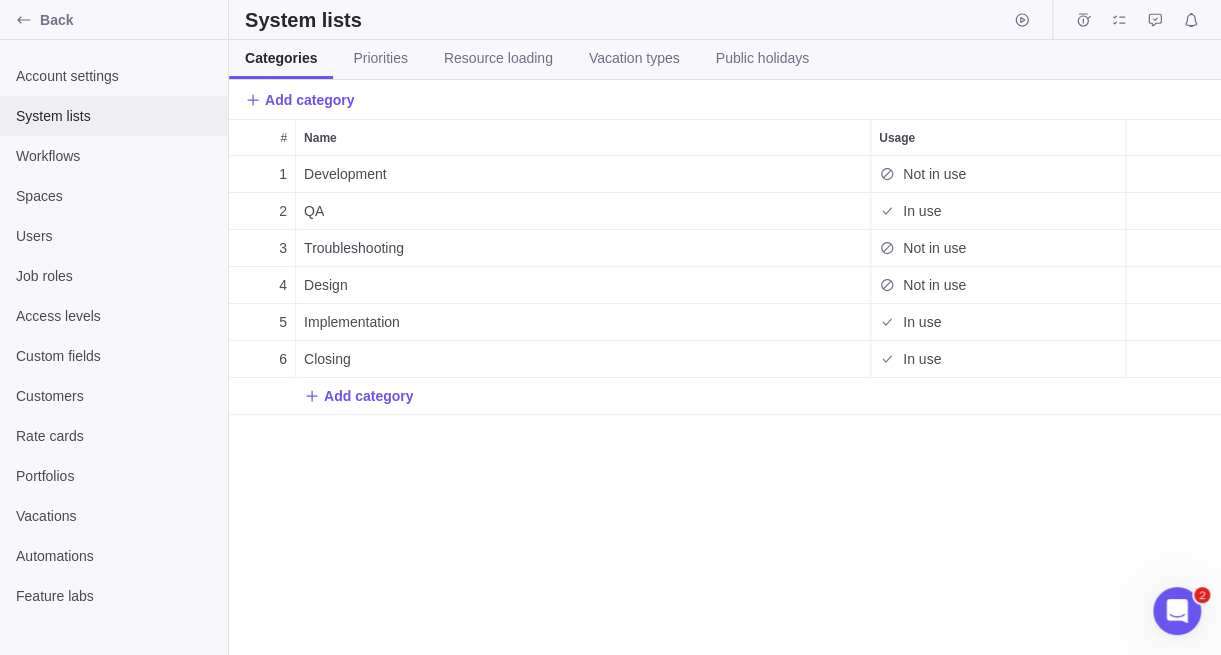 scroll, scrollTop: 15, scrollLeft: 15, axis: both 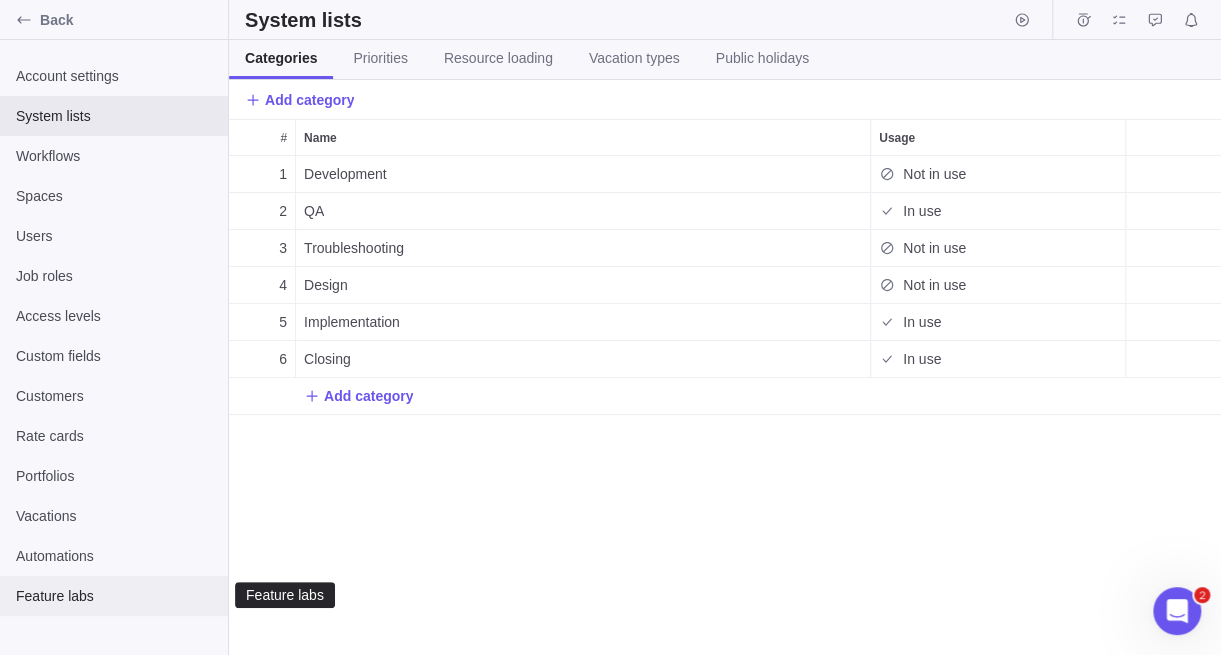 click on "Feature labs" at bounding box center [114, 596] 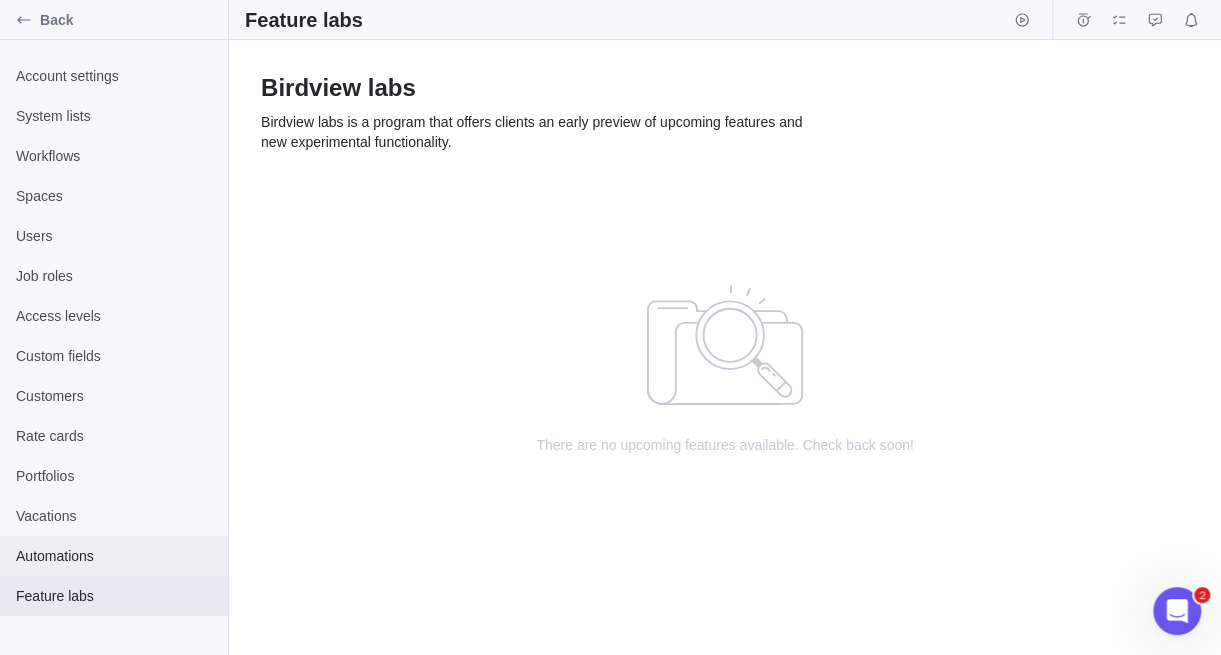 click on "Automations" at bounding box center (114, 556) 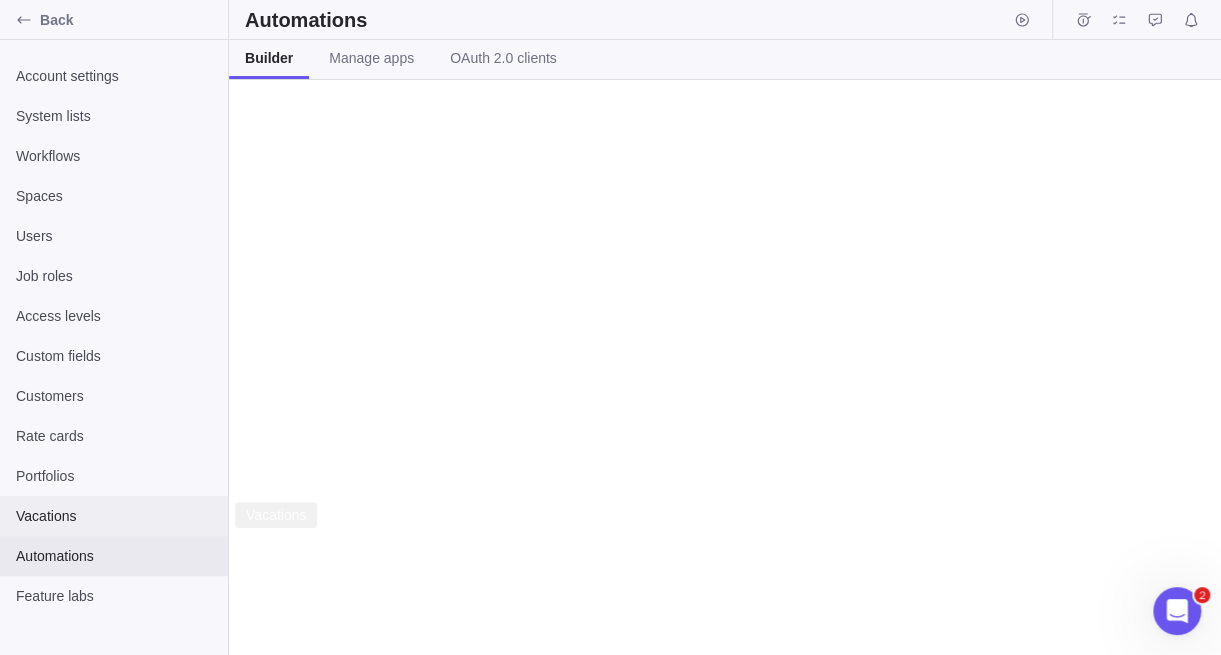 click on "Vacations" at bounding box center (114, 516) 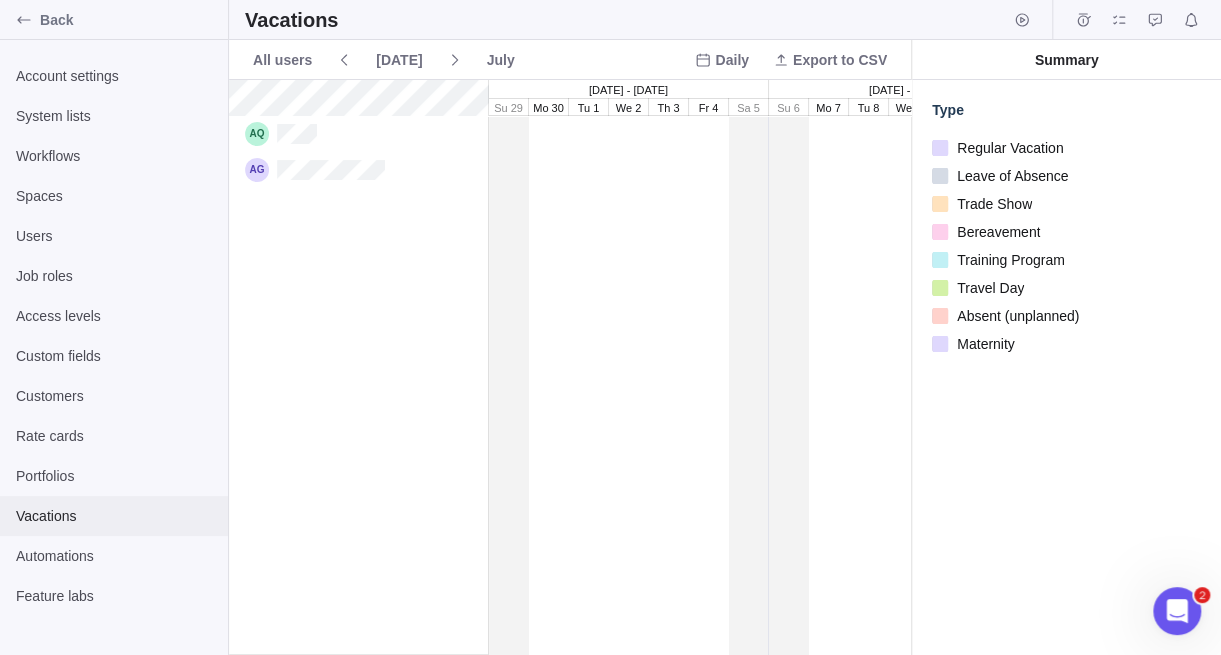 scroll, scrollTop: 3, scrollLeft: 0, axis: vertical 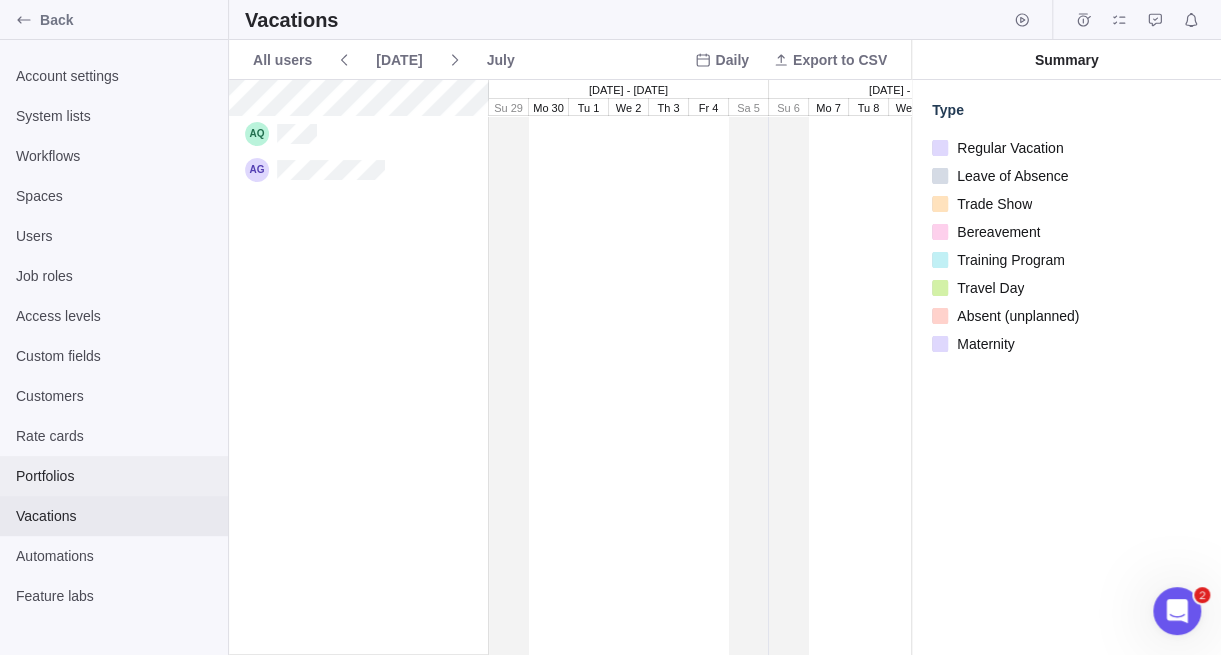 click on "Portfolios" at bounding box center (114, 476) 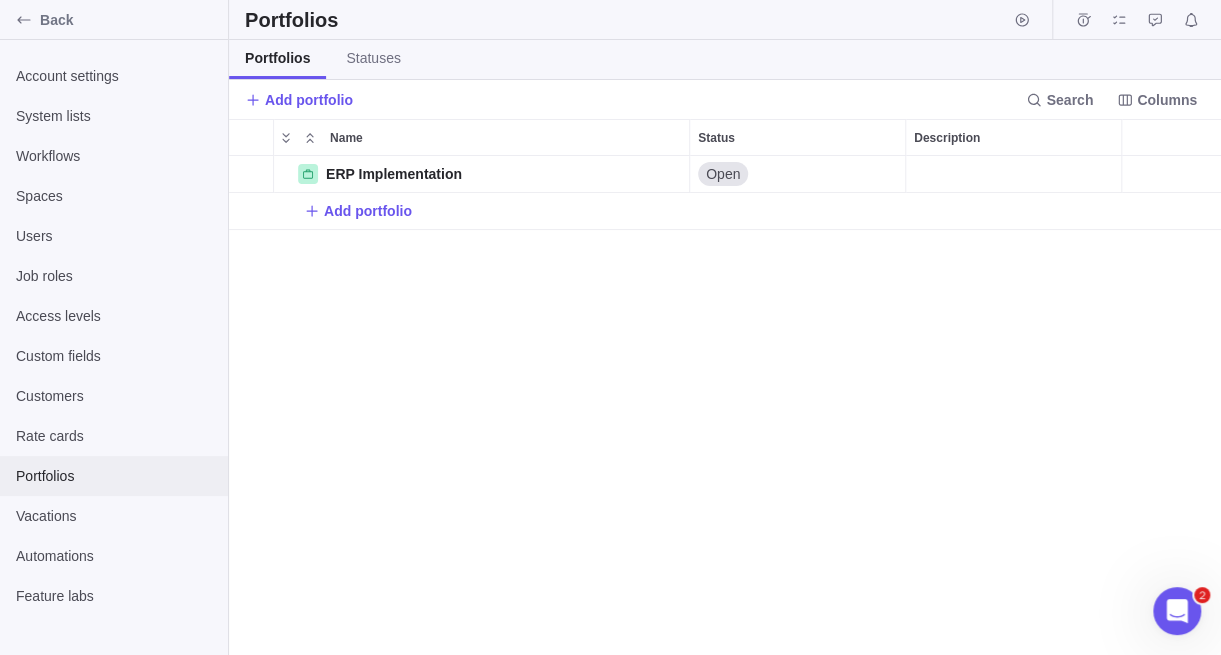 scroll, scrollTop: 15, scrollLeft: 15, axis: both 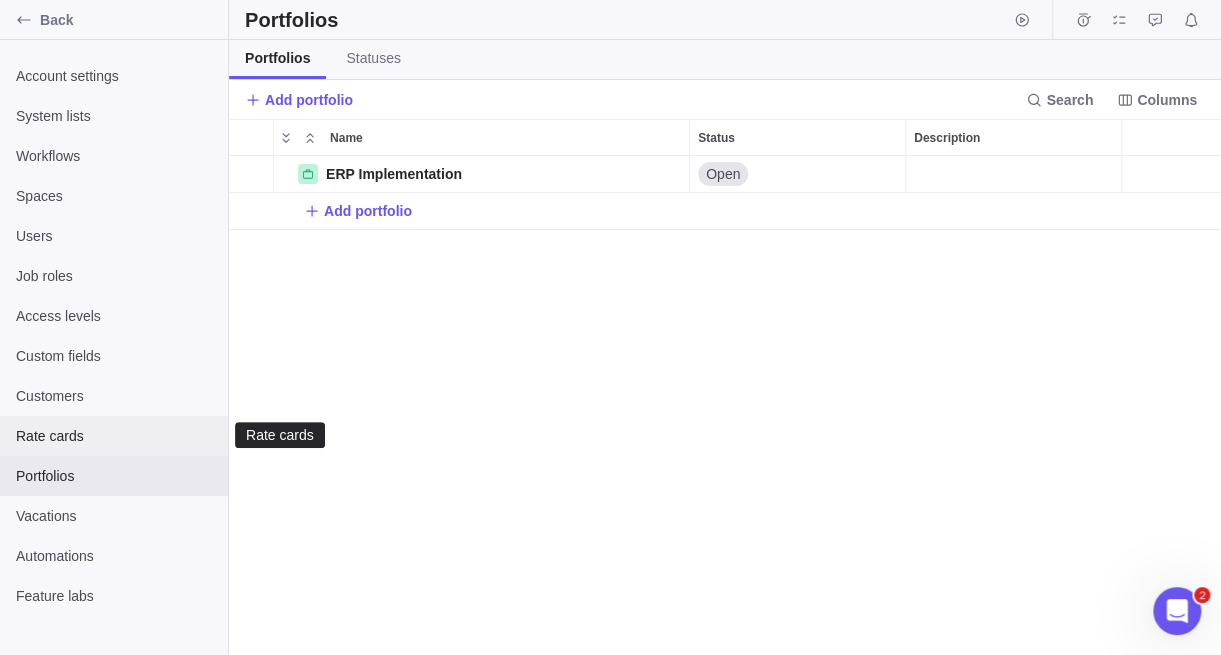click on "Rate cards" at bounding box center [114, 436] 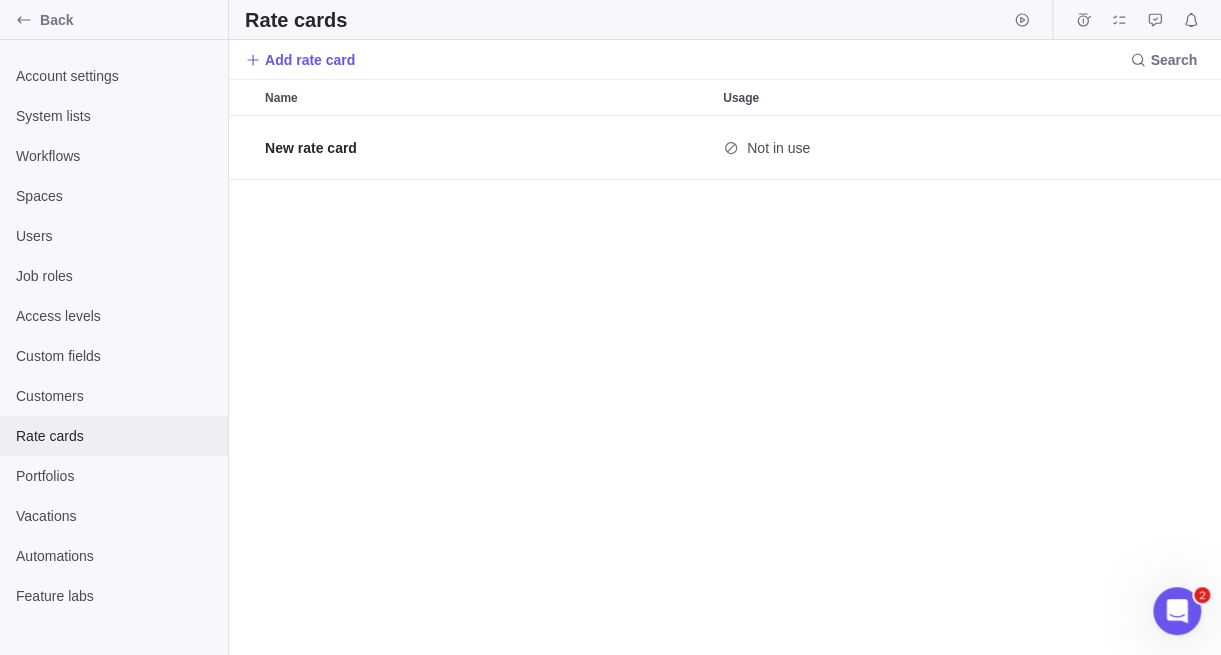 scroll, scrollTop: 15, scrollLeft: 15, axis: both 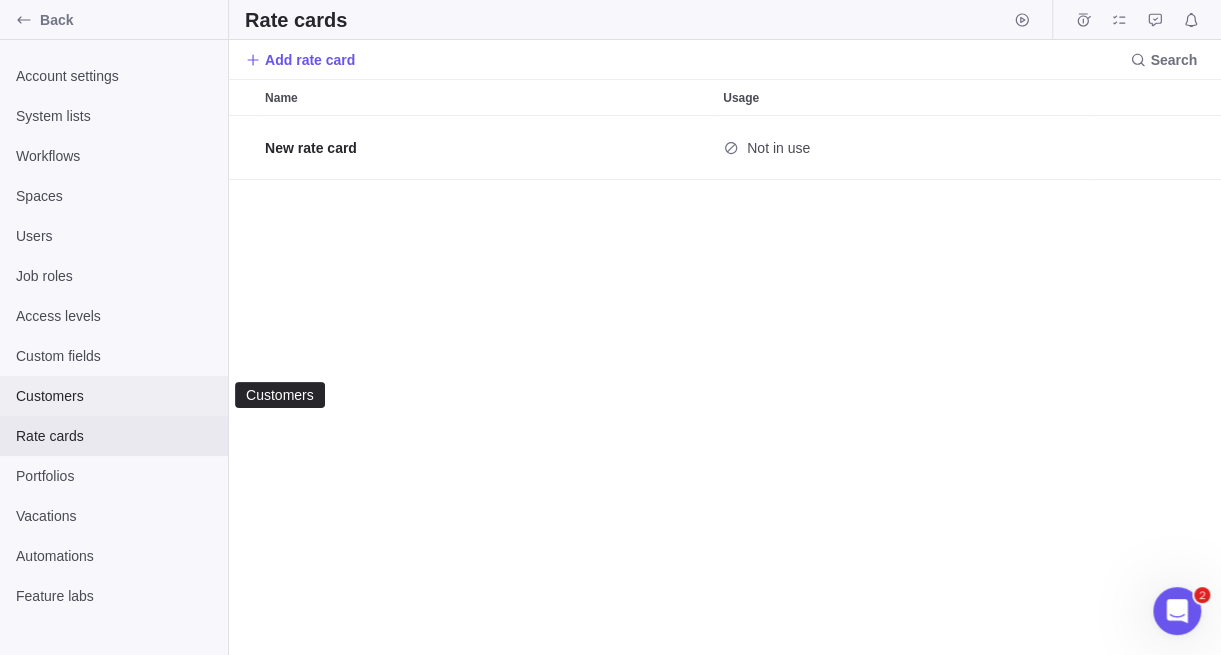 click on "Customers" at bounding box center [114, 396] 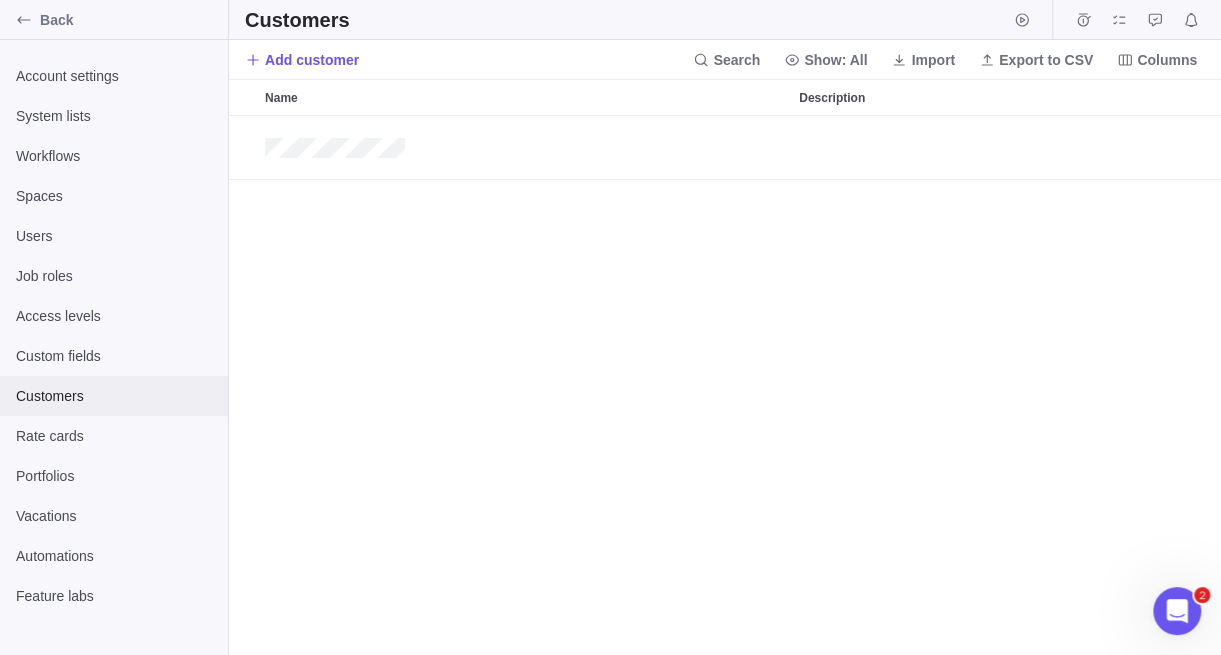 scroll, scrollTop: 15, scrollLeft: 15, axis: both 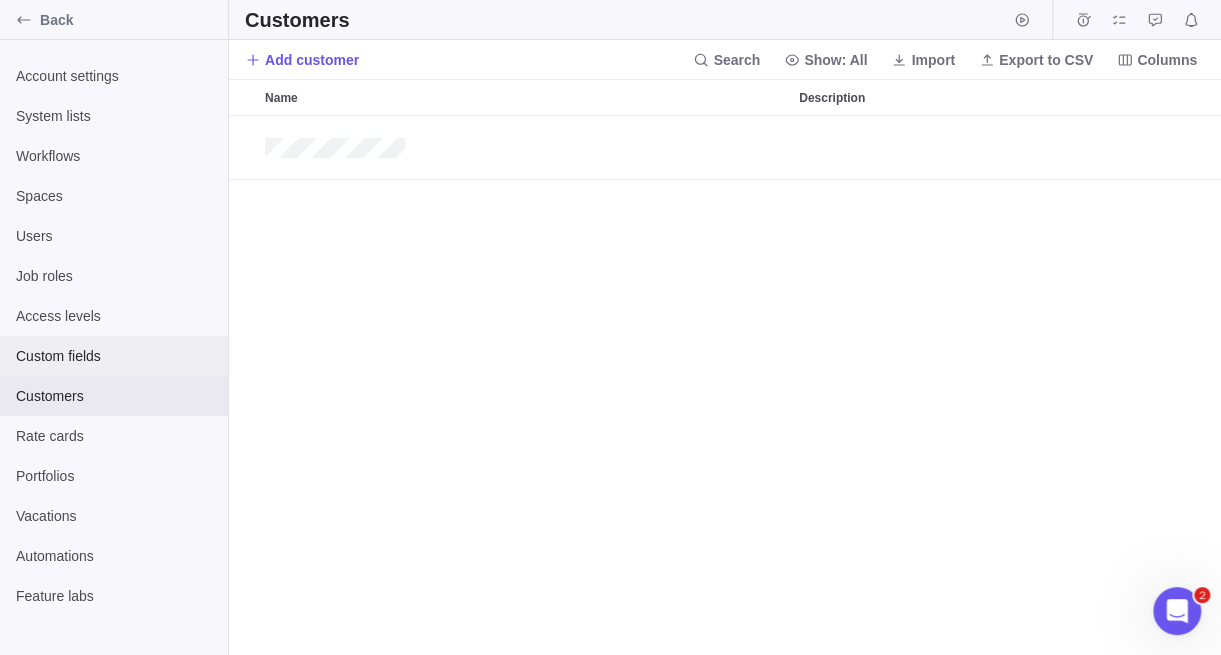 click on "Custom fields" at bounding box center (114, 356) 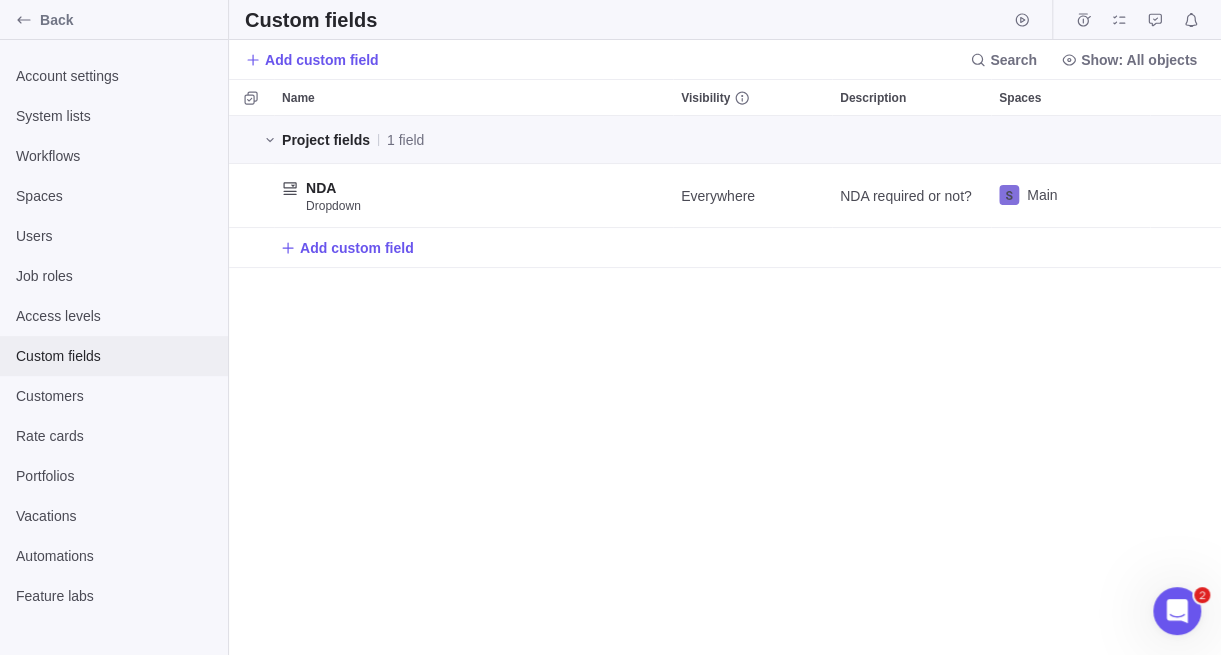 scroll, scrollTop: 15, scrollLeft: 15, axis: both 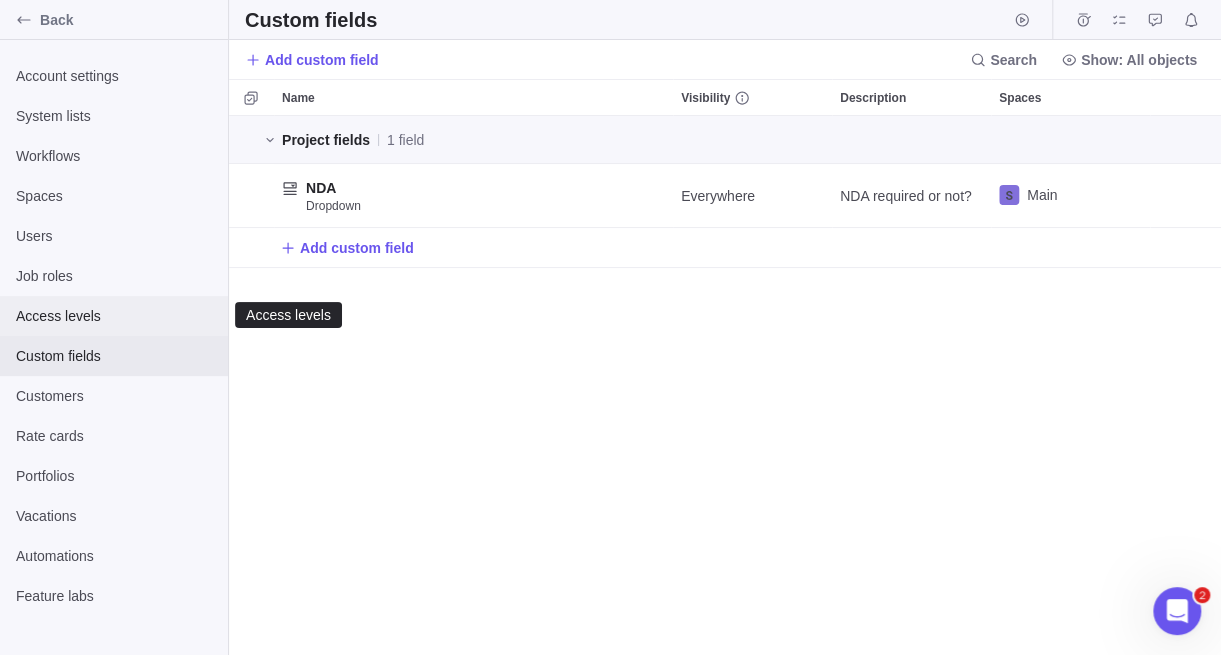 click on "Access levels" at bounding box center [114, 316] 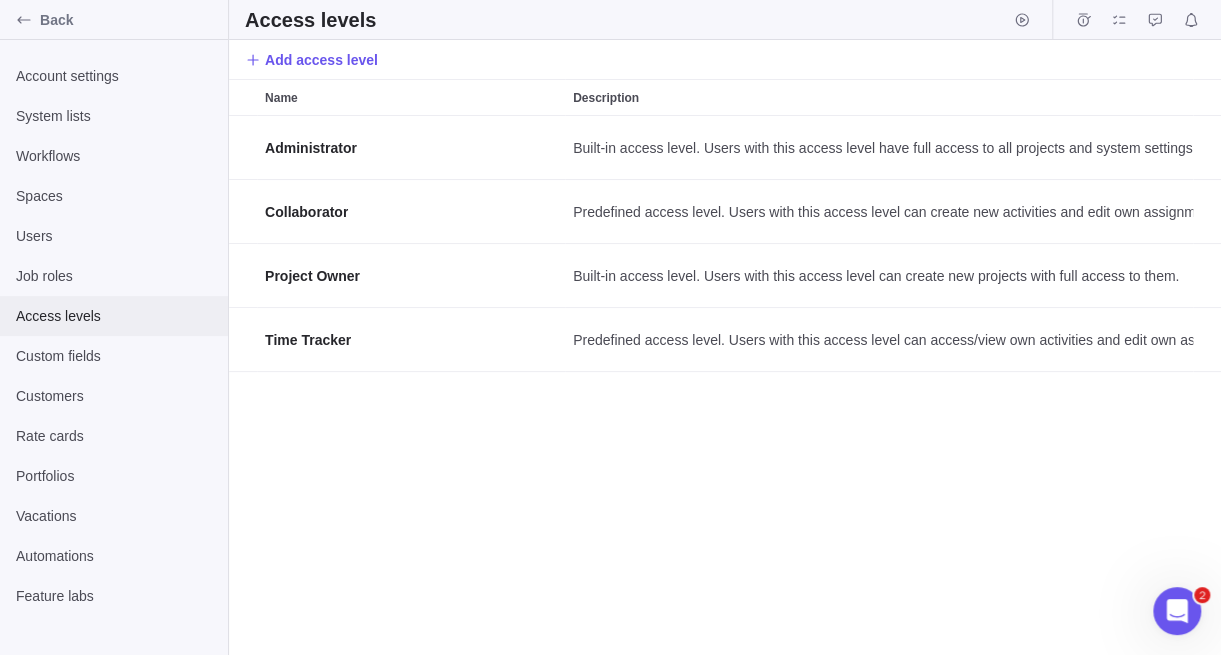 scroll, scrollTop: 15, scrollLeft: 15, axis: both 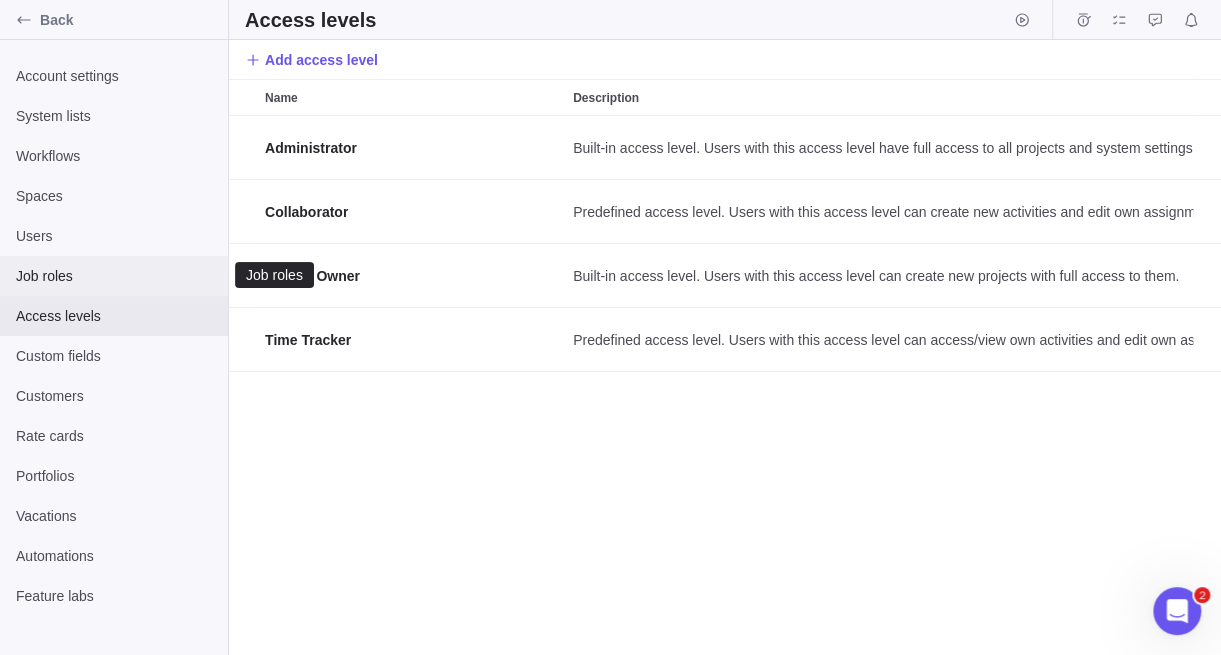 click on "Job roles" at bounding box center (114, 276) 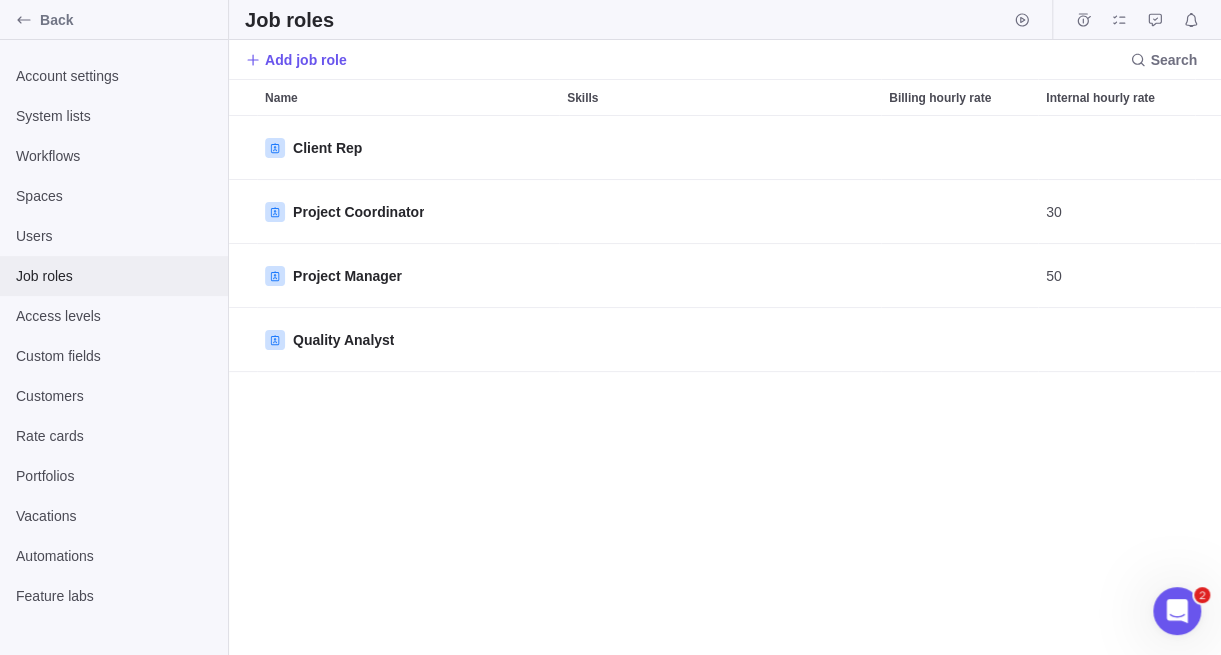 scroll, scrollTop: 15, scrollLeft: 15, axis: both 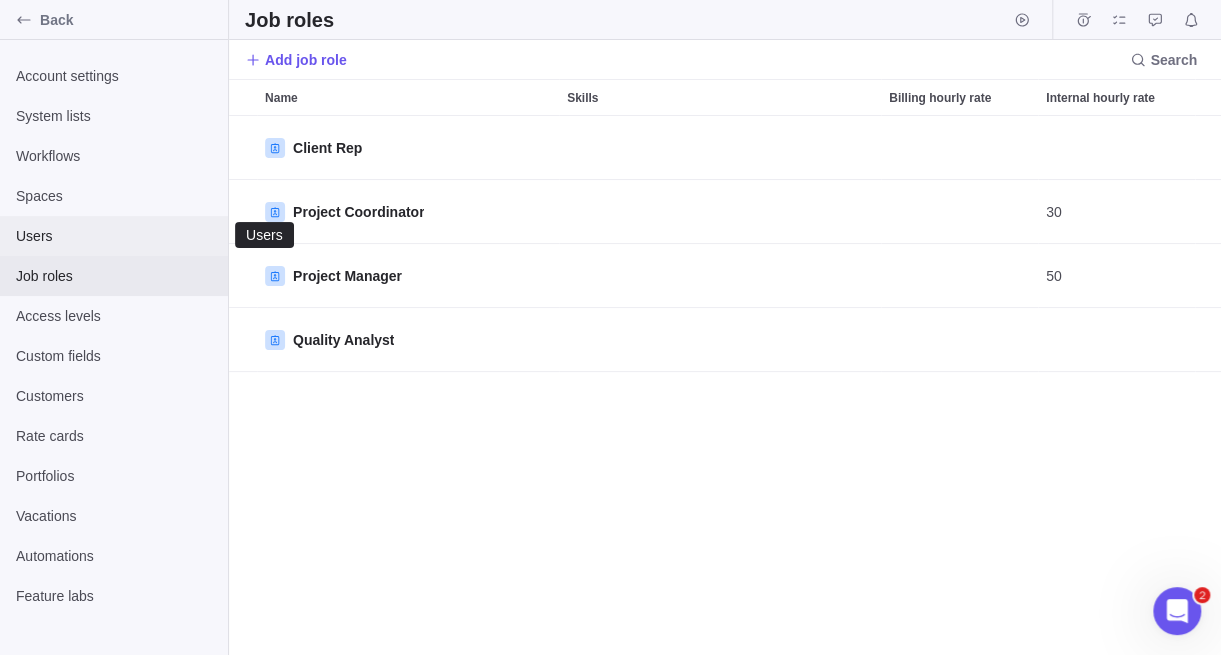 click on "Users" at bounding box center [114, 236] 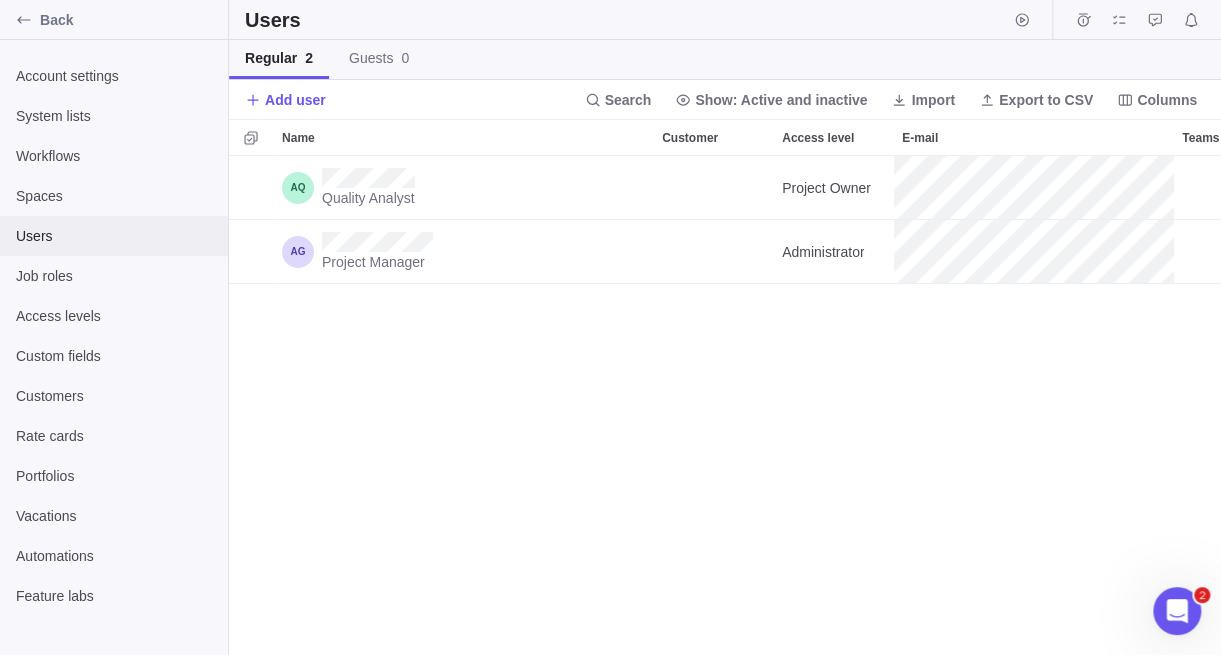 scroll, scrollTop: 15, scrollLeft: 15, axis: both 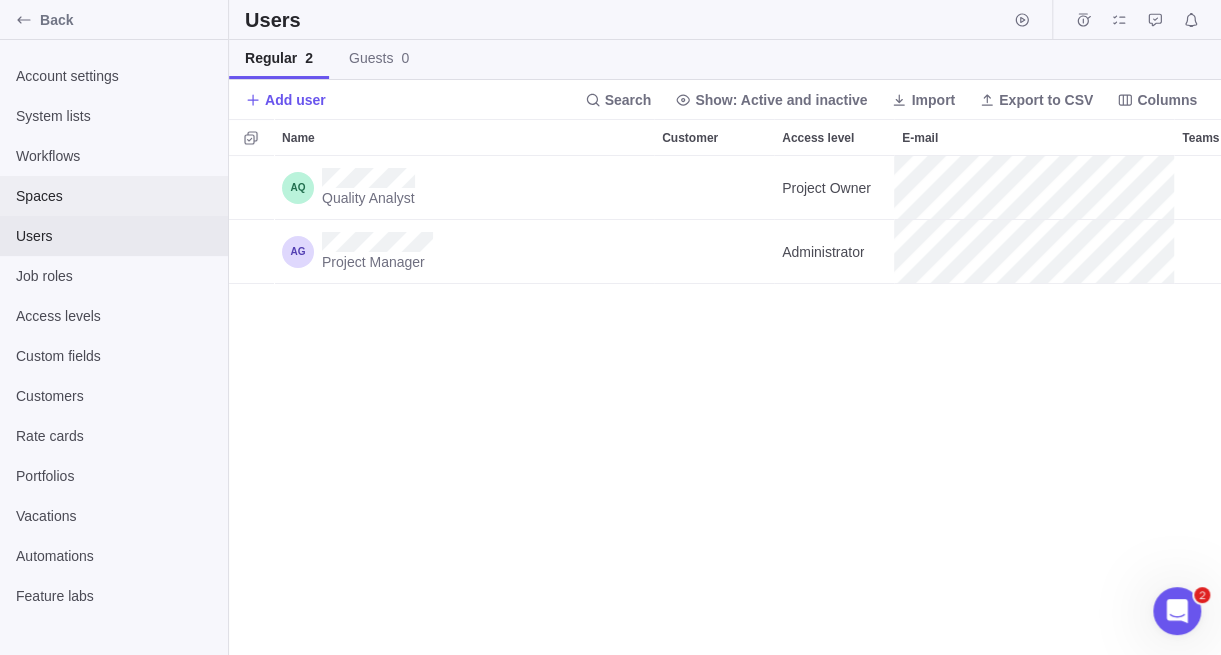 click on "Spaces" at bounding box center [114, 196] 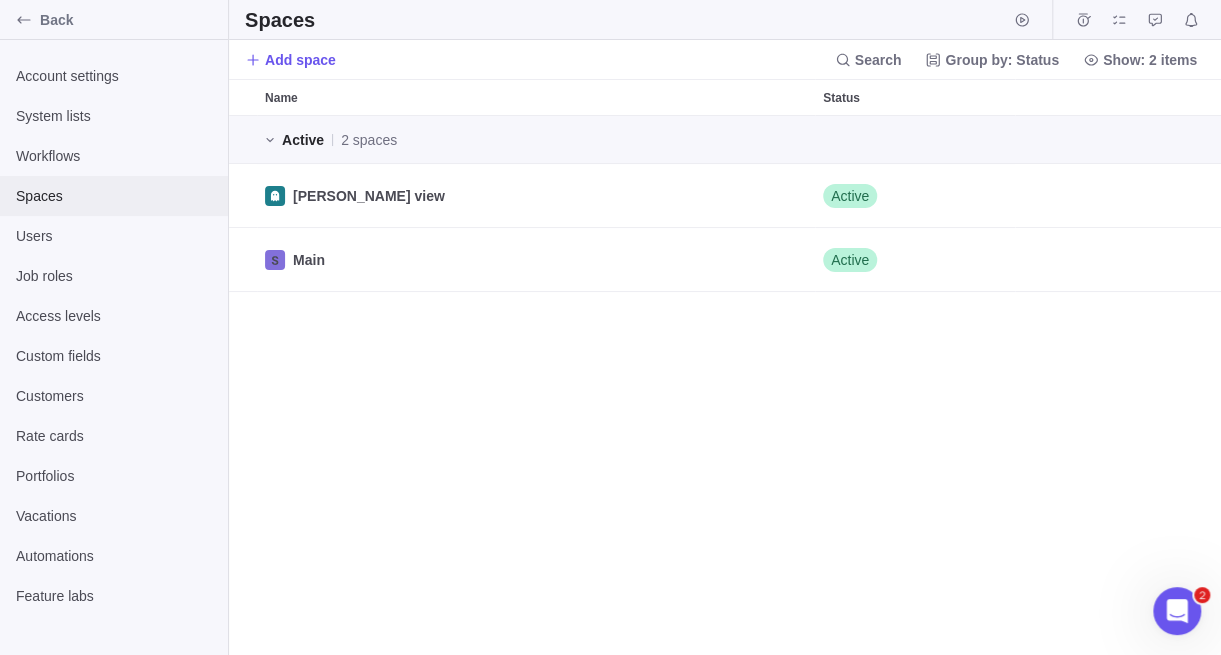 scroll, scrollTop: 15, scrollLeft: 15, axis: both 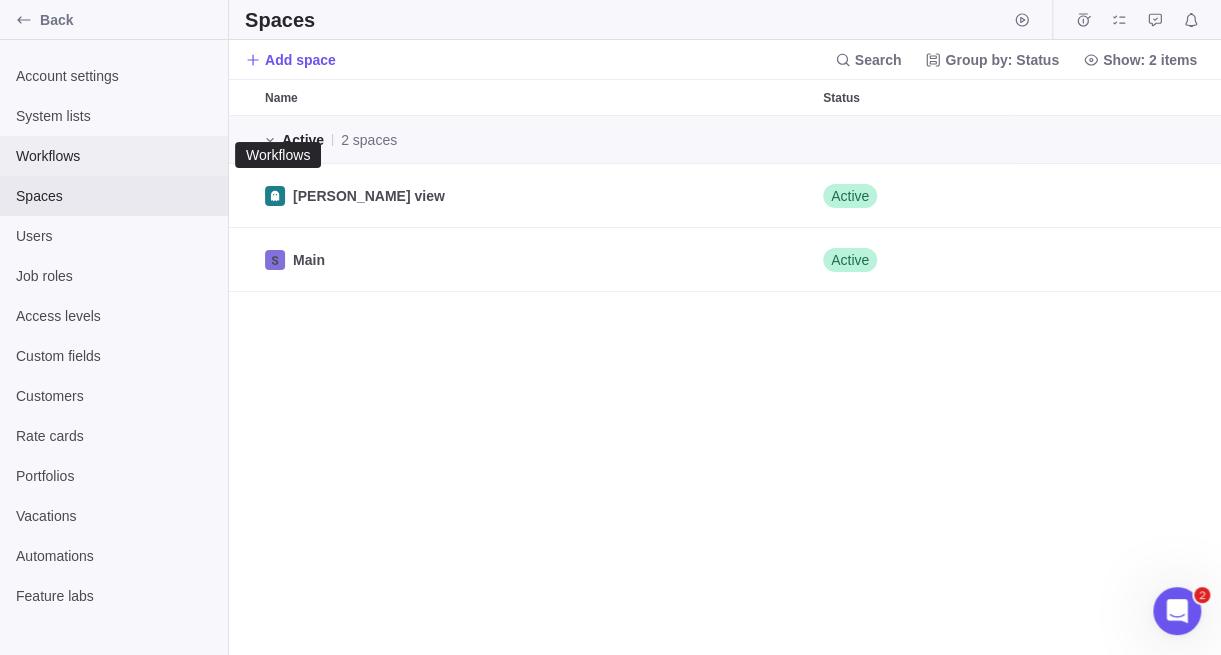 click on "Workflows" at bounding box center (114, 156) 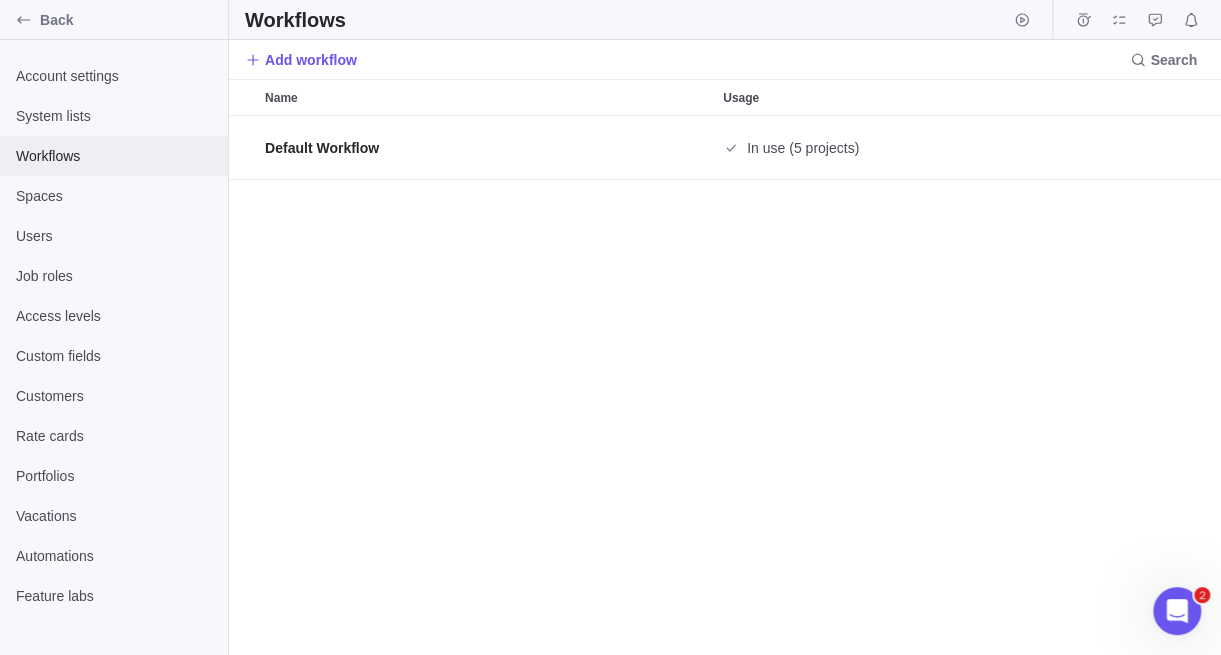 scroll, scrollTop: 15, scrollLeft: 15, axis: both 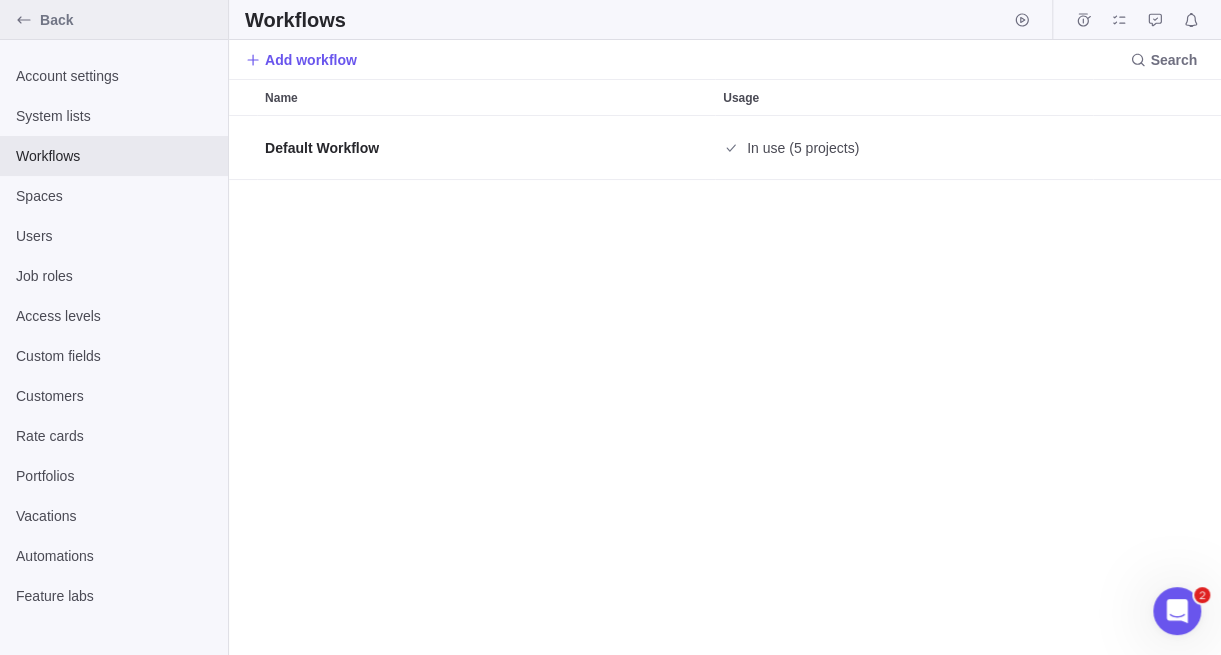 click on "Back" at bounding box center (130, 20) 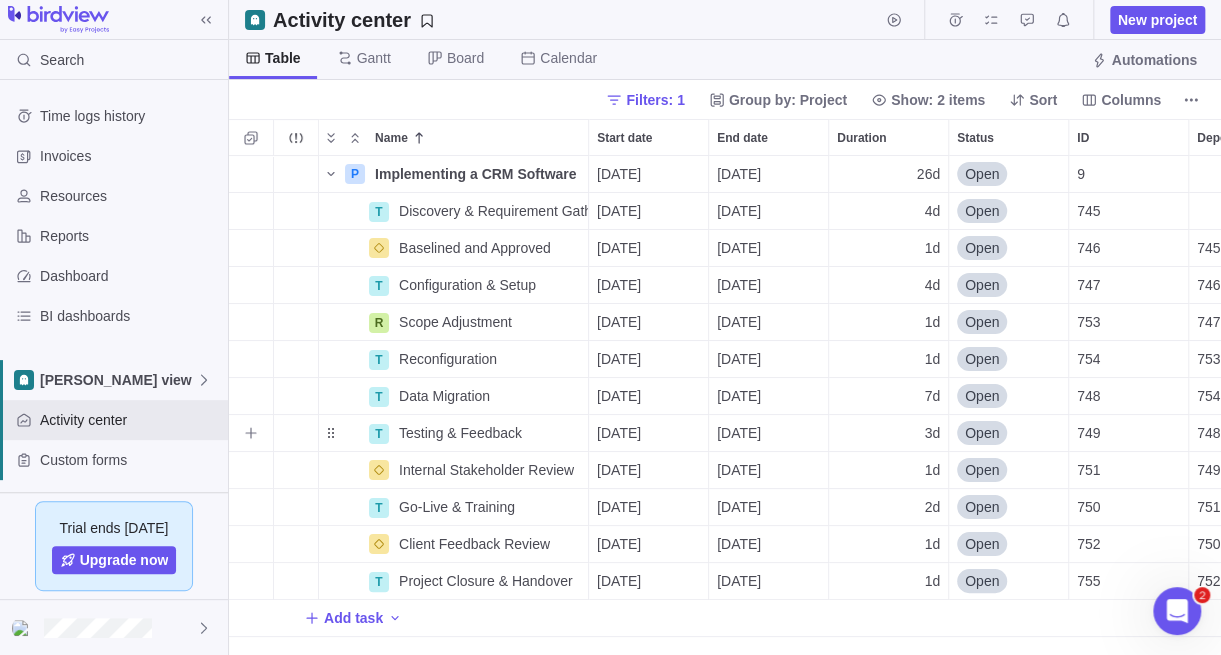 scroll, scrollTop: 15, scrollLeft: 15, axis: both 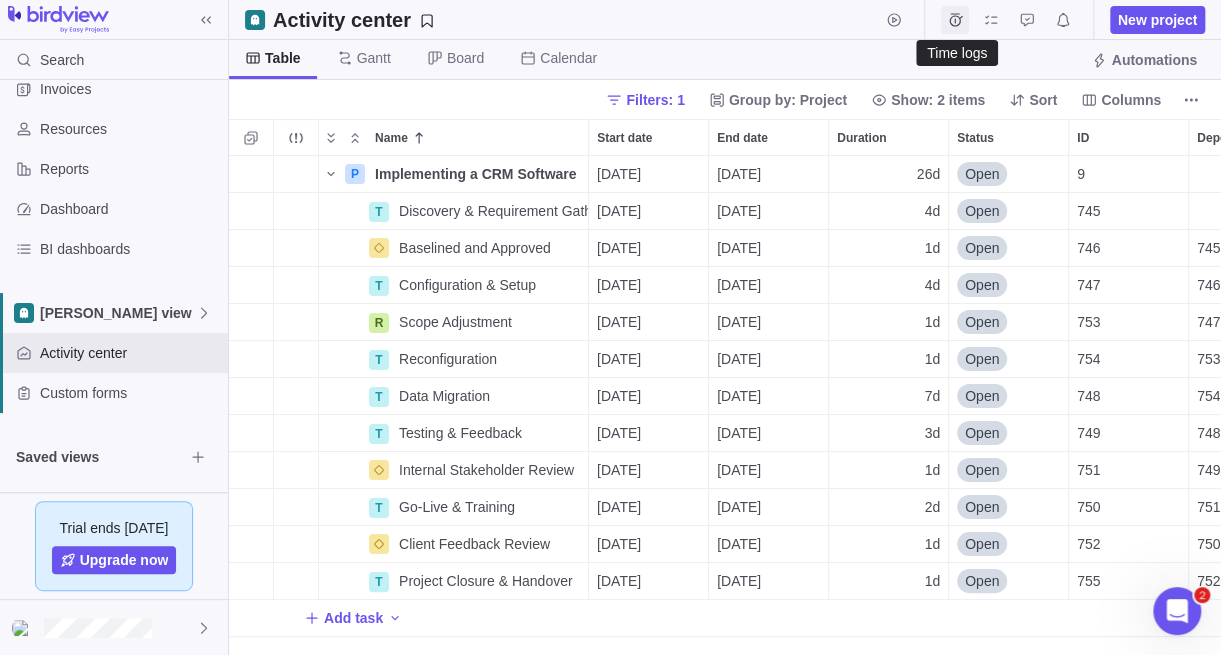 click at bounding box center (955, 20) 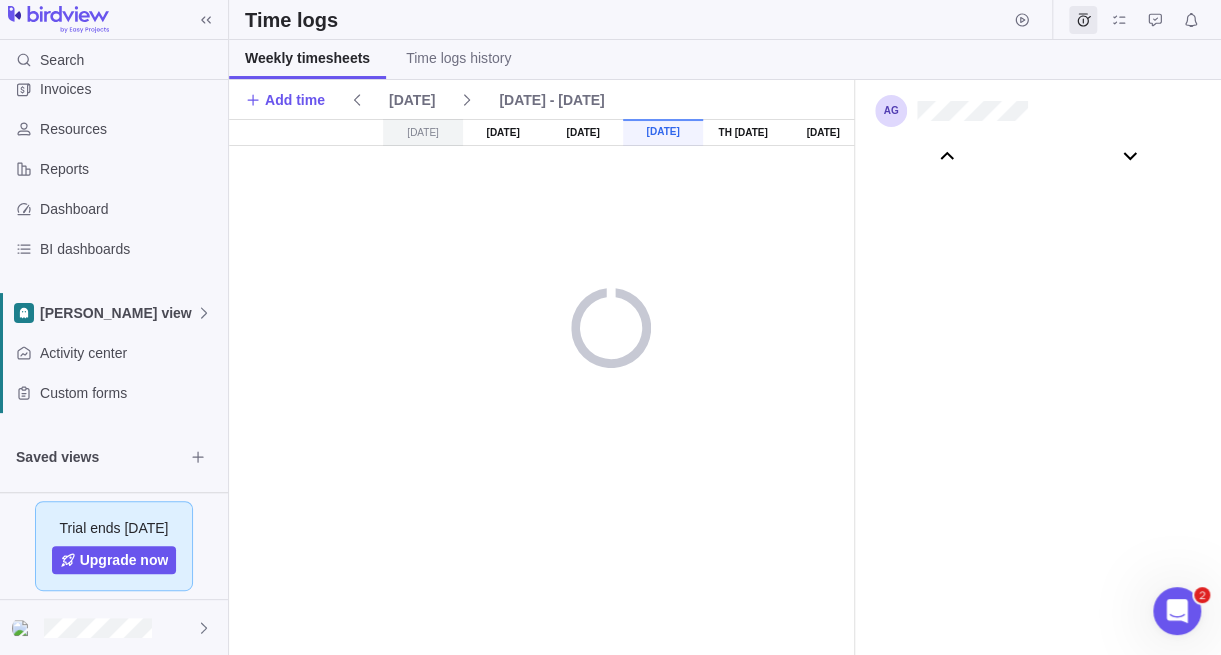 scroll, scrollTop: 111046, scrollLeft: 0, axis: vertical 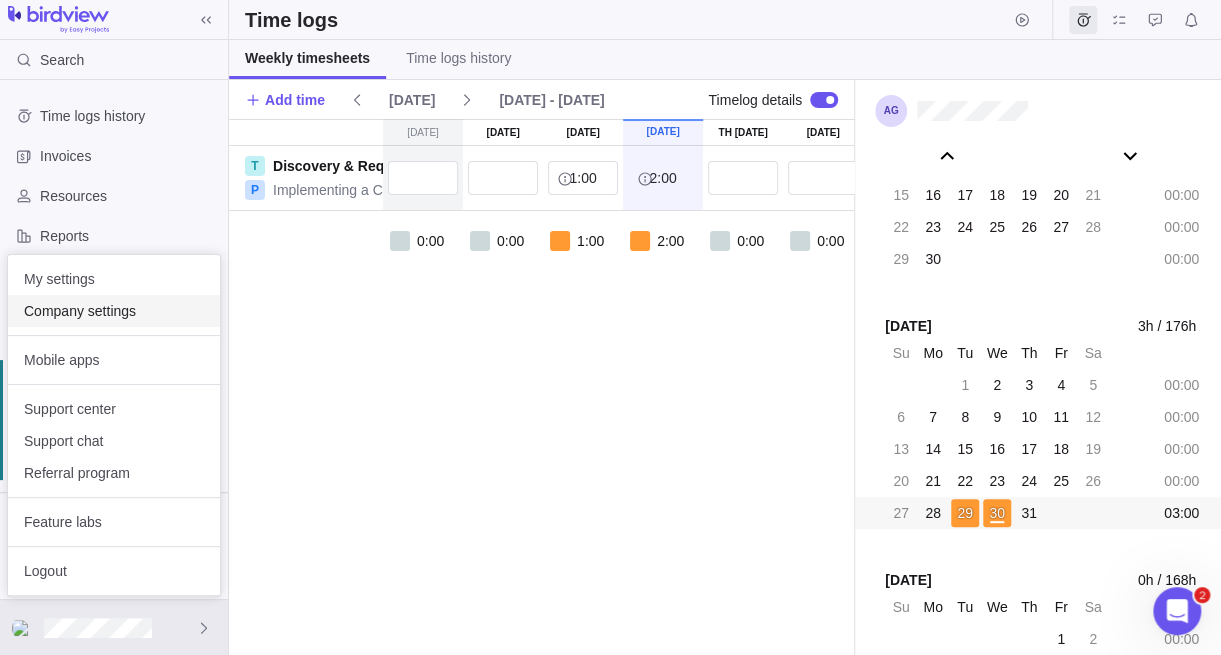 click on "Company settings" at bounding box center [114, 311] 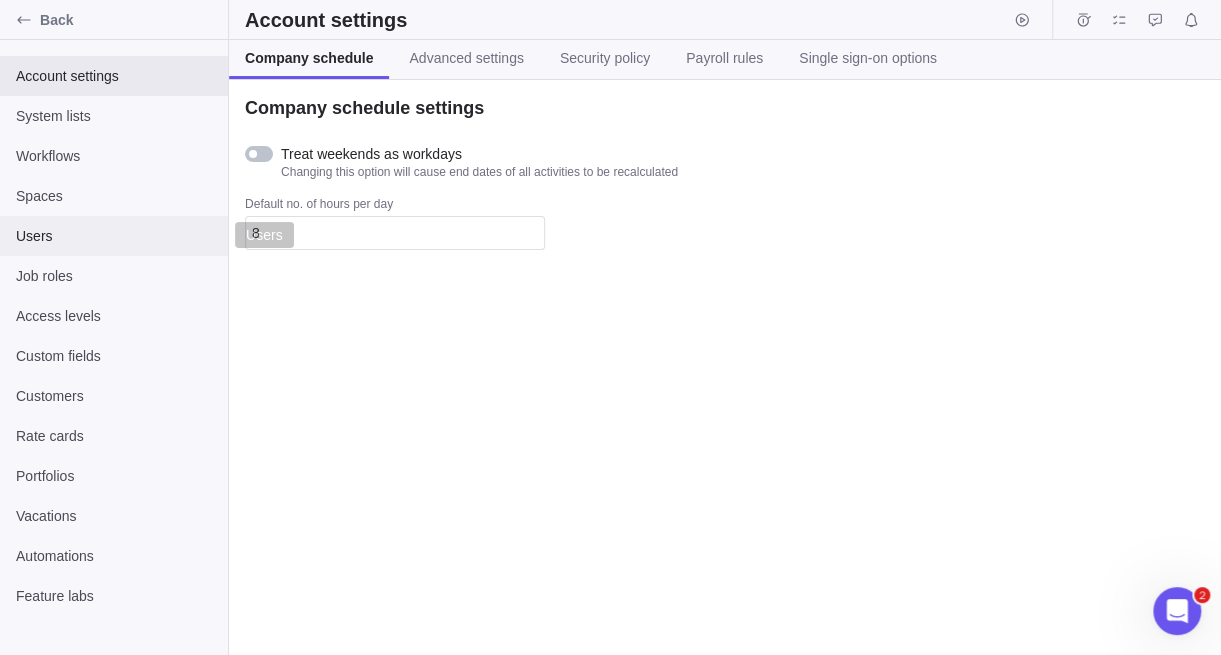 click on "Users" at bounding box center (114, 236) 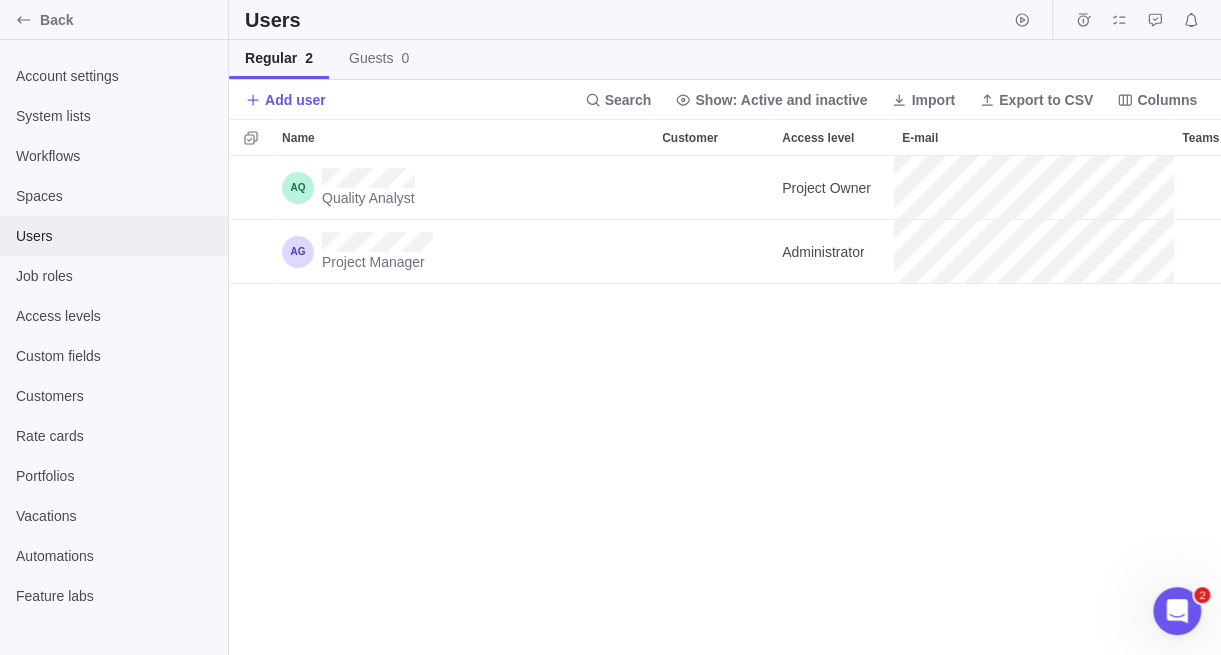 scroll, scrollTop: 15, scrollLeft: 15, axis: both 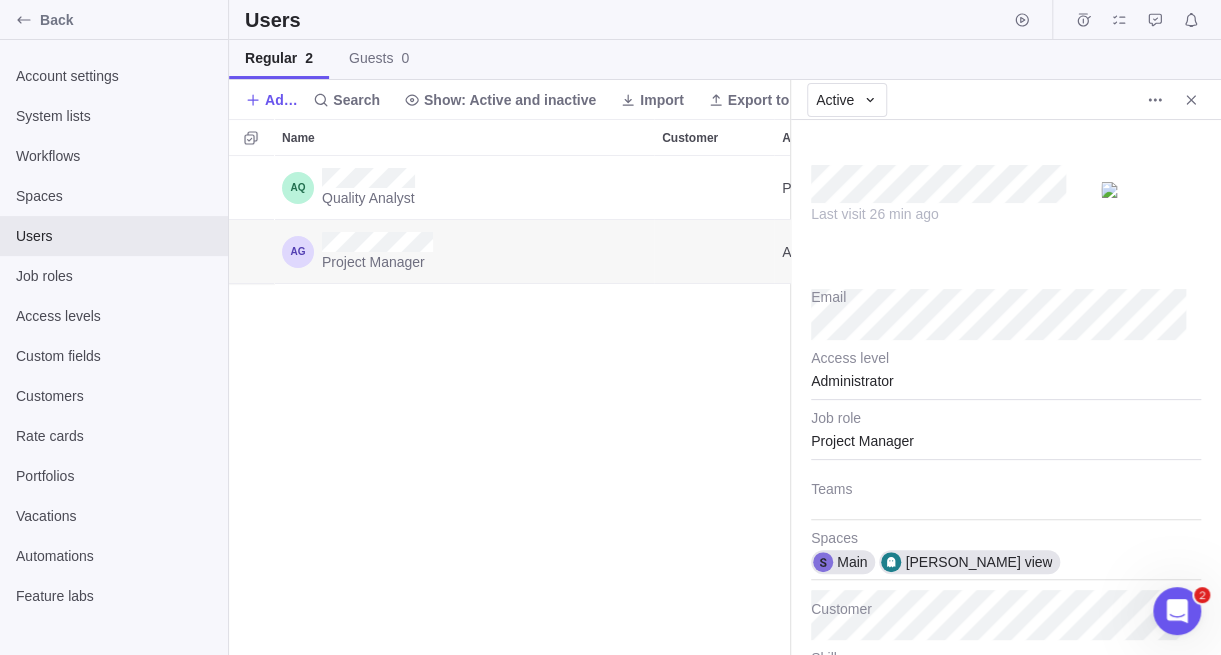 click on "Quality Analyst Project Owner [PERSON_NAME] view Project Manager Administrator Project Management Main , [GEOGRAPHIC_DATA] view" at bounding box center [509, 405] 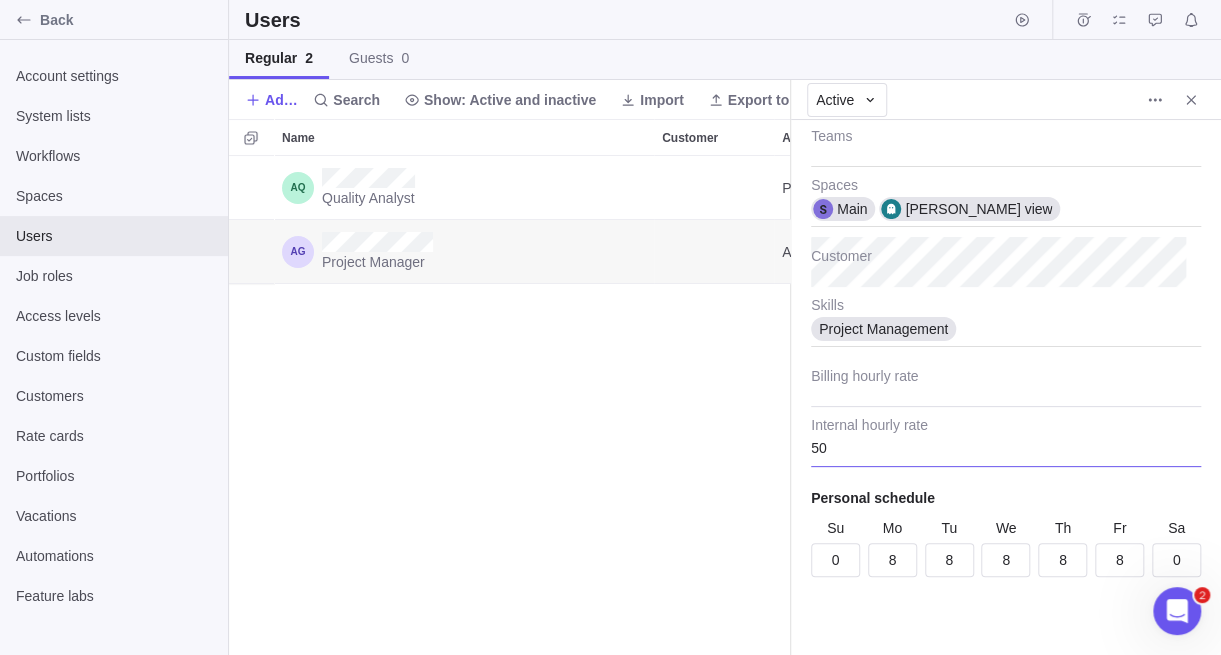 type on "x" 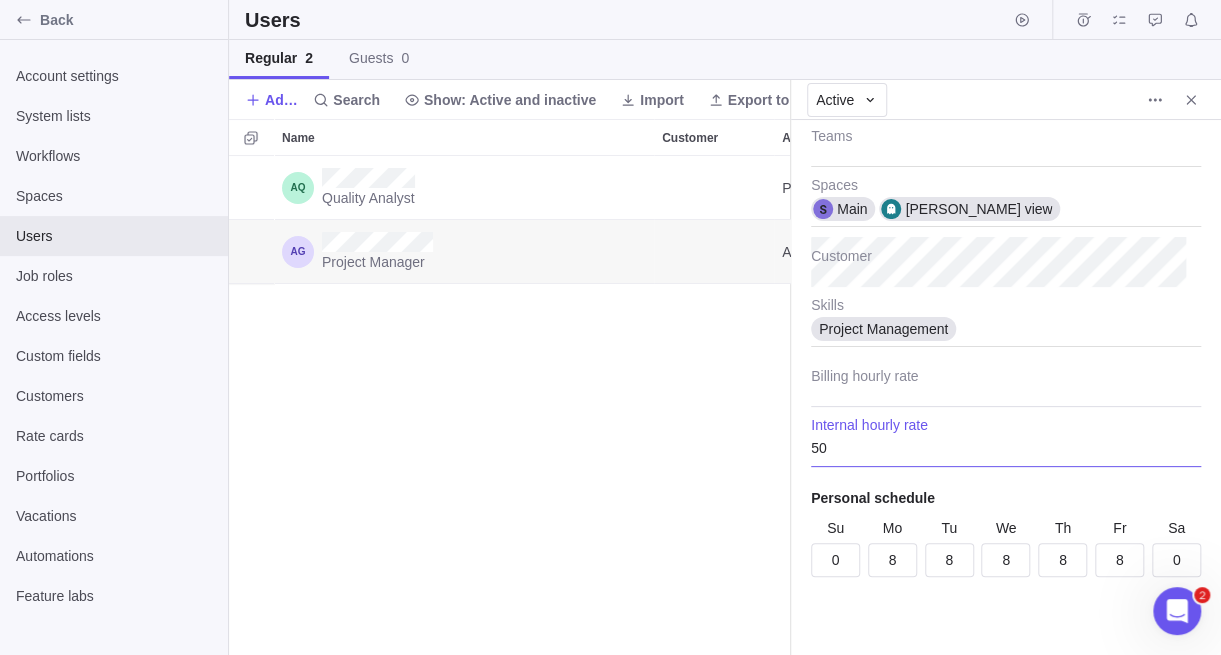 type on "4" 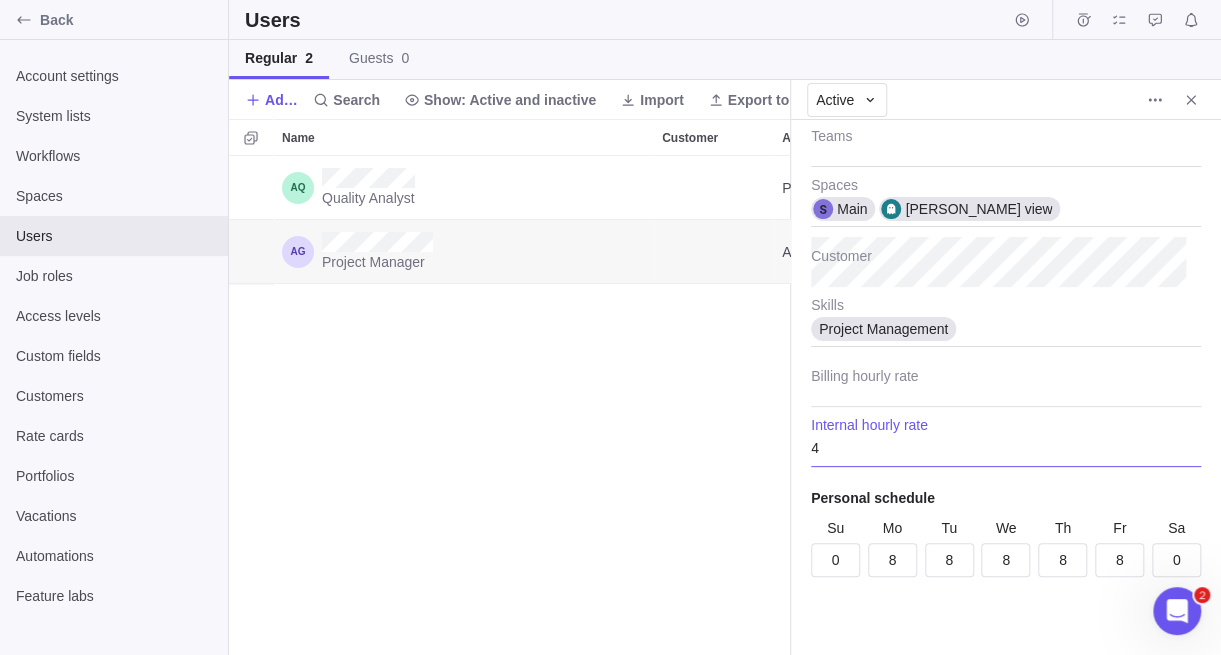 type on "x" 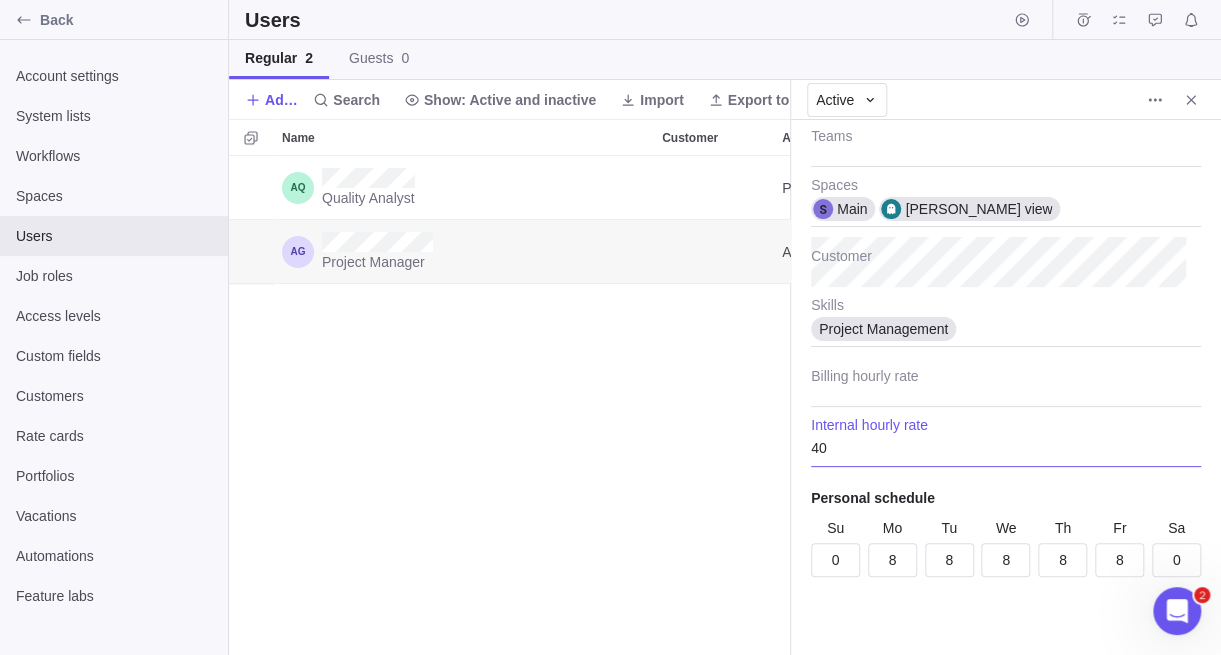 type on "40" 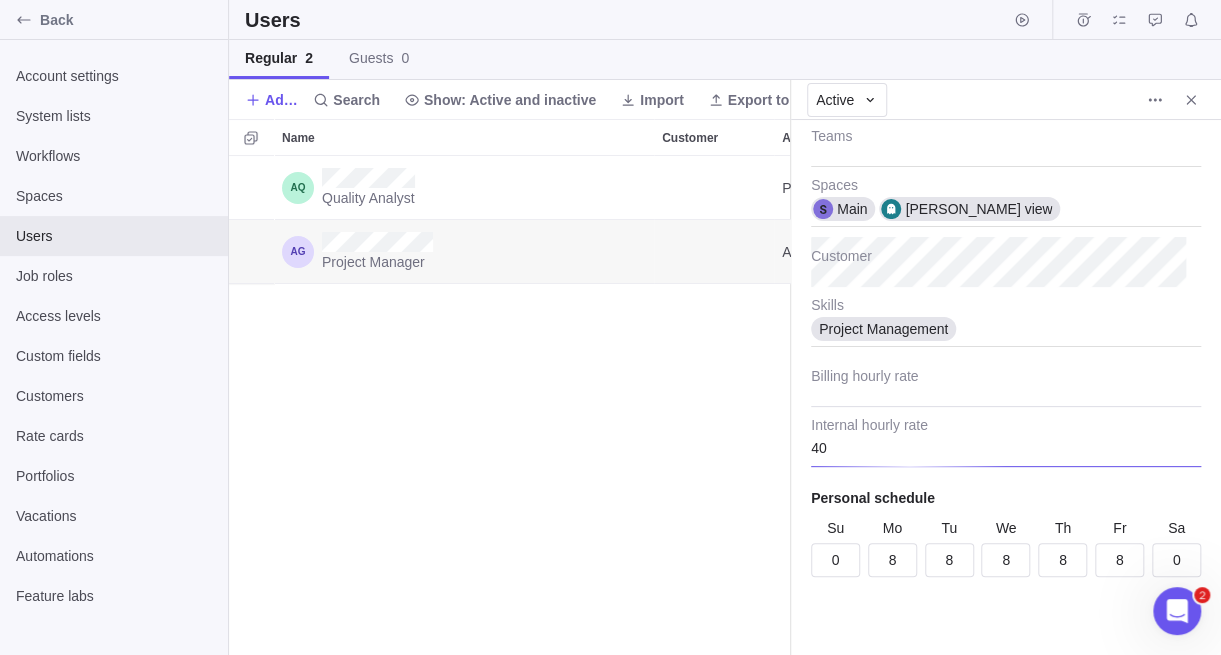 click on "Billing hourly rate" at bounding box center (1006, 378) 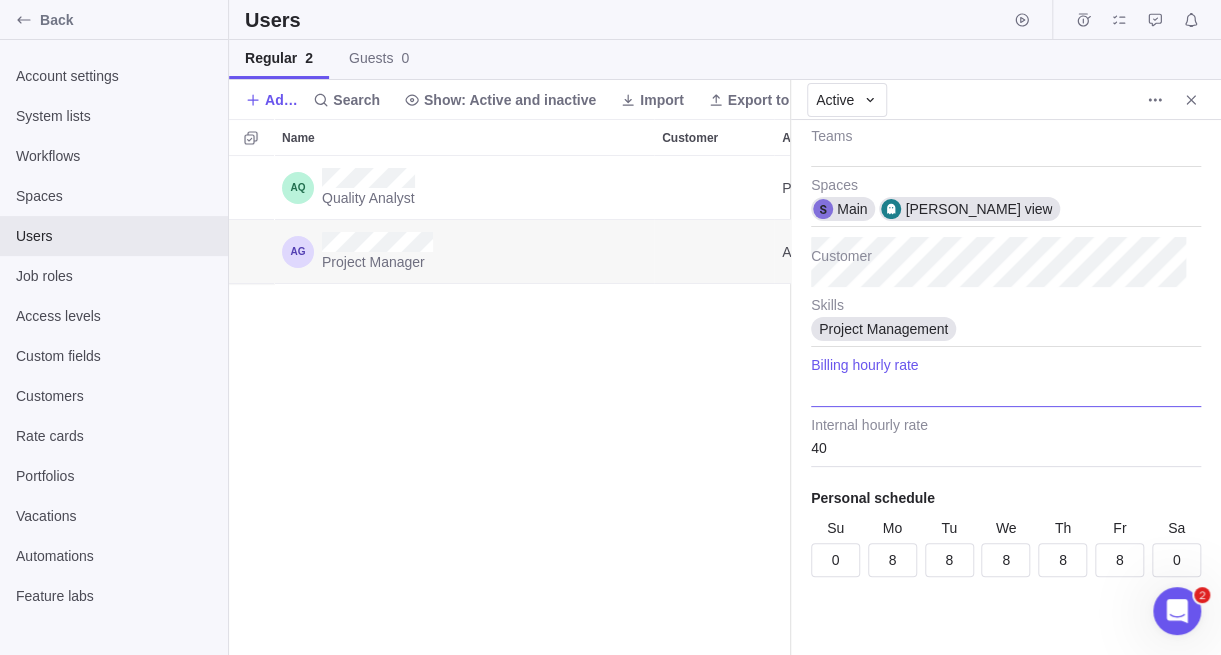 click at bounding box center (1006, 382) 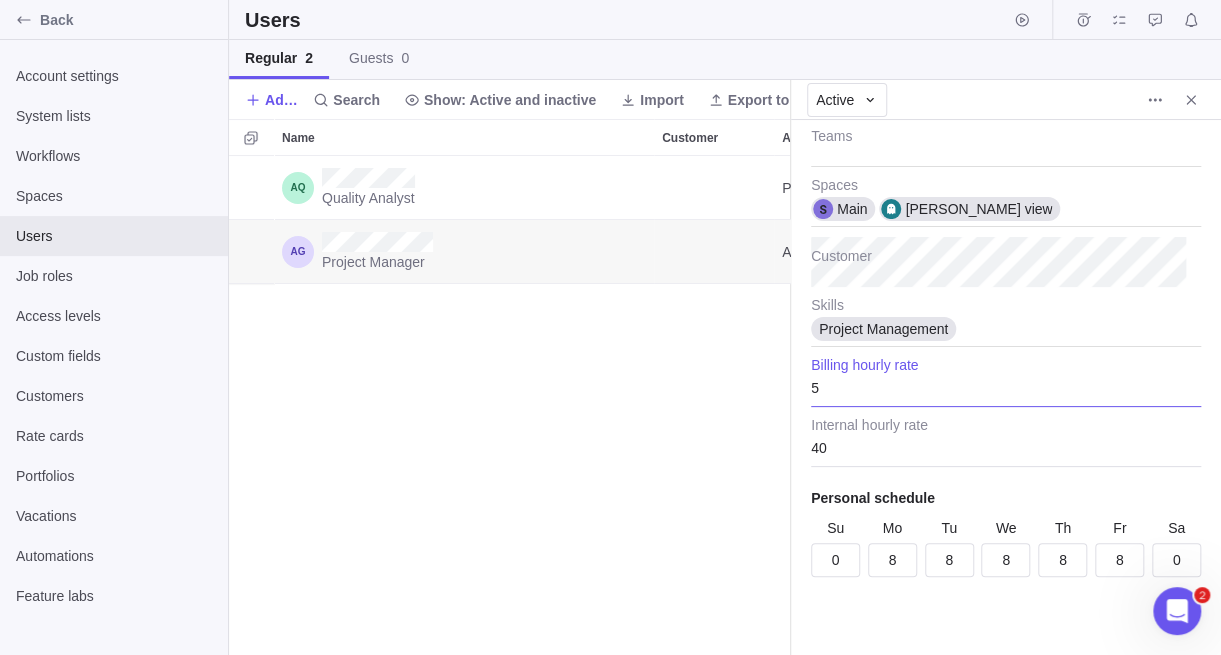 type on "x" 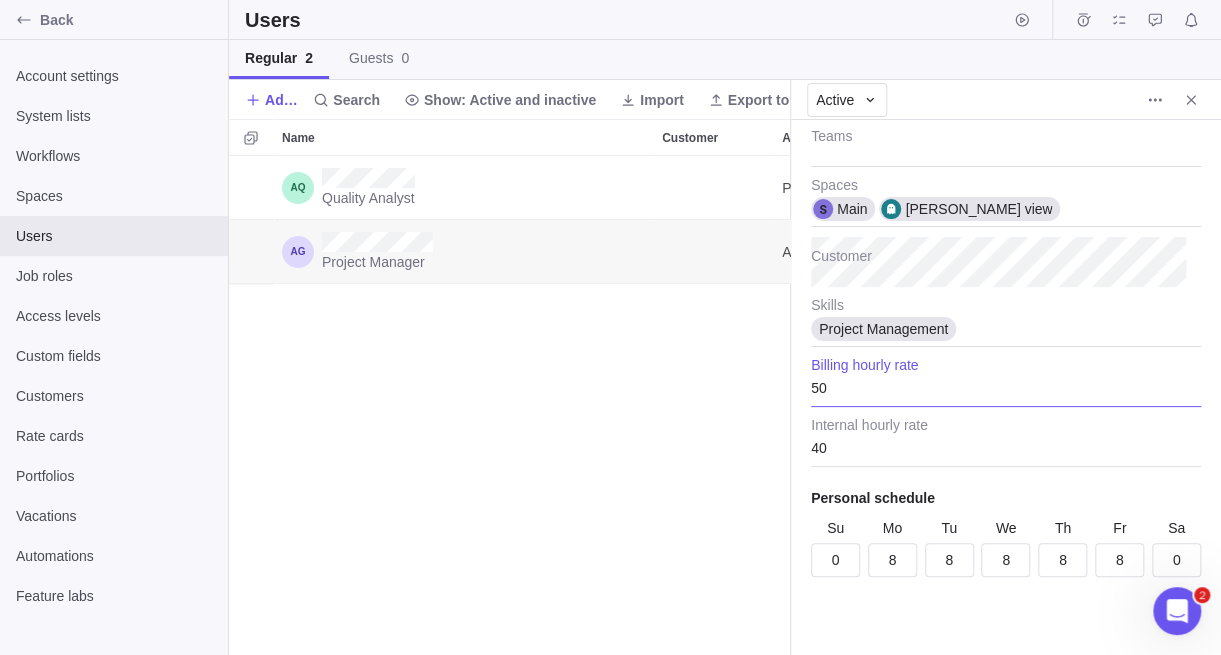 type on "50" 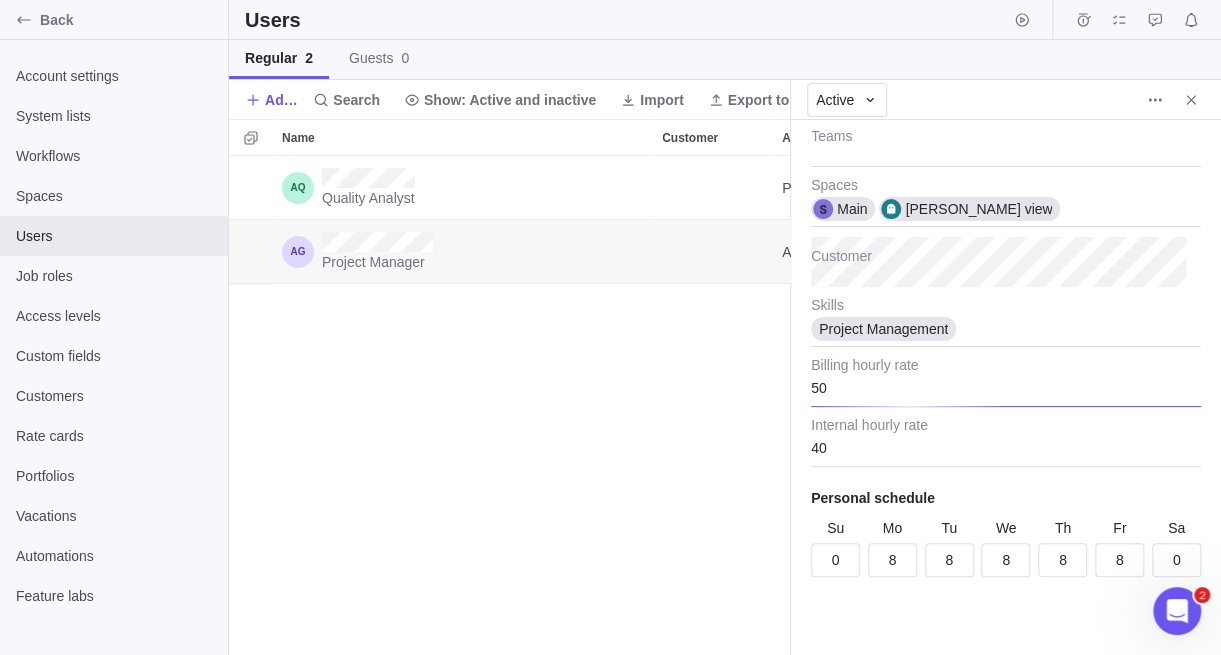 click on "Quality Analyst Project Owner [PERSON_NAME] view Project Manager Administrator Project Management Main , [GEOGRAPHIC_DATA] view" at bounding box center (509, 405) 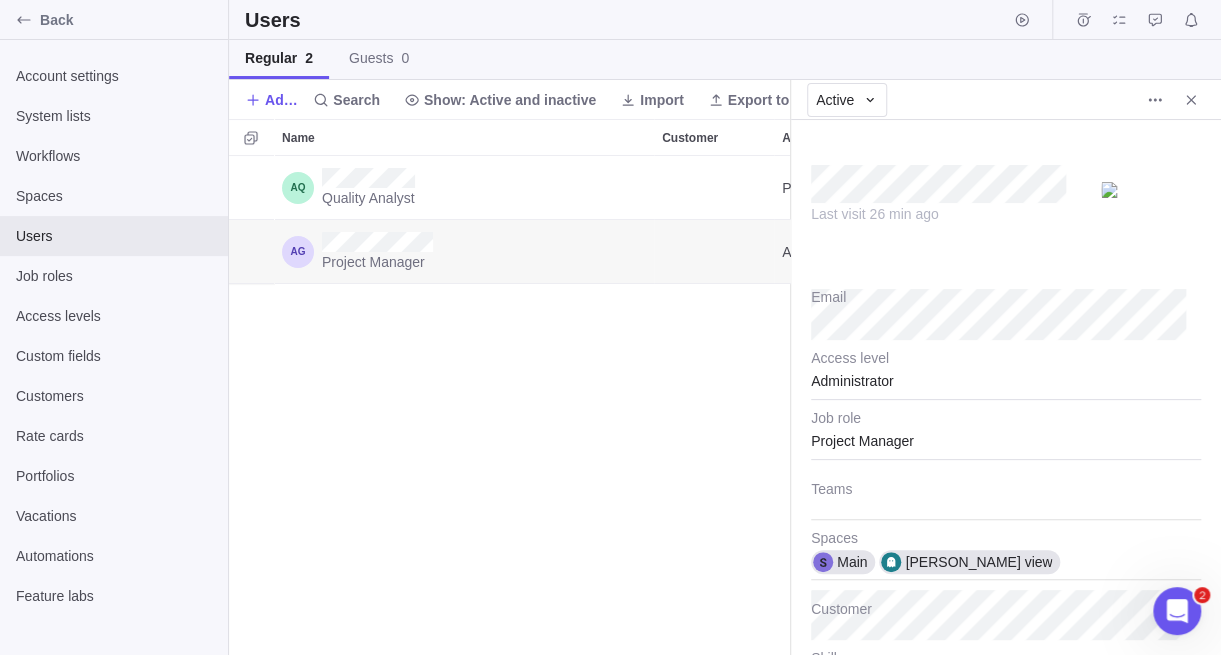 scroll, scrollTop: 353, scrollLeft: 0, axis: vertical 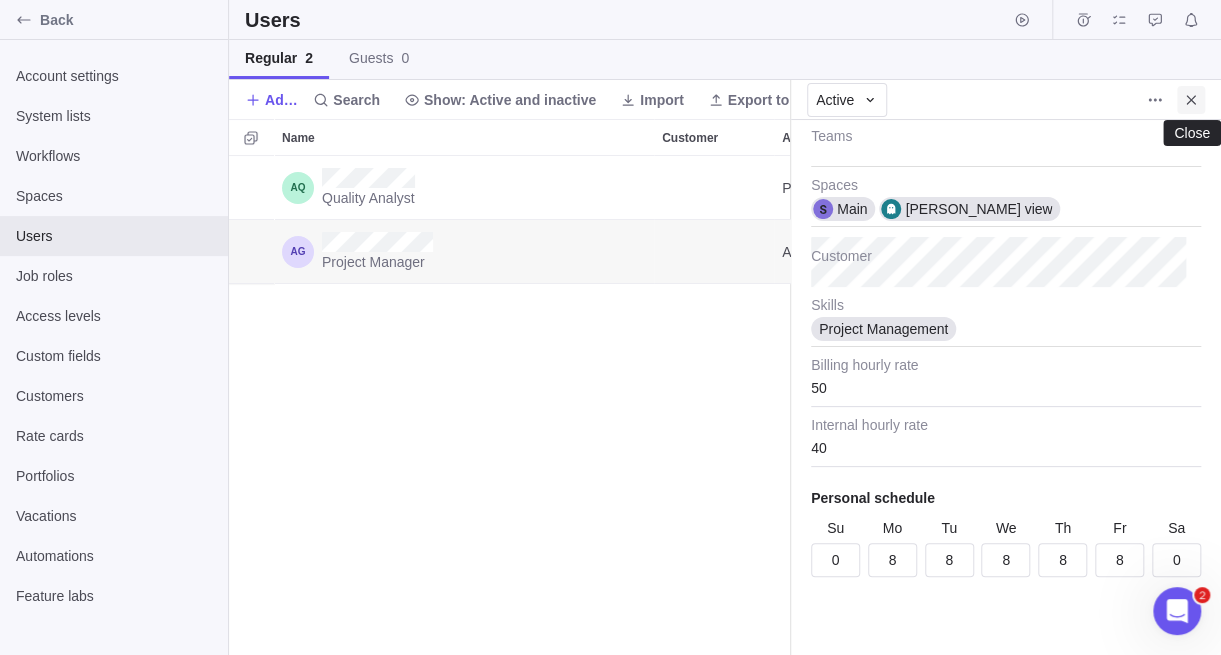 click 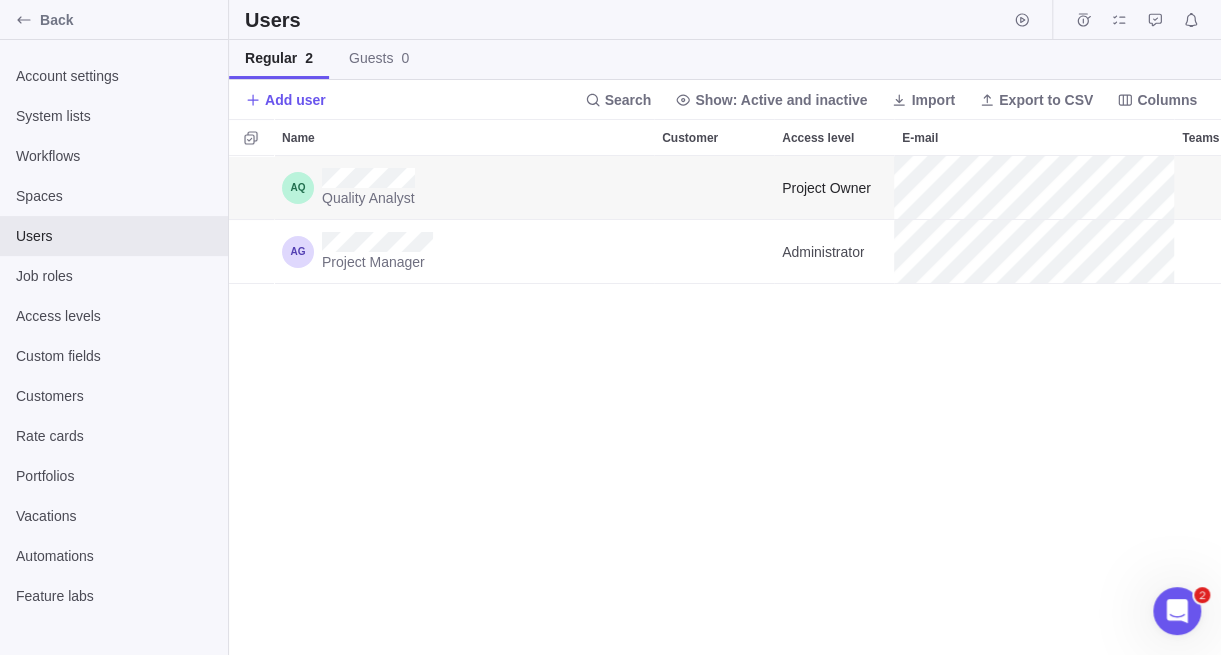 scroll, scrollTop: 484, scrollLeft: 546, axis: both 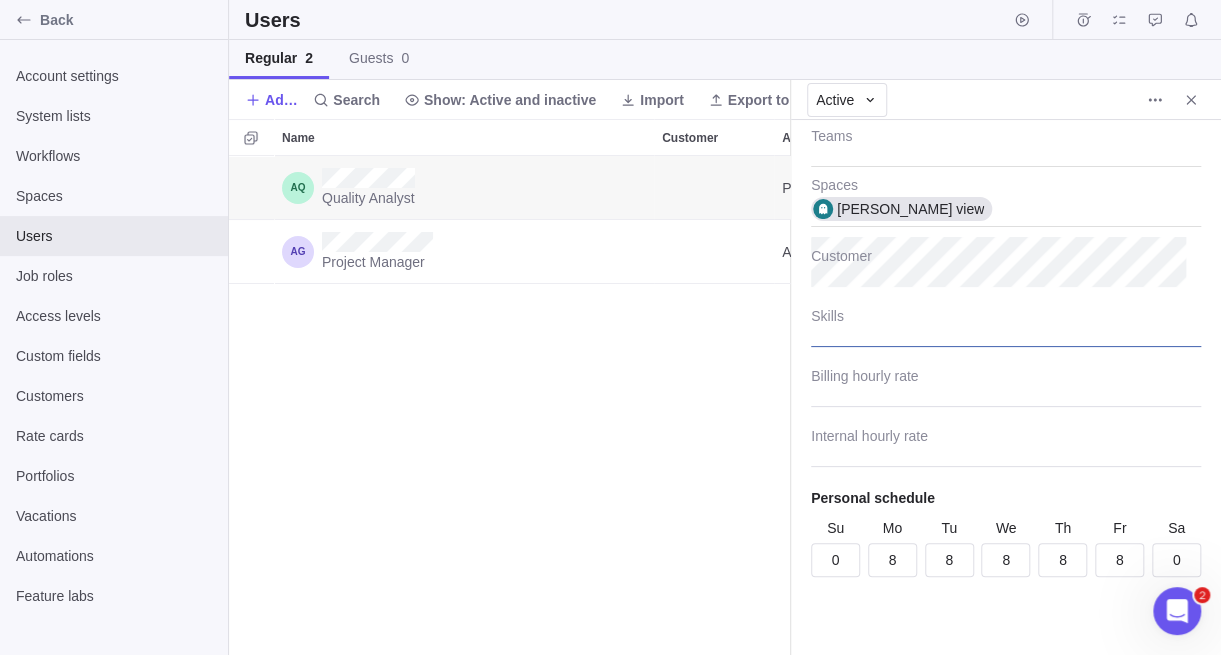 type on "x" 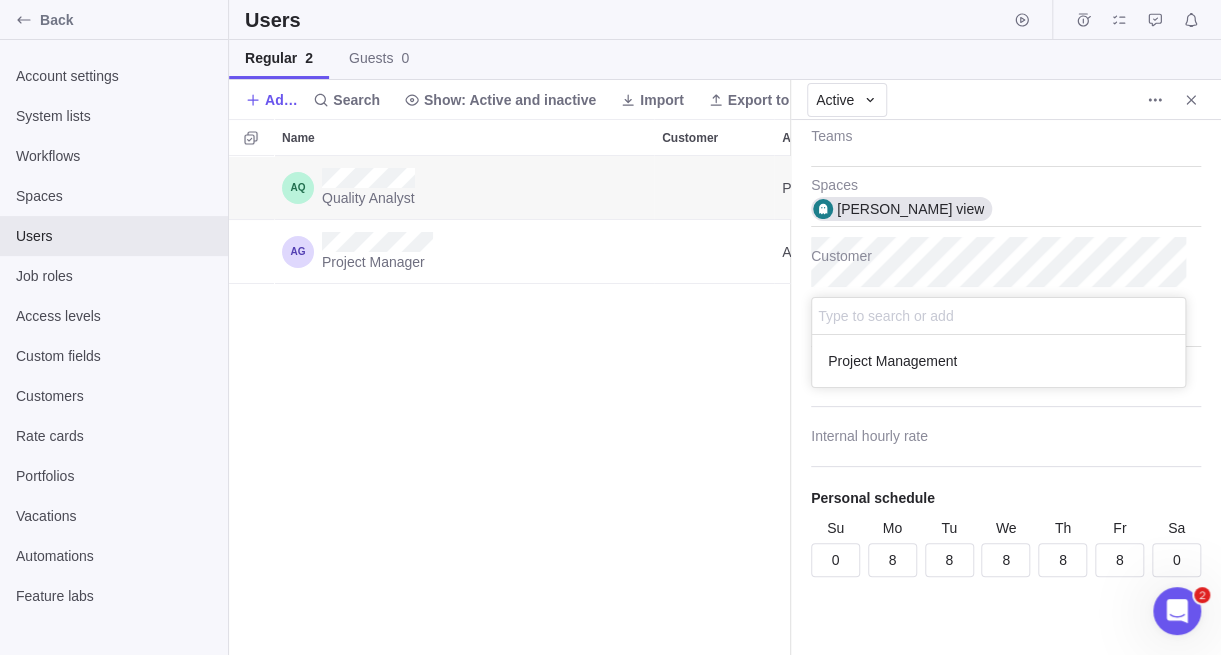 scroll, scrollTop: 15, scrollLeft: 15, axis: both 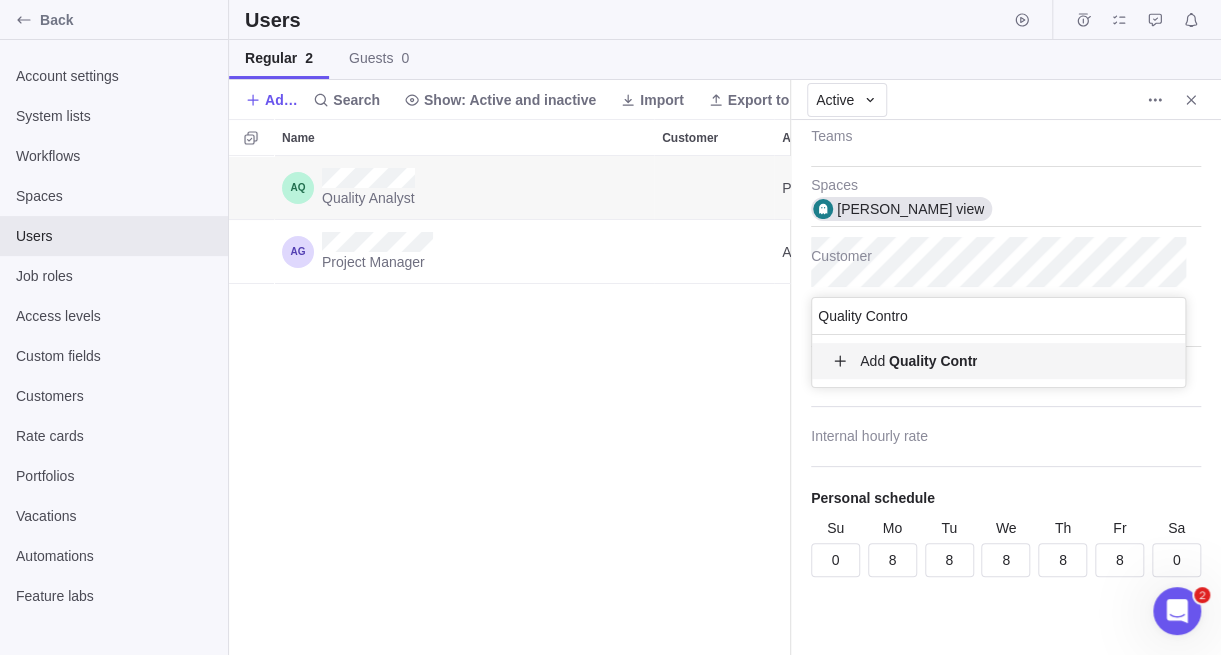 type on "Quality Control" 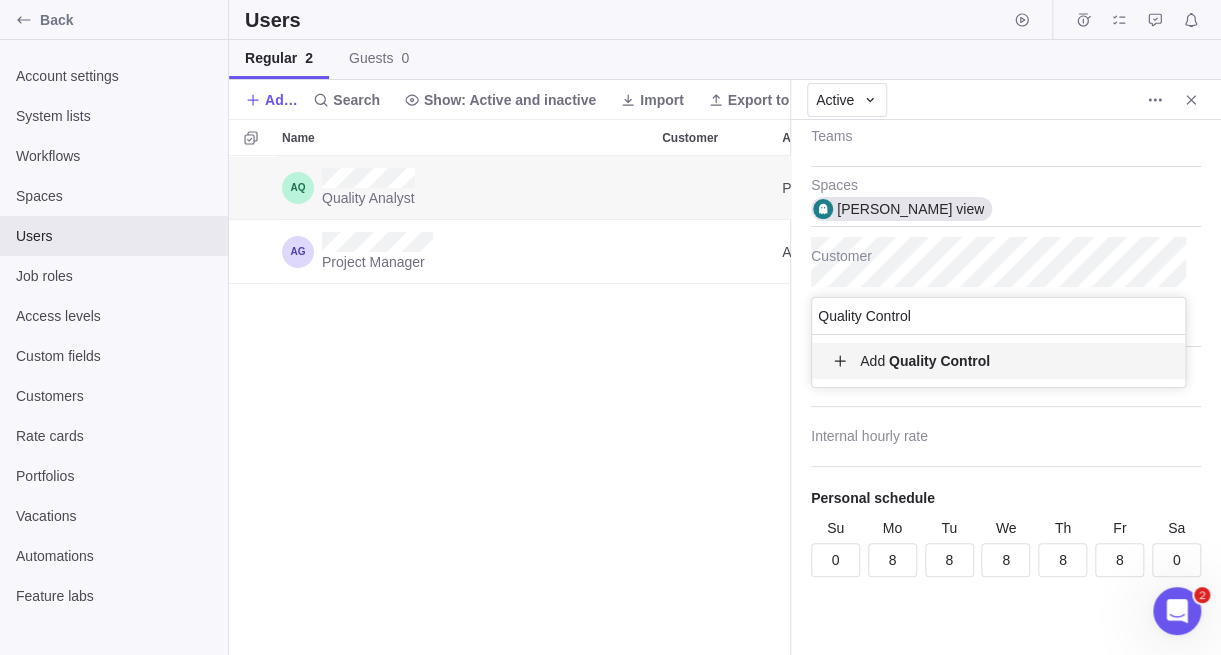 type 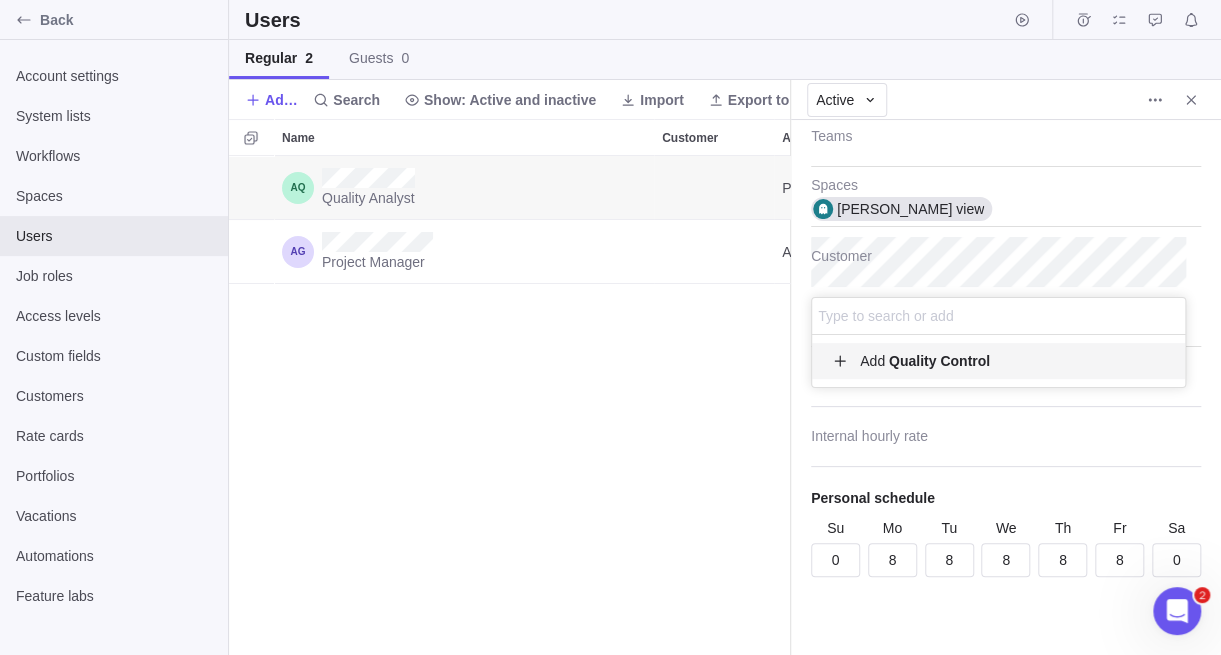 scroll, scrollTop: 15, scrollLeft: 15, axis: both 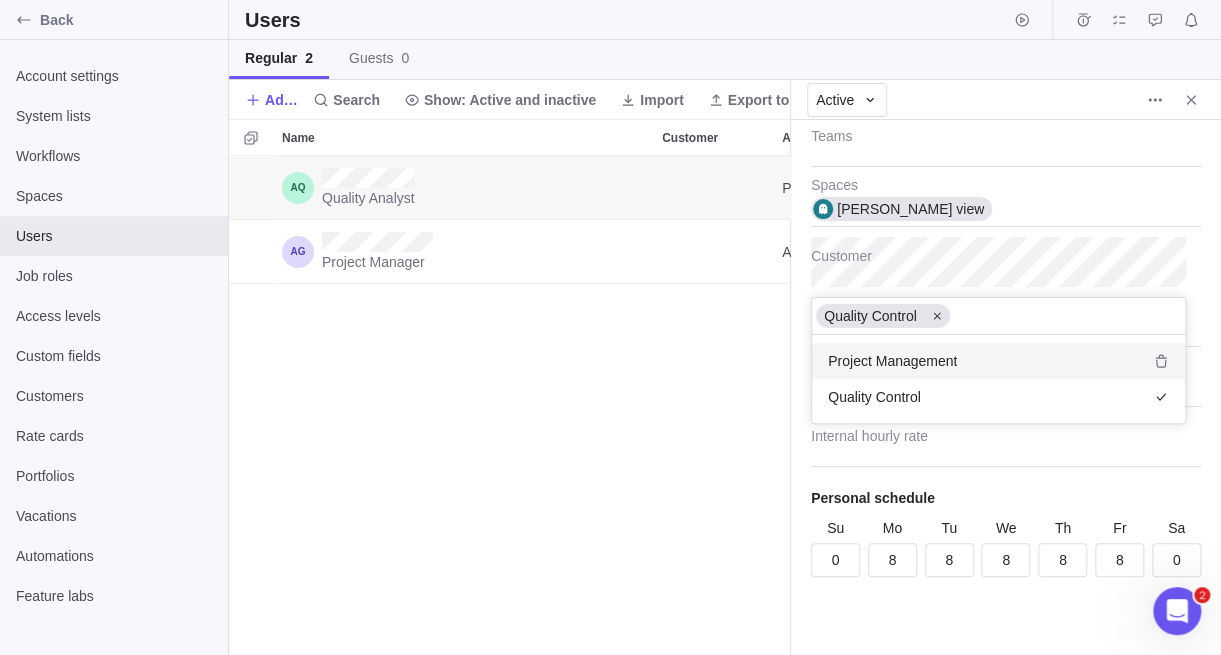 click on "Back Account settings System lists Workflows Spaces Users Job roles Access levels Custom fields Customers Rate cards Portfolios Vacations Automations Feature labs Users Regular 2 Guests 0 Add user Search Show: Active and inactive Import Export to CSV Columns Name Customer Access level E-mail Teams Skills Spaces Quality Analyst Project Owner [PERSON_NAME] view Project Manager Administrator Project Management Main , [PERSON_NAME] view Active Last visit 1 hour ago Email Project Owner Access level Quality Analyst Job role Teams [PERSON_NAME] view Spaces Customer Quality Control Project Management Quality Control Skills Billing hourly rate Internal hourly rate Personal schedule Su 0 Mo 8 Tu 8 We 8 Th 8 Fr 8 Sa 0
2 x Billable Prev Next [DATE] Su Mo Tu We Th Fr Sa     1 2 3 4 5 6 7 8 9 10 11 12 13 14 15 16 17 18 19 20 21 22 23 24 25 26 27 28 29 30 31     [DATE] Done Users" at bounding box center (610, 327) 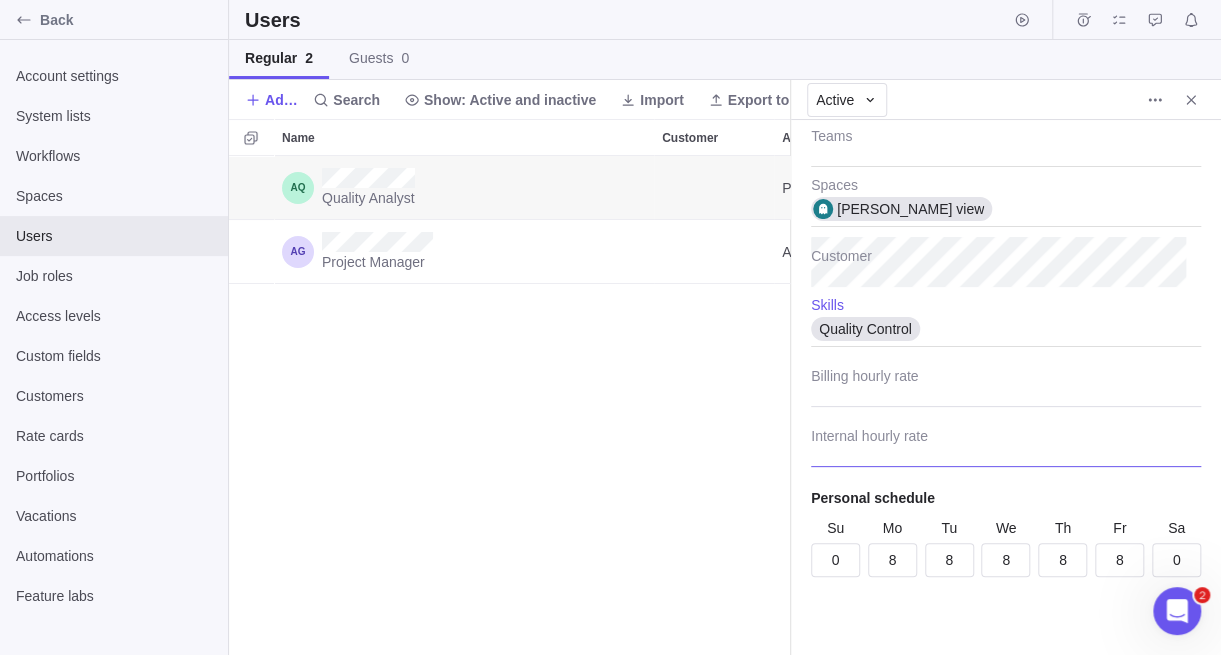 click at bounding box center [1006, 442] 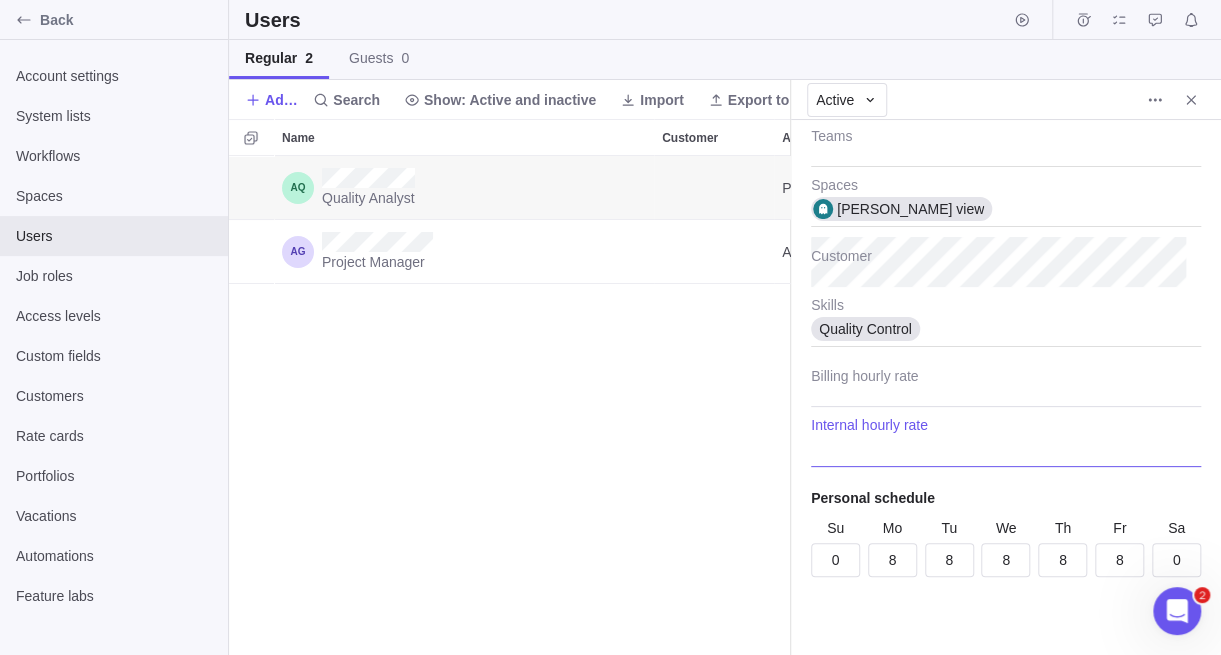 type on "x" 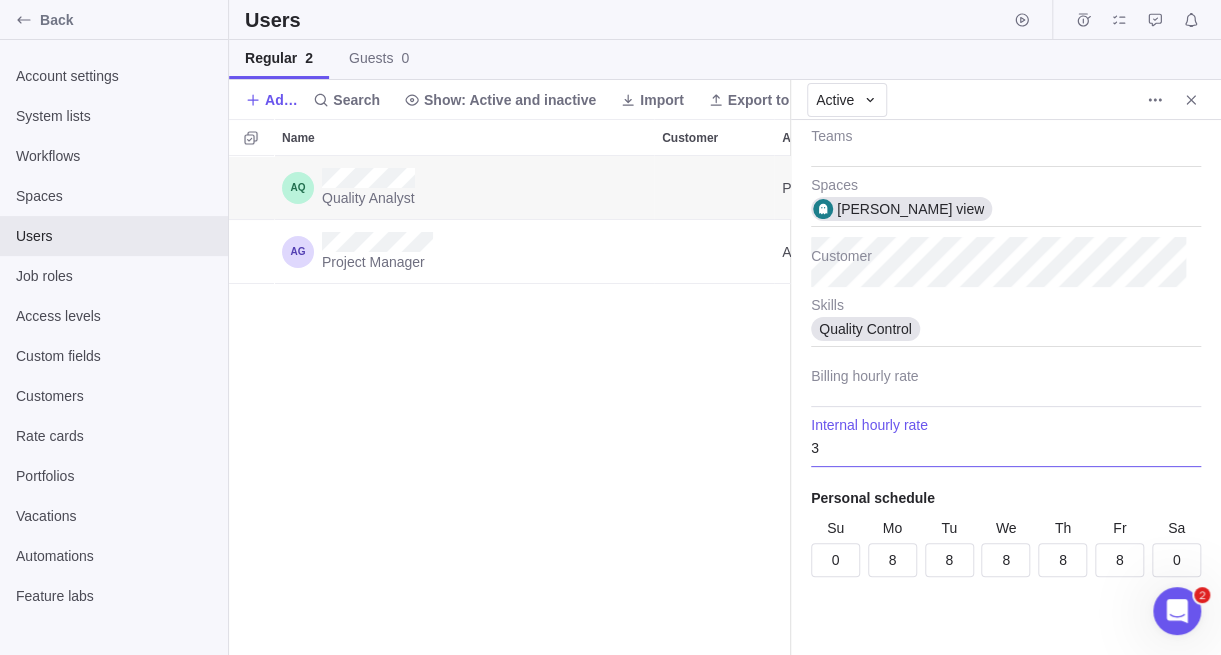 type on "x" 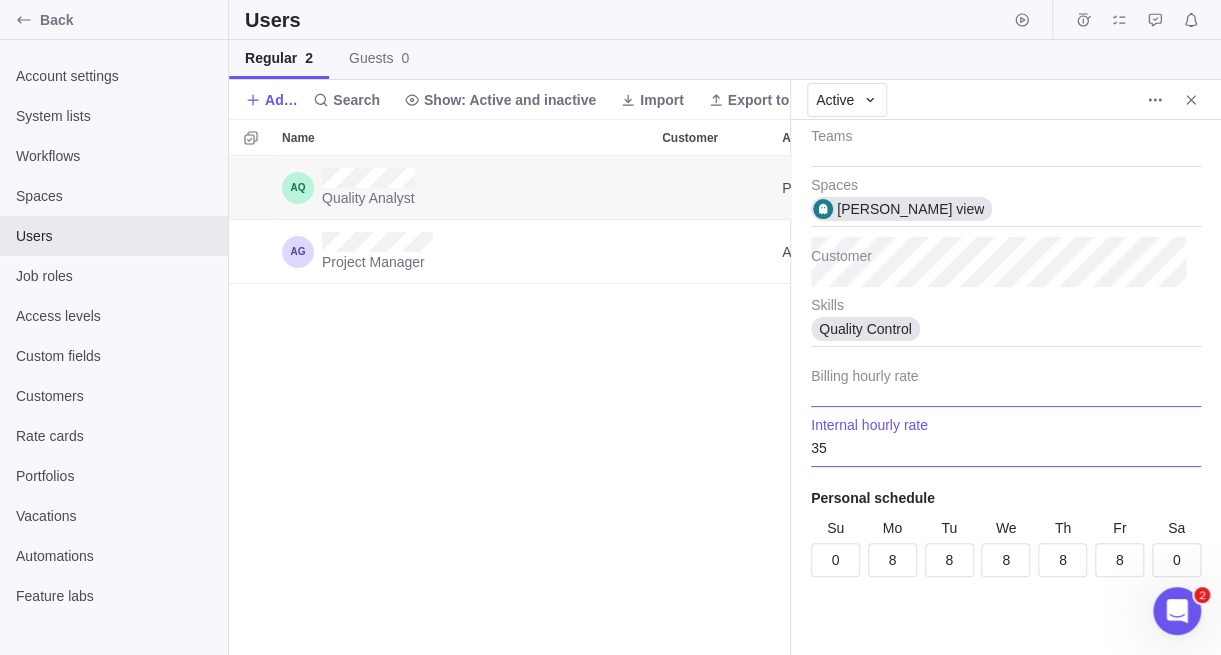 type on "35" 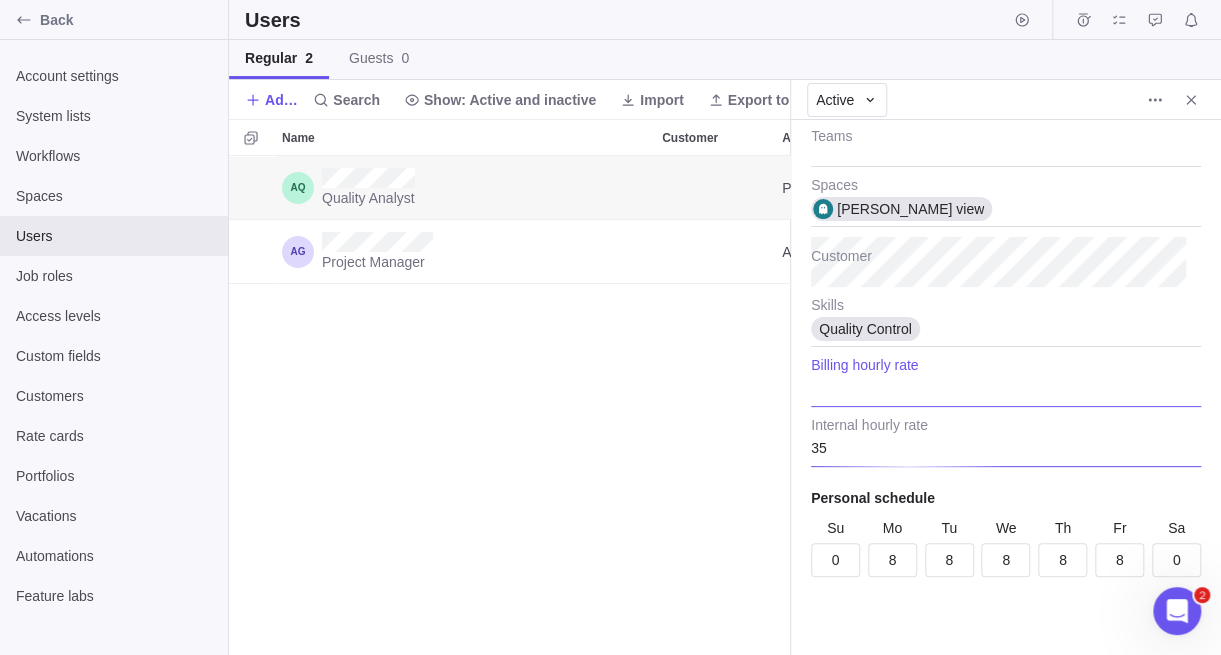 click at bounding box center (1006, 382) 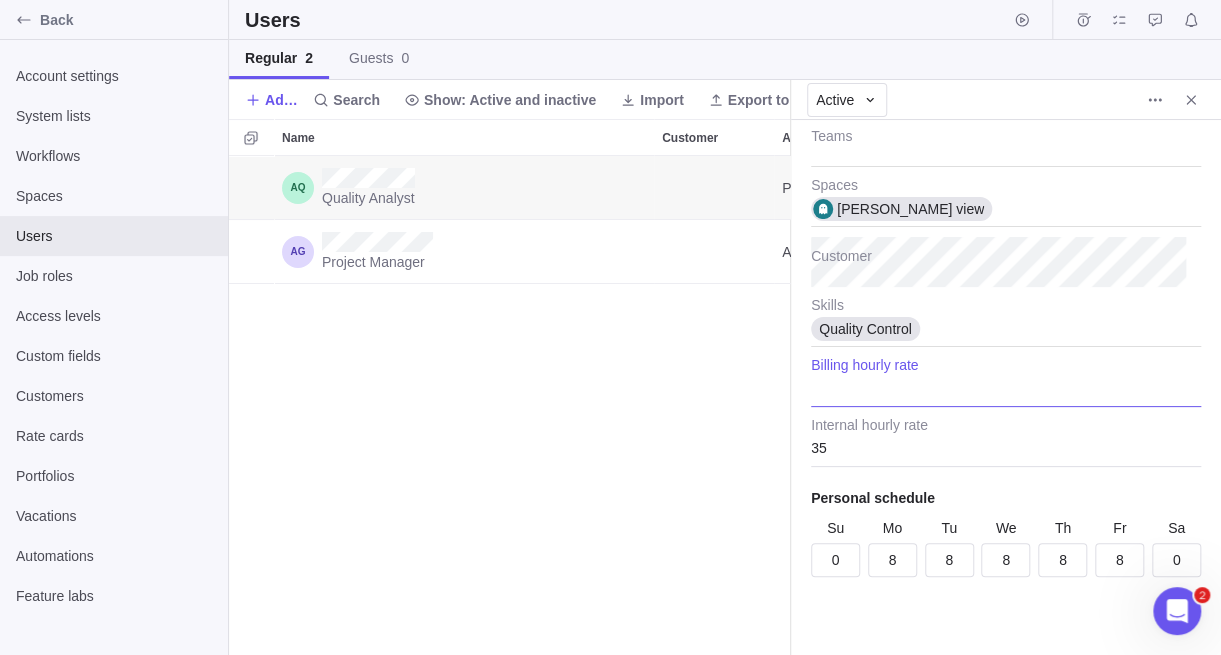 type on "x" 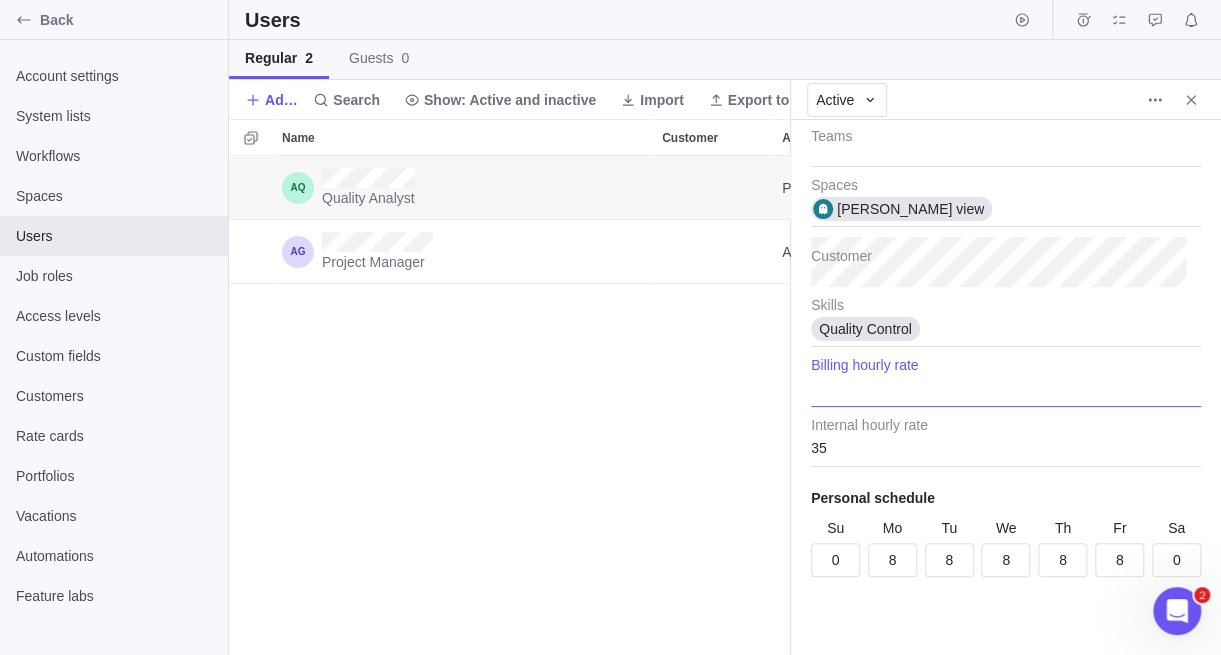 type on "4" 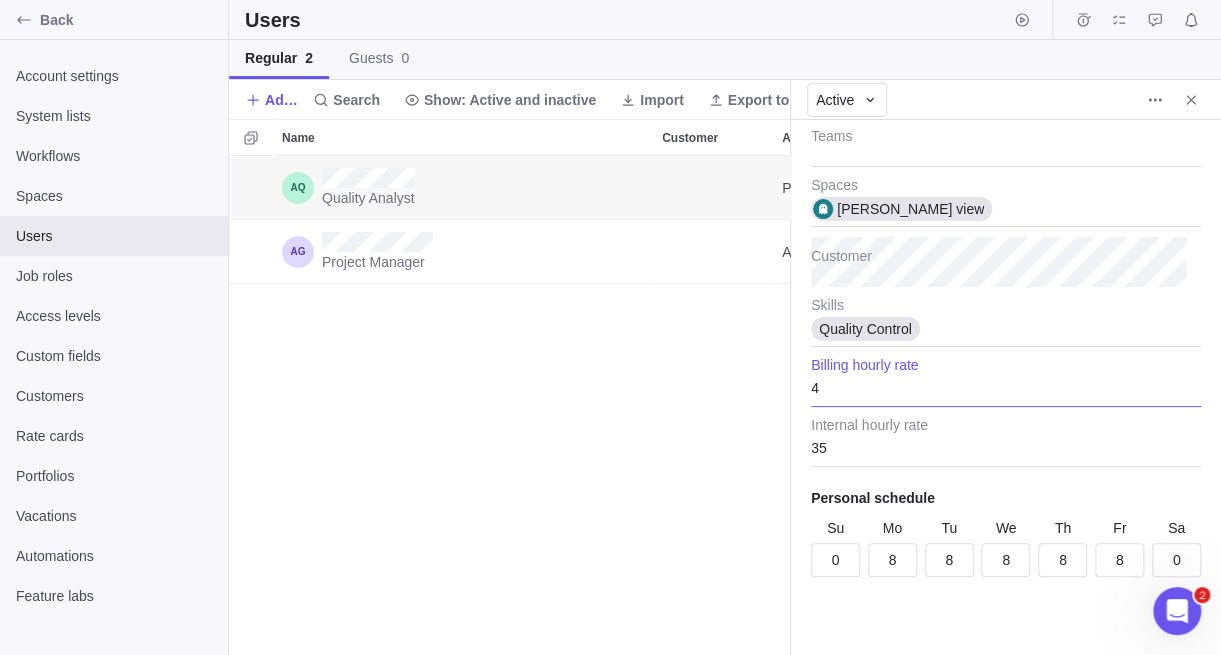 type on "x" 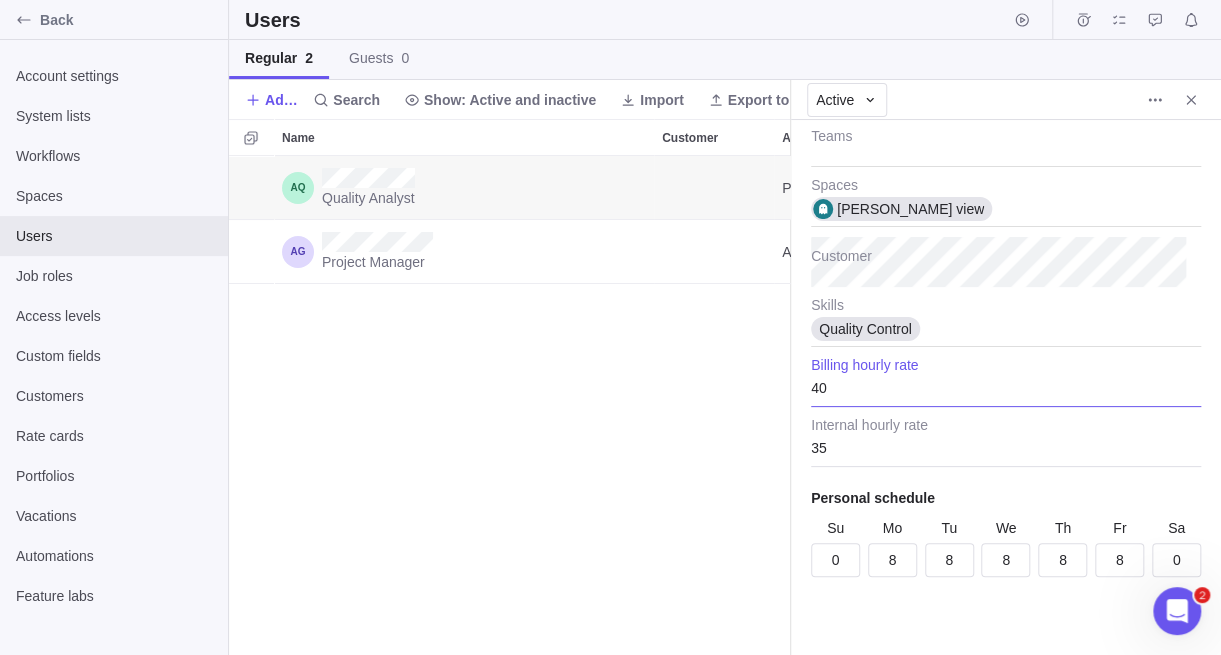type on "40" 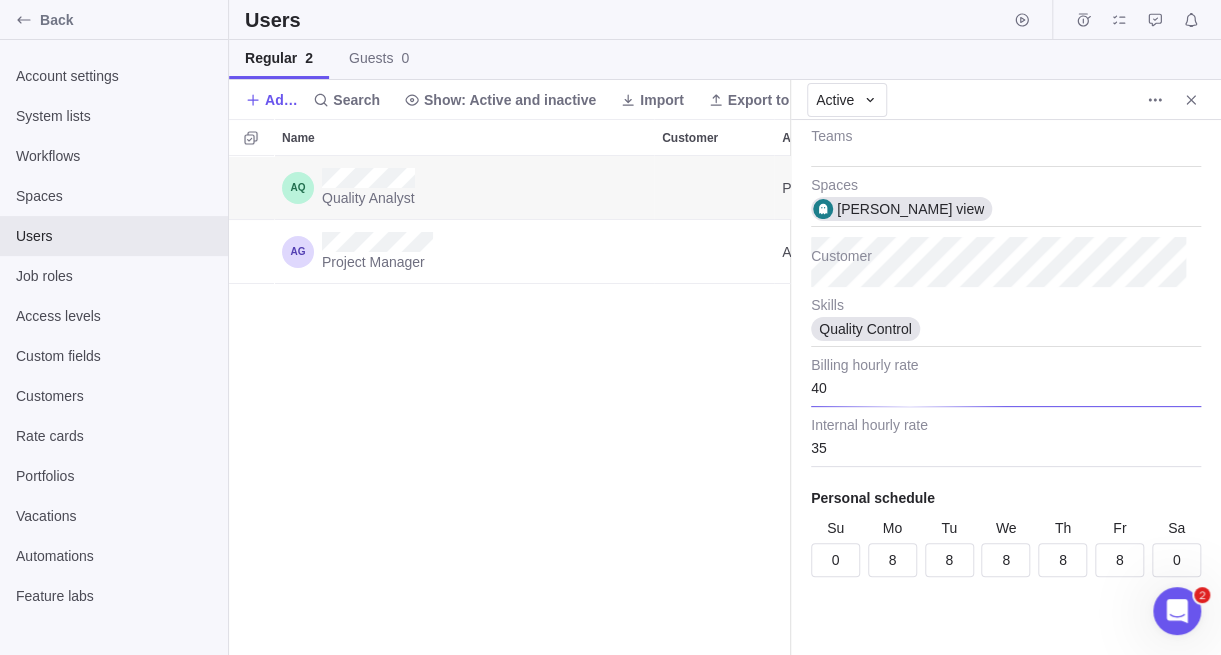 click on "Quality Analyst Project Owner Quality Control [PERSON_NAME] view Project Manager Administrator Project Management [GEOGRAPHIC_DATA] , [GEOGRAPHIC_DATA] view" at bounding box center [509, 405] 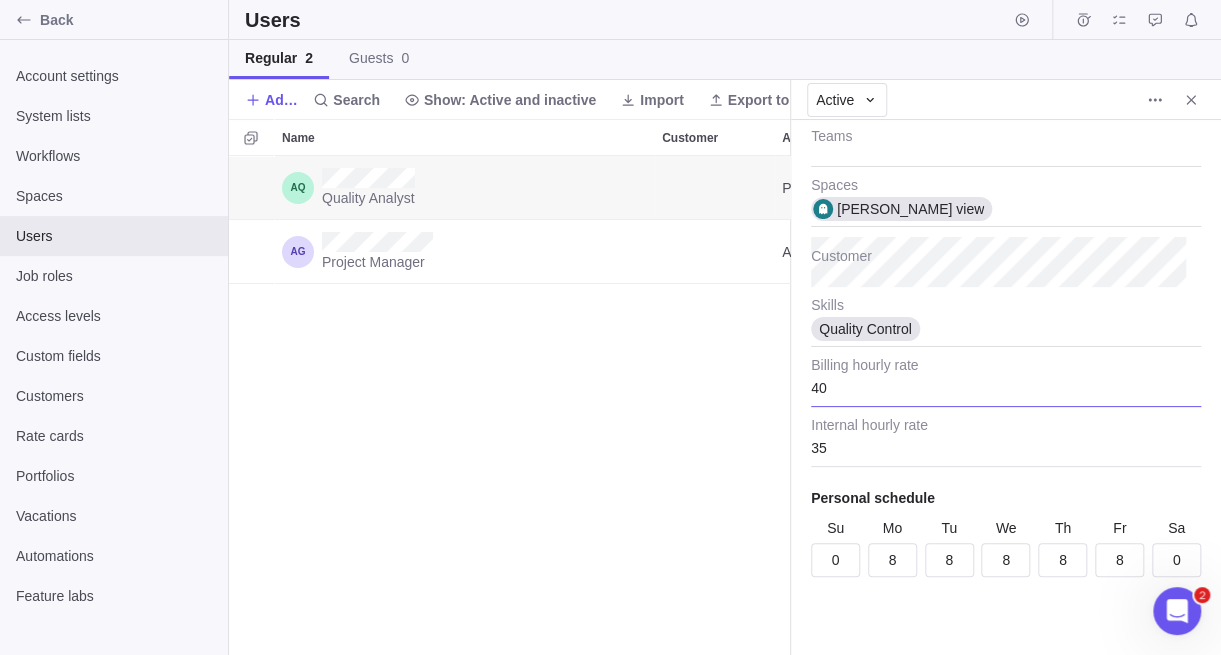 scroll, scrollTop: 0, scrollLeft: 0, axis: both 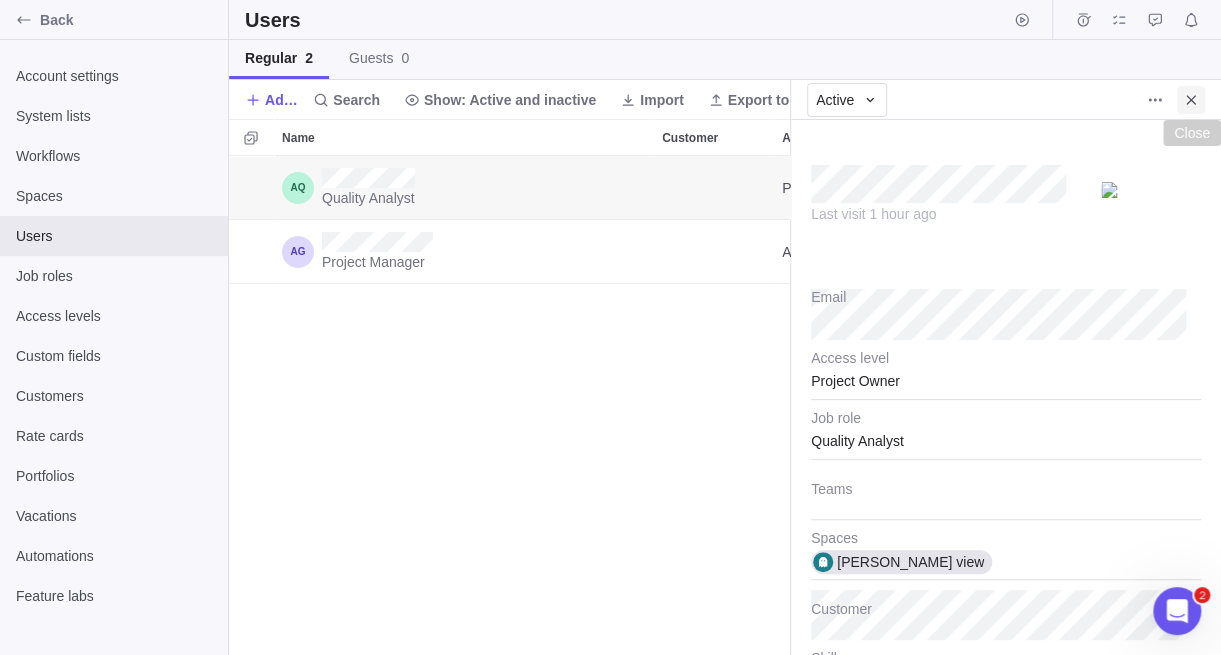 click 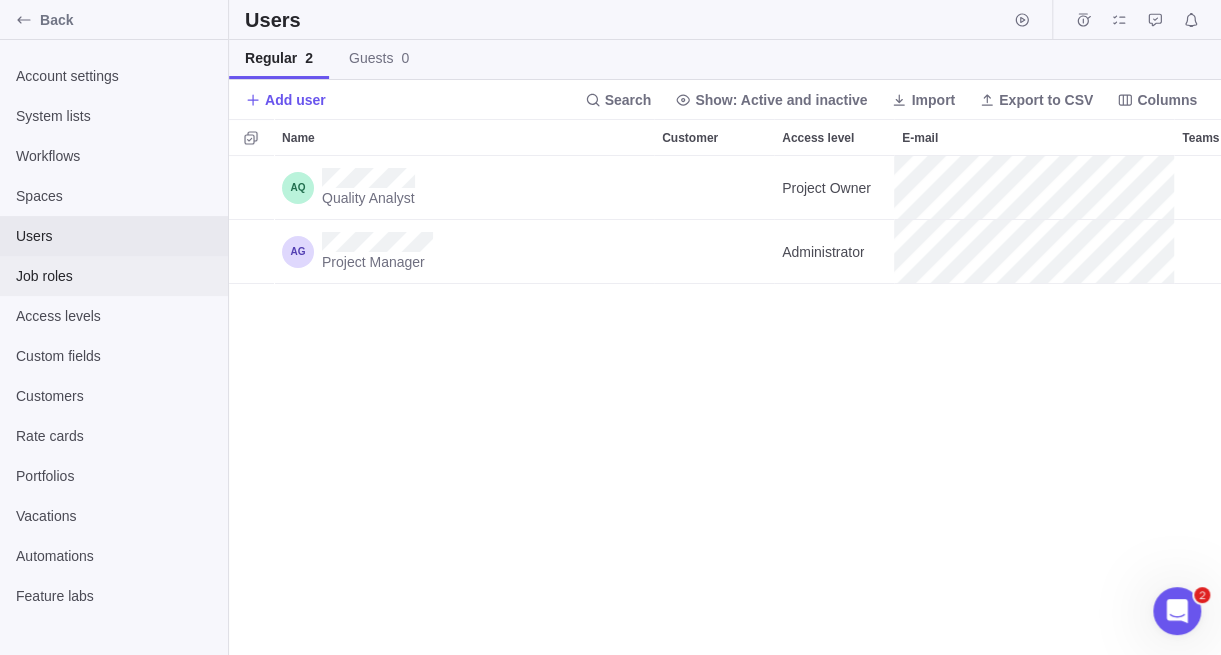 click on "Job roles" at bounding box center (114, 276) 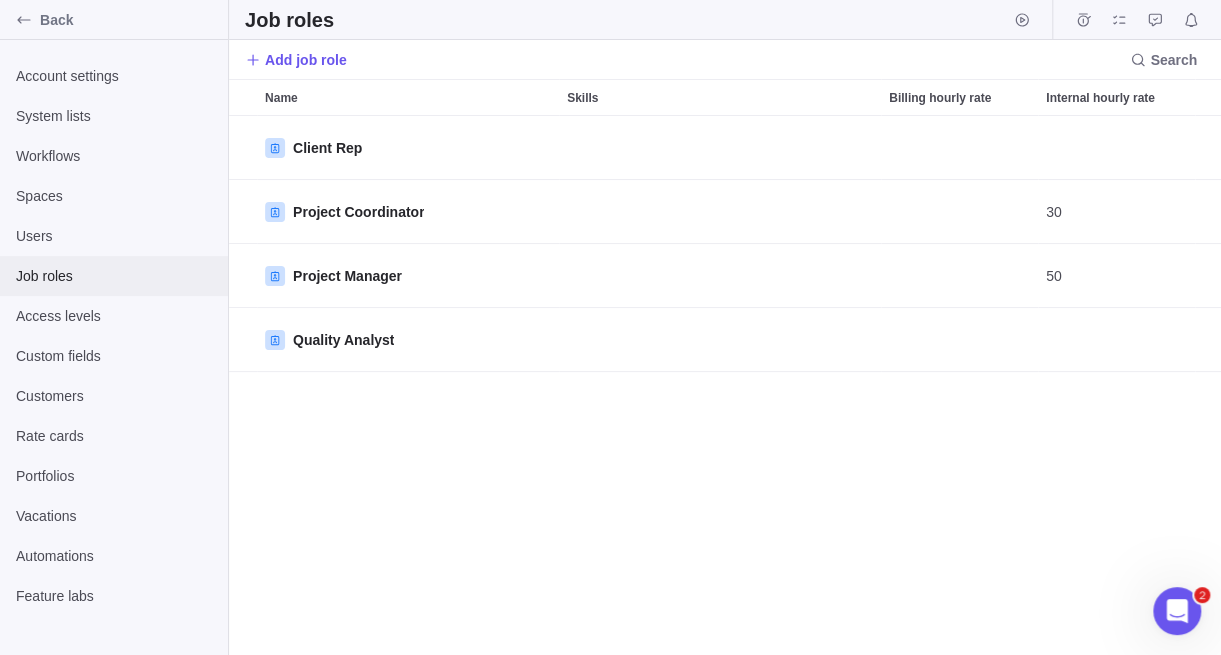 scroll, scrollTop: 15, scrollLeft: 15, axis: both 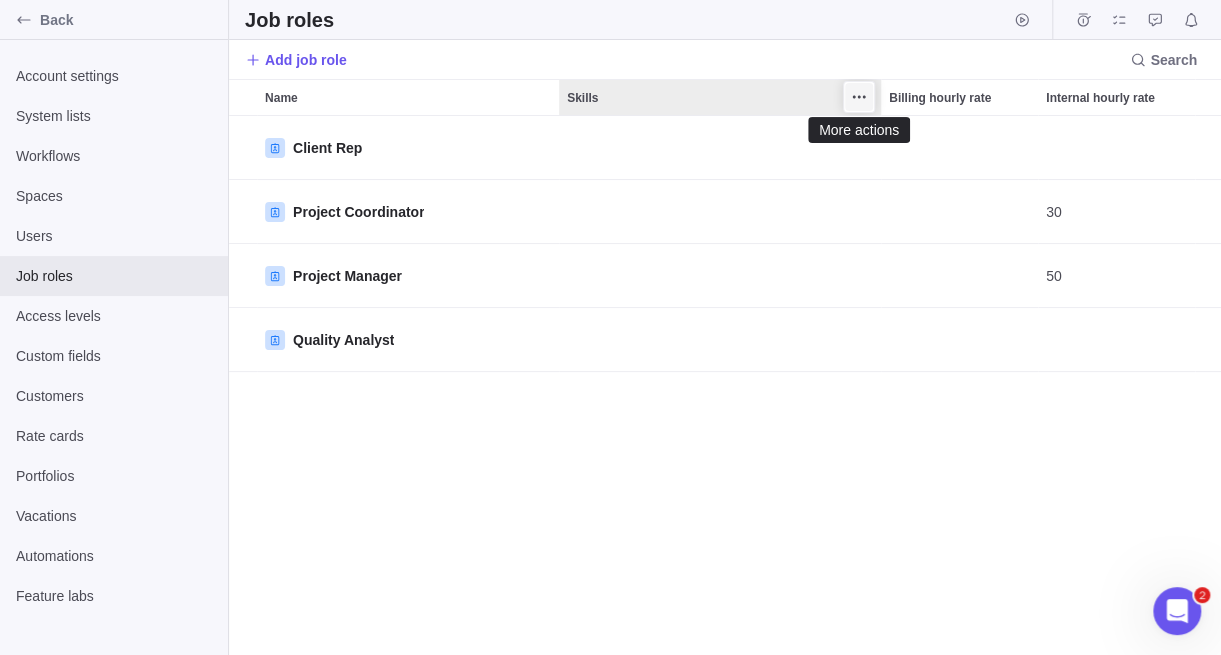 click 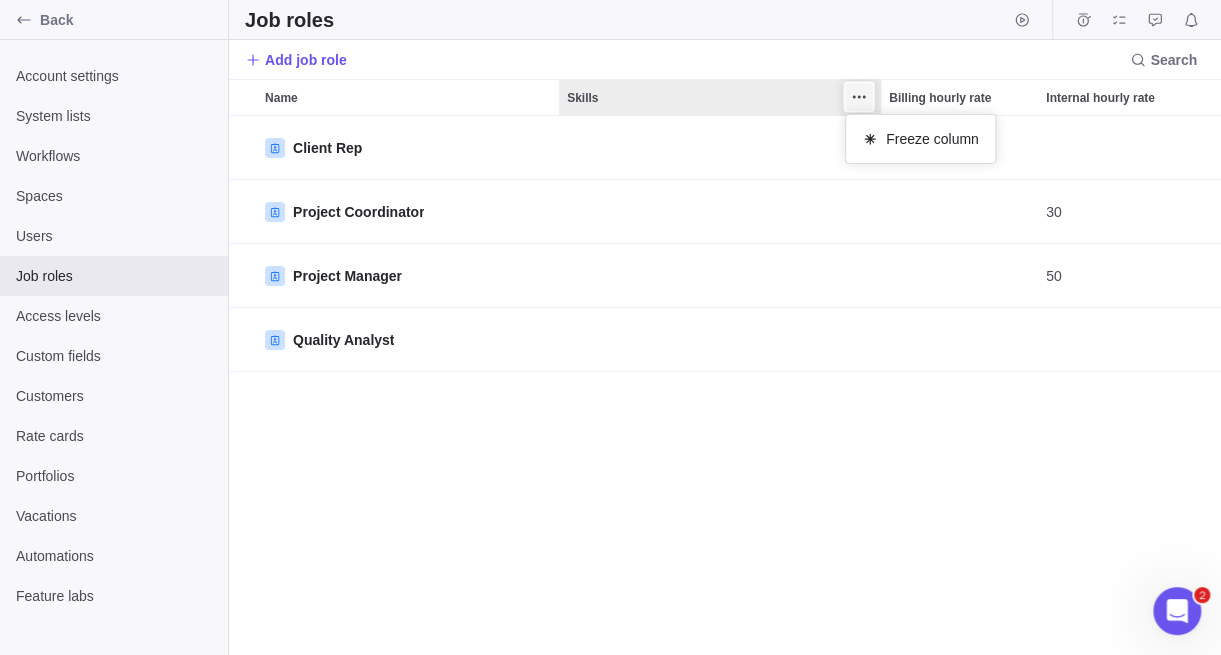 click 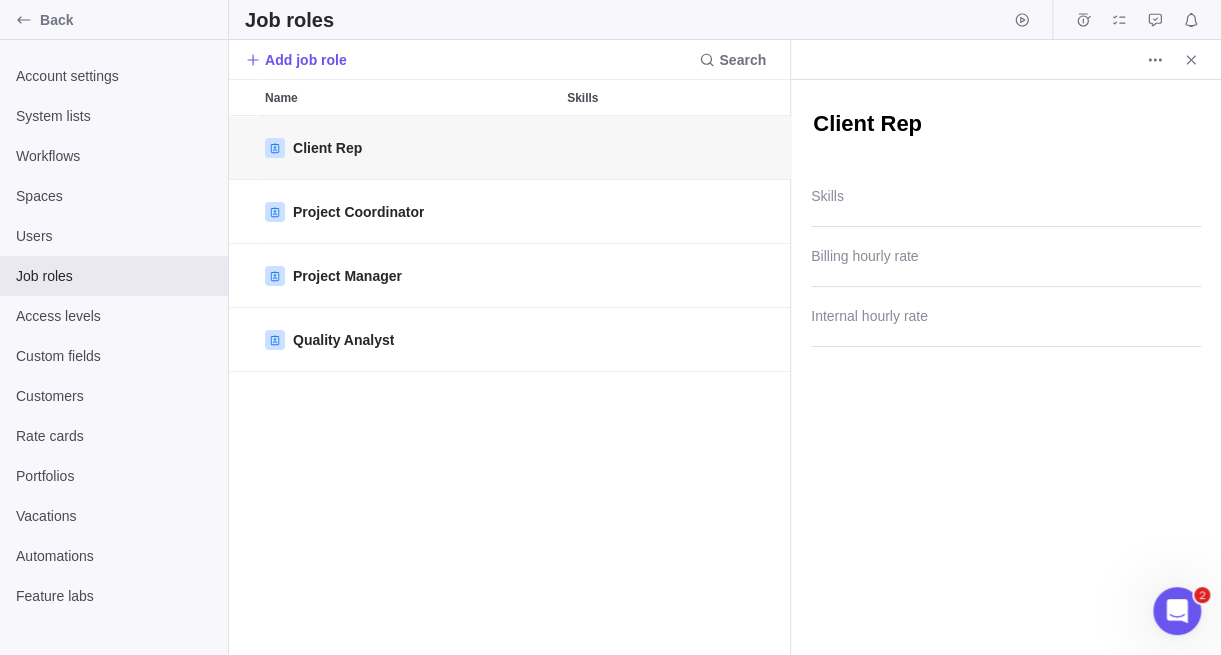 scroll, scrollTop: 523, scrollLeft: 546, axis: both 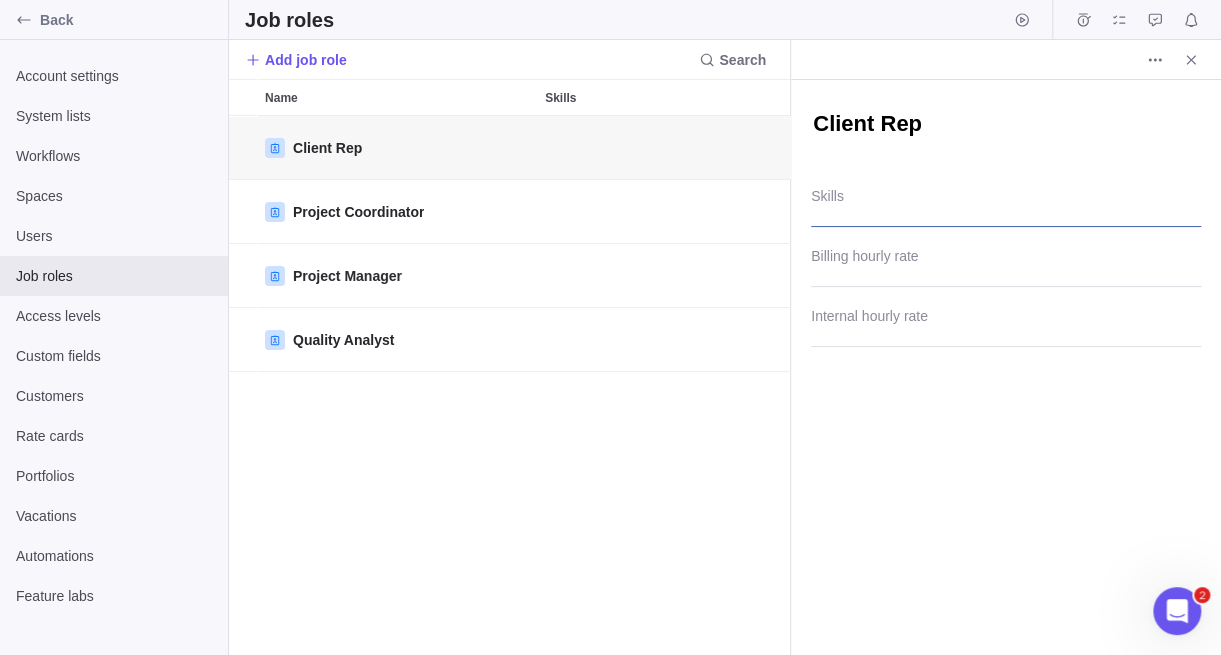 type on "x" 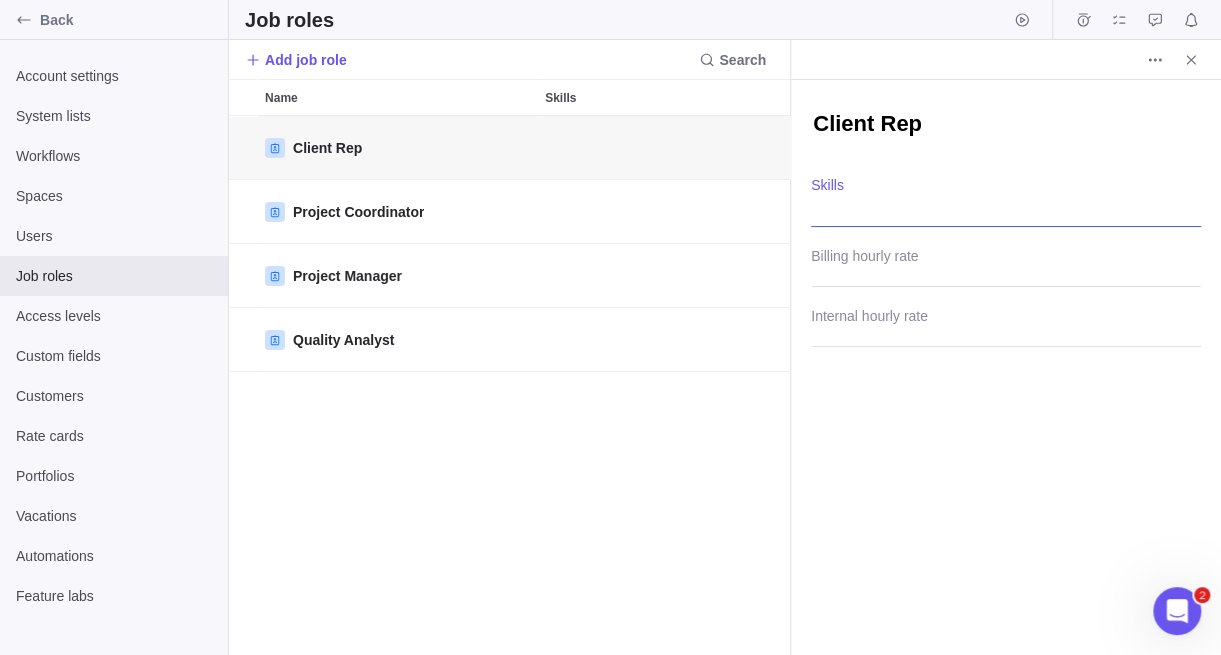 click at bounding box center [1006, 202] 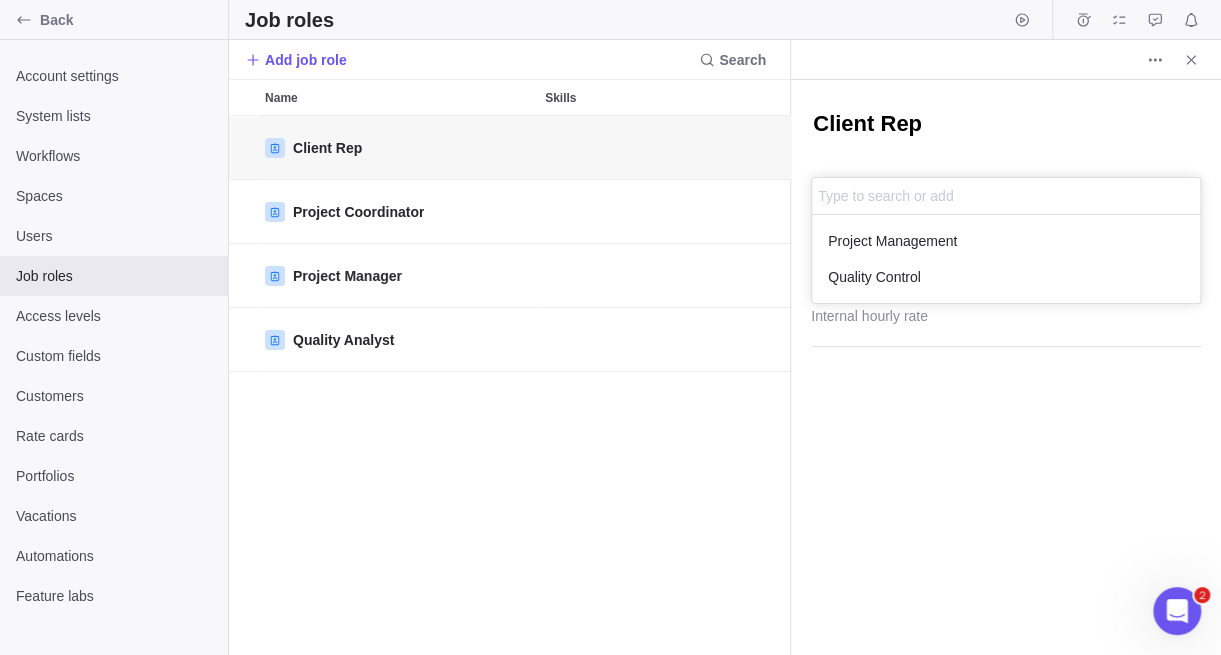 scroll, scrollTop: 15, scrollLeft: 15, axis: both 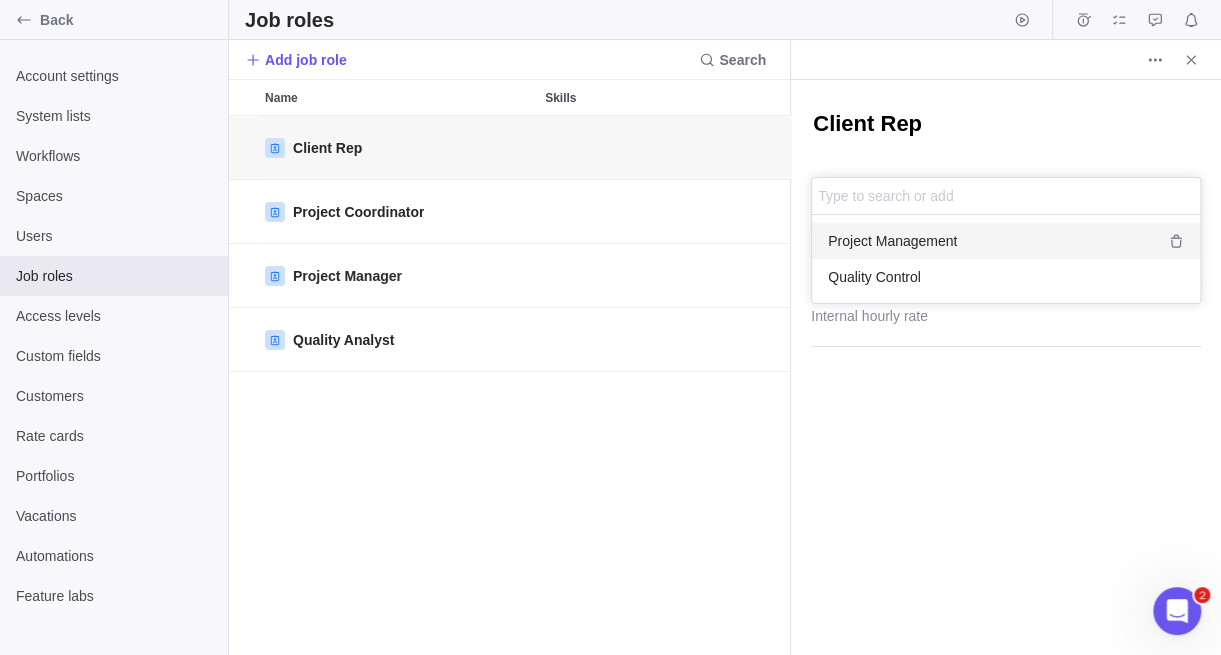 click on "Back Account settings System lists Workflows Spaces Users Job roles Access levels Custom fields Customers Rate cards Portfolios Vacations Automations Feature labs Job roles Add job role Search Name Skills Billing hourly rate Internal hourly rate Client Rep Project Coordinator 30 Project Manager 50 Quality Analyst Client Rep Type to search or add Project Management Quality Control Skills Billing hourly rate Internal hourly rate
2 x Billable Prev Next [DATE] Su Mo Tu We Th Fr Sa     1 2 3 4 5 6 7 8 9 10 11 12 13 14 15 16 17 18 19 20 21 22 23 24 25 26 27 28 29 30 31     [DATE] Done Users More actions" at bounding box center (610, 327) 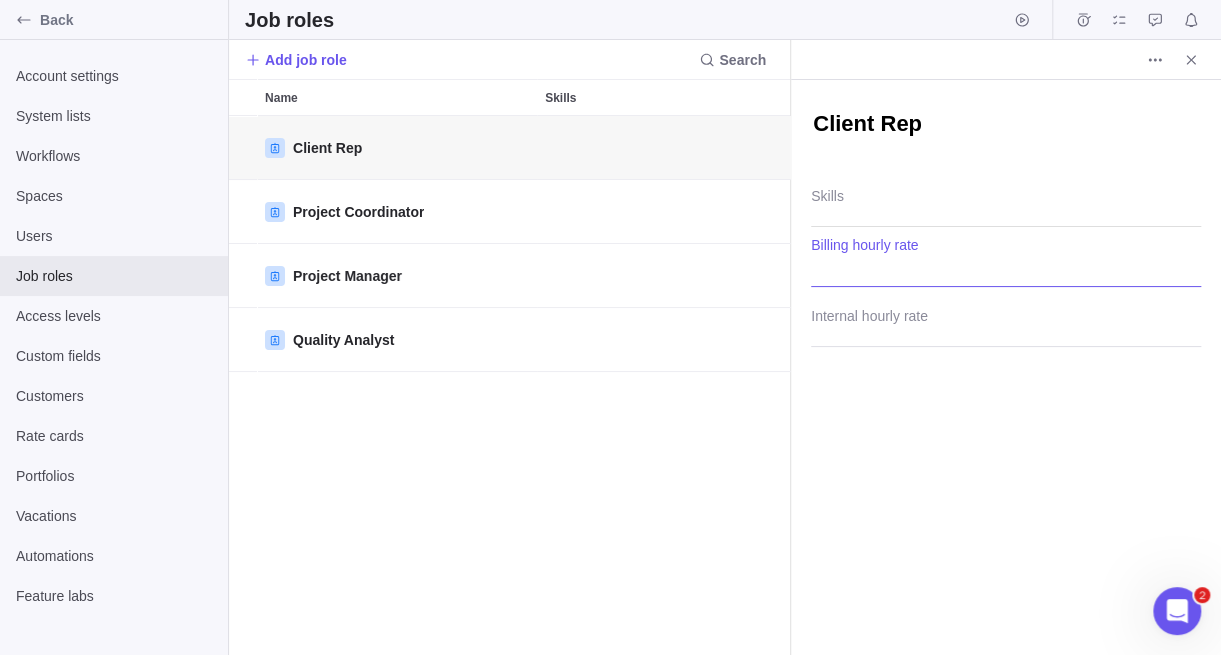 click at bounding box center (1006, 262) 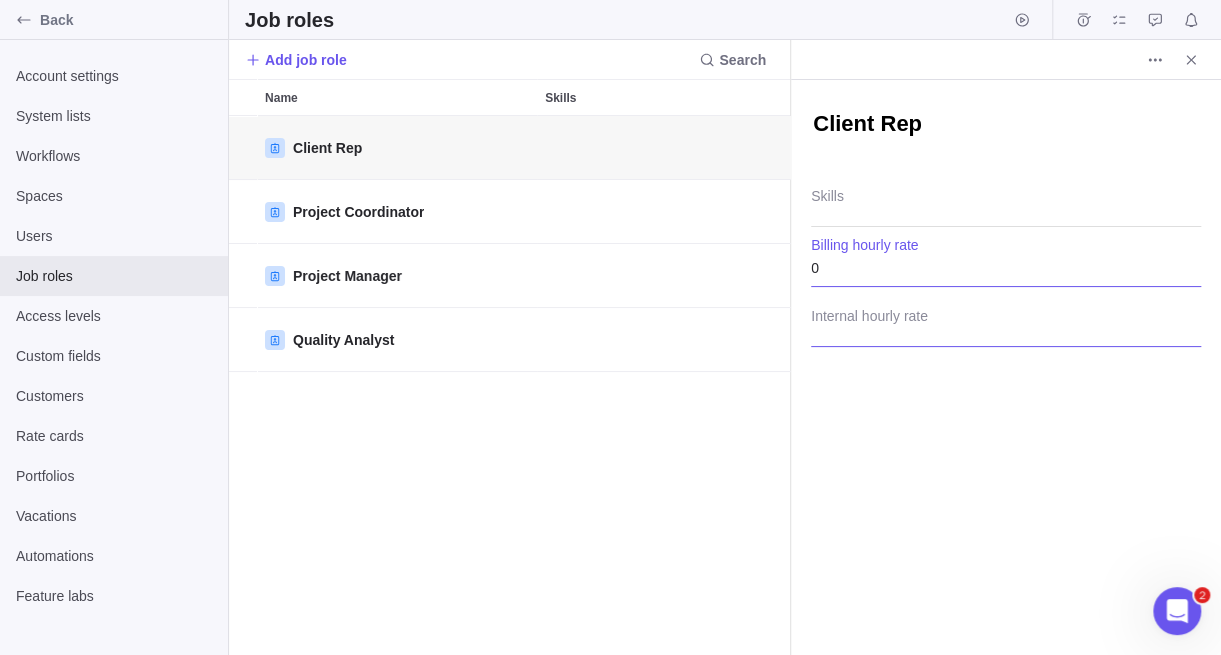type on "0" 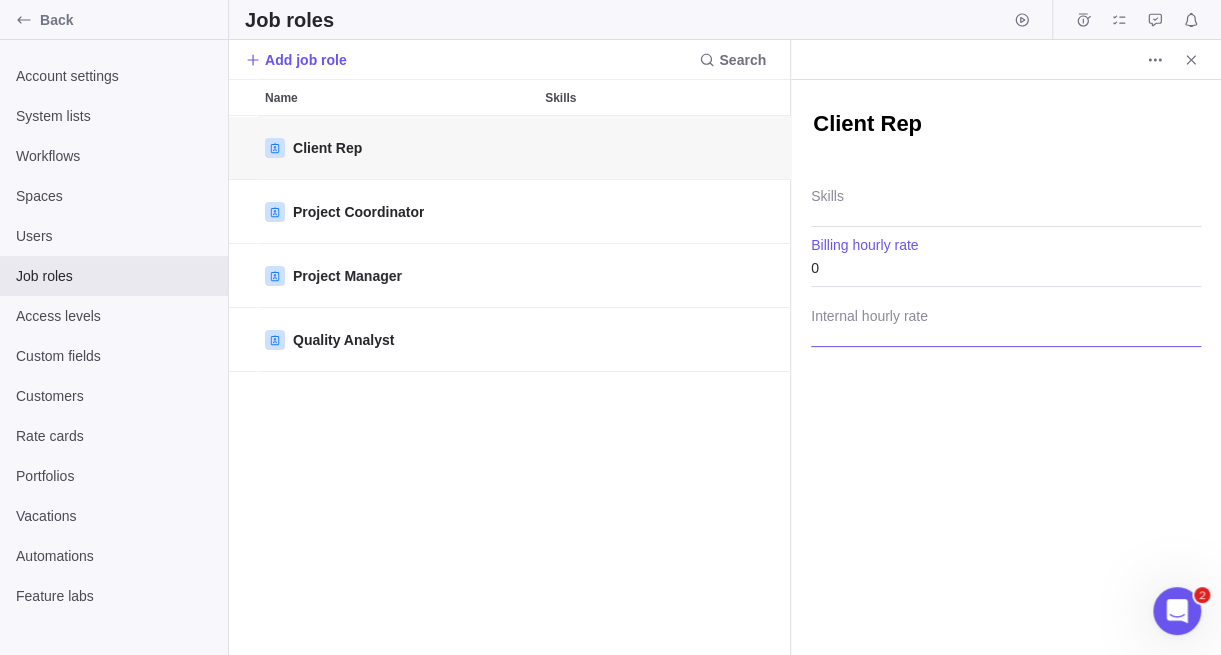 type 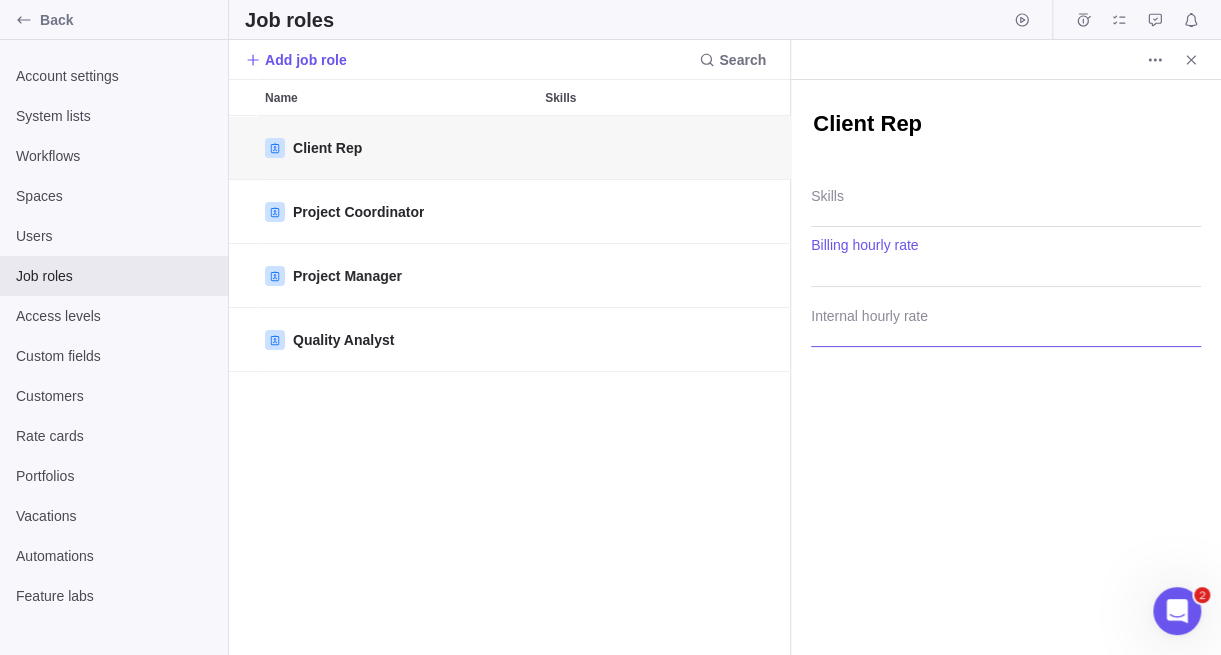 click at bounding box center [1006, 322] 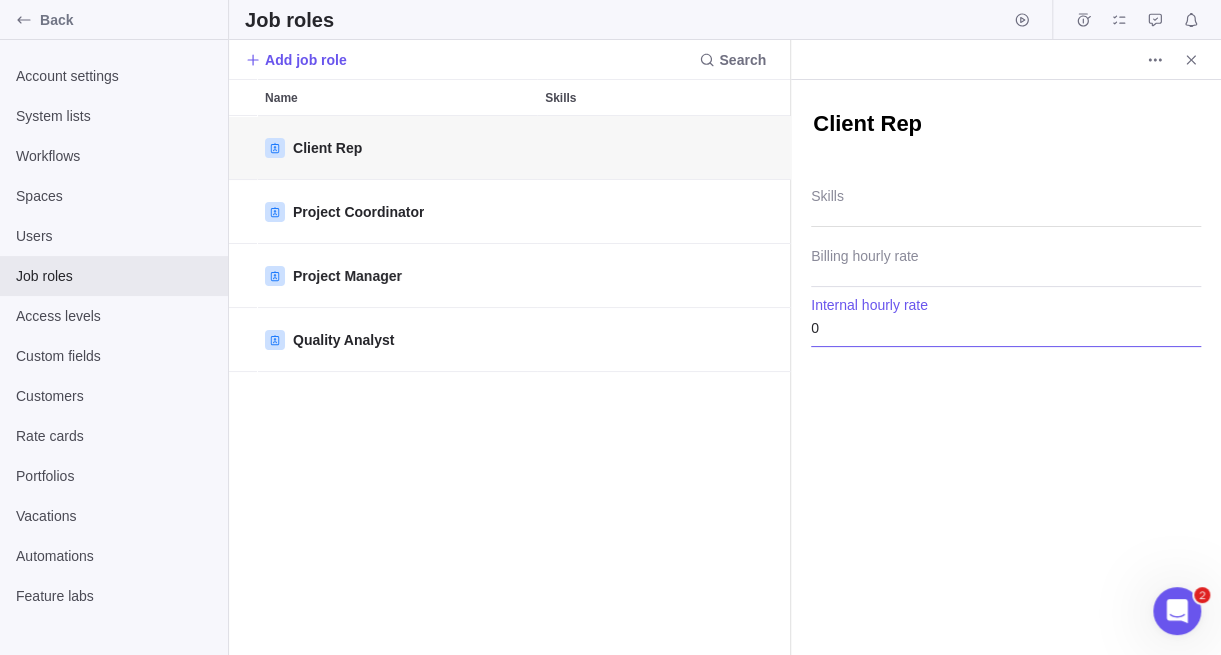 type on "0" 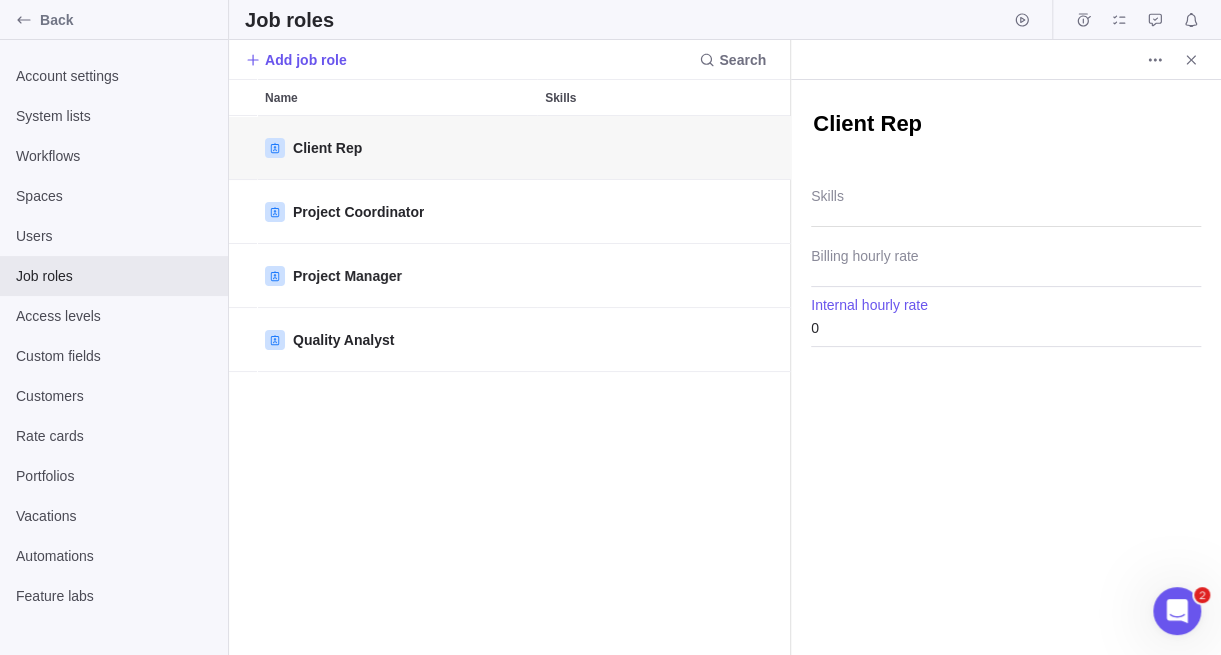 type 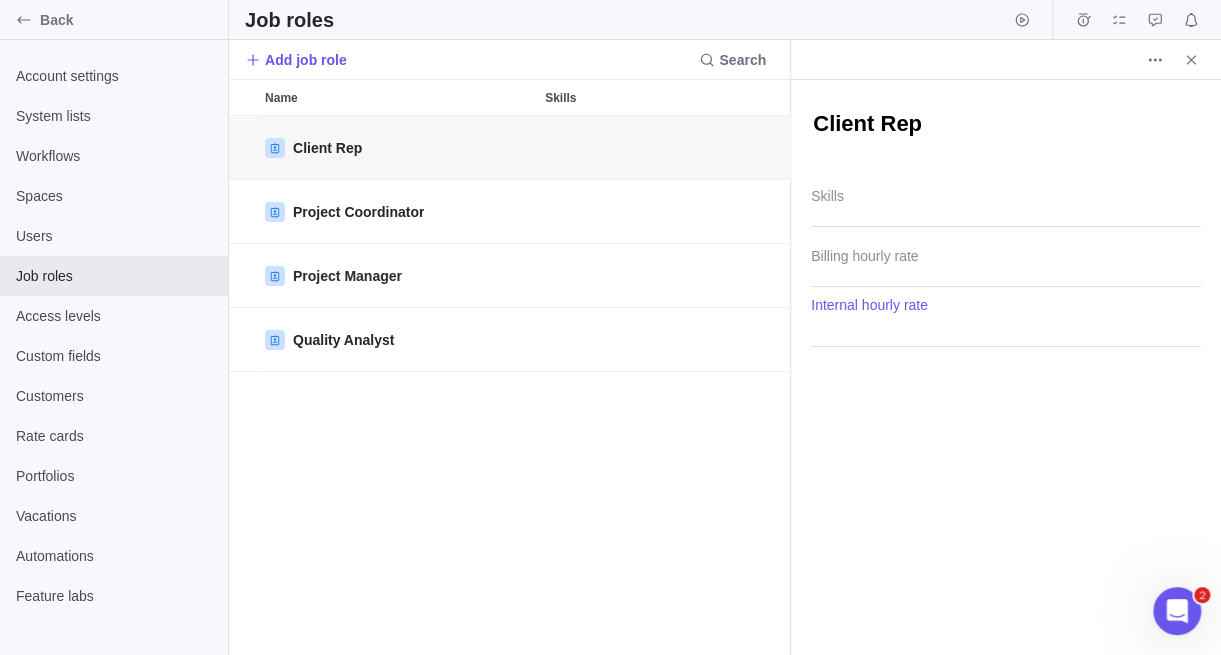 click on "Client Rep Skills Billing hourly rate Internal hourly rate" at bounding box center [1006, 367] 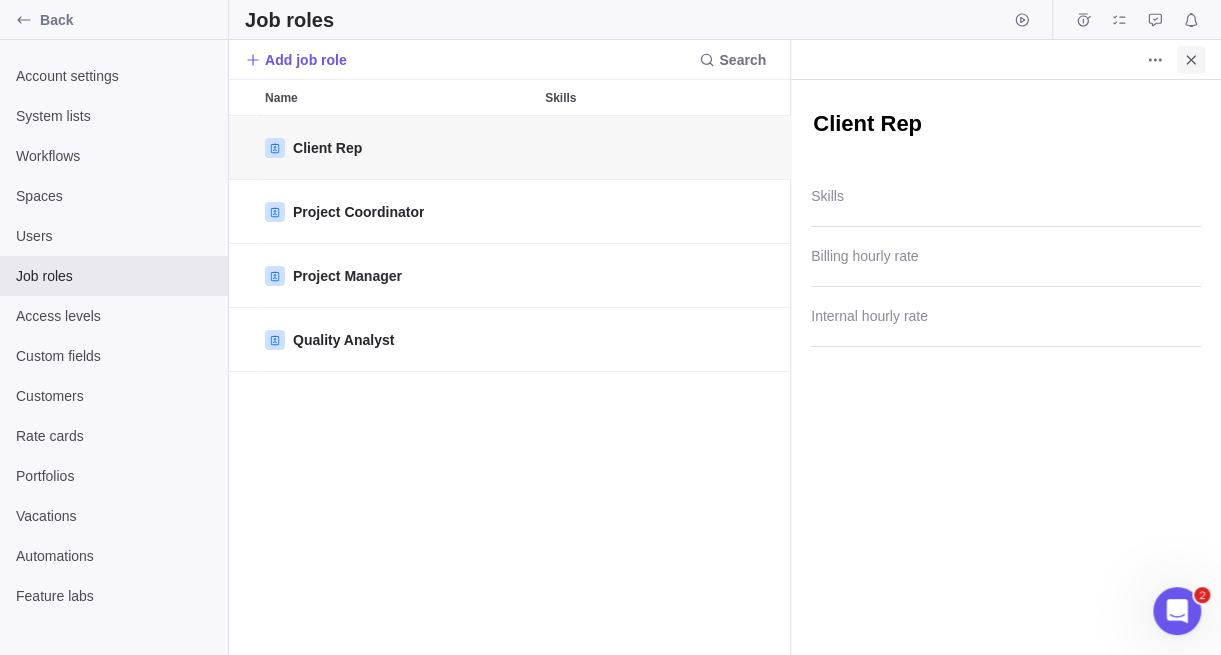 click 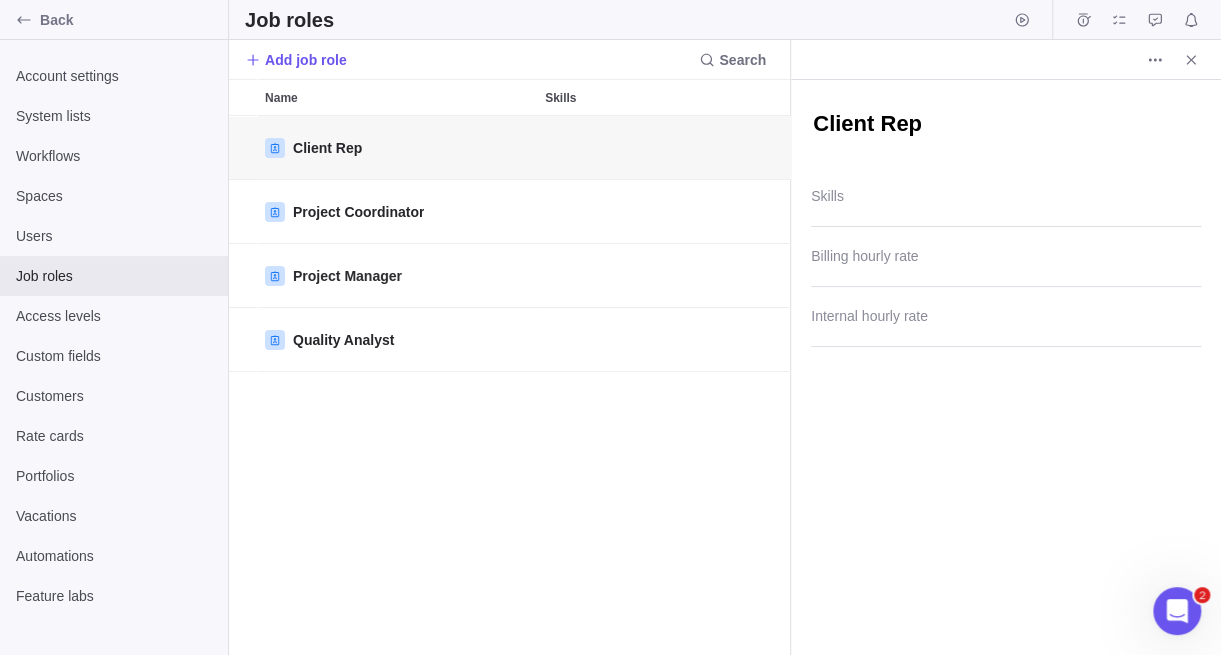 scroll, scrollTop: 15, scrollLeft: 15, axis: both 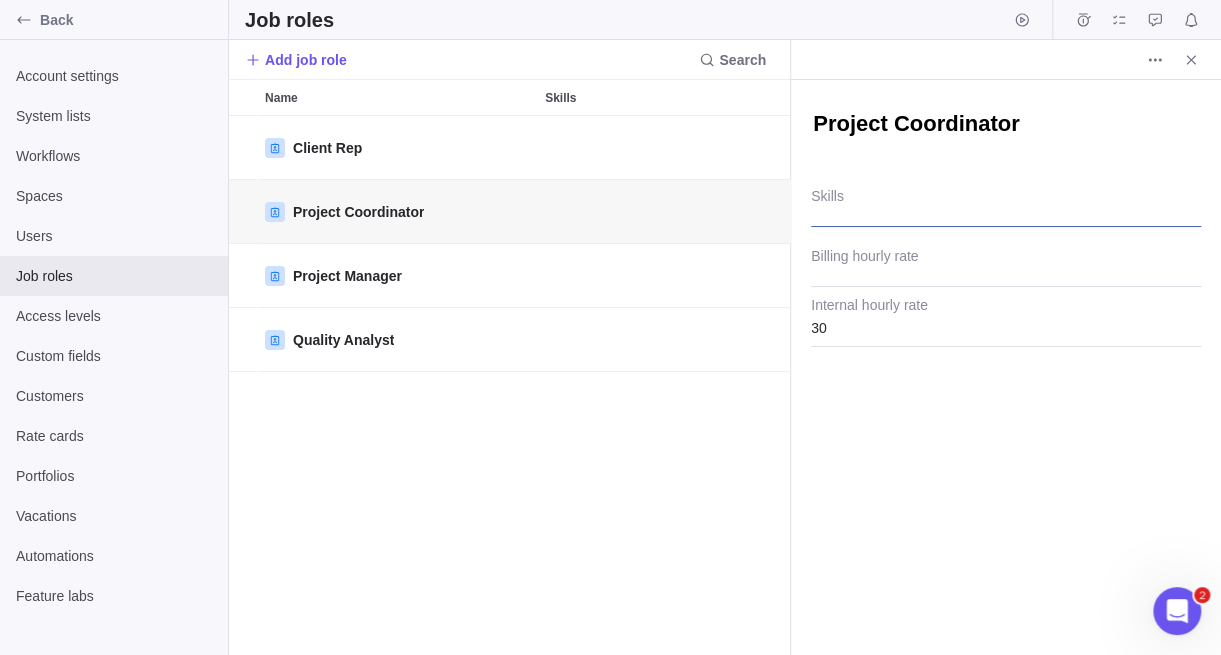type on "x" 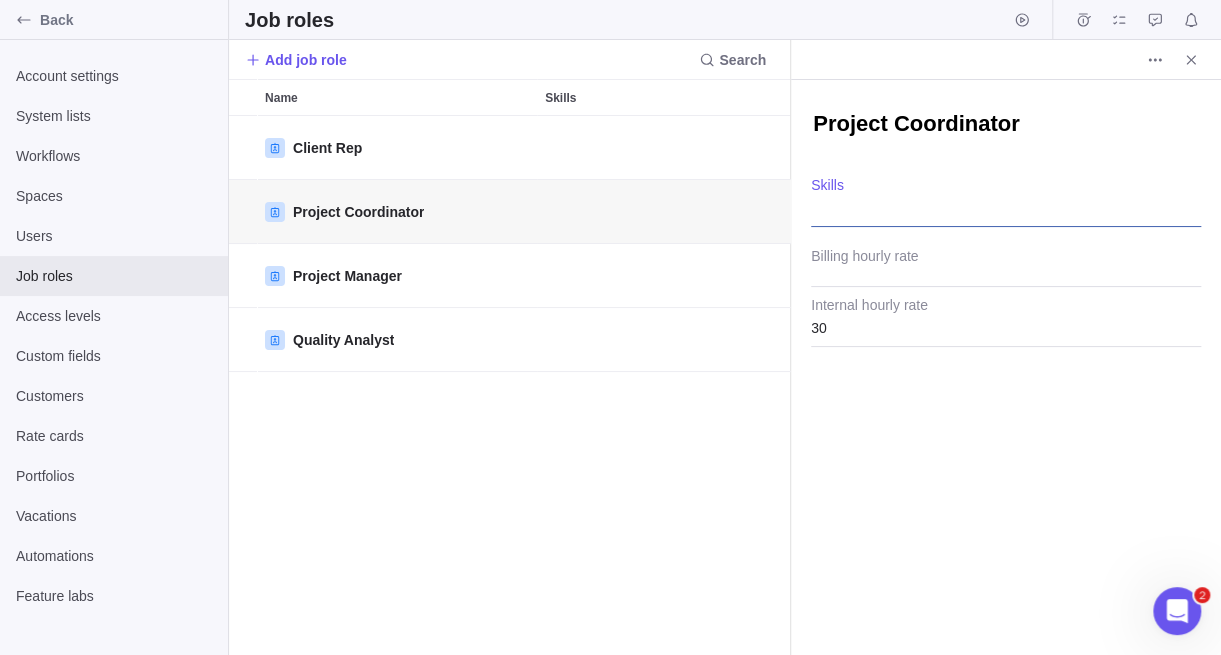 click at bounding box center (1006, 202) 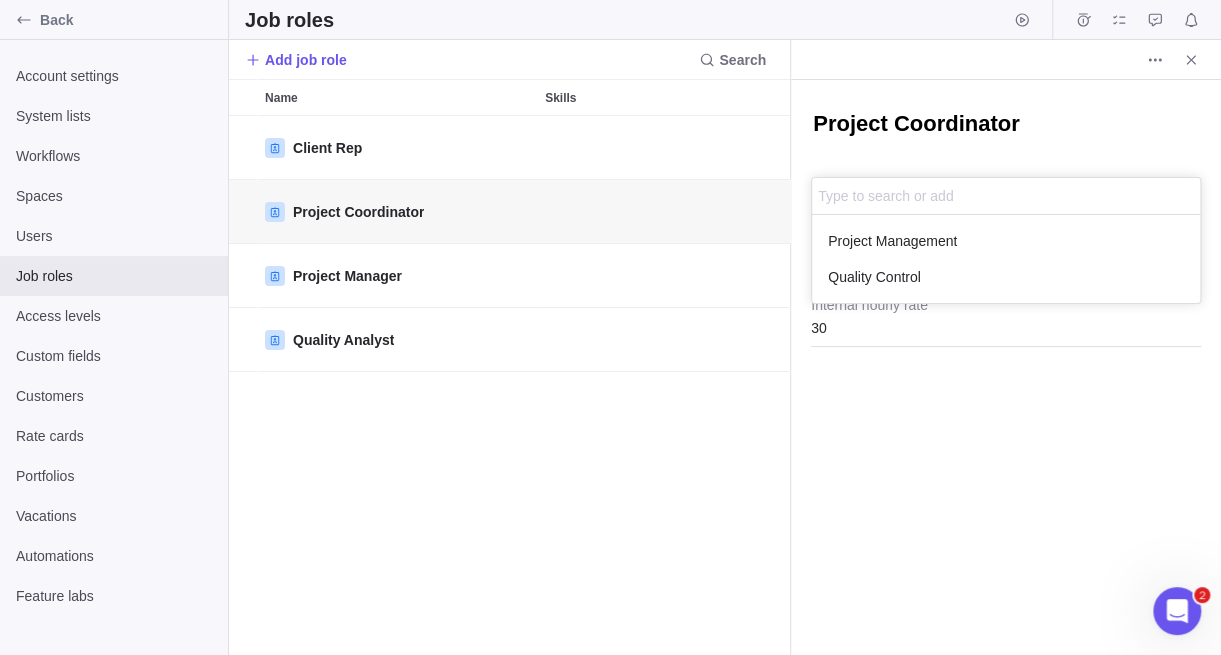 scroll, scrollTop: 15, scrollLeft: 15, axis: both 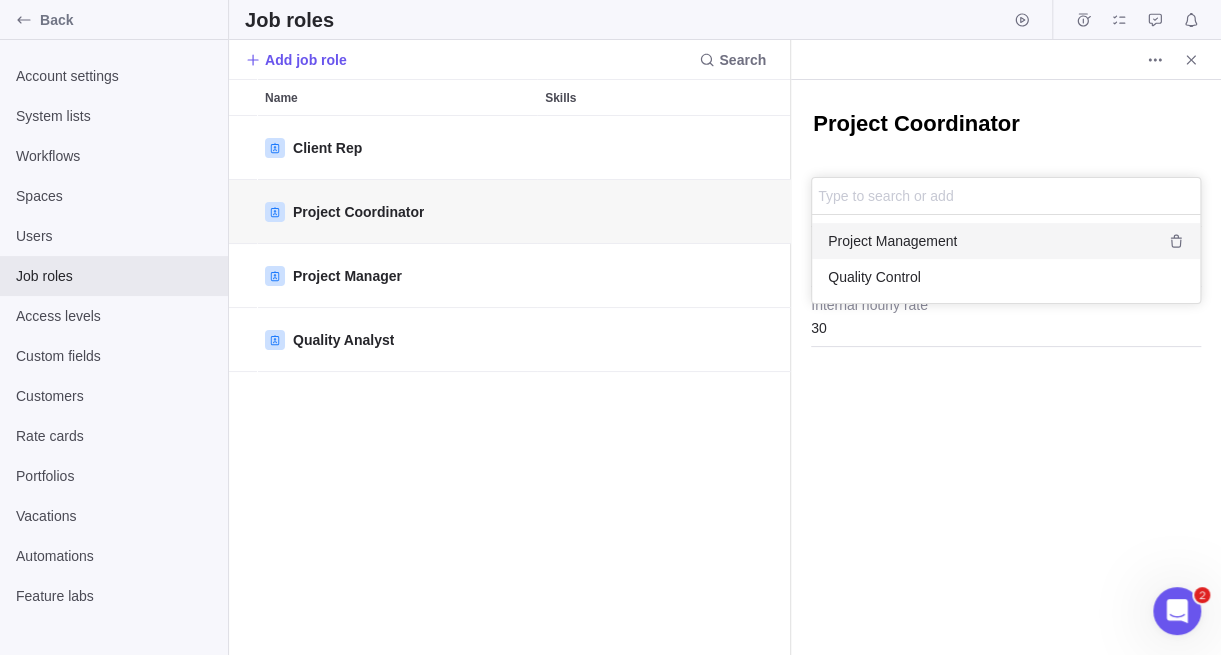 click on "Project Management" at bounding box center (892, 241) 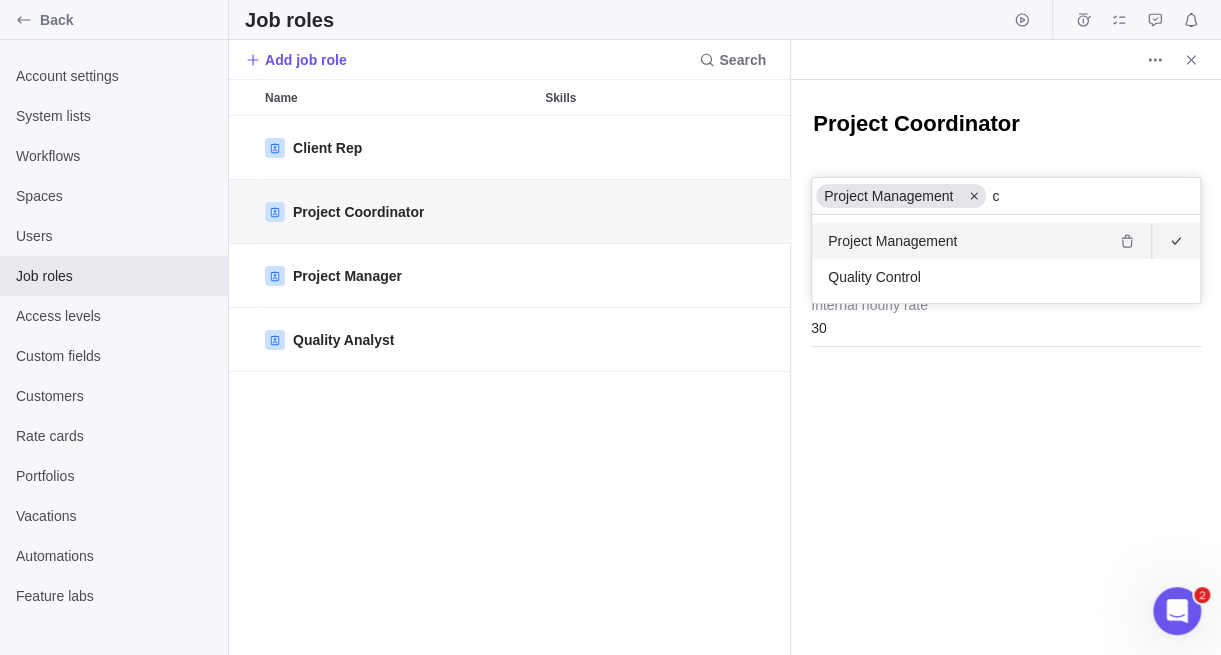scroll, scrollTop: 16, scrollLeft: 15, axis: both 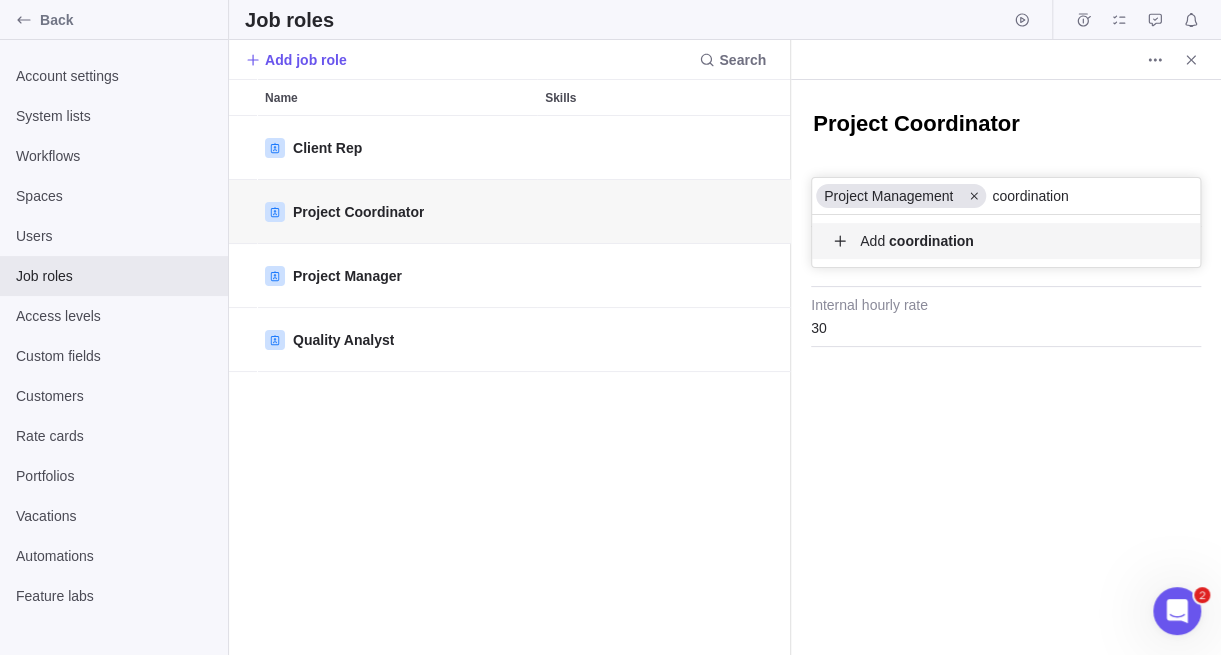 type on "coordination" 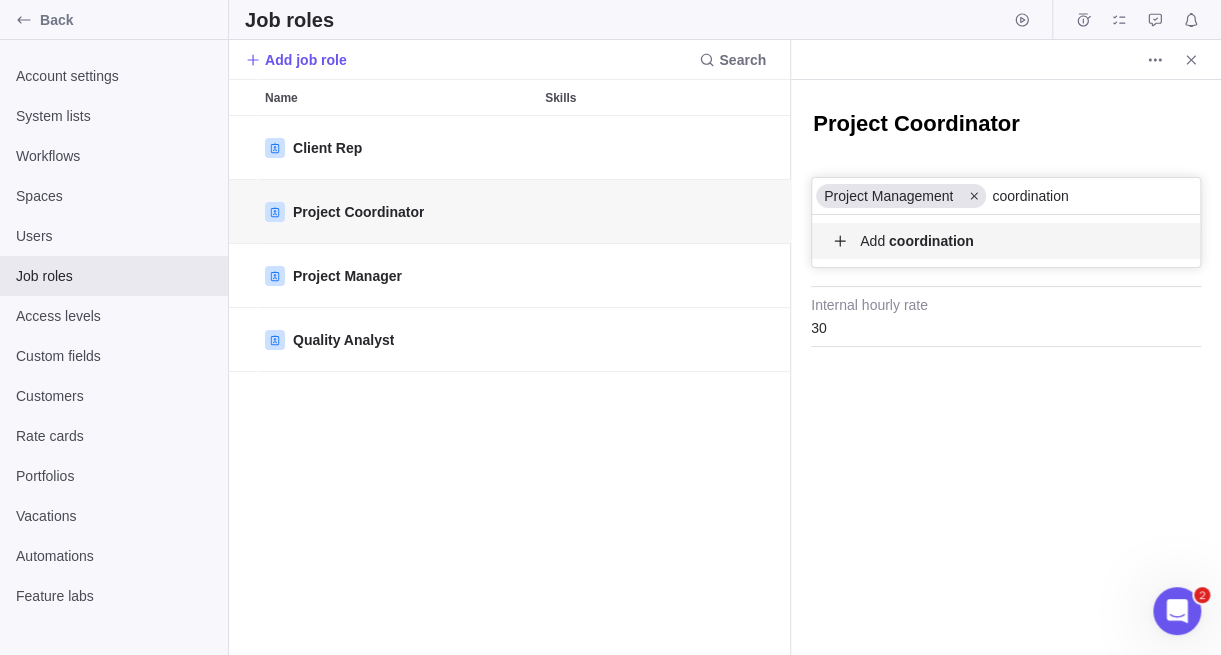 click on "Add   coordination" at bounding box center (1006, 241) 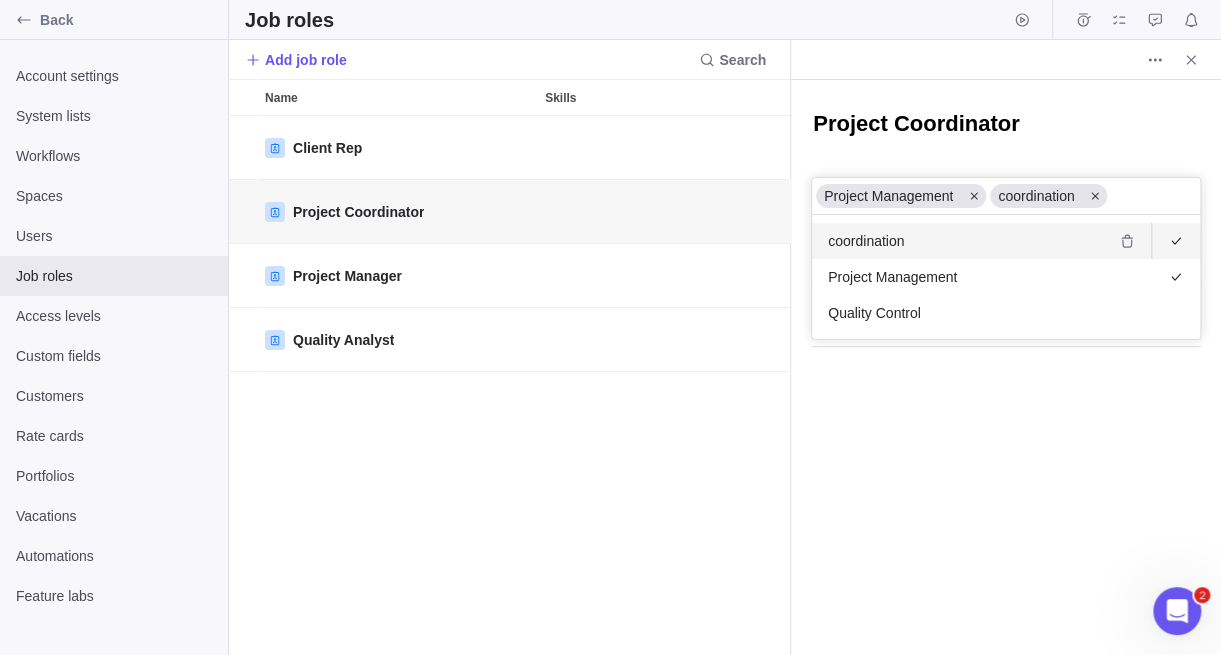 scroll, scrollTop: 16, scrollLeft: 15, axis: both 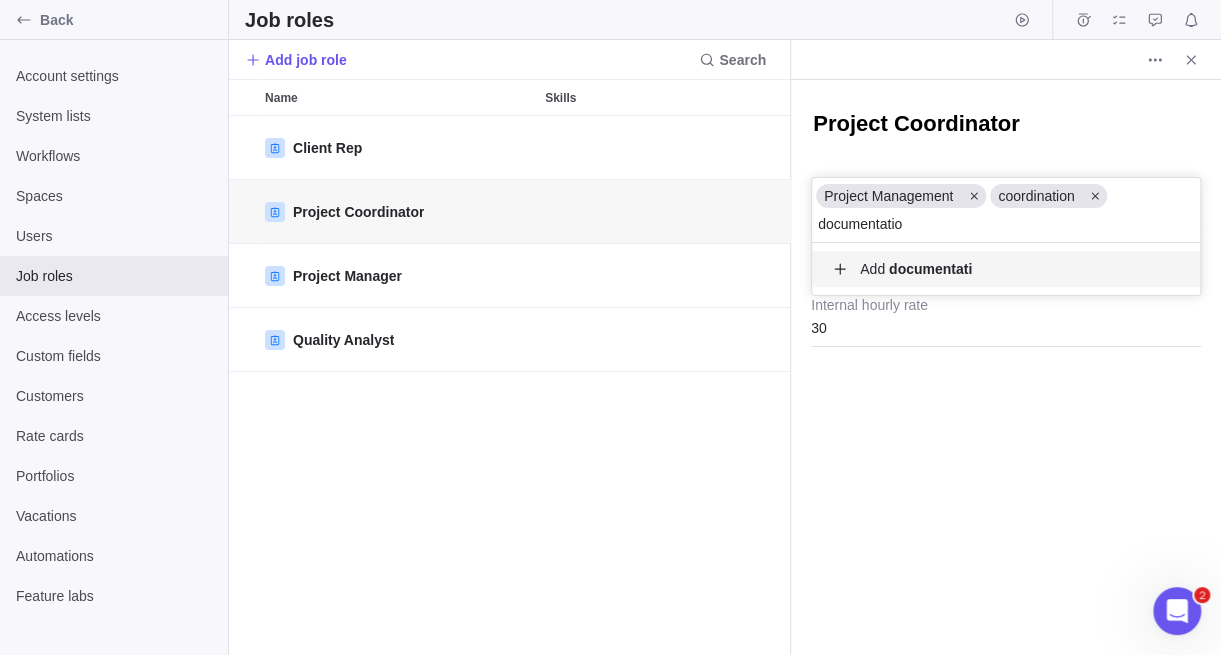 type on "documentation" 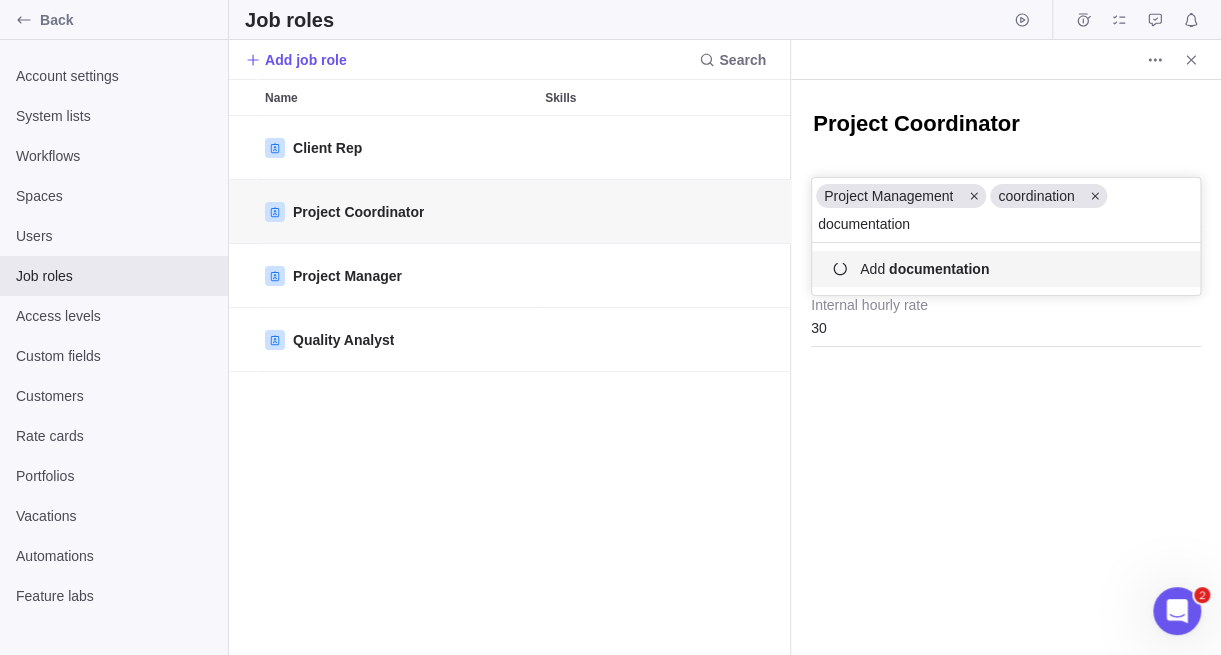 type 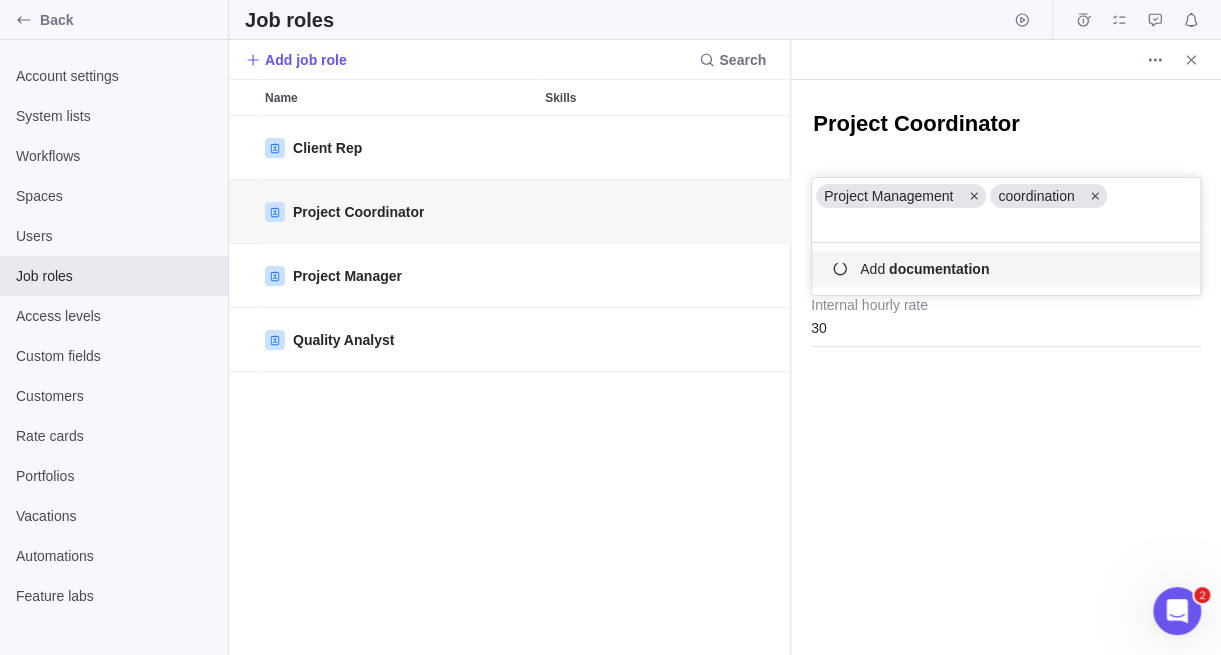 scroll, scrollTop: 15, scrollLeft: 15, axis: both 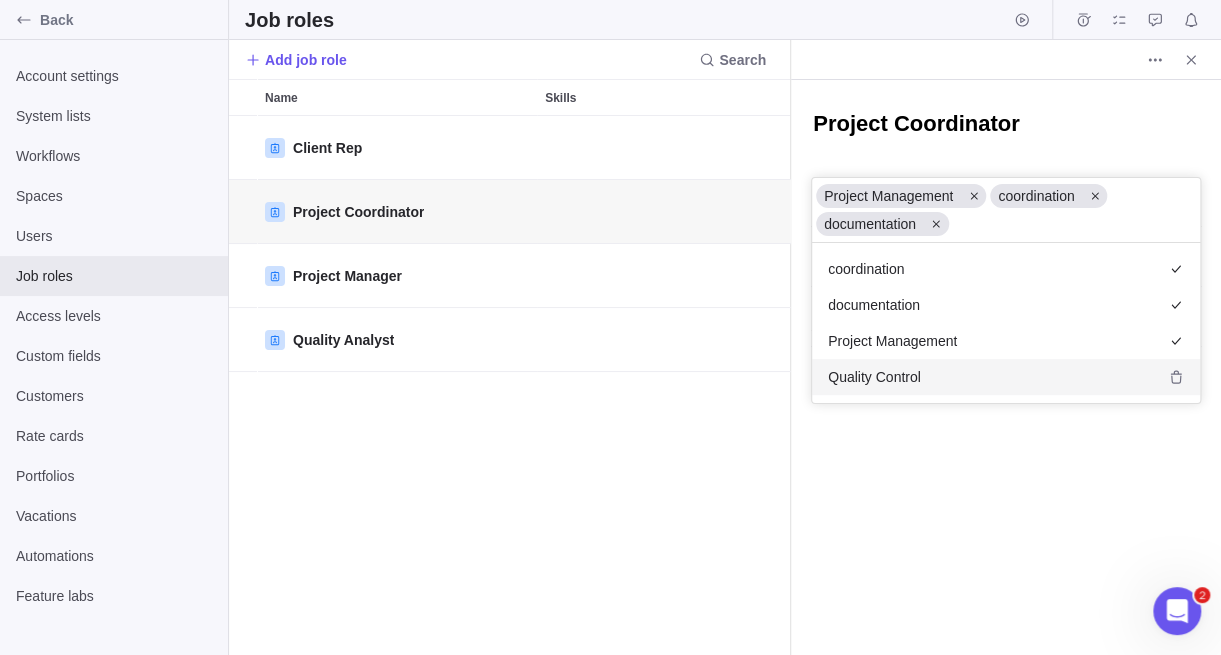 click on "Project Coordinator Project Management coordination documentation coordination documentation Project Management Quality Control Skills Billing hourly rate 30 Internal hourly rate" at bounding box center (1006, 367) 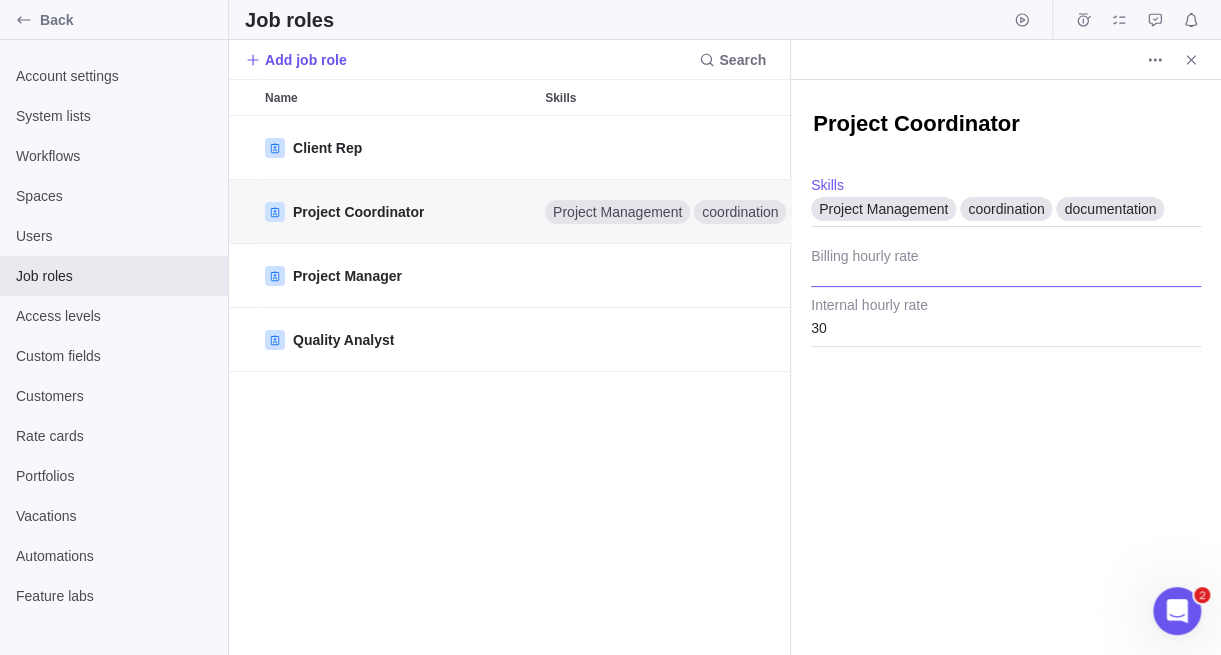 click at bounding box center [1006, 262] 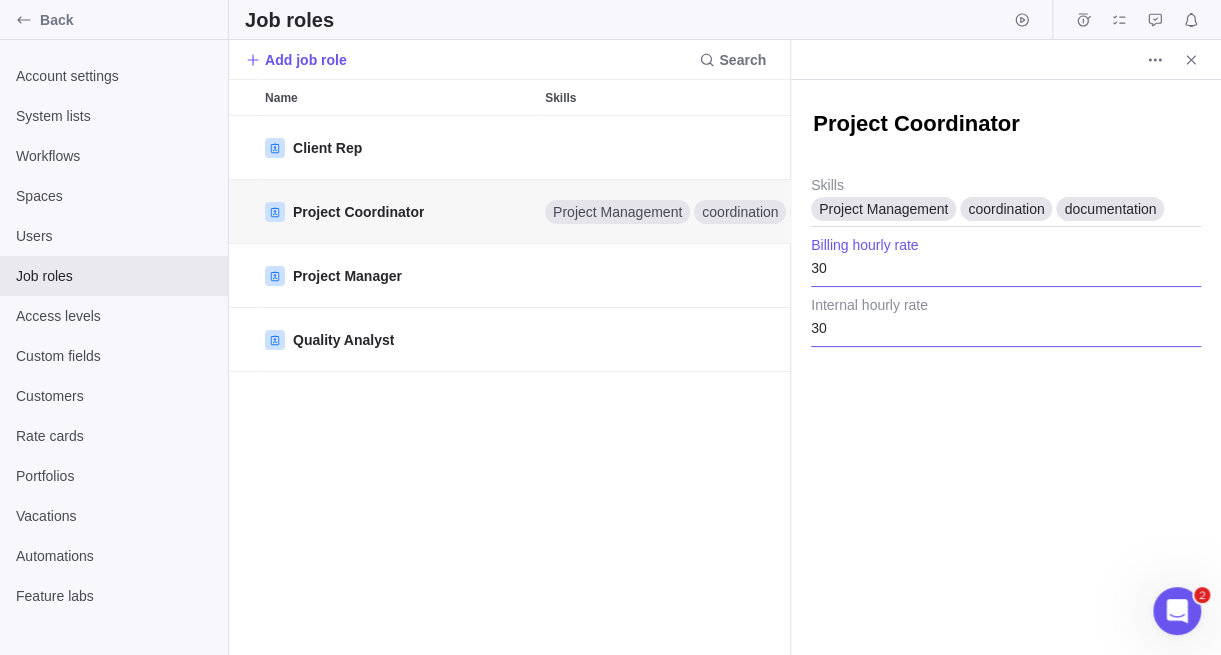 type on "30" 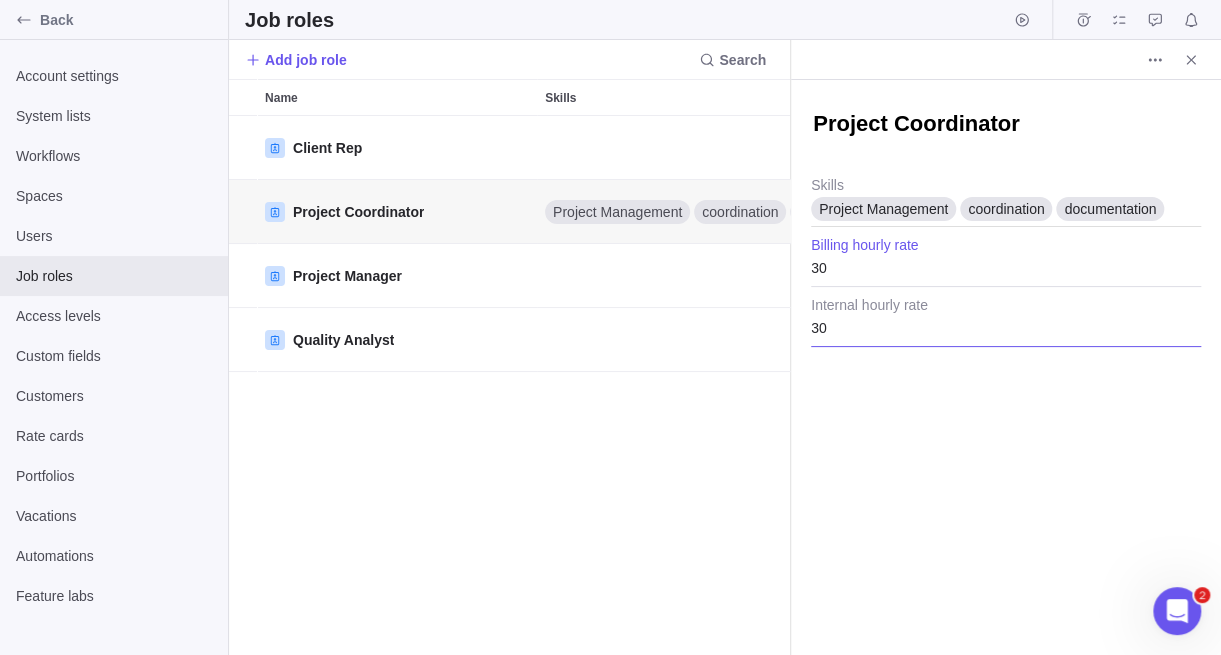 click on "30" at bounding box center (1006, 322) 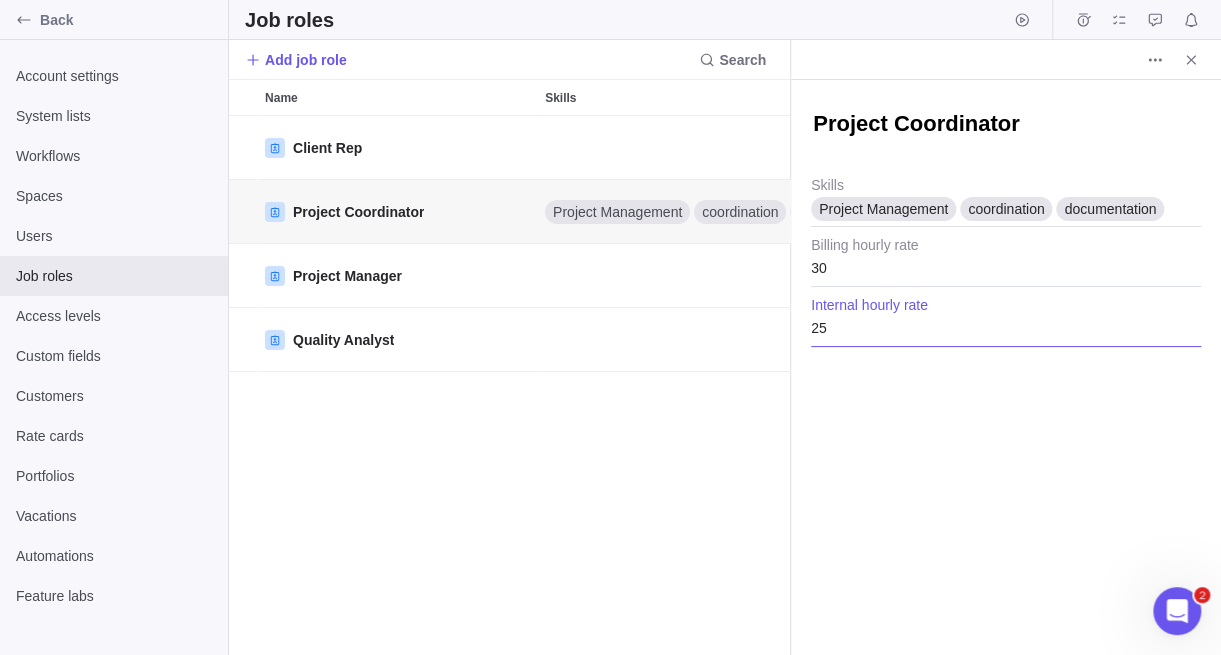 type on "25" 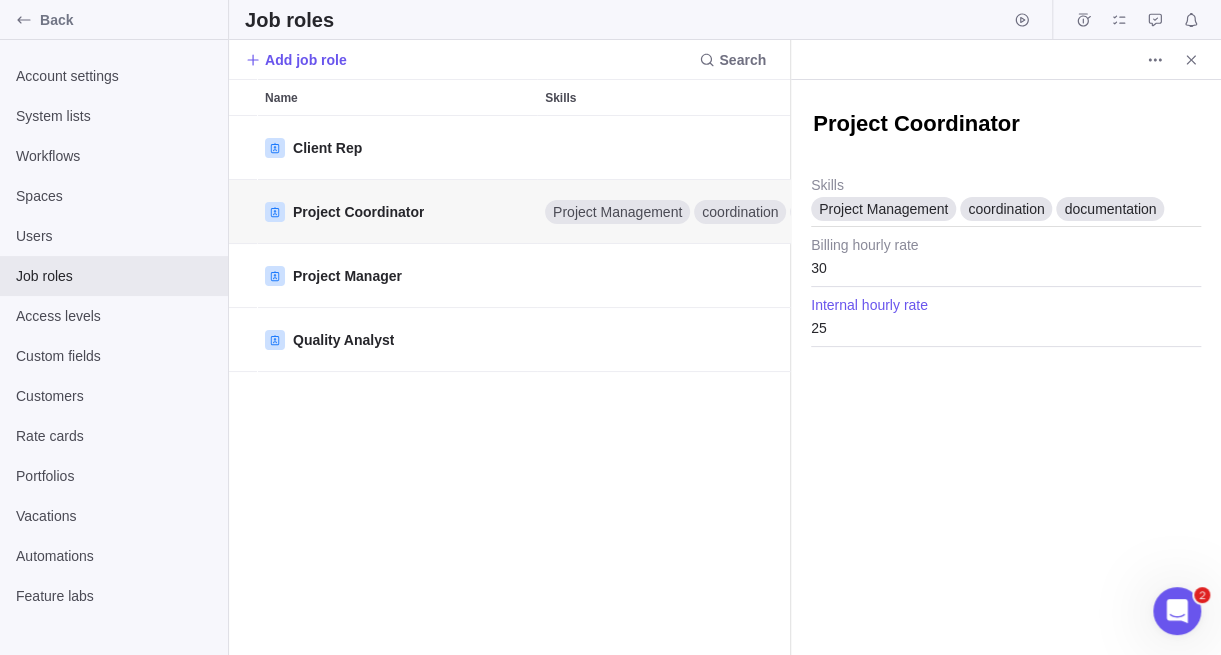 click on "Project Coordinator Project Management coordination documentation Skills 30 Billing hourly rate 25 Internal hourly rate" at bounding box center [1006, 367] 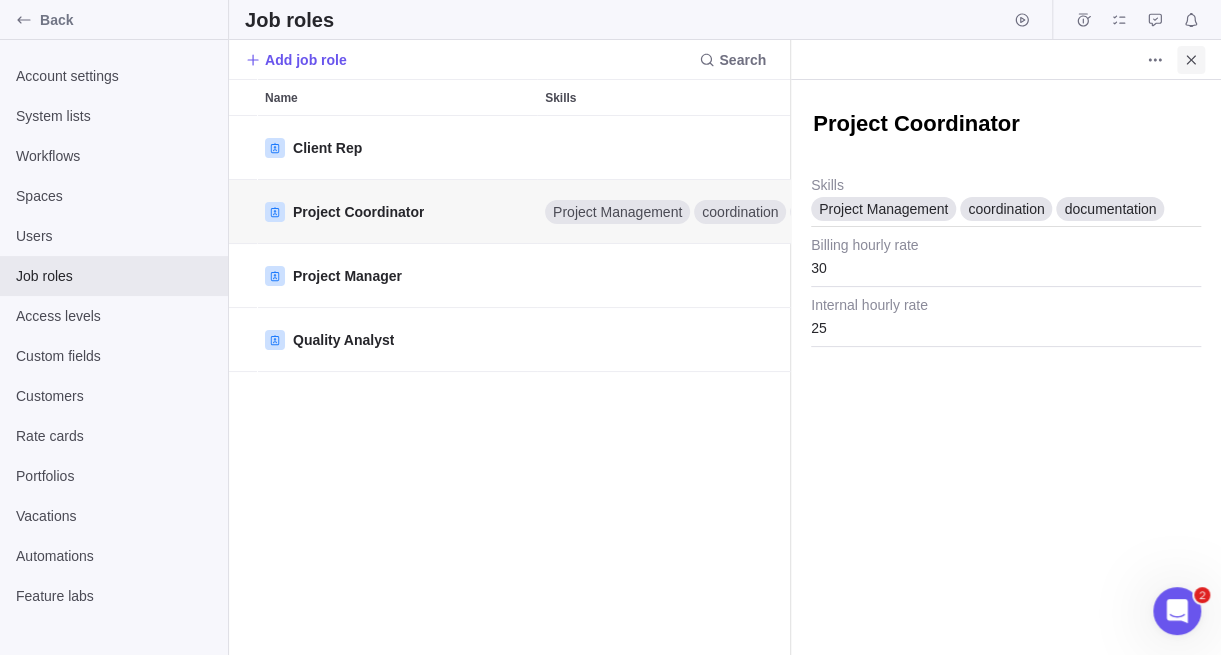 click 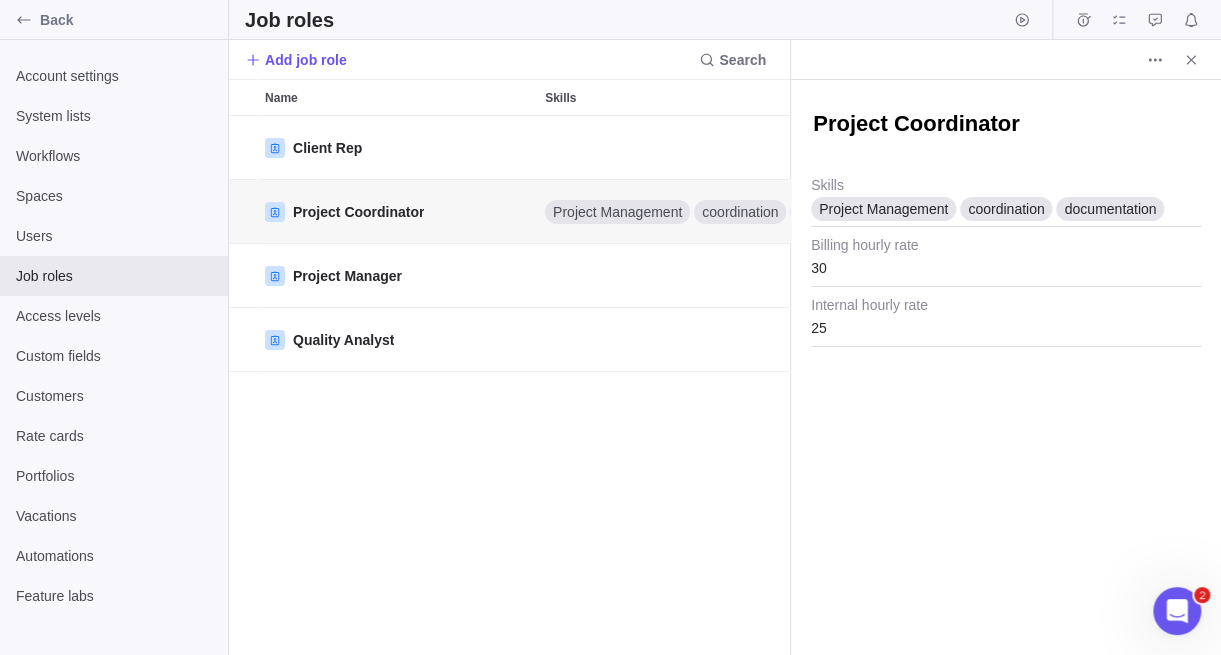 scroll, scrollTop: 15, scrollLeft: 15, axis: both 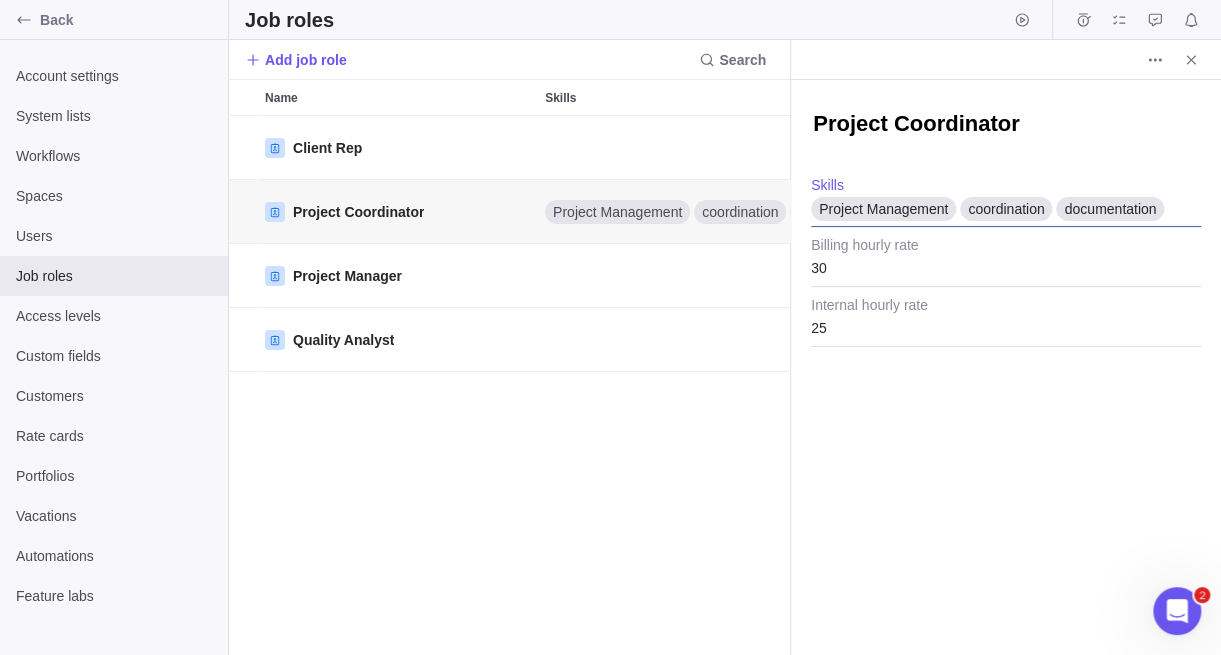 click on "coordination" at bounding box center (1006, 209) 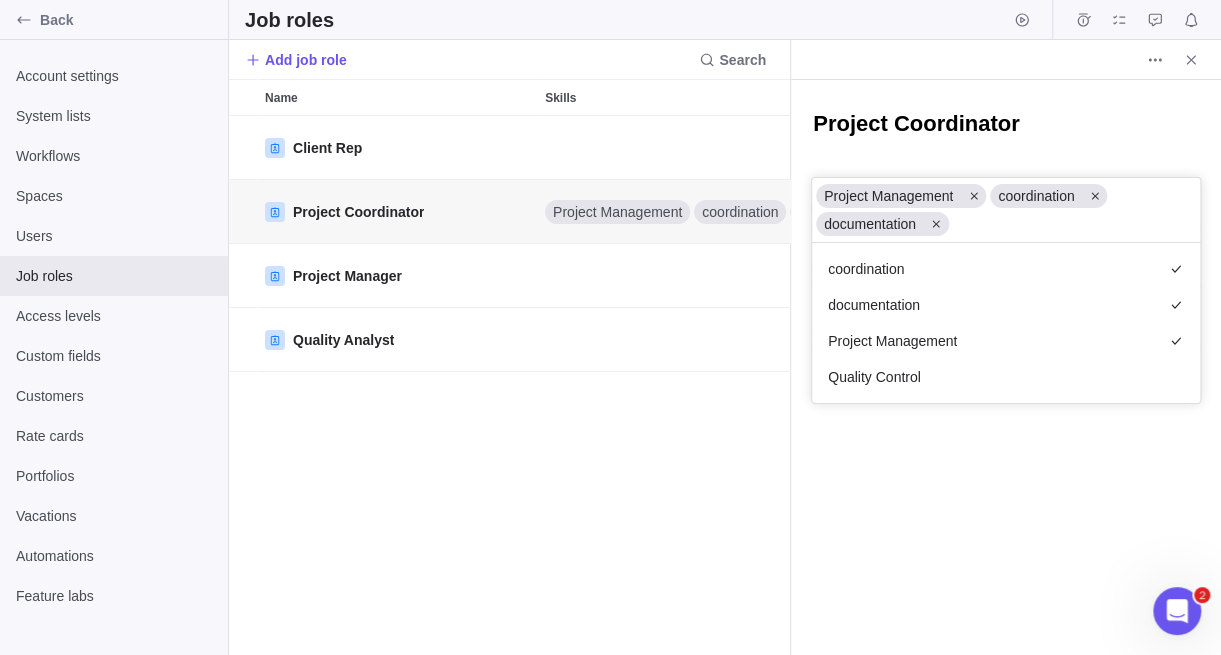 scroll, scrollTop: 15, scrollLeft: 15, axis: both 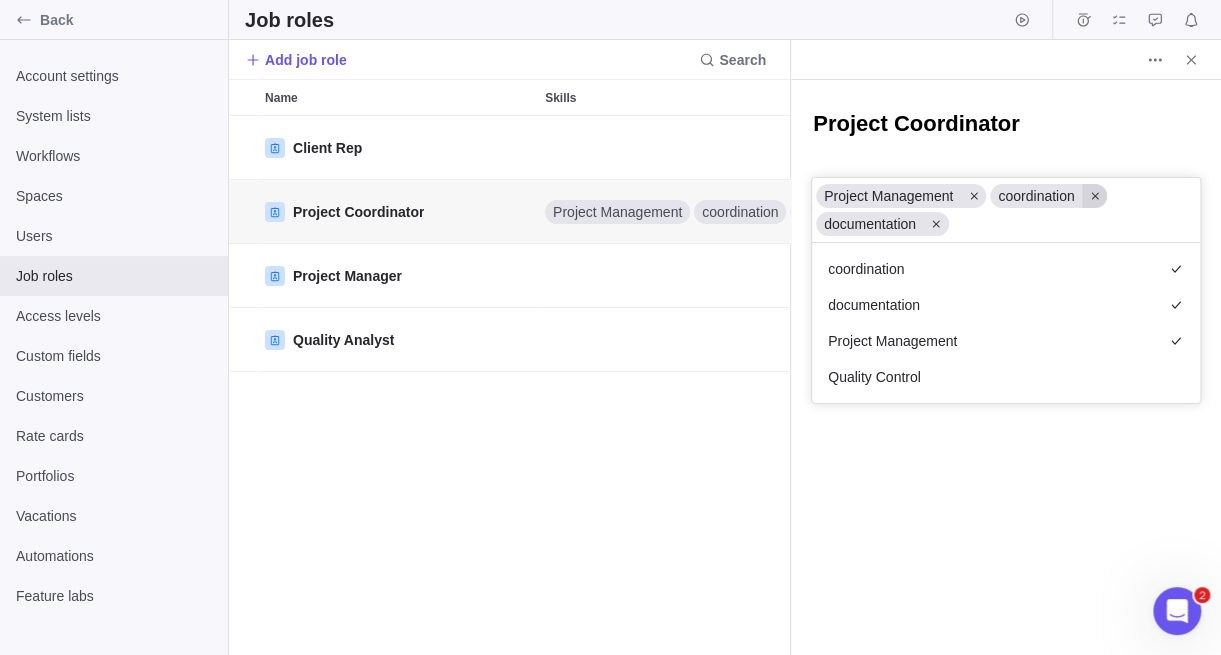 click 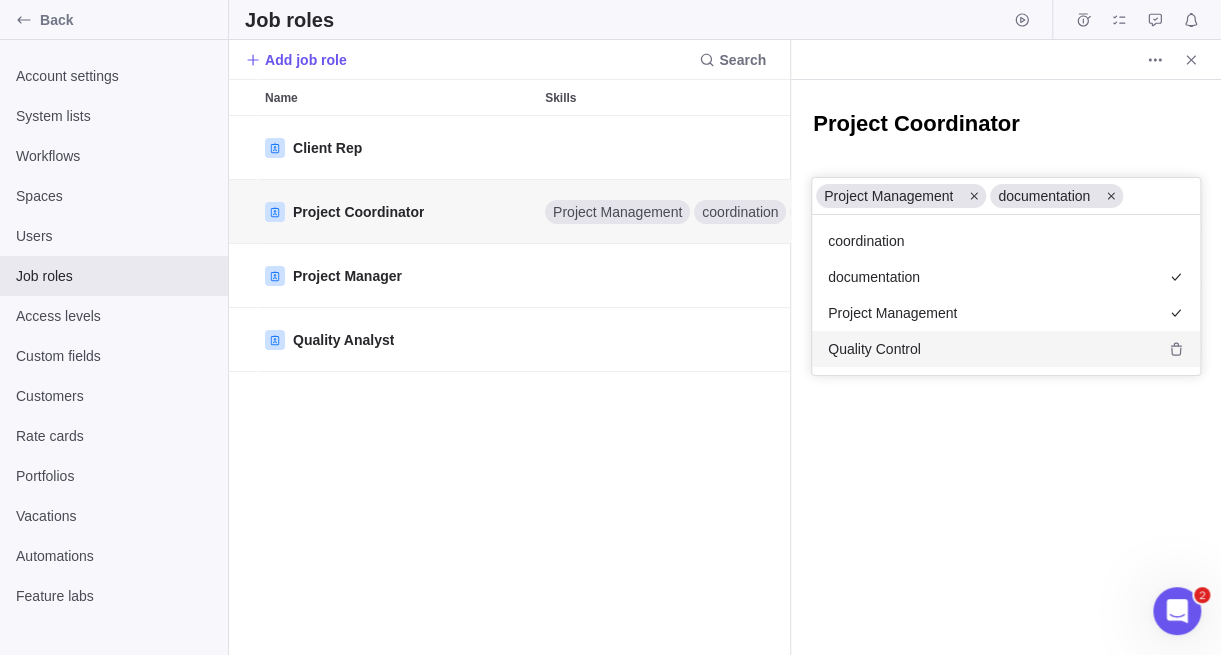 drag, startPoint x: 1158, startPoint y: 463, endPoint x: 1157, endPoint y: 445, distance: 18.027756 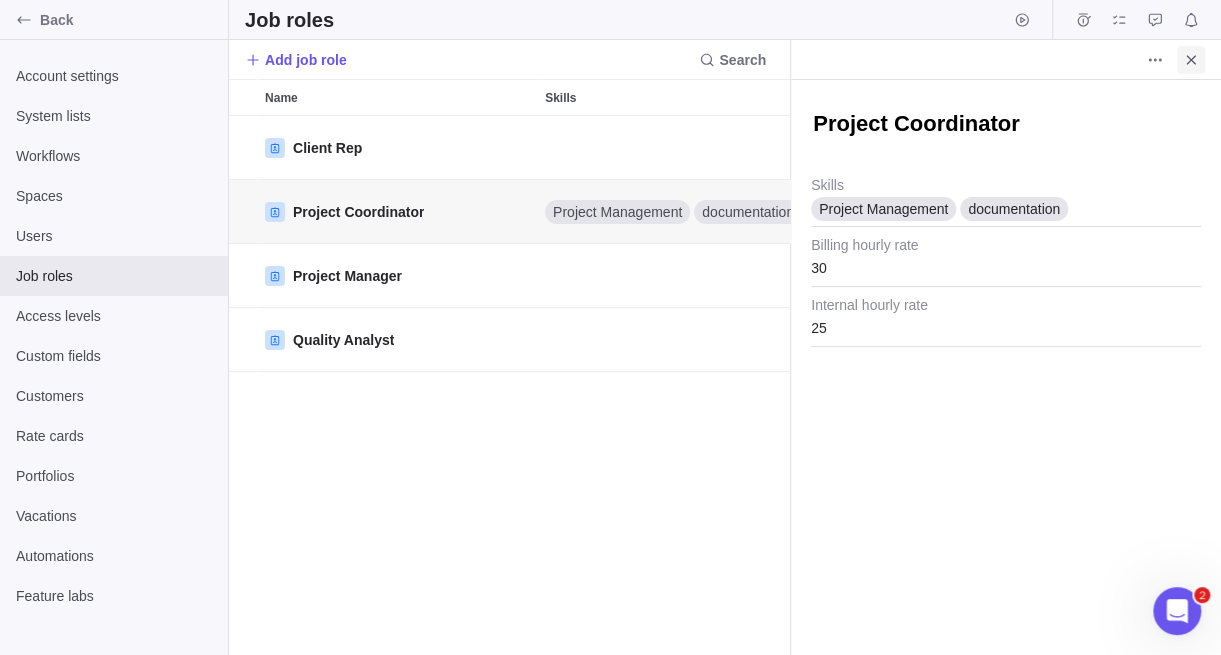 click 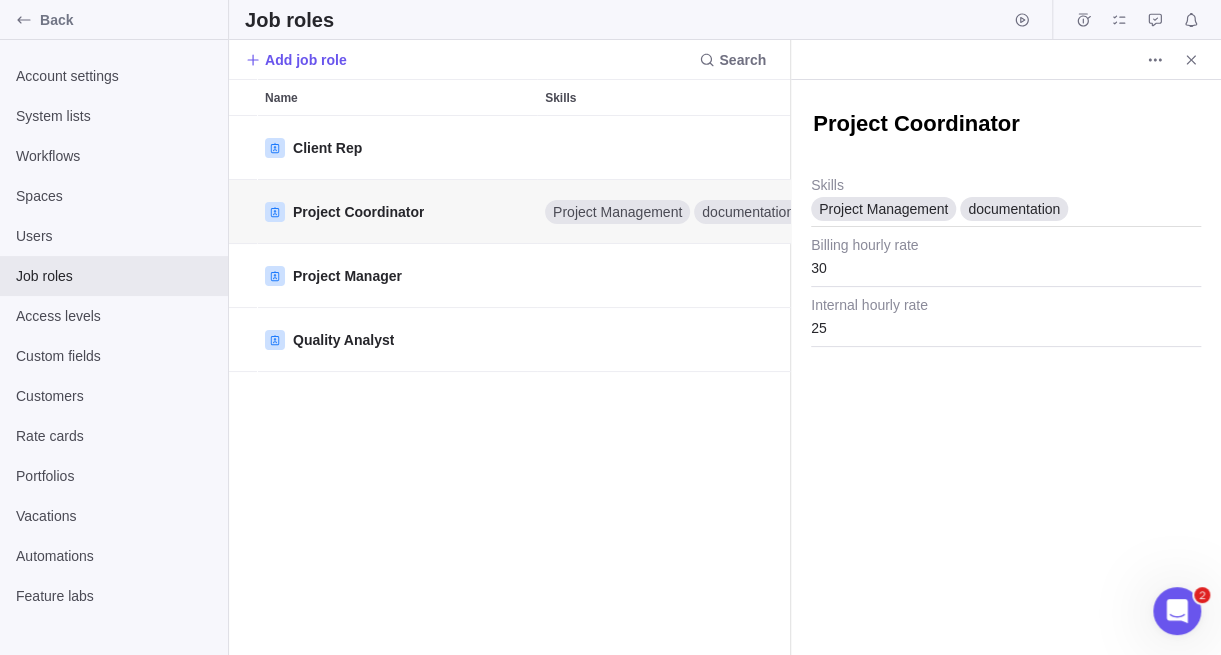 scroll, scrollTop: 15, scrollLeft: 15, axis: both 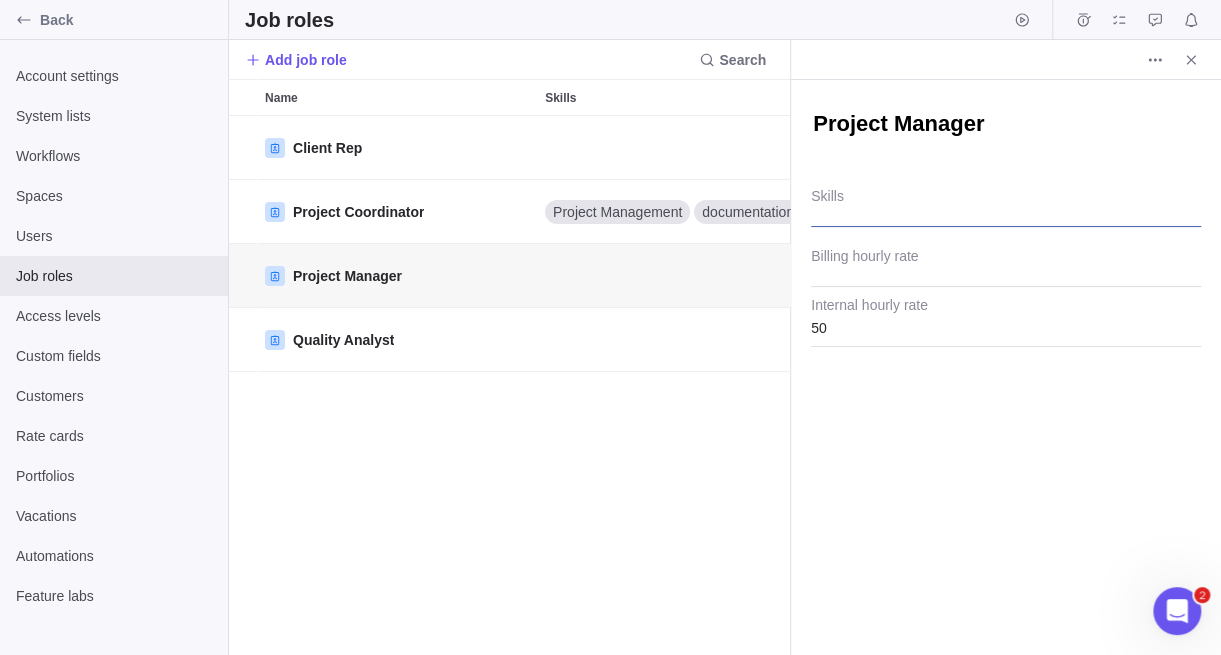 type on "x" 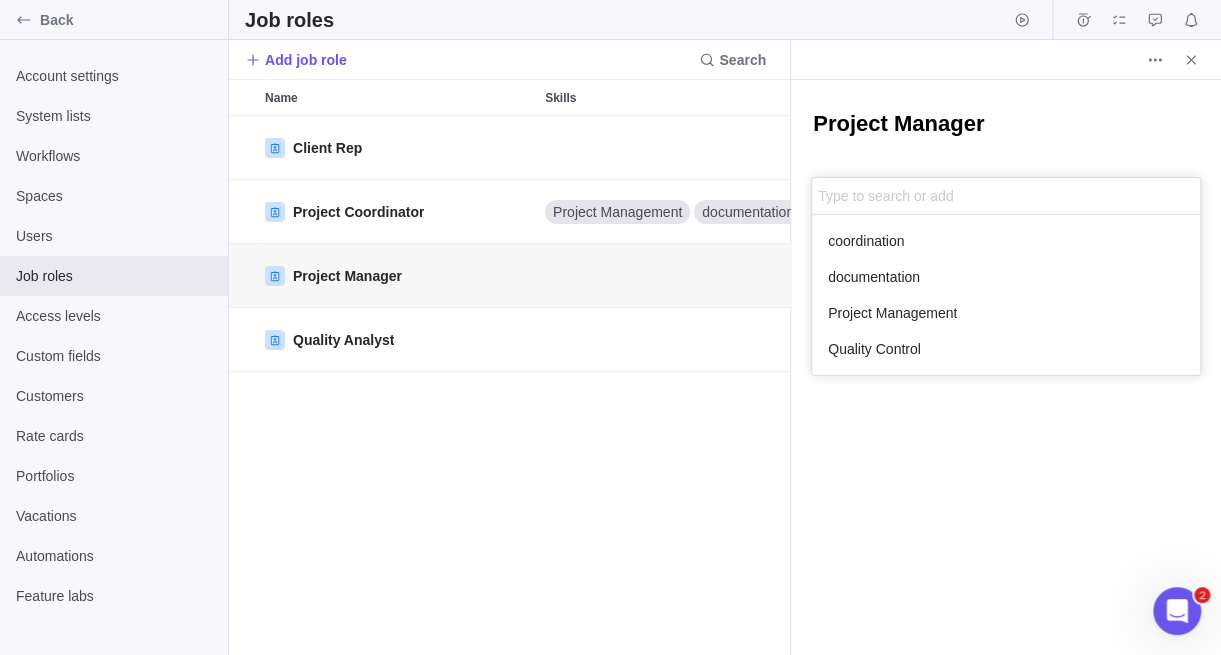 scroll, scrollTop: 15, scrollLeft: 15, axis: both 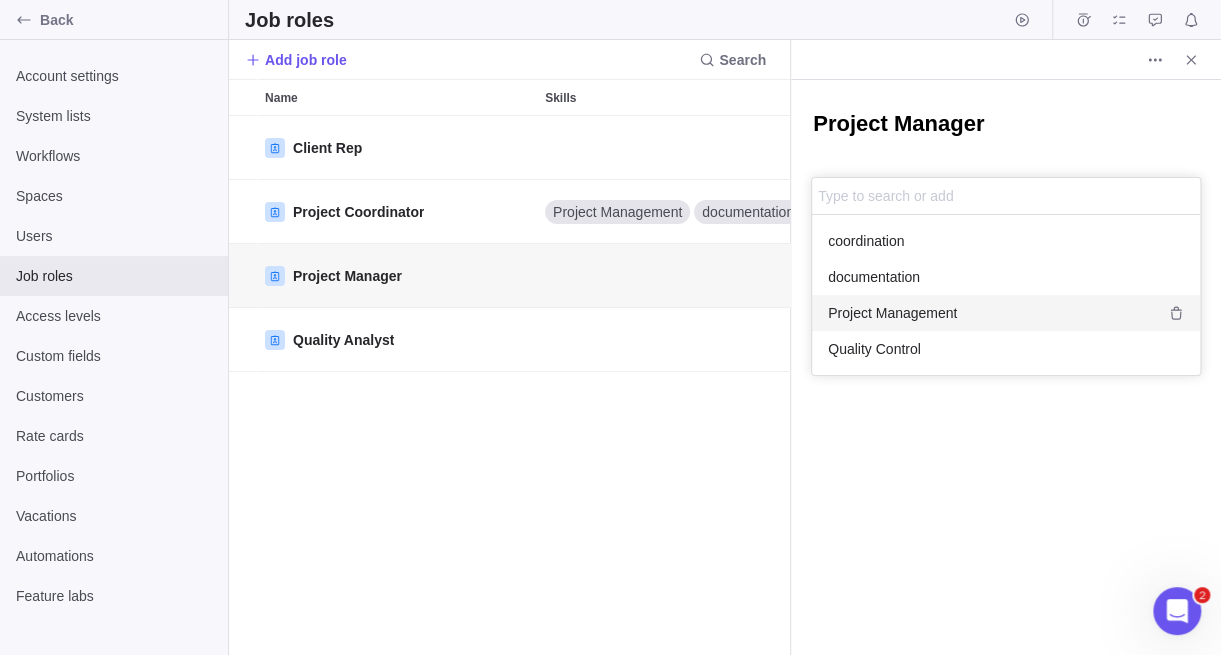click on "Project Management" at bounding box center (892, 313) 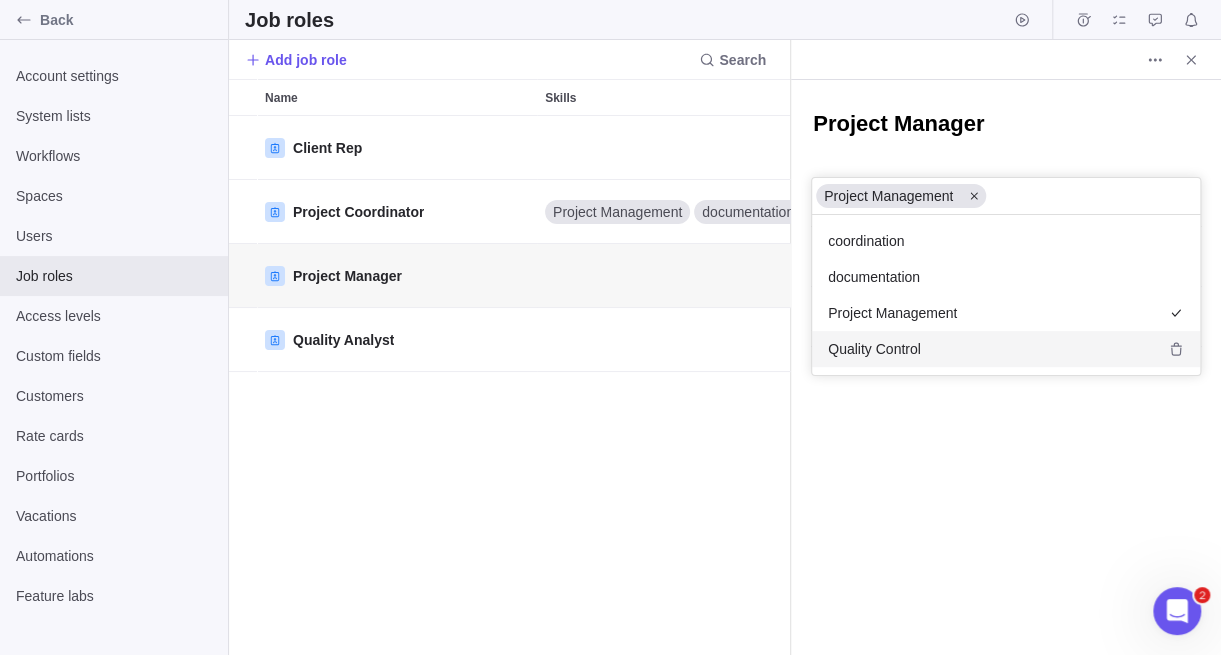 click on "Project Manager Project Management coordination documentation Project Management Quality Control Skills Billing hourly rate 50 Internal hourly rate" at bounding box center (1006, 367) 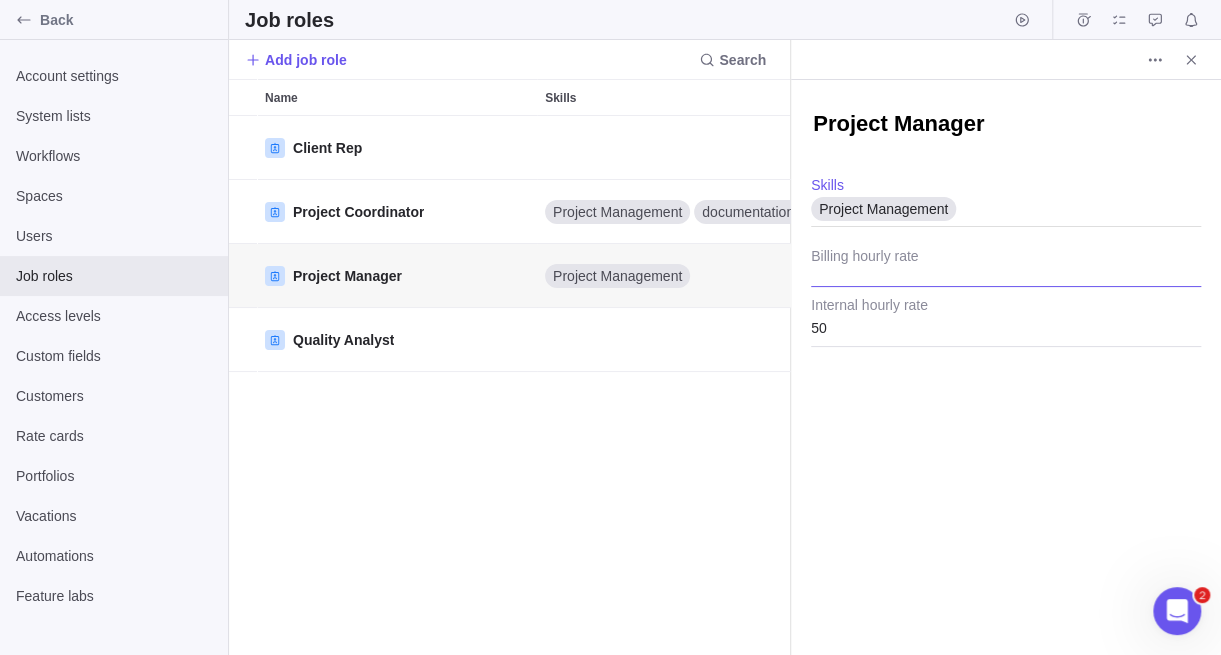 click at bounding box center (1006, 262) 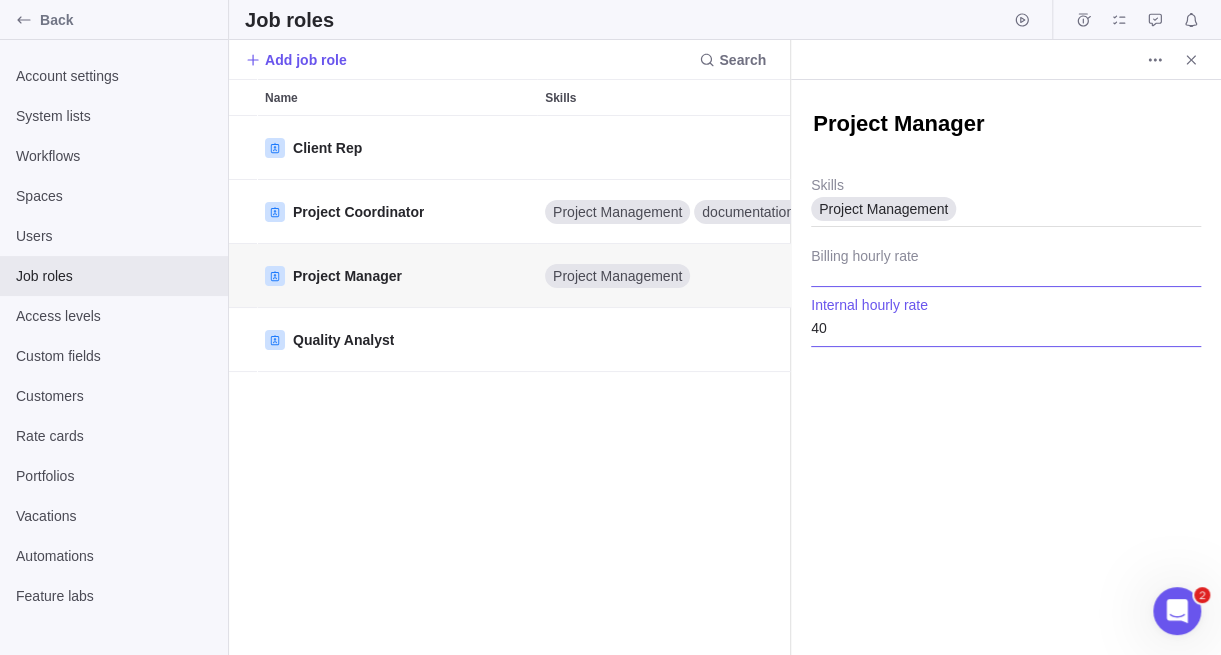 type on "40" 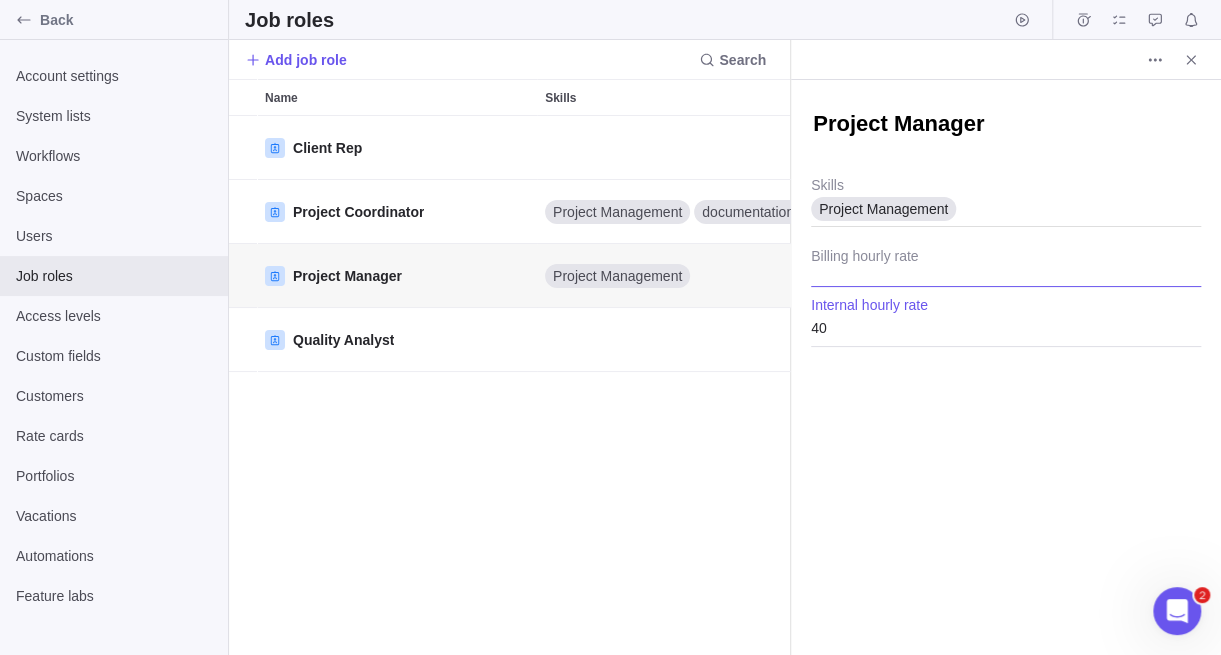 click at bounding box center (1006, 262) 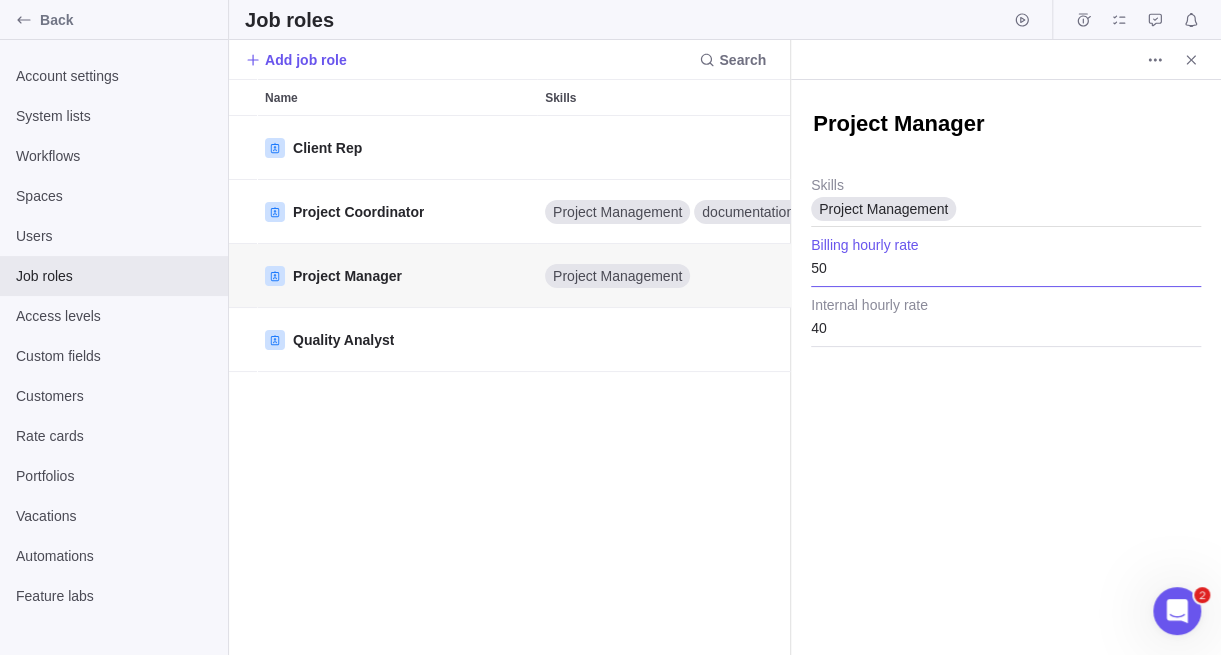type on "50" 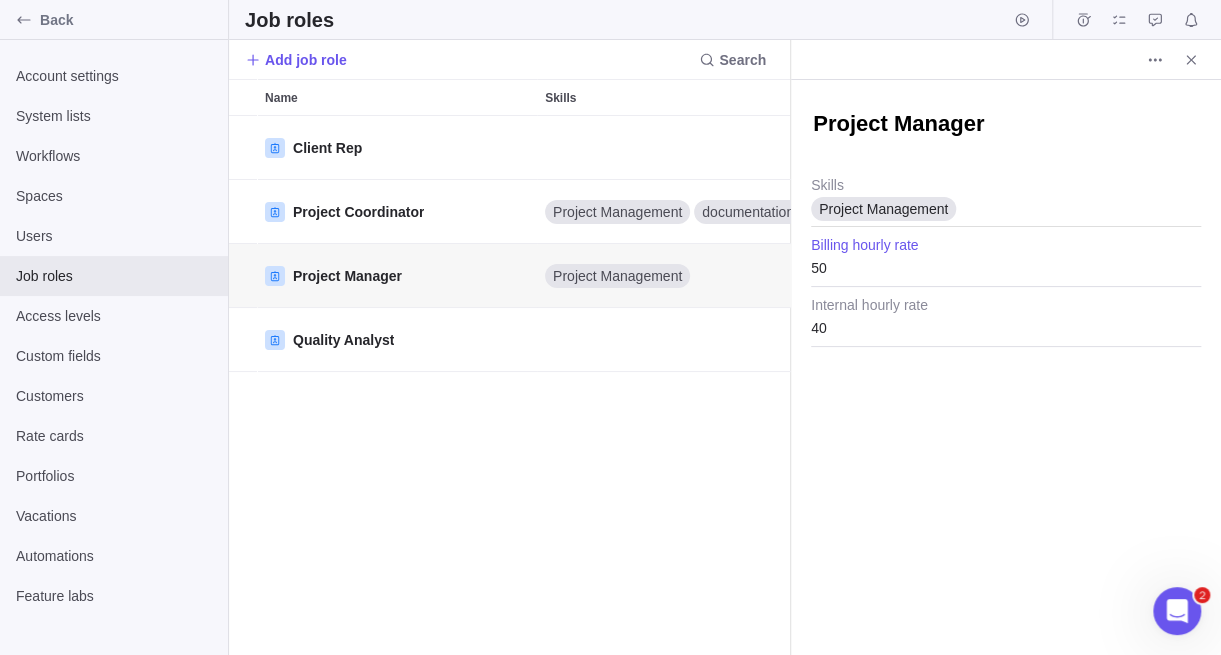 click on "Project Manager Project Management Skills 50 Billing hourly rate 40 Internal hourly rate" at bounding box center (1006, 367) 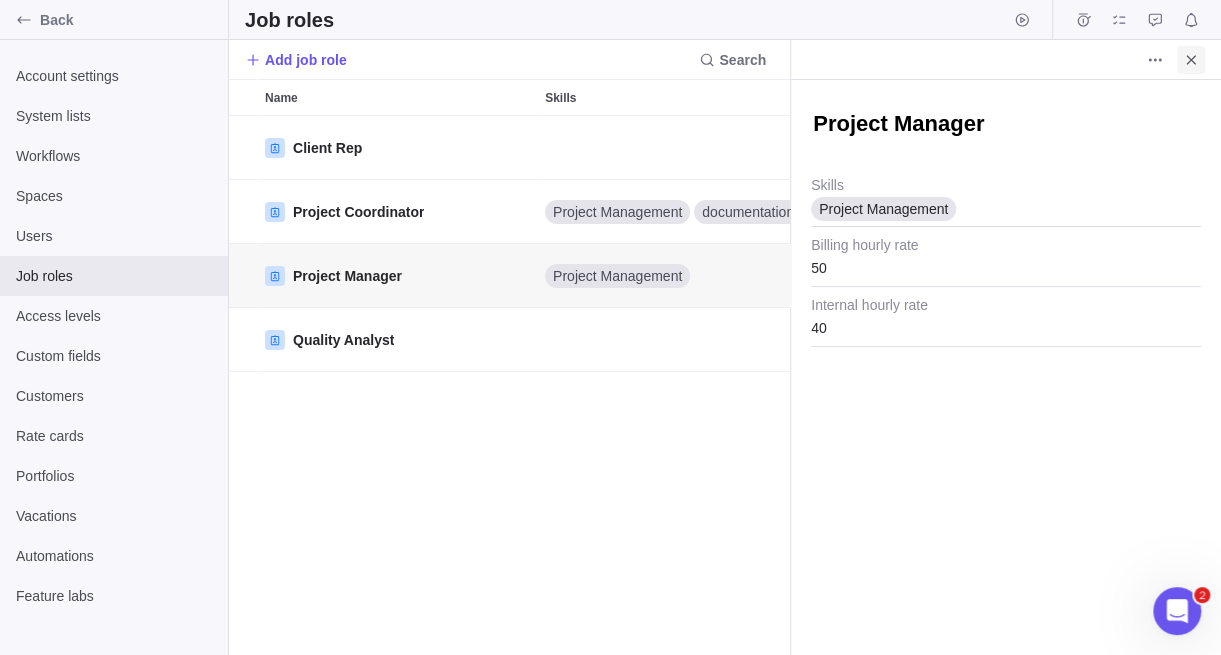click 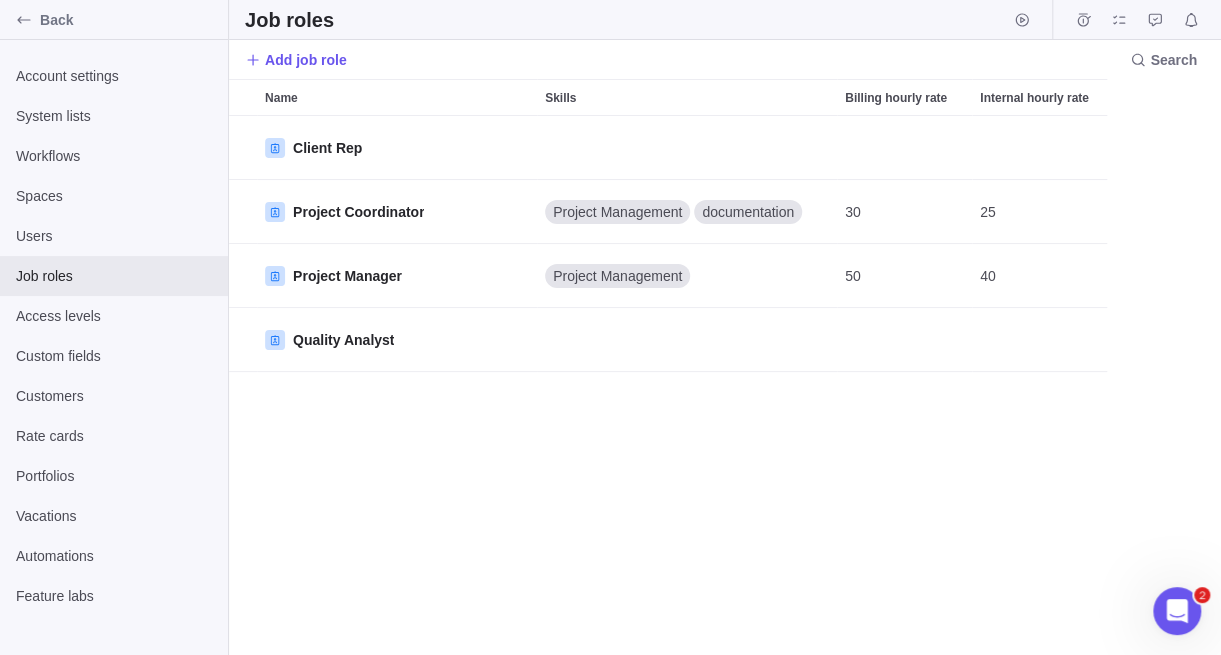 scroll, scrollTop: 15, scrollLeft: 15, axis: both 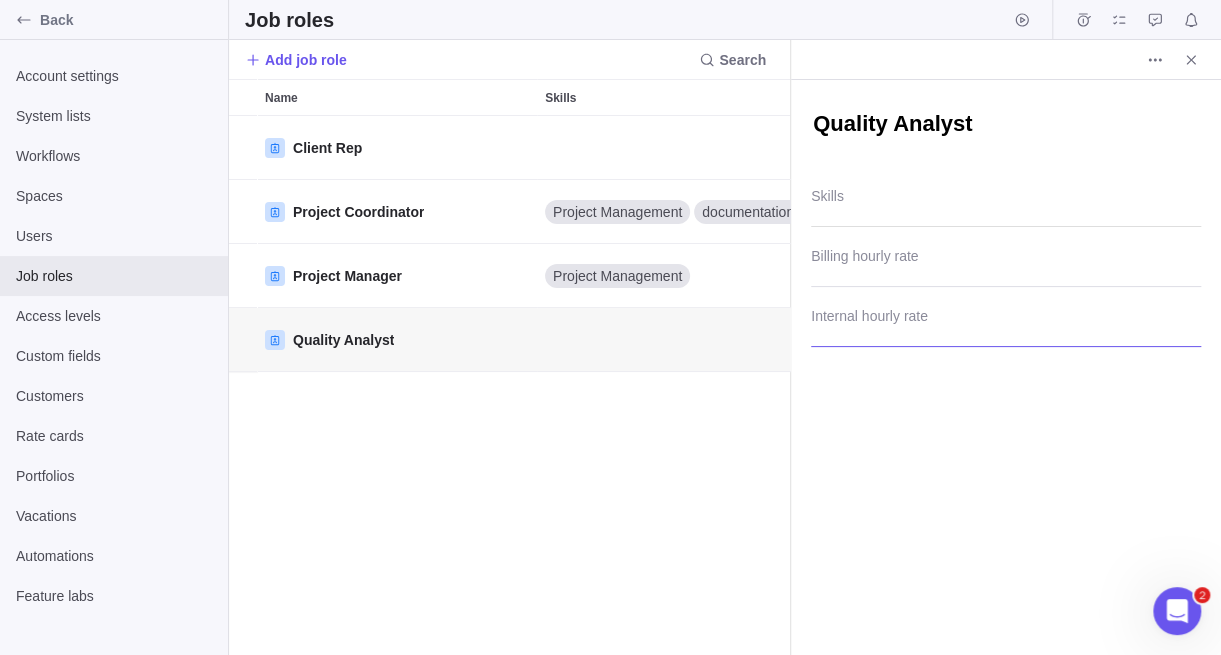 type on "x" 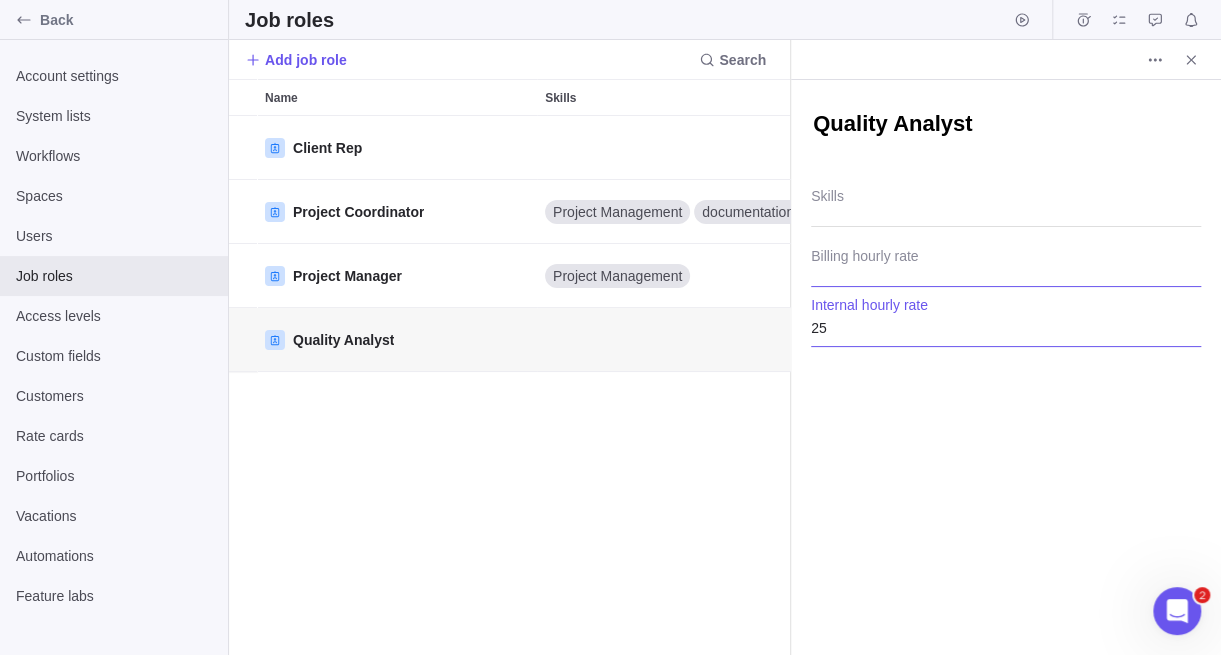 type on "25" 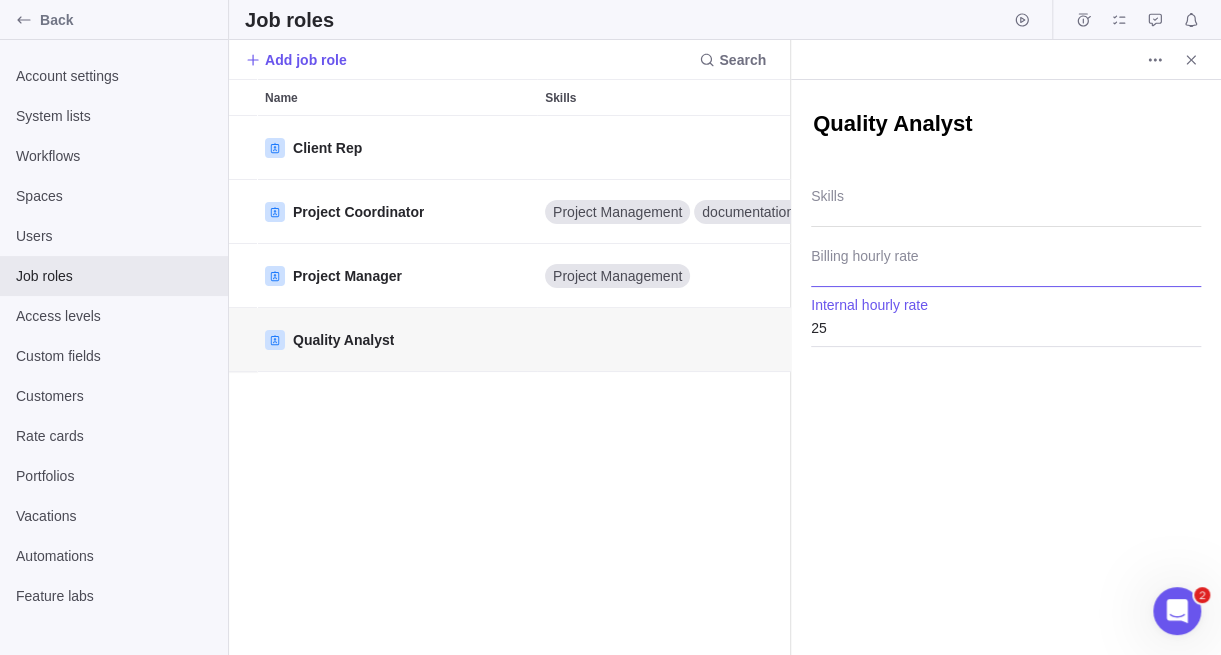 click at bounding box center [1006, 262] 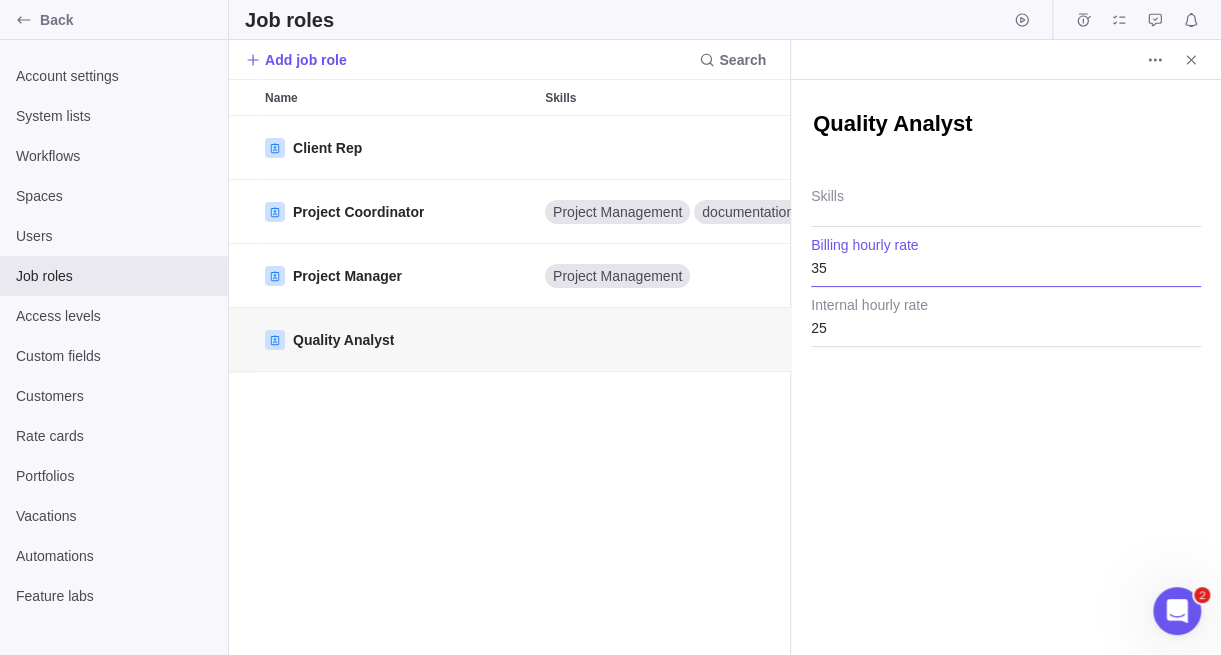 type on "35" 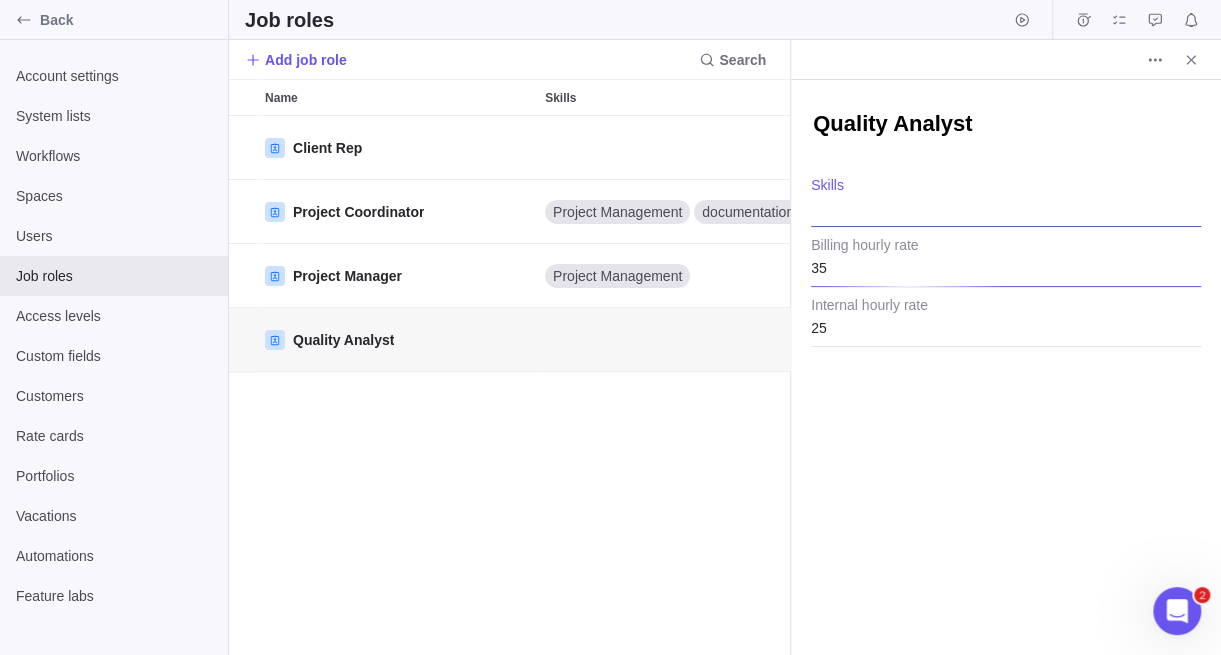 click at bounding box center [1006, 202] 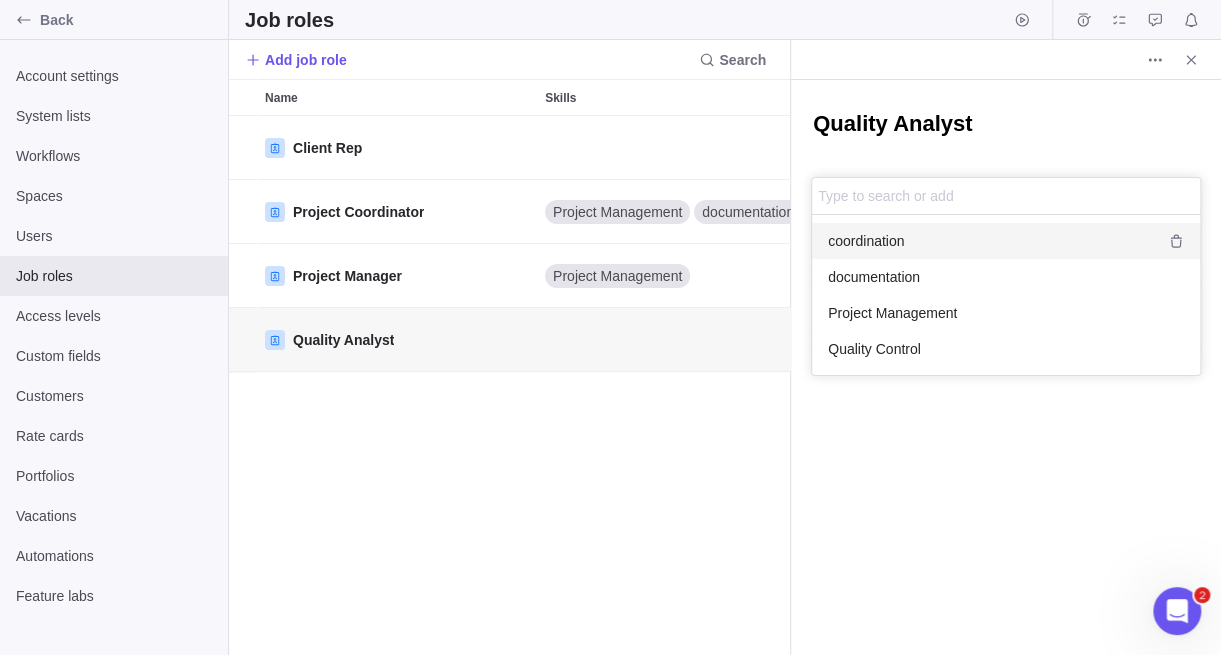 scroll, scrollTop: 15, scrollLeft: 15, axis: both 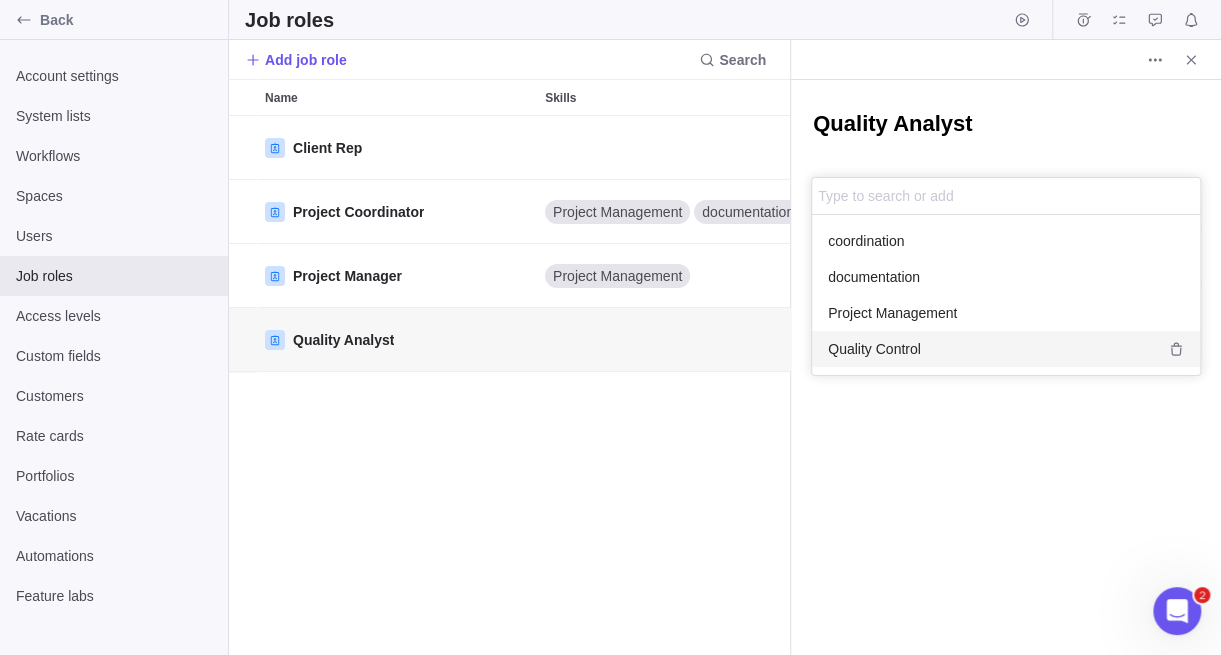 click on "Quality Control" at bounding box center (1006, 349) 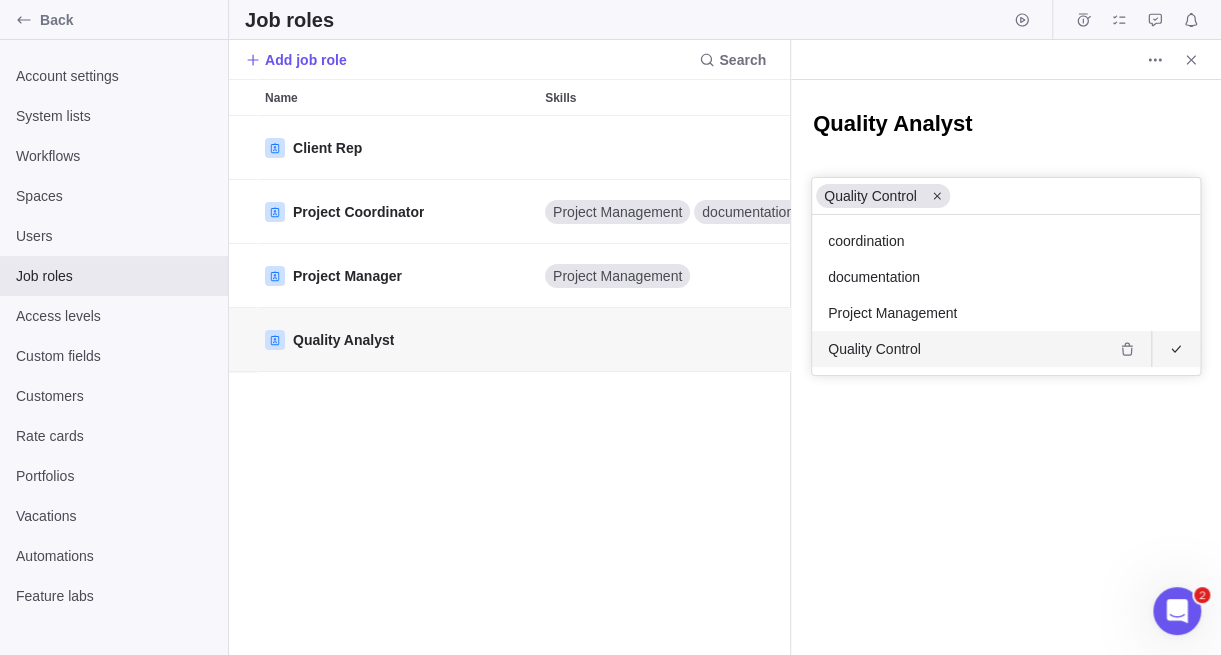 click on "Quality Analyst Quality Control coordination documentation Project Management Quality Control Skills 35 Billing hourly rate 25 Internal hourly rate" at bounding box center (1006, 367) 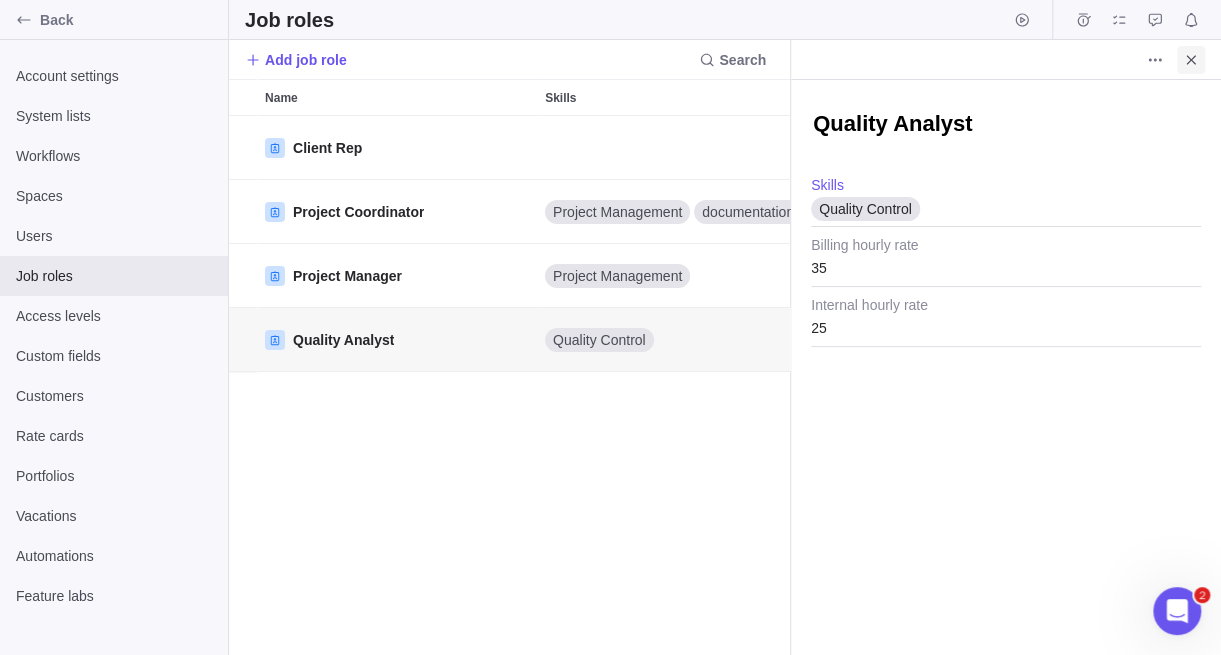click 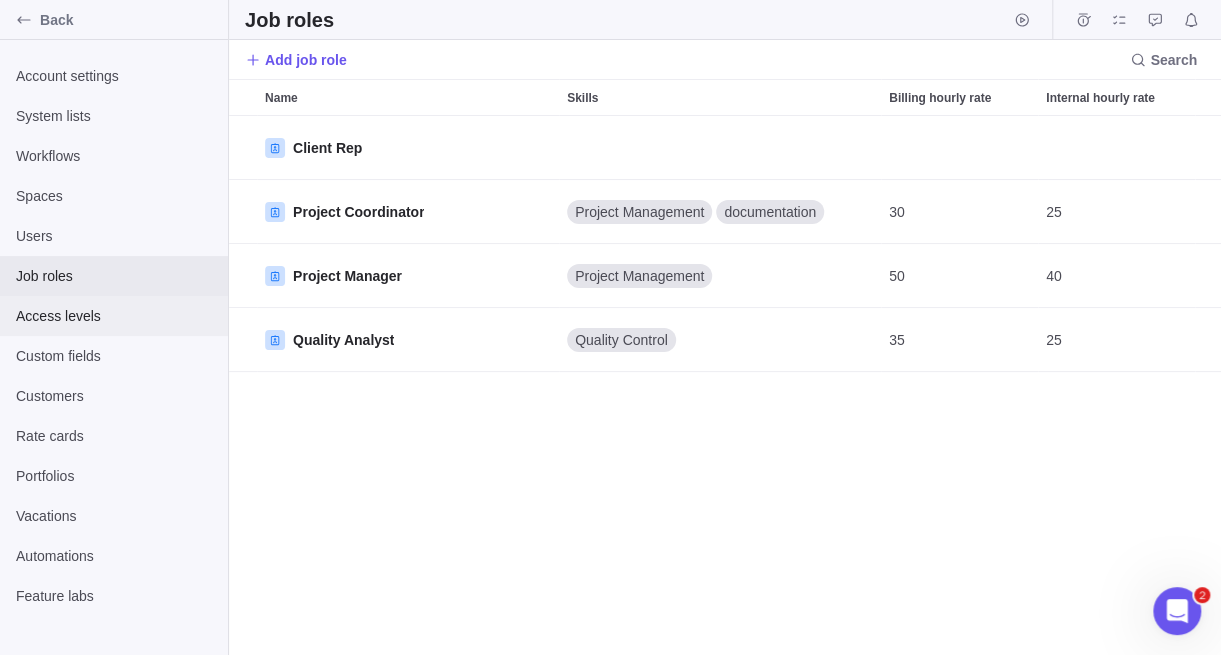 click on "Access levels" at bounding box center [114, 316] 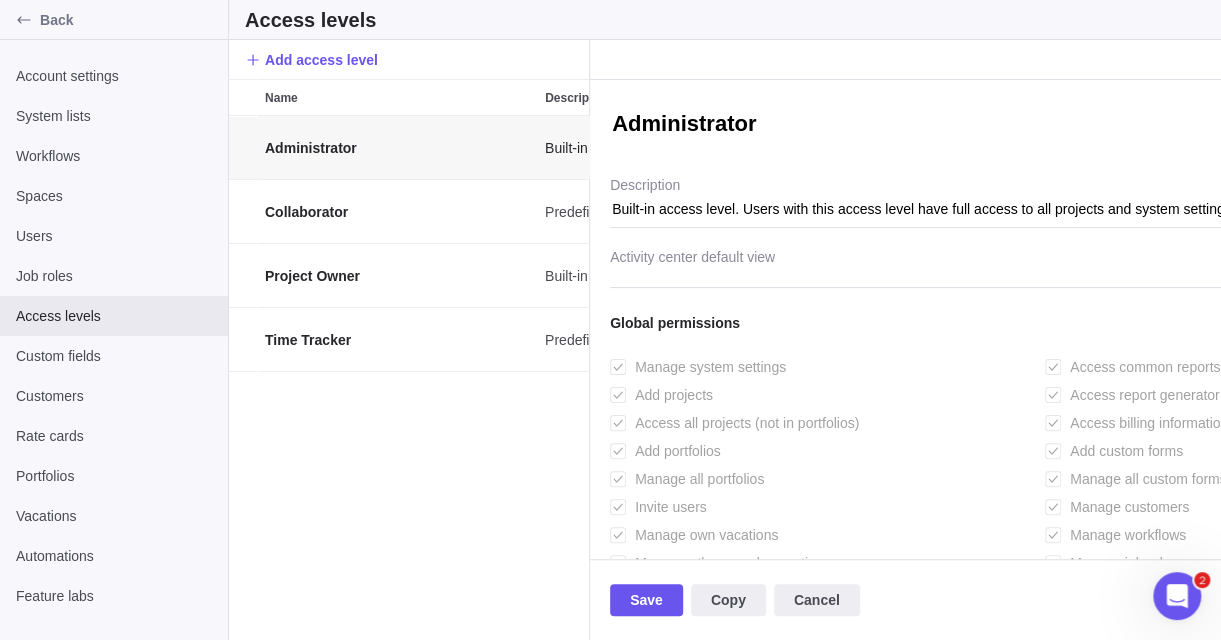 click on "Administrator Built-in access level. Users with this access level have full access to all projects and system settings. Collaborator Predefined access level. Users with this access level can create new activities and edit own assignments. Project Owner Built-in access level. Users with this access level can create new projects with full access to them. Time Tracker Predefined access level. Users with this access level can access/view own activities and edit own assignments, as well as being able to Log Time." at bounding box center [409, 378] 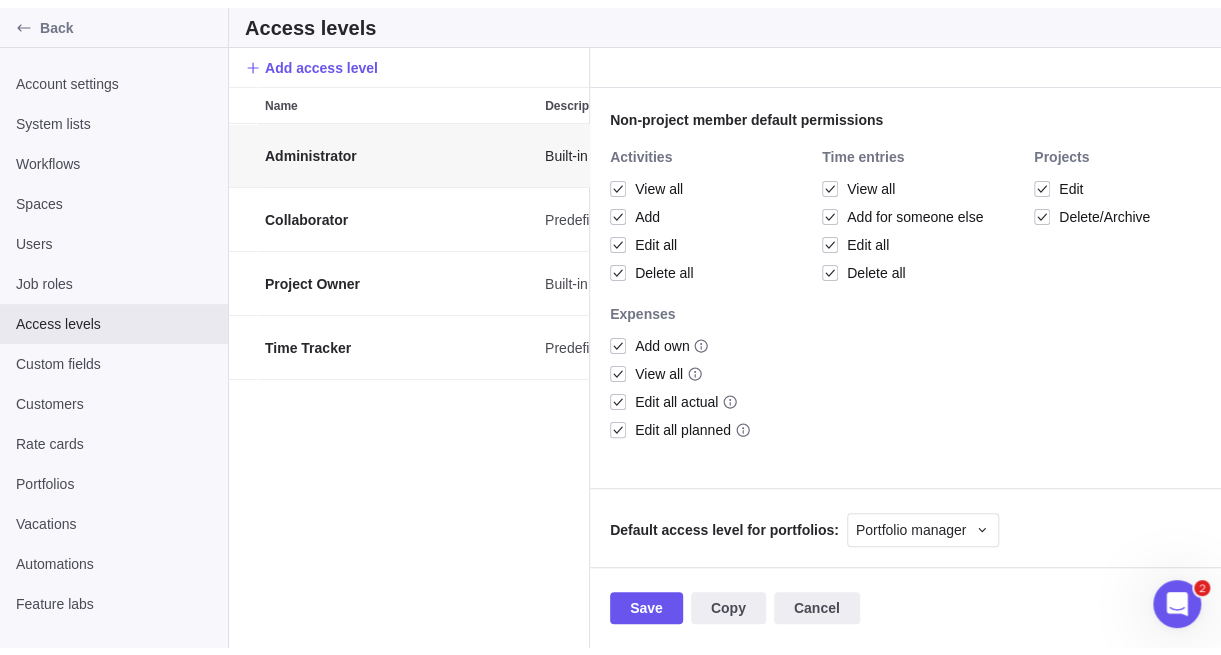 scroll, scrollTop: 900, scrollLeft: 0, axis: vertical 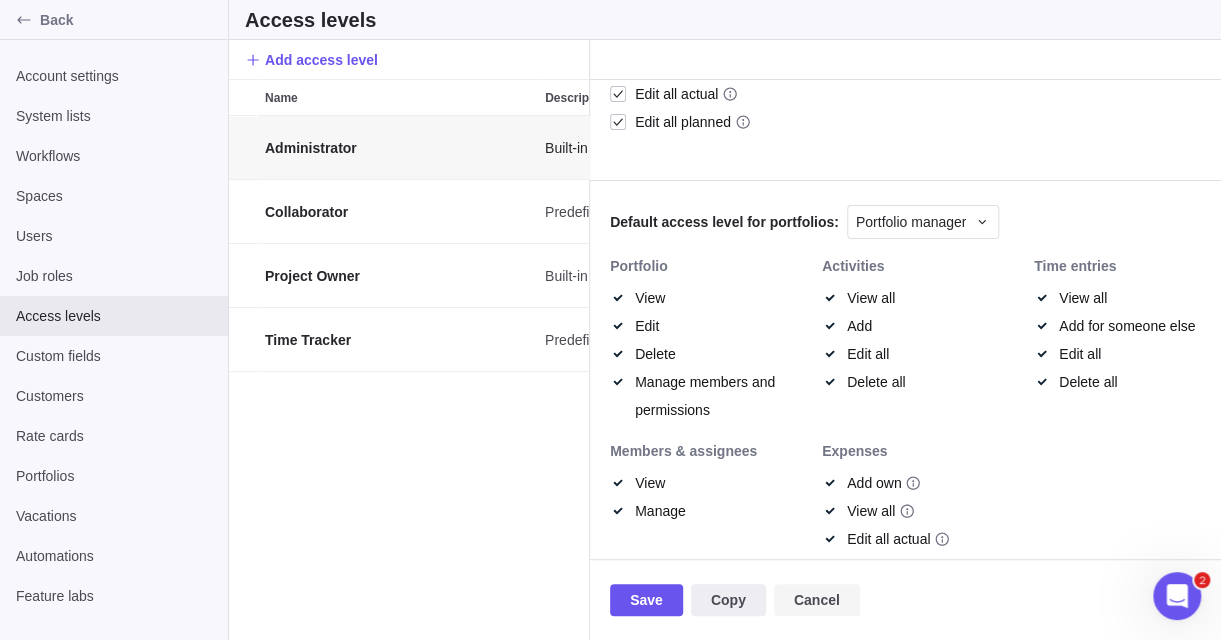 click on "Cancel" at bounding box center (817, 600) 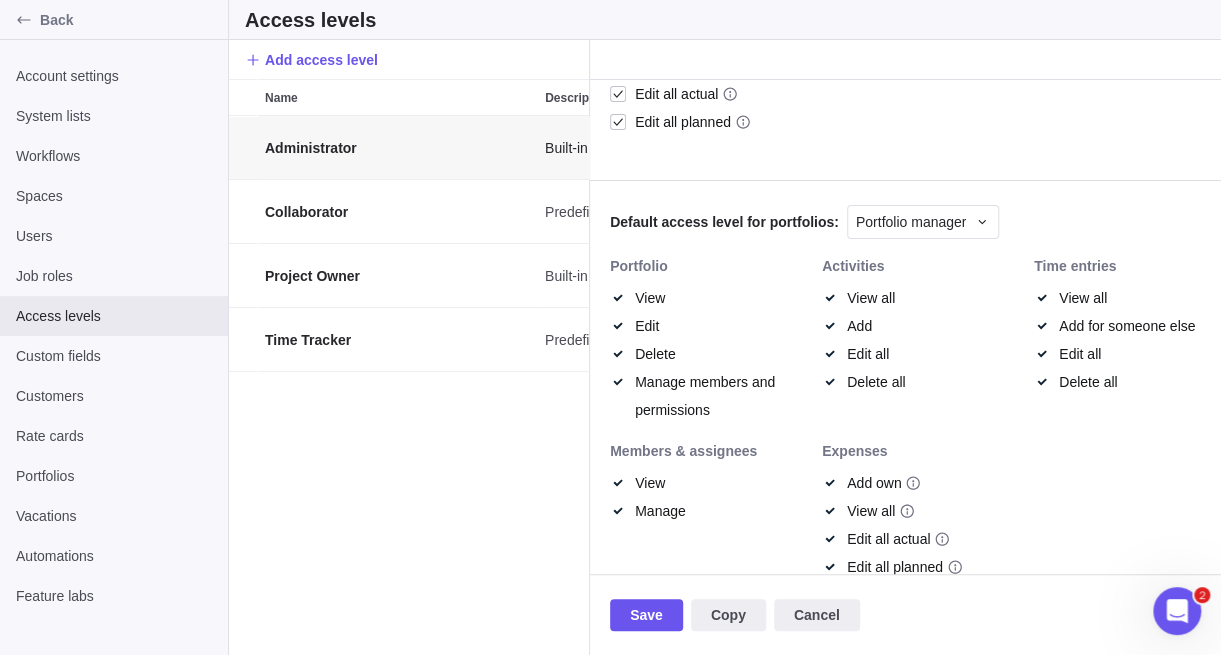 scroll, scrollTop: 15, scrollLeft: 15, axis: both 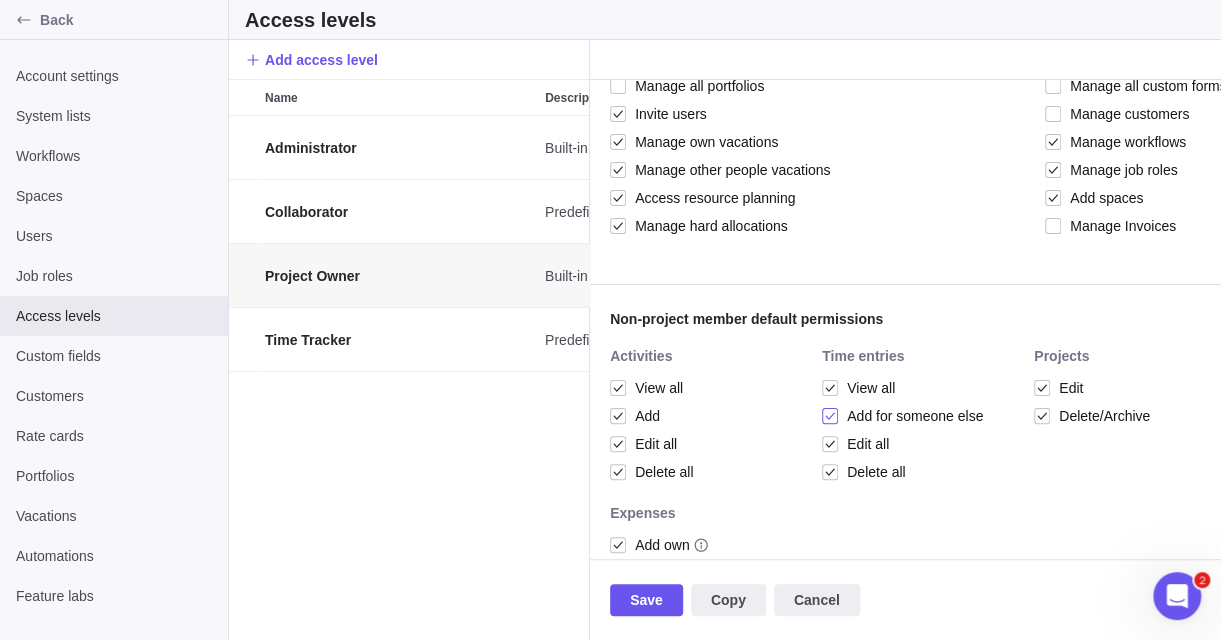 type on "x" 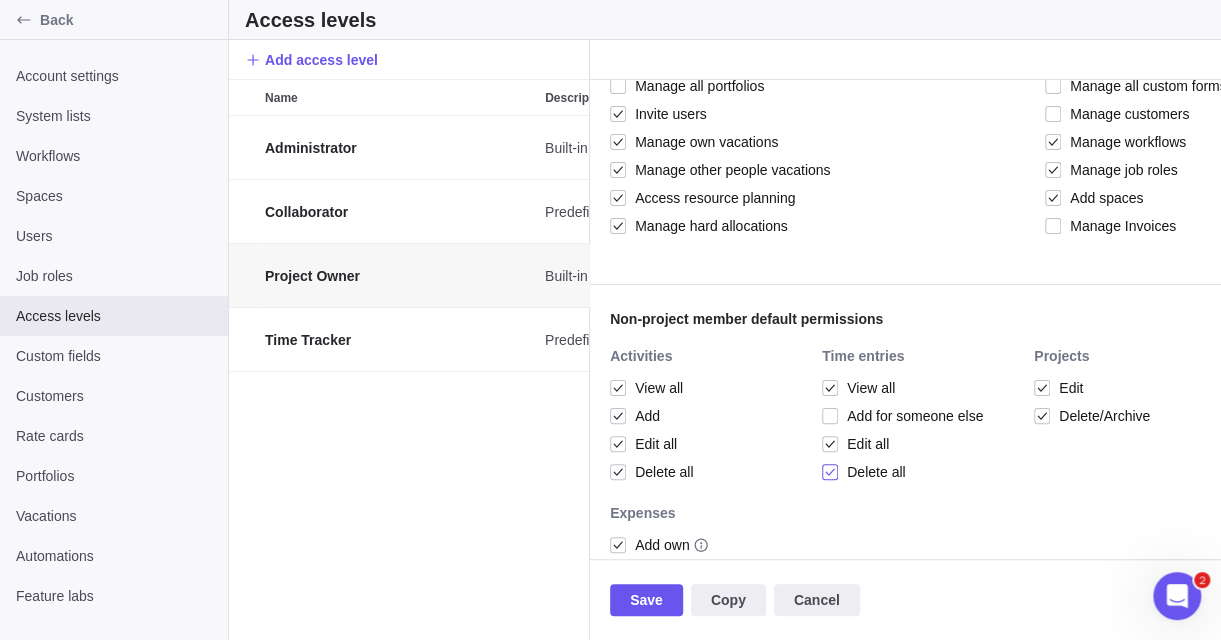 click at bounding box center (830, 472) 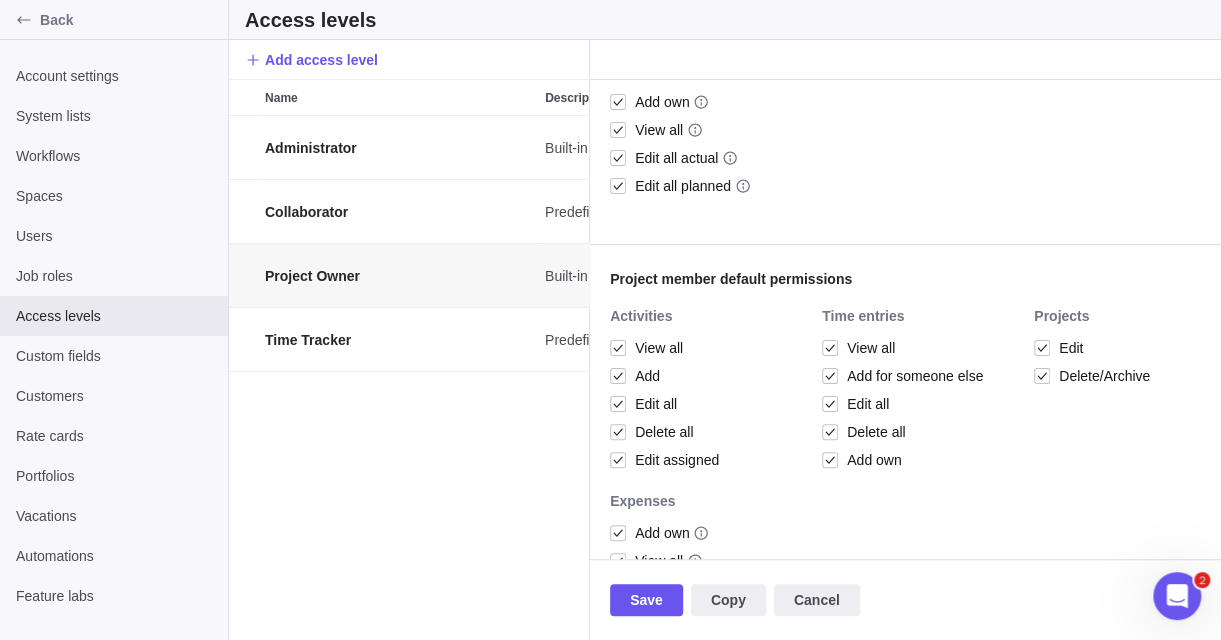 scroll, scrollTop: 893, scrollLeft: 0, axis: vertical 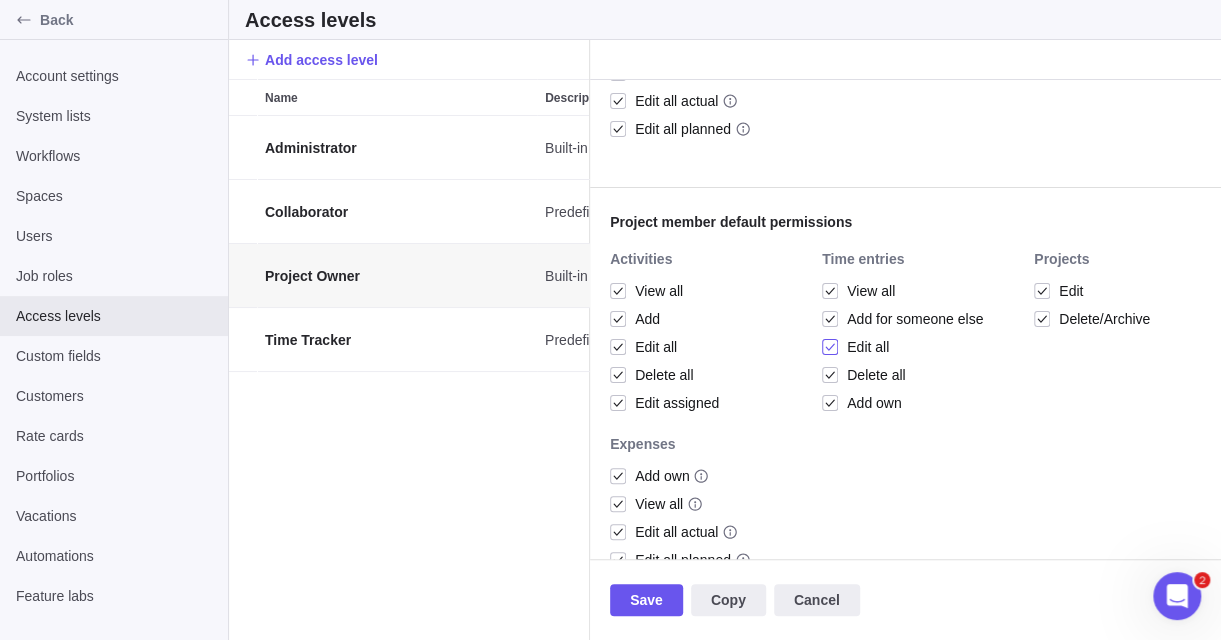 click at bounding box center (830, 347) 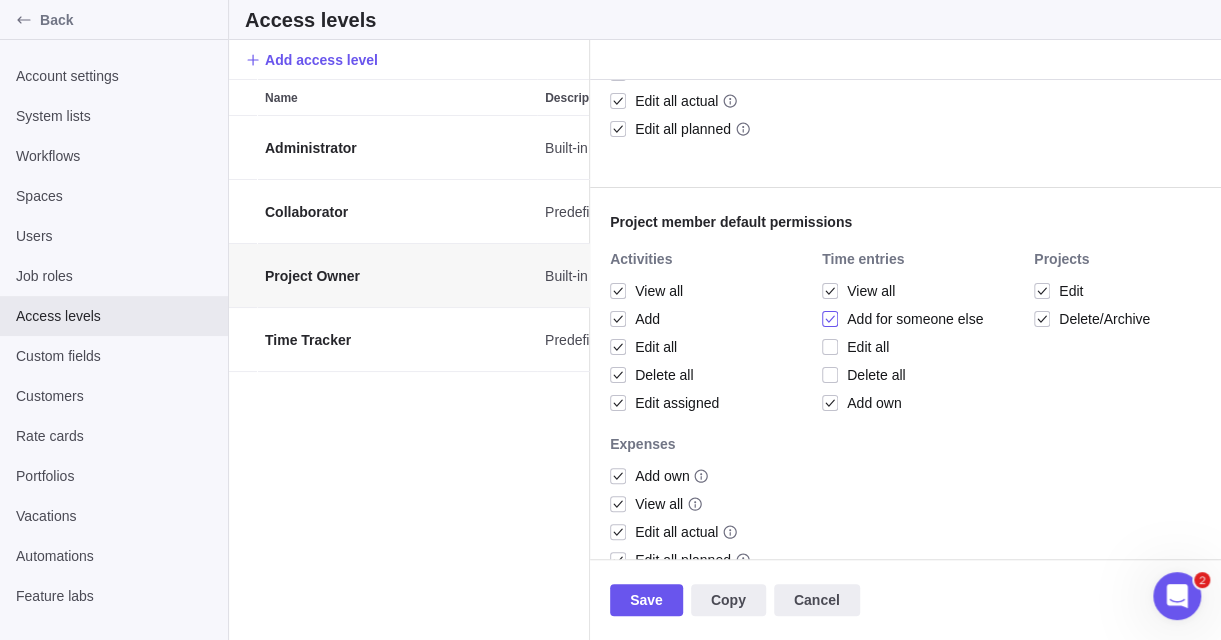 click at bounding box center [830, 319] 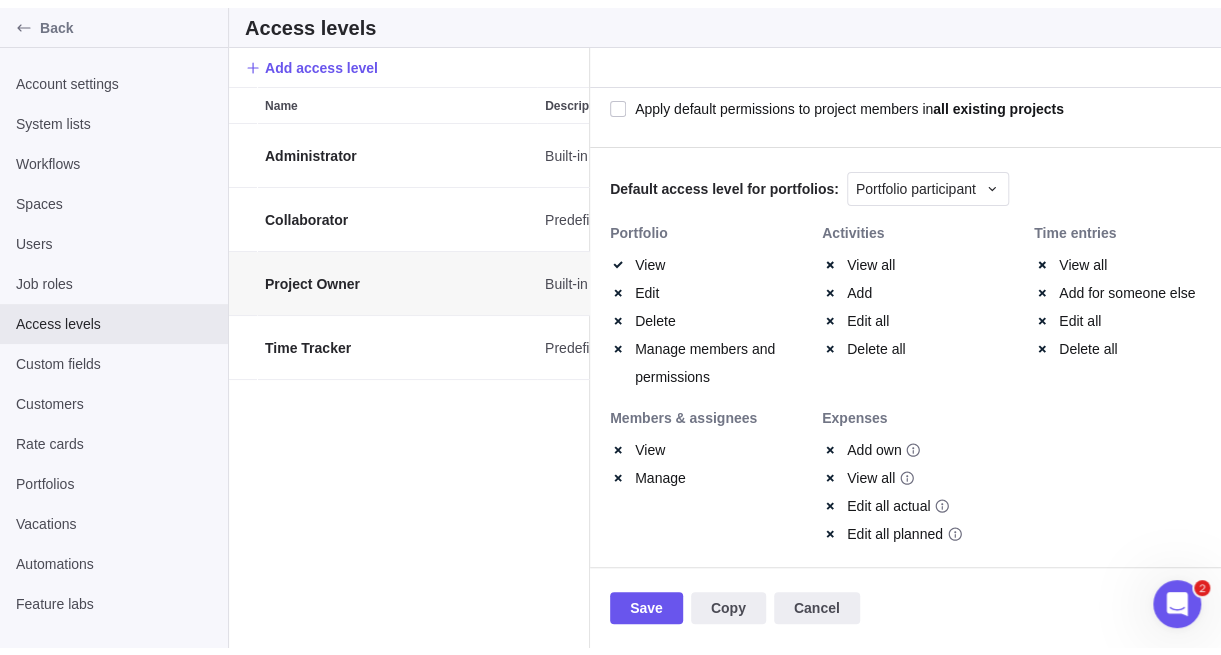 scroll, scrollTop: 1442, scrollLeft: 0, axis: vertical 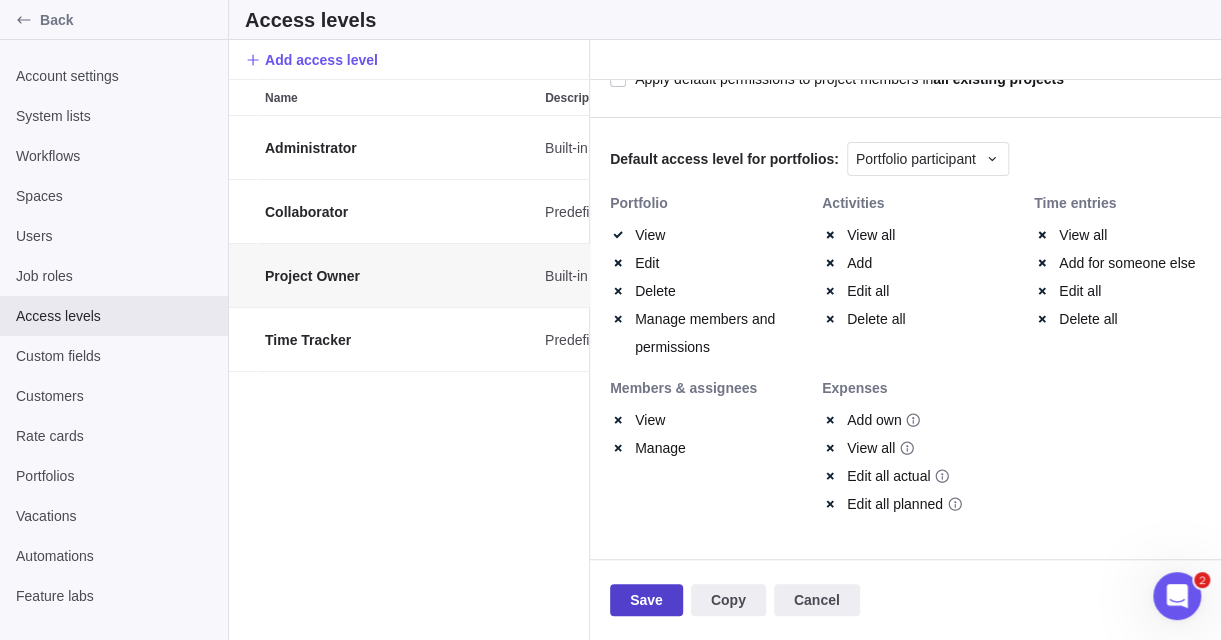 click on "Save" at bounding box center [646, 600] 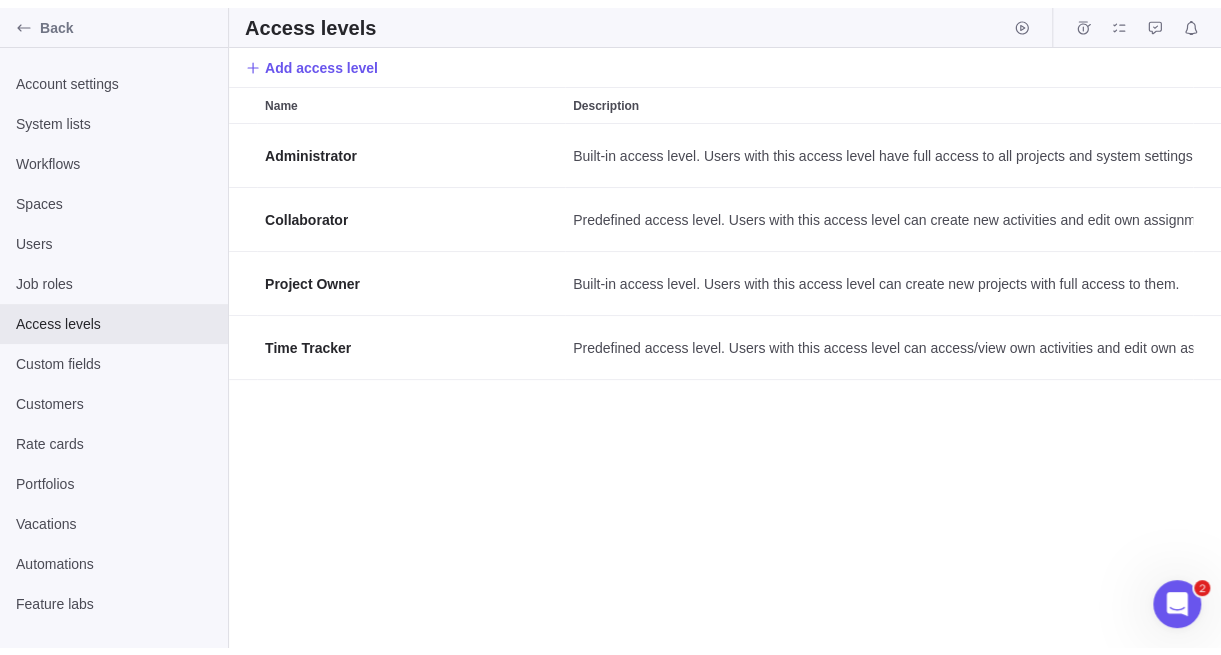 scroll, scrollTop: 15, scrollLeft: 15, axis: both 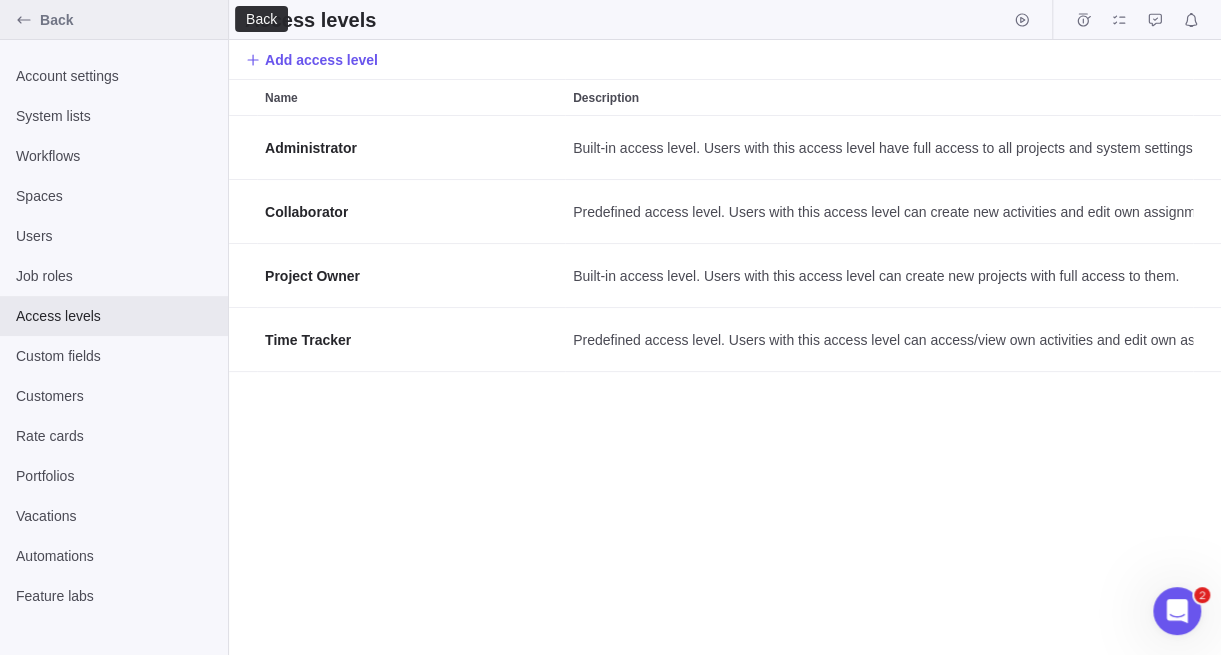 click 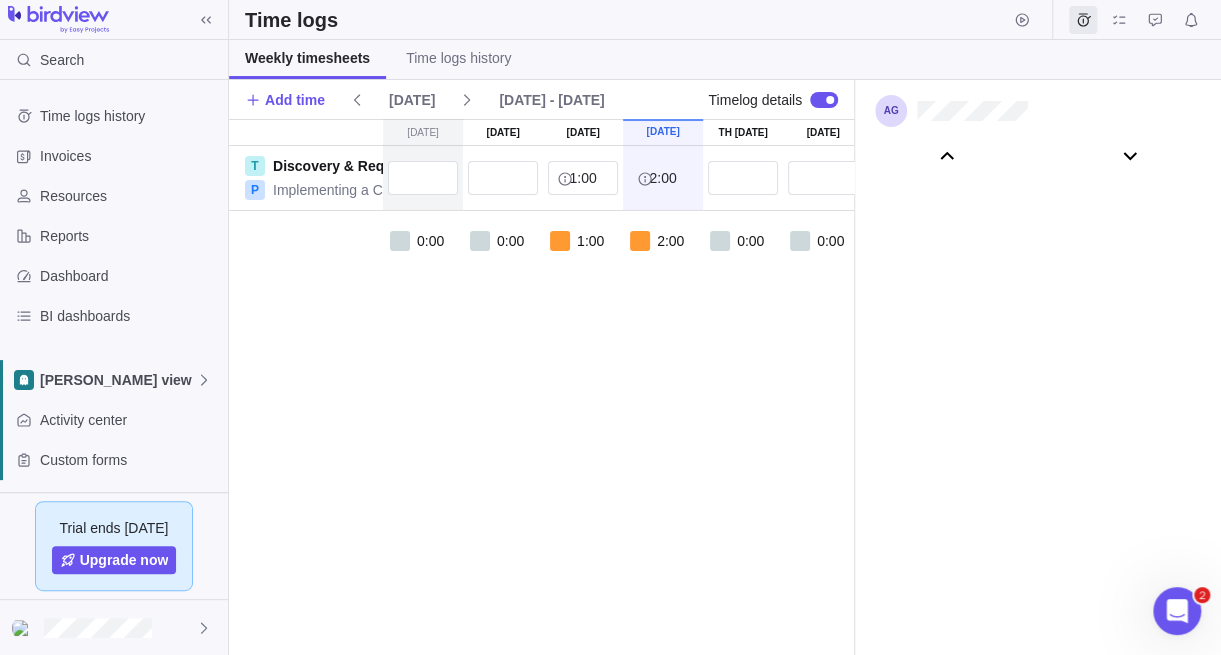 scroll, scrollTop: 111046, scrollLeft: 0, axis: vertical 